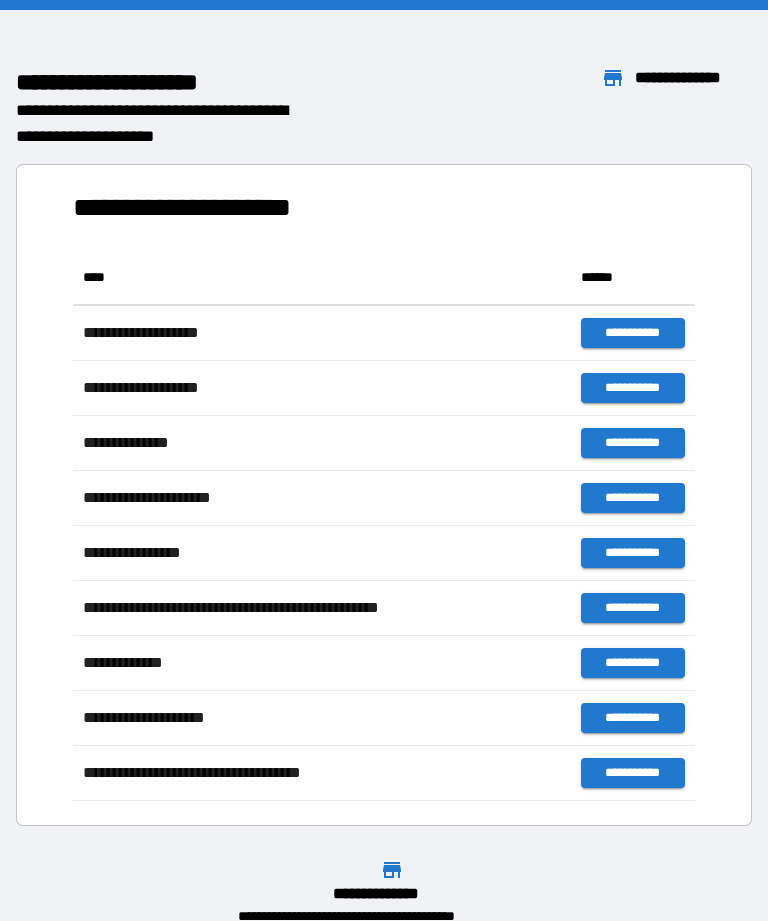 scroll, scrollTop: 0, scrollLeft: 0, axis: both 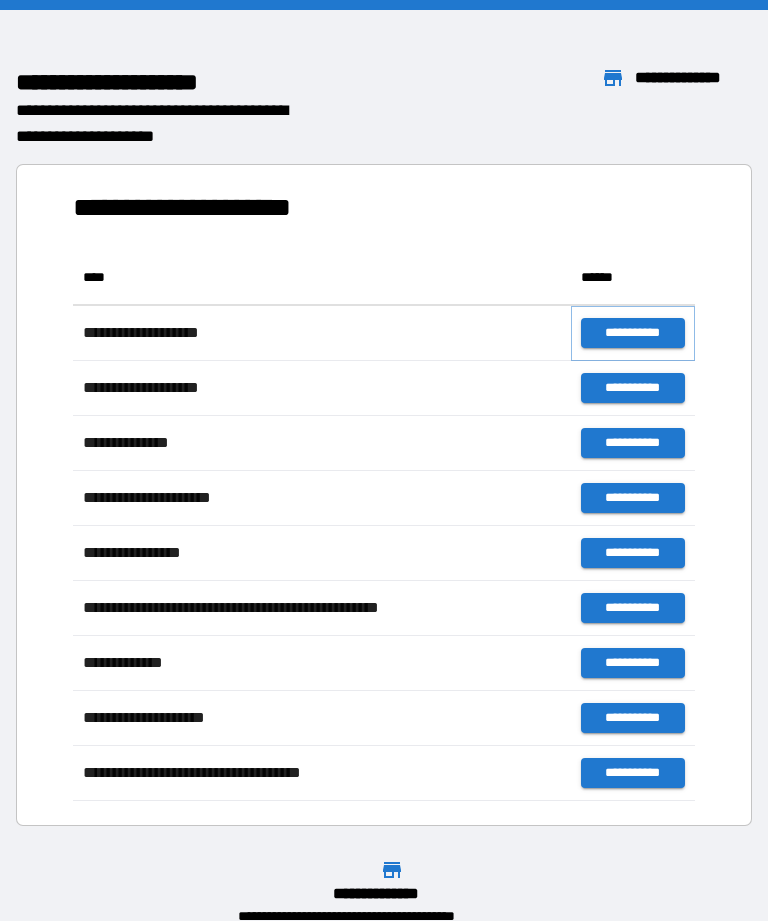 click on "**********" at bounding box center [633, 333] 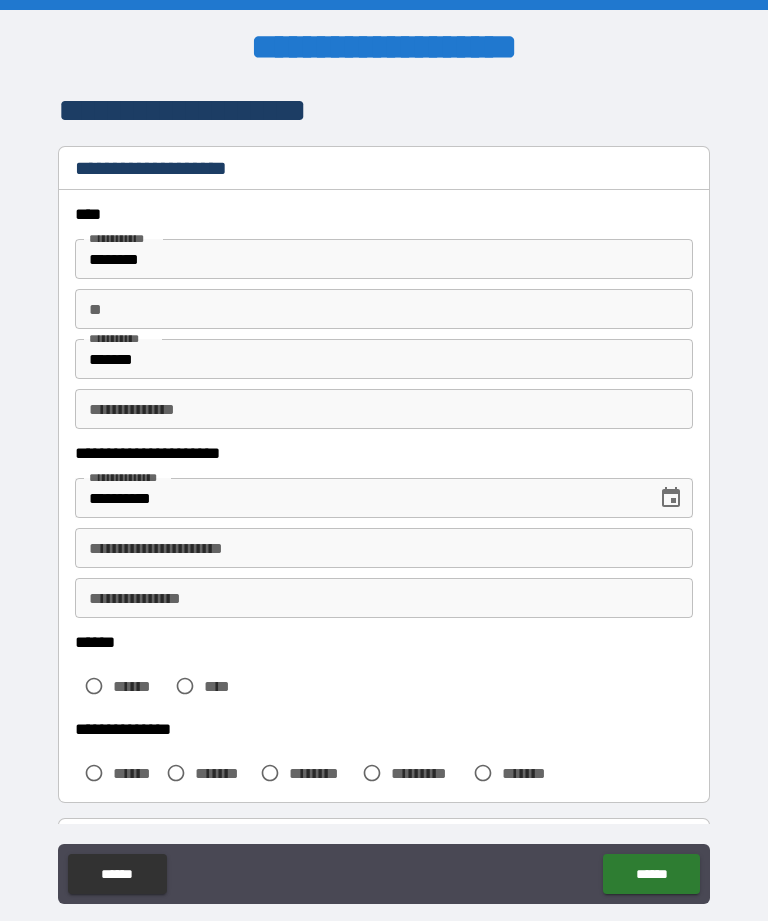 click on "**********" at bounding box center (384, 548) 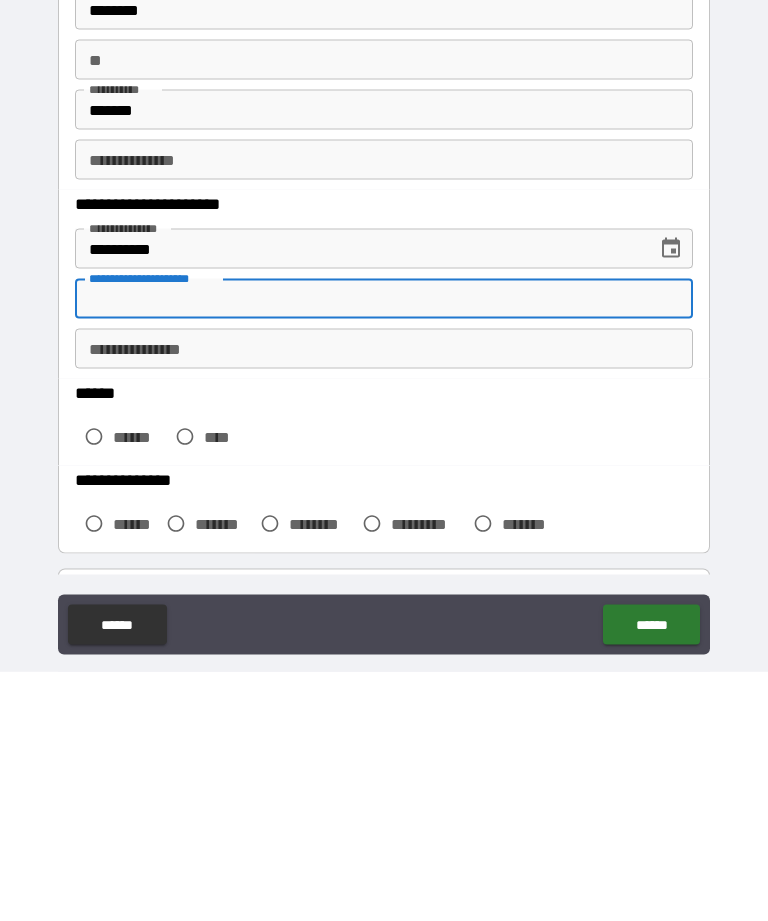 scroll, scrollTop: 64, scrollLeft: 0, axis: vertical 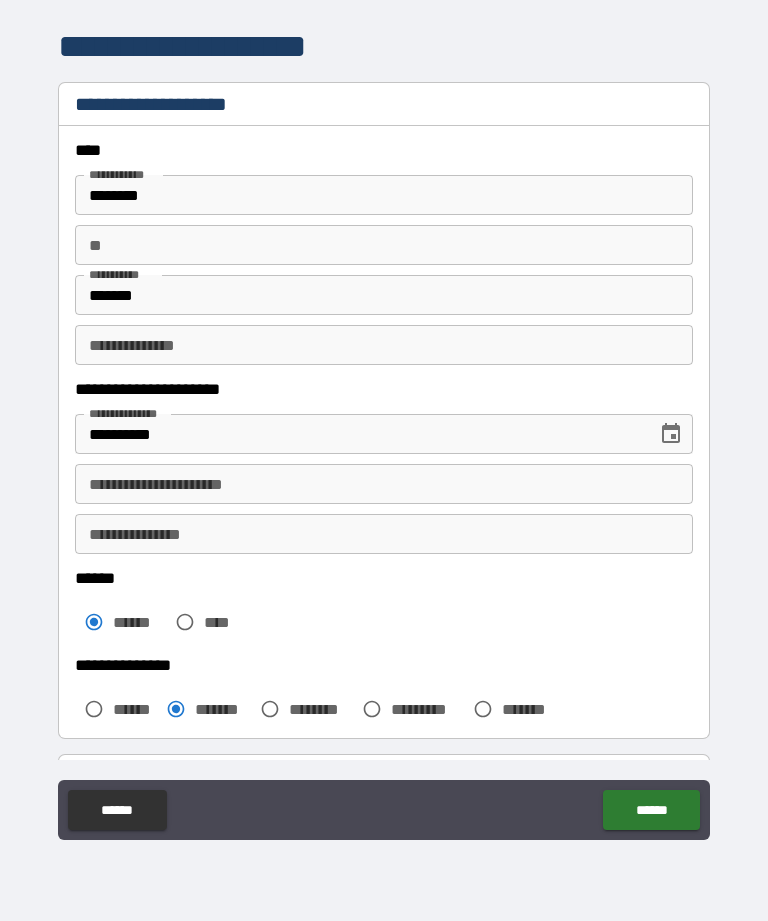 click on "******" at bounding box center (651, 810) 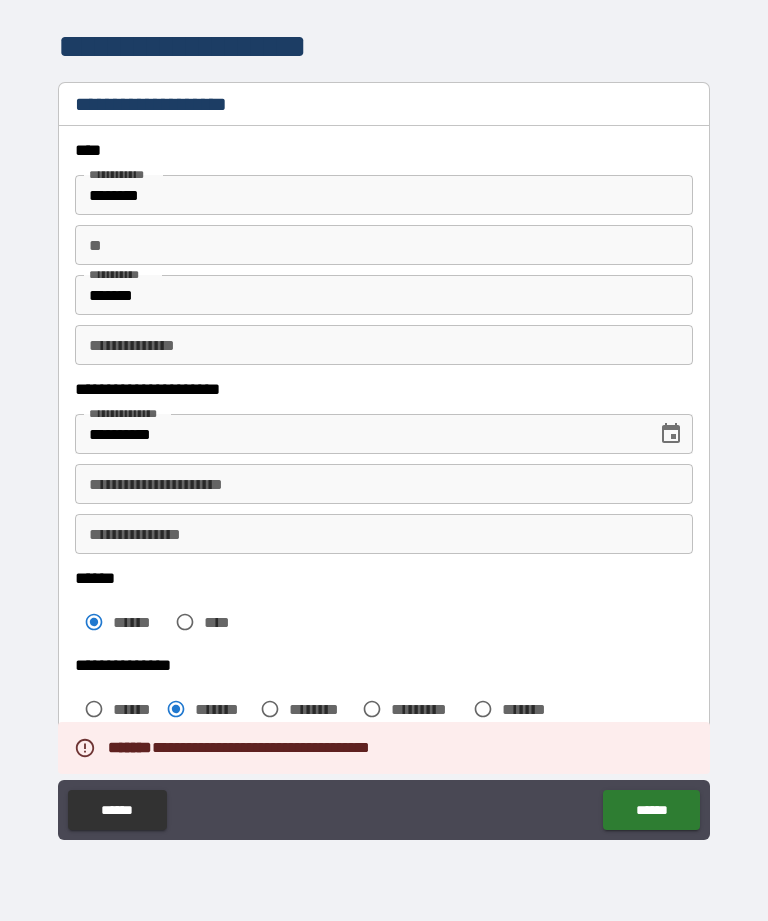 click on "**********" at bounding box center [384, 484] 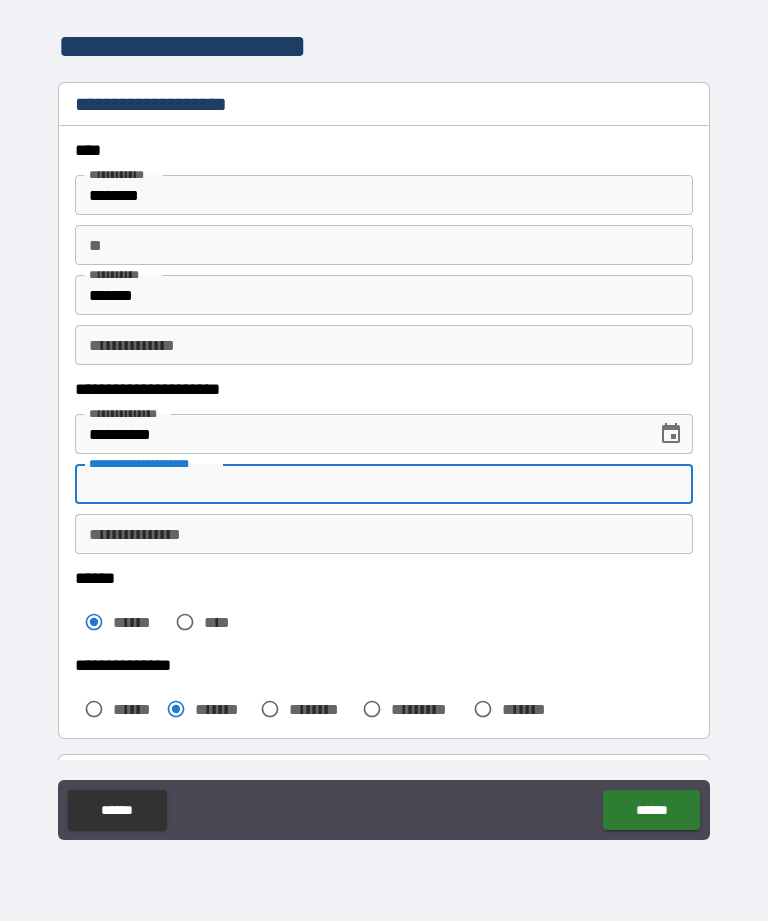 click on "**********" at bounding box center (384, 534) 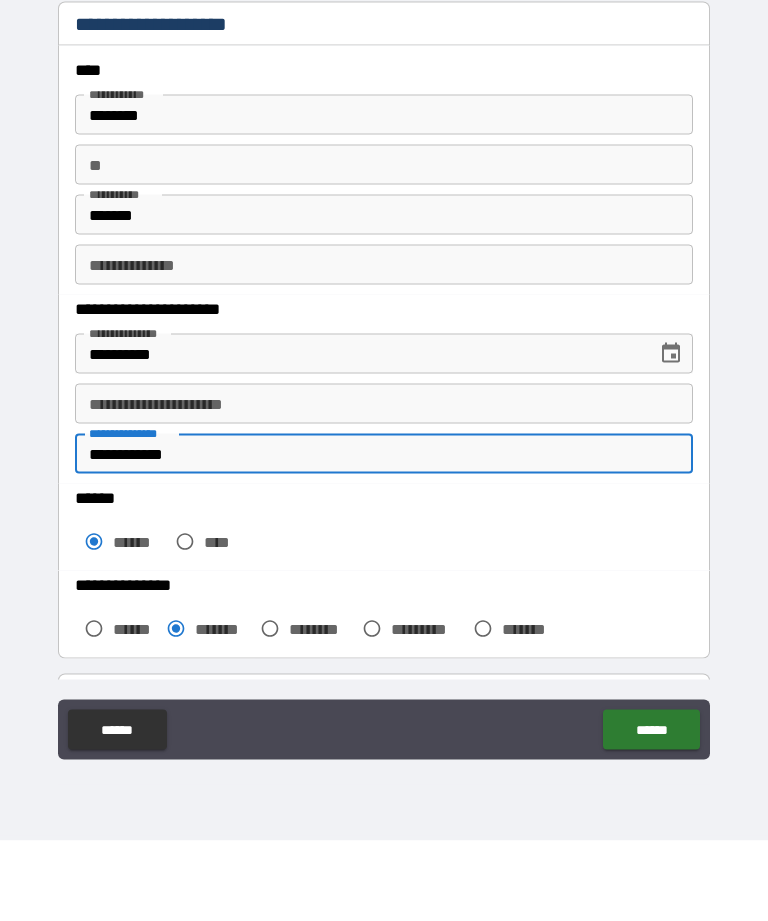 type on "**********" 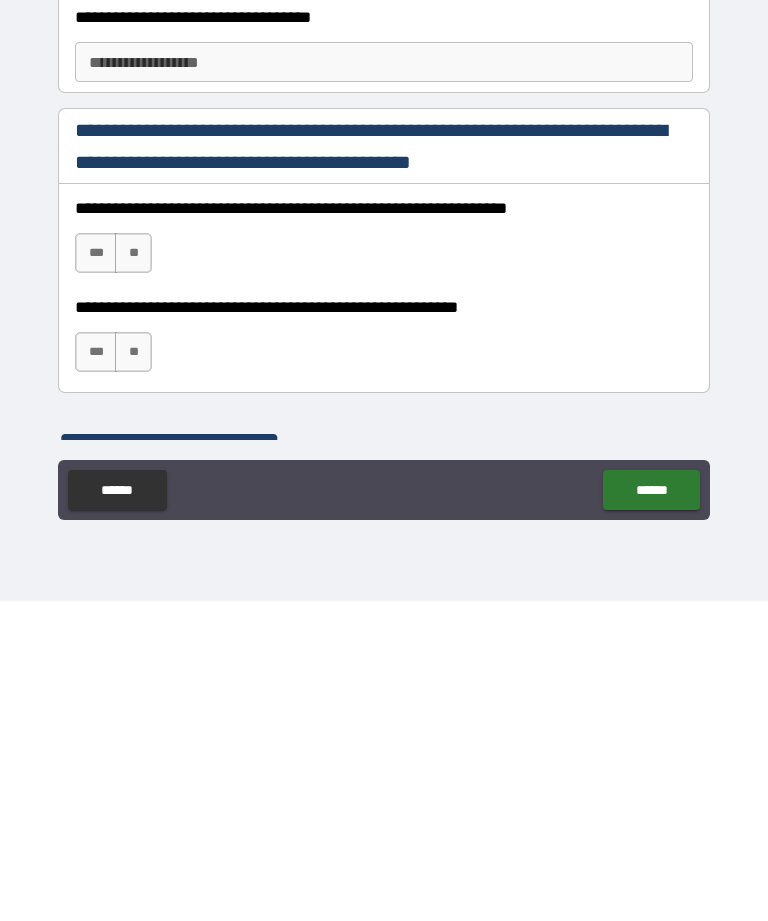 scroll, scrollTop: 1046, scrollLeft: 0, axis: vertical 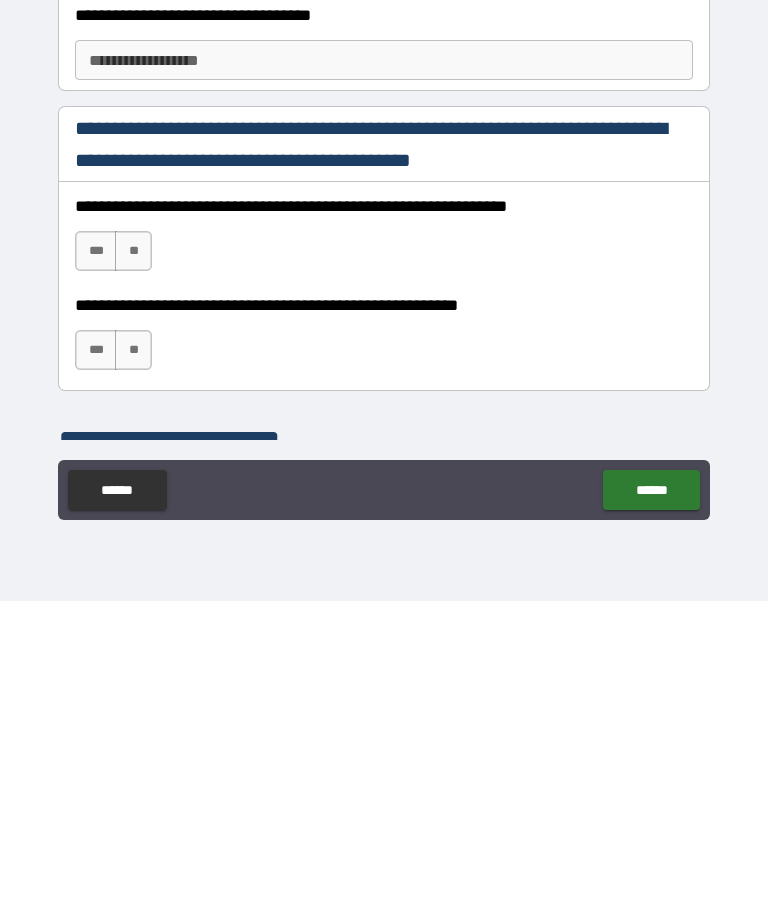type on "**********" 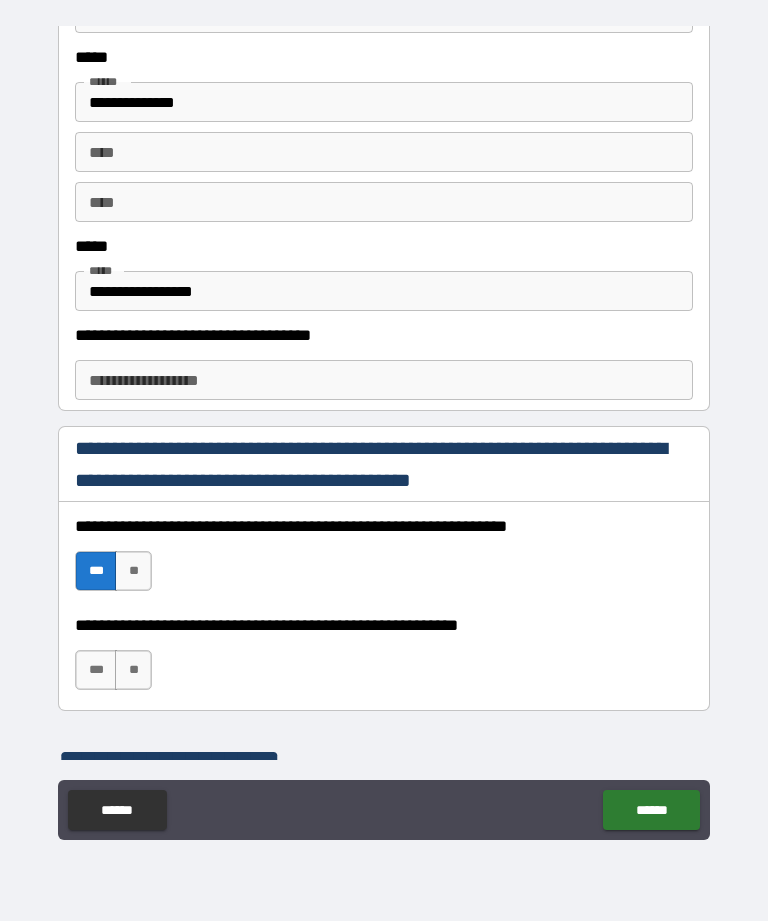 click on "***" at bounding box center (96, 670) 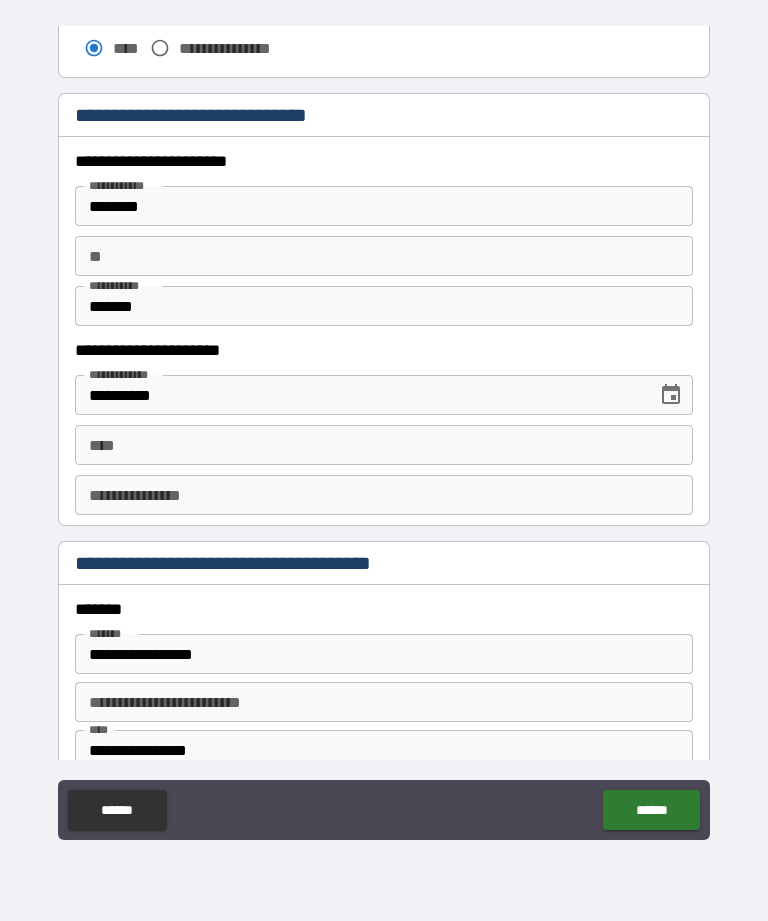 scroll, scrollTop: 1939, scrollLeft: 0, axis: vertical 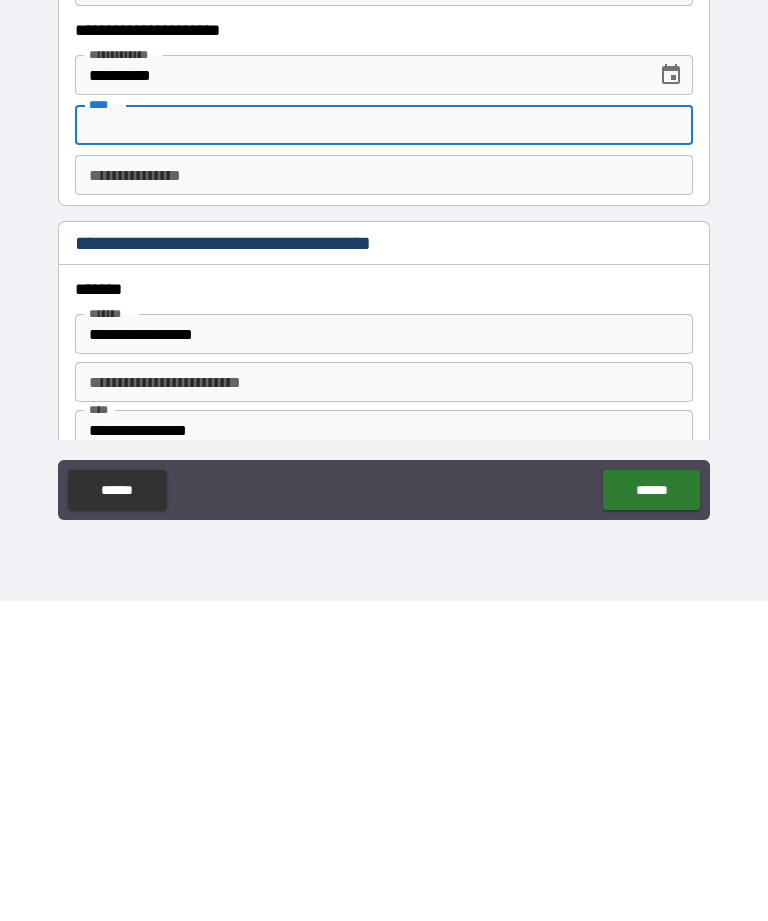 click on "******" at bounding box center [651, 810] 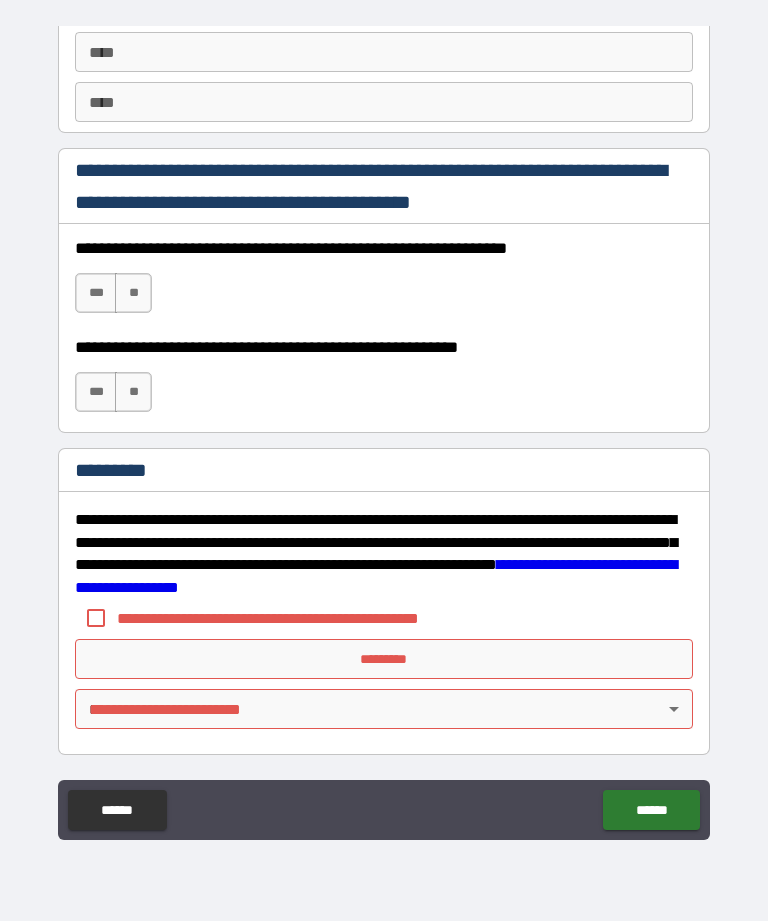 scroll, scrollTop: 2961, scrollLeft: 0, axis: vertical 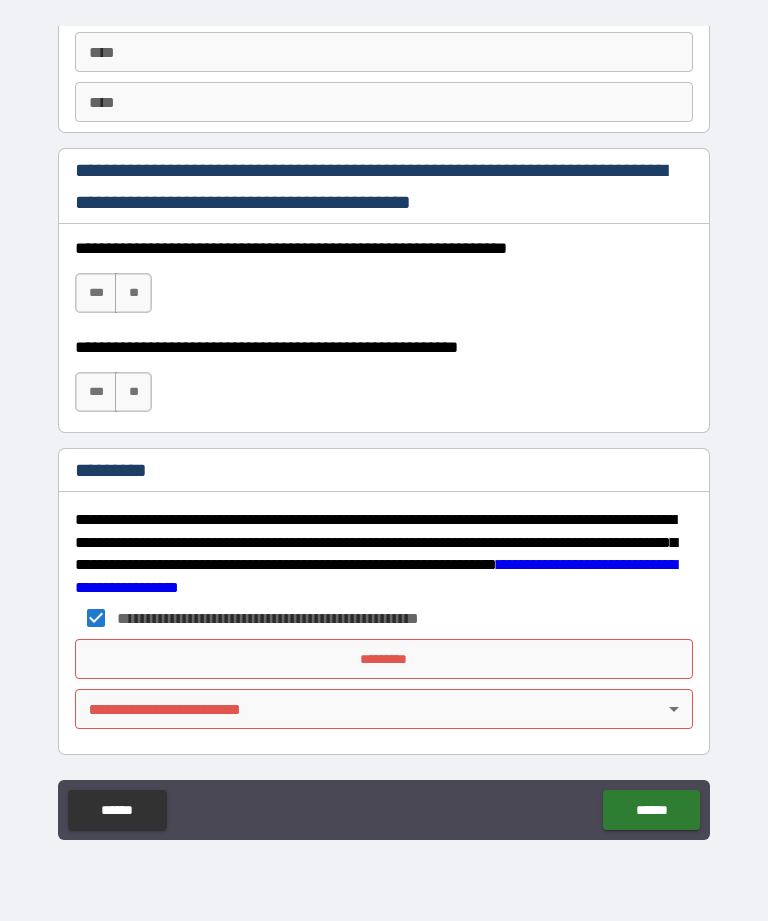 click on "*********" at bounding box center (384, 659) 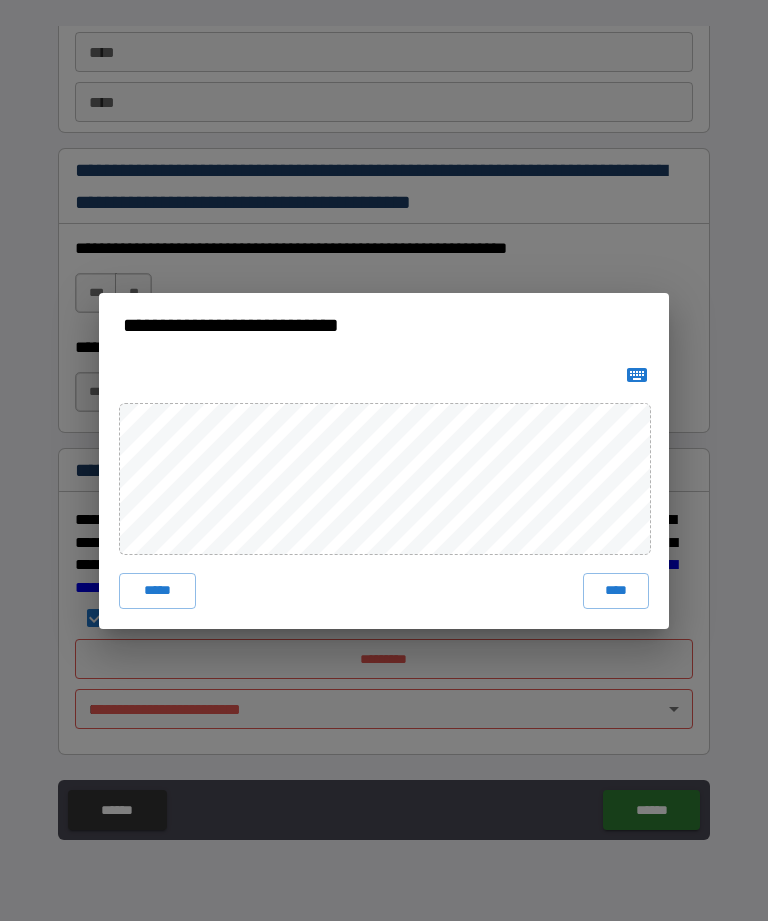 click on "****" at bounding box center (616, 591) 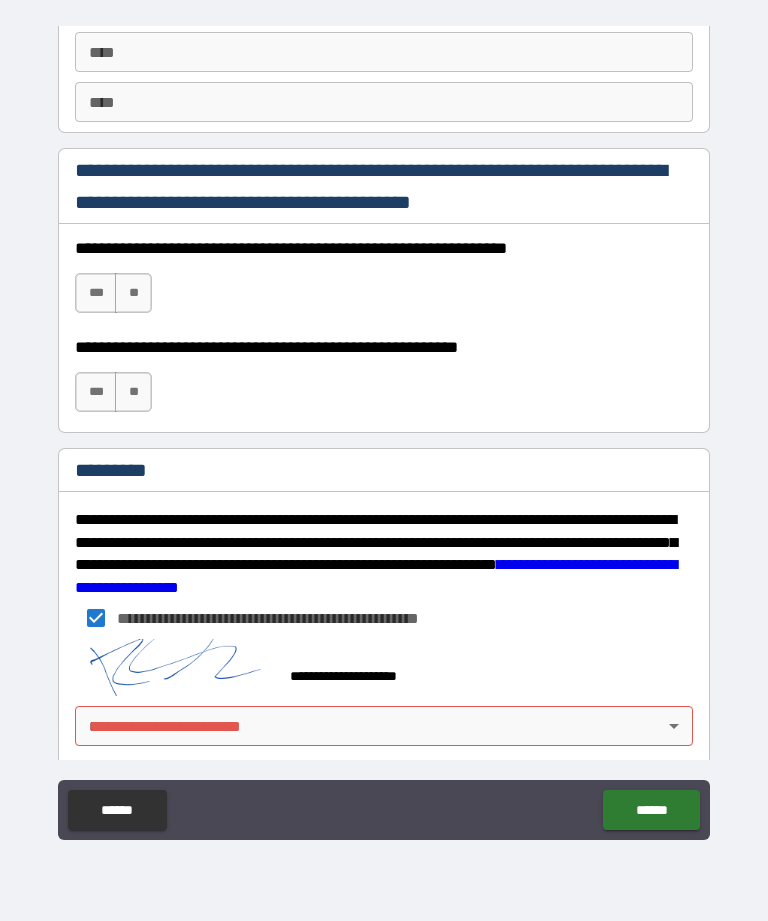 click on "******" at bounding box center (651, 810) 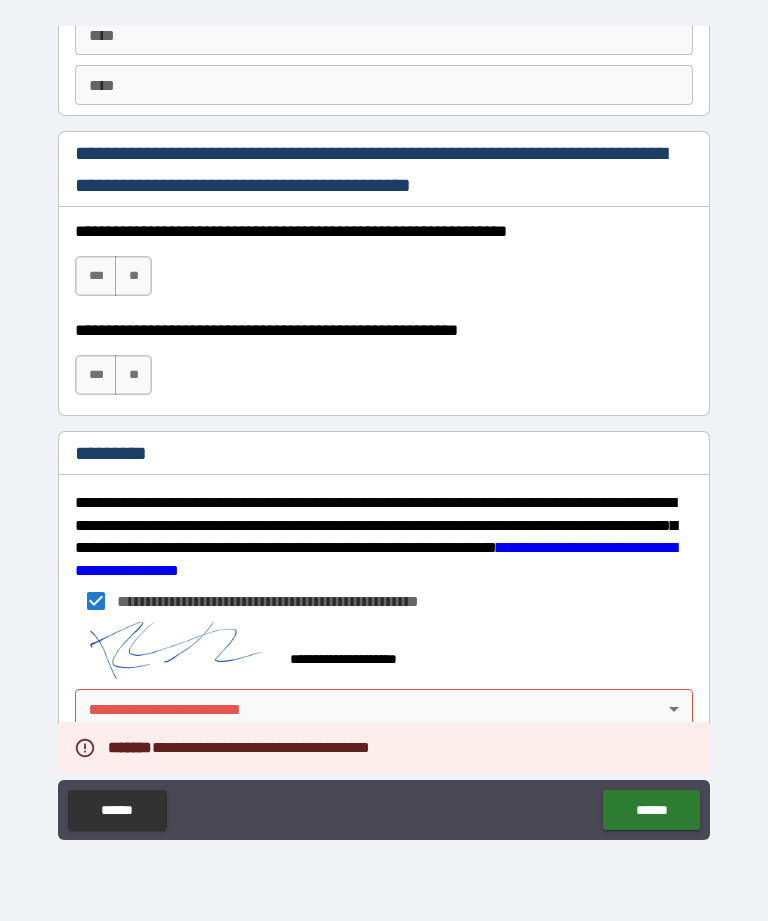 scroll, scrollTop: 2978, scrollLeft: 0, axis: vertical 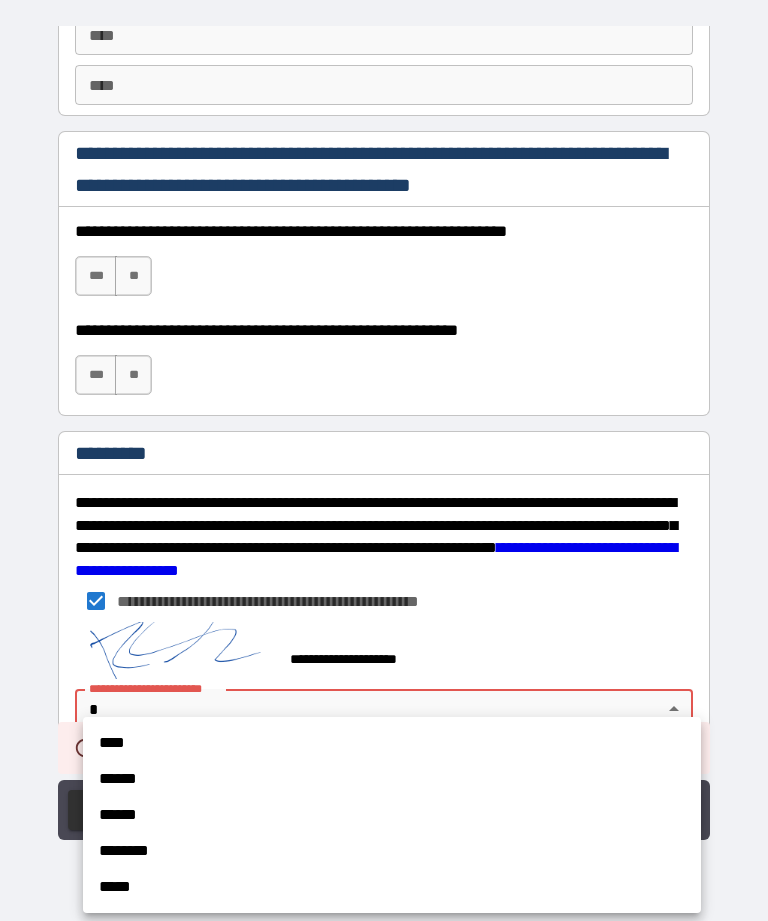 click on "****" at bounding box center [392, 743] 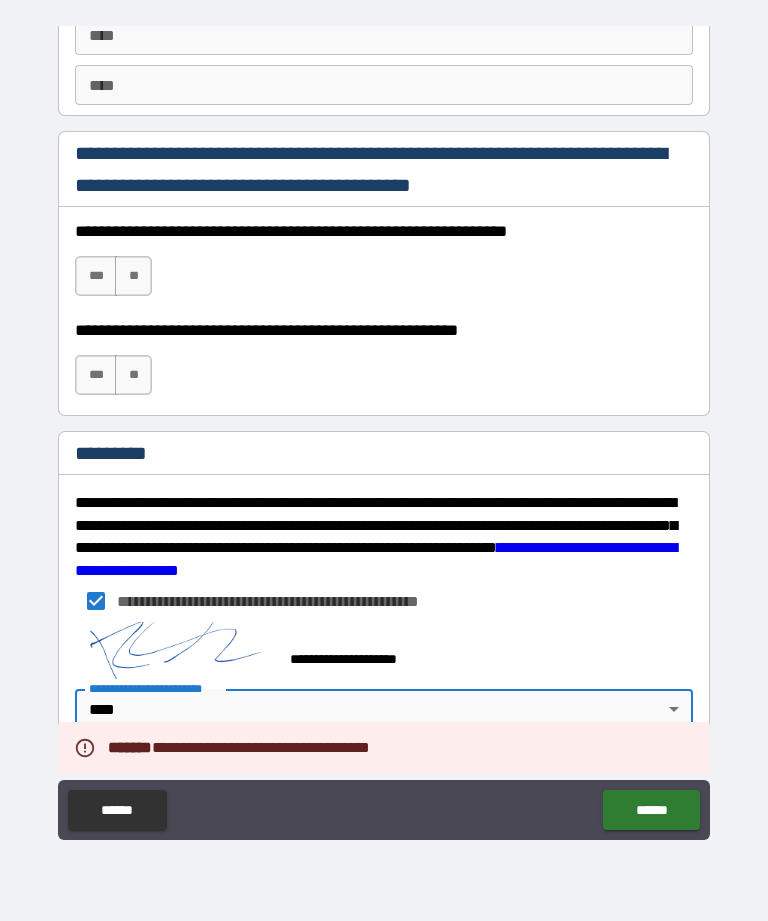 type on "*" 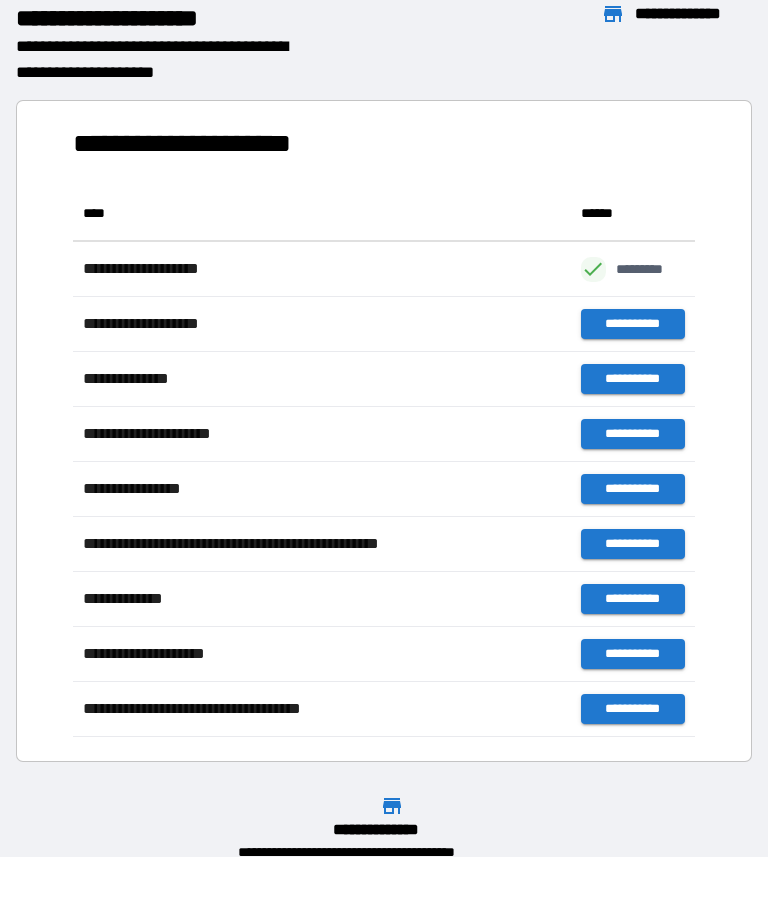 scroll, scrollTop: 1, scrollLeft: 1, axis: both 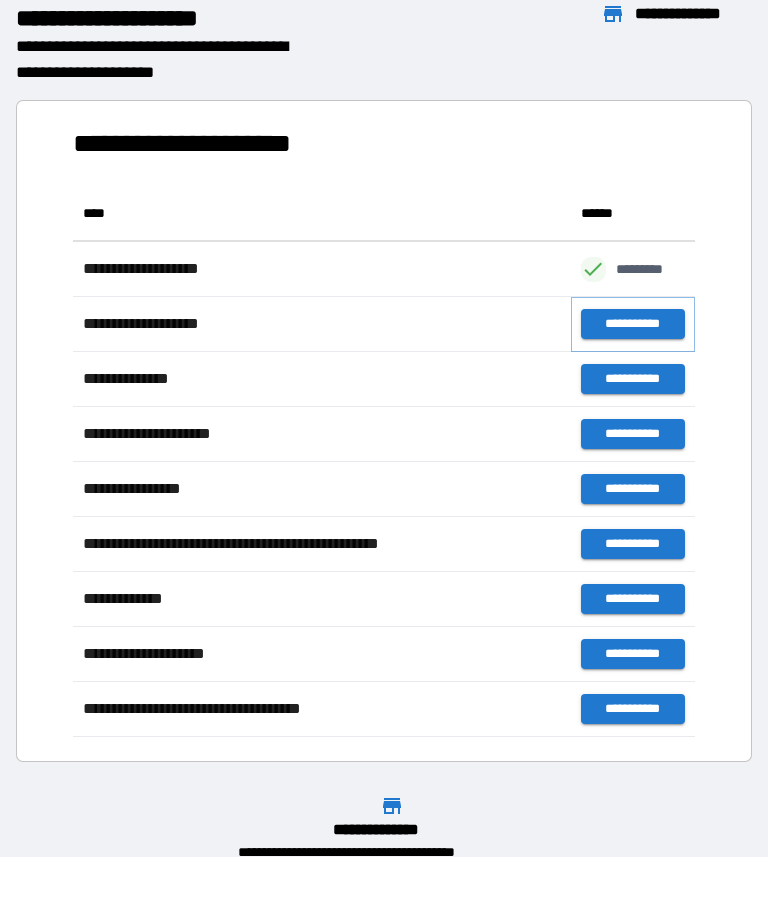 click on "**********" at bounding box center [633, 324] 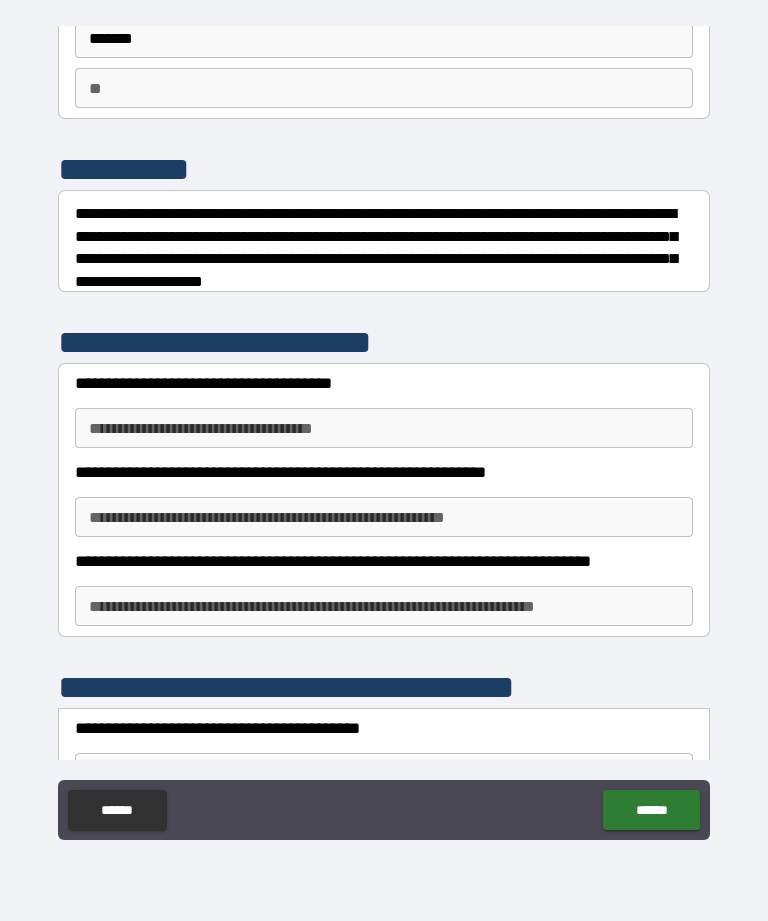 scroll, scrollTop: 155, scrollLeft: 0, axis: vertical 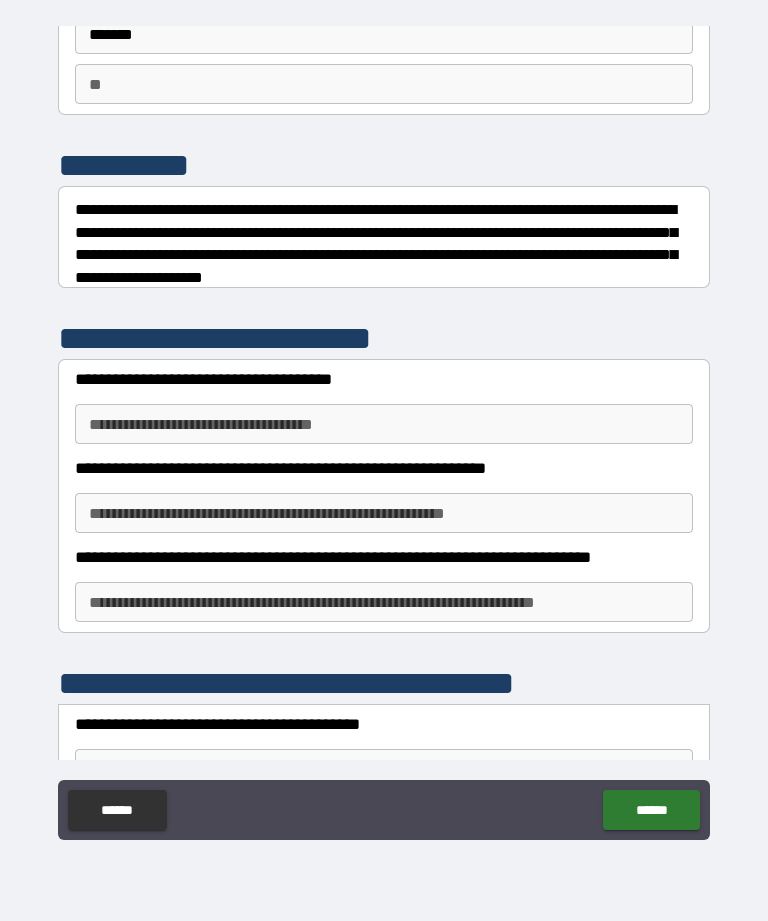 click on "**********" at bounding box center (384, 424) 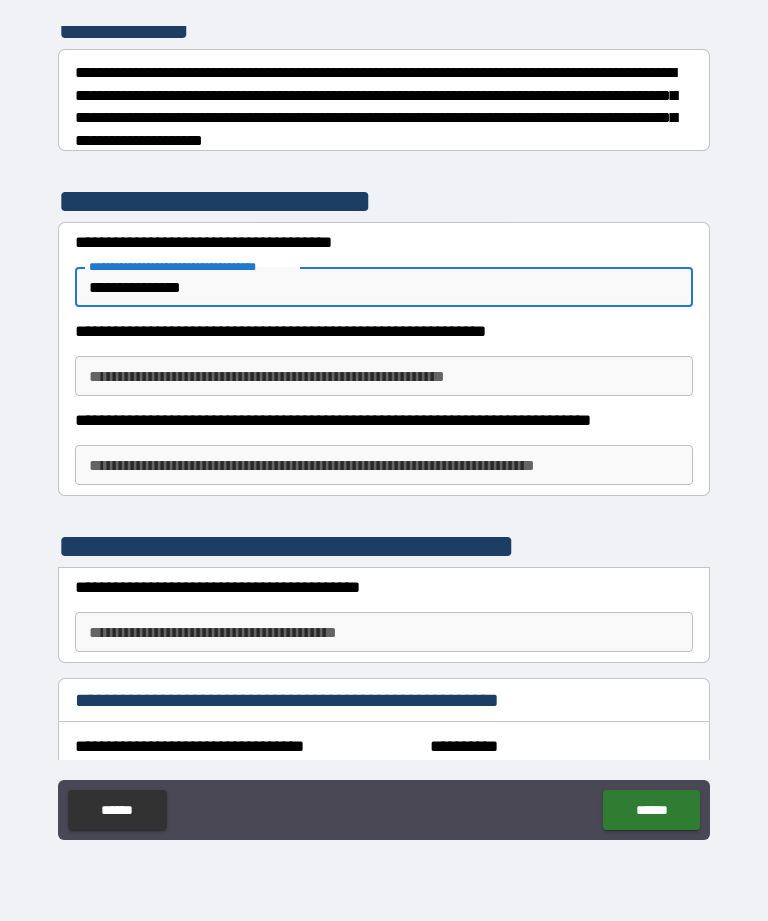 scroll, scrollTop: 303, scrollLeft: 0, axis: vertical 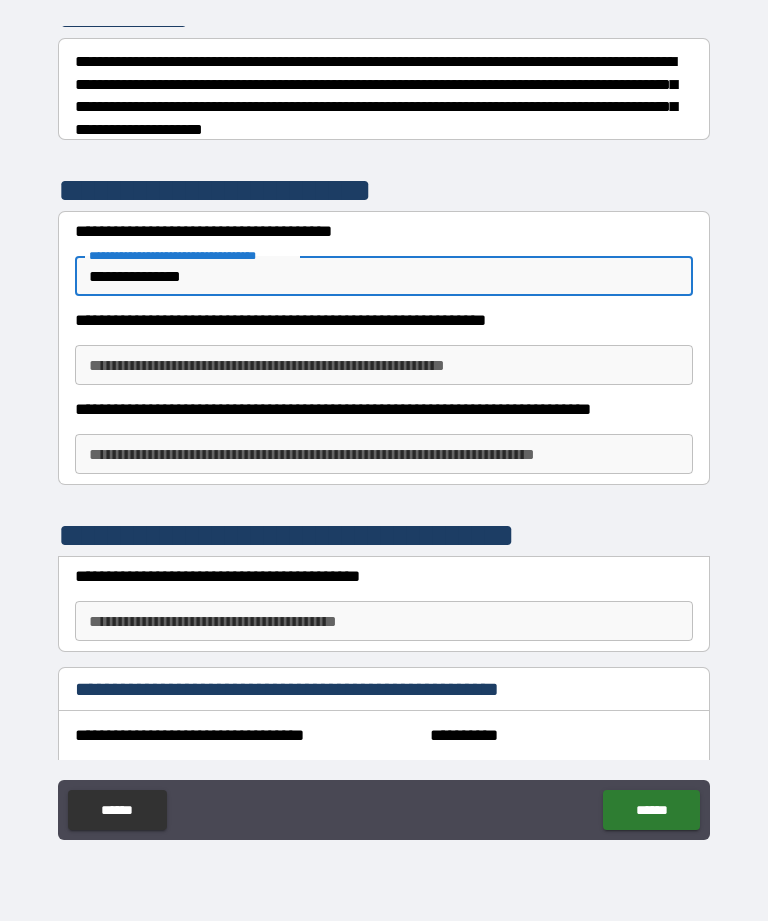 type on "**********" 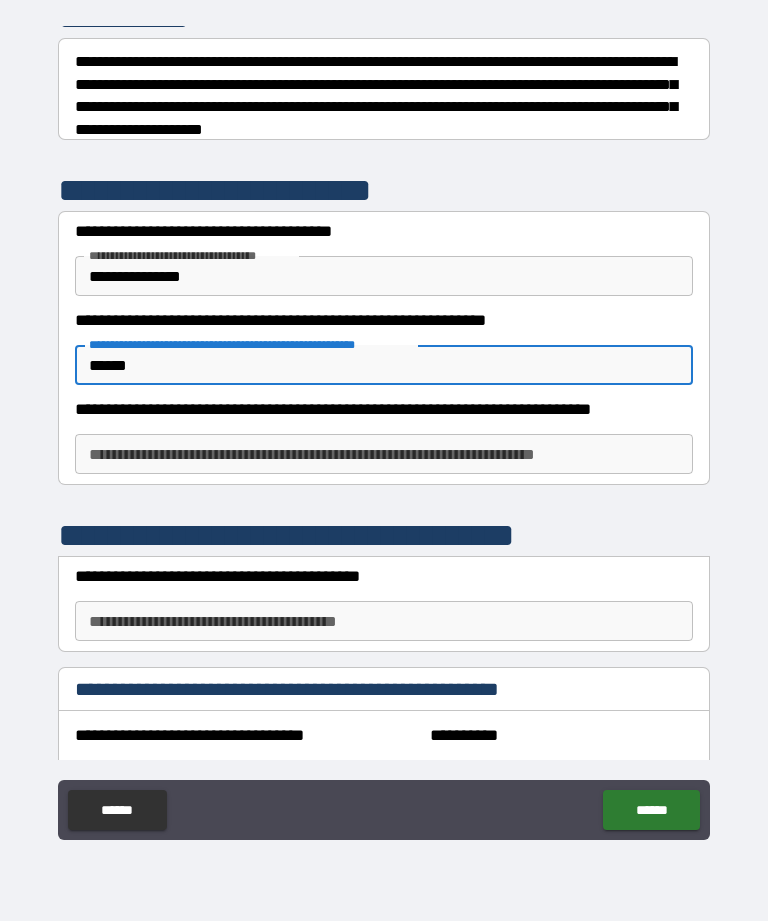 type on "******" 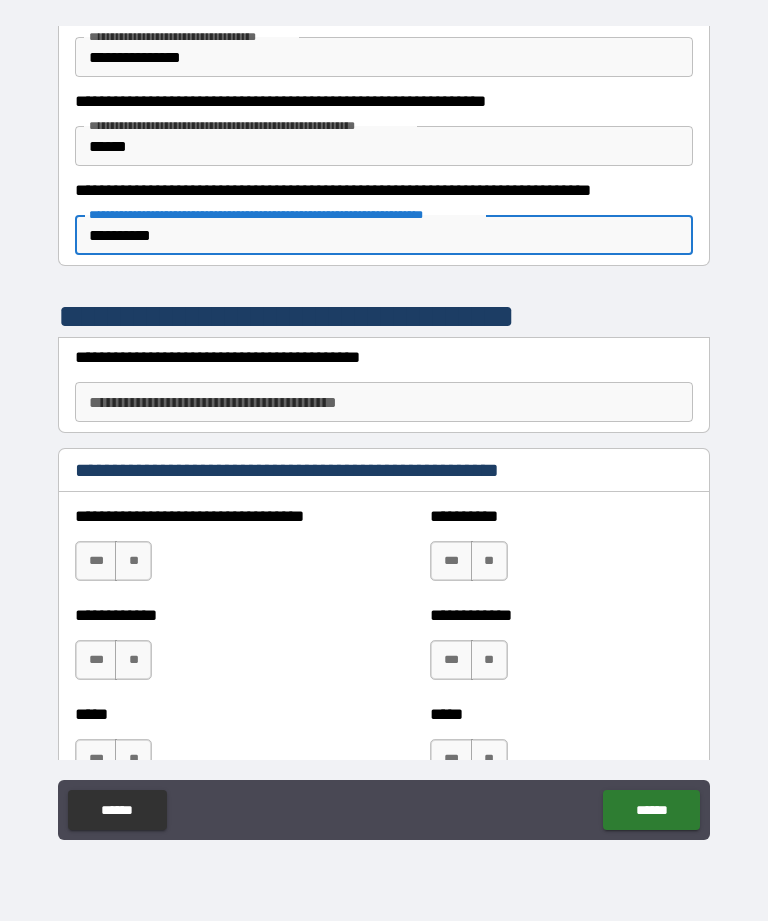 scroll, scrollTop: 536, scrollLeft: 0, axis: vertical 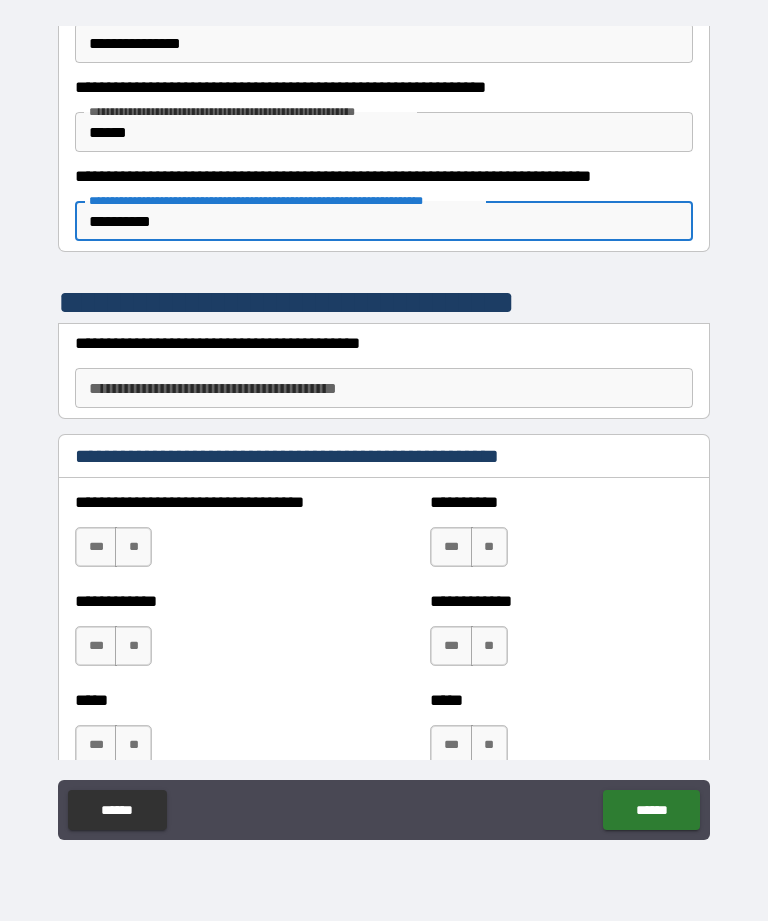 type on "*********" 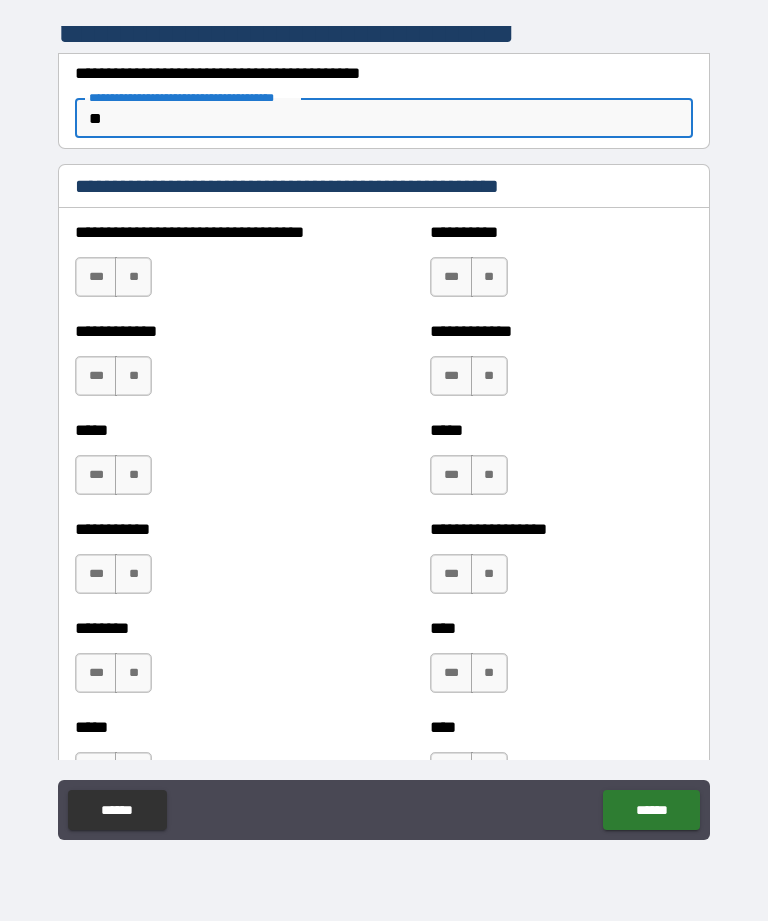 scroll, scrollTop: 810, scrollLeft: 0, axis: vertical 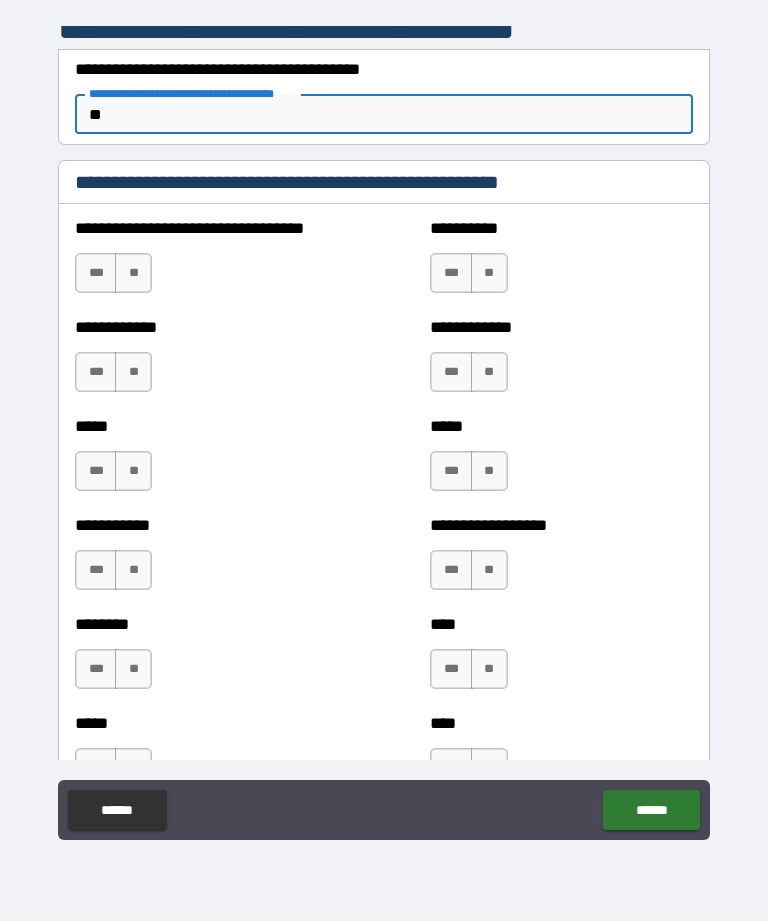 type on "**" 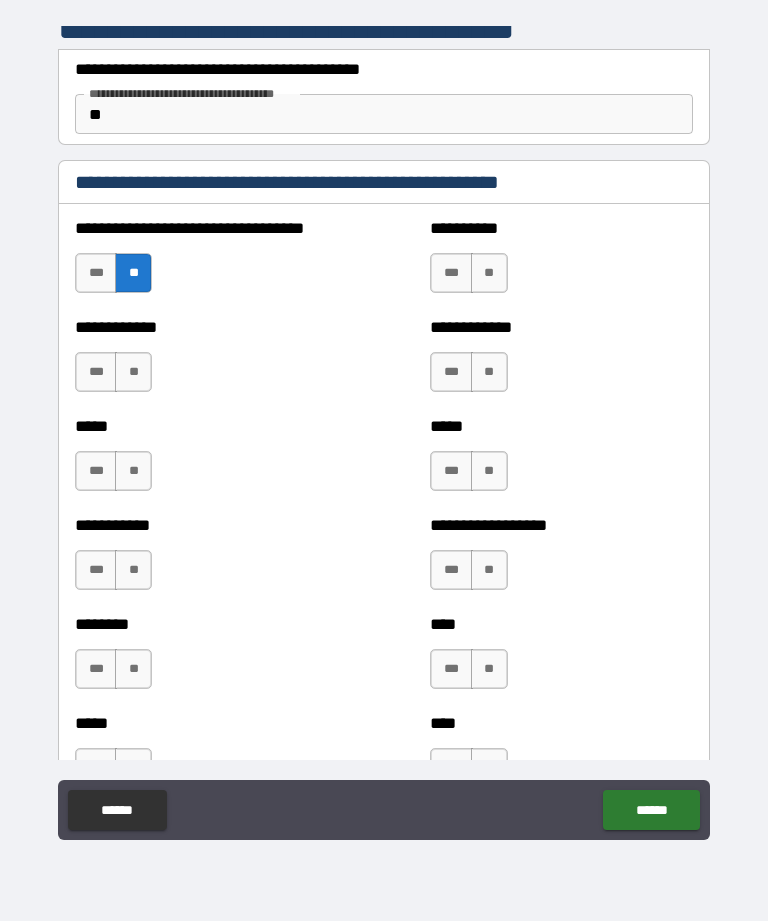 click on "**" at bounding box center [133, 372] 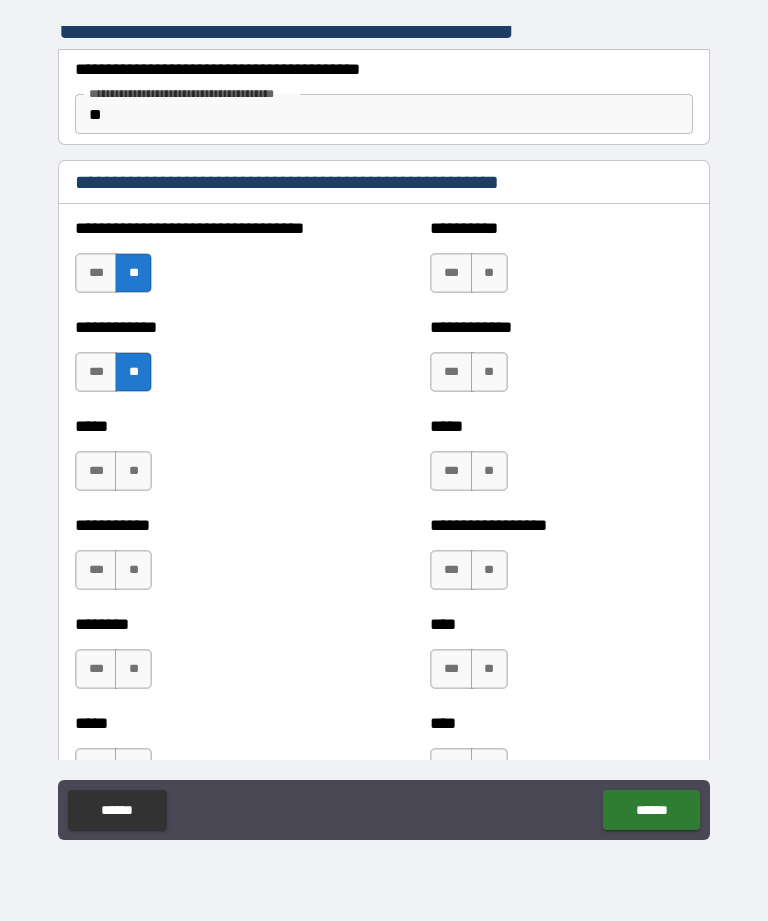 click on "**" at bounding box center (133, 471) 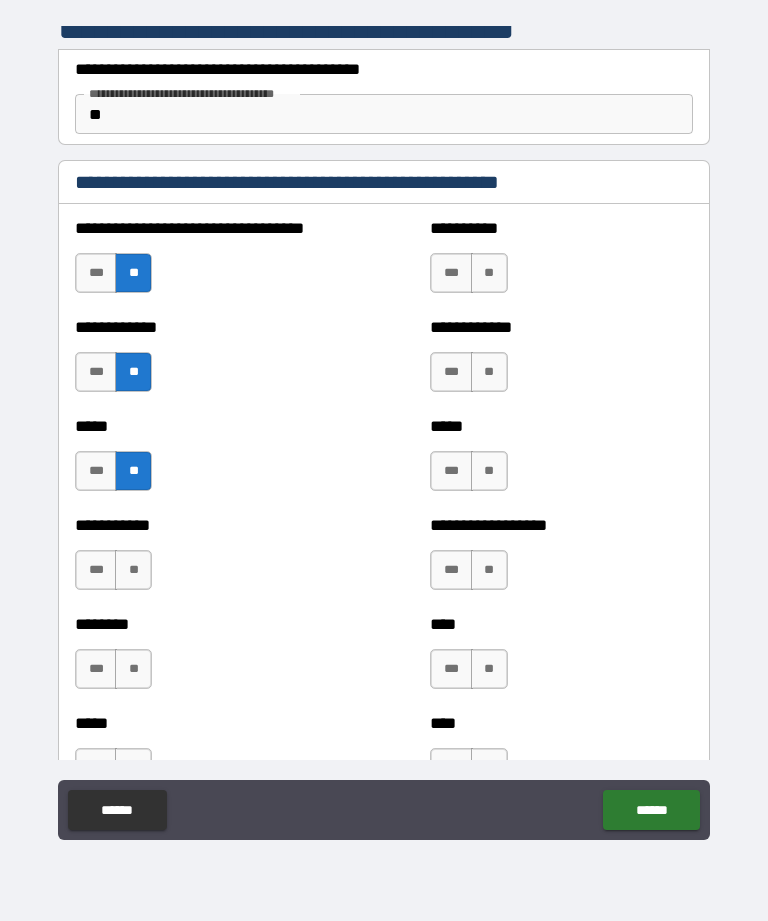 click on "**" at bounding box center (133, 570) 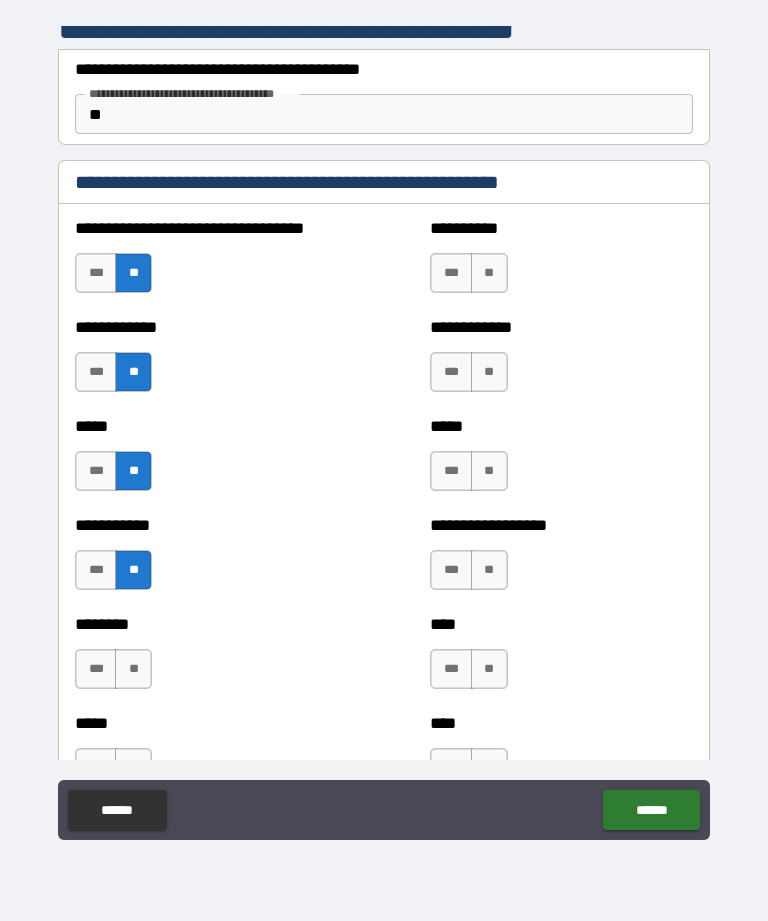 click on "**" at bounding box center (133, 669) 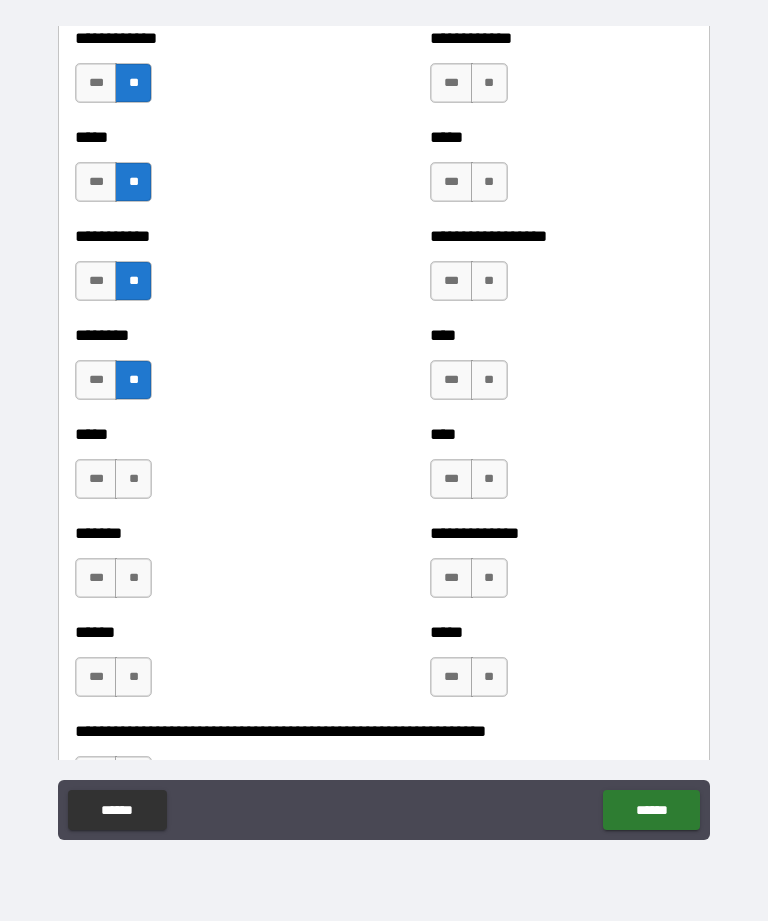 scroll, scrollTop: 1102, scrollLeft: 0, axis: vertical 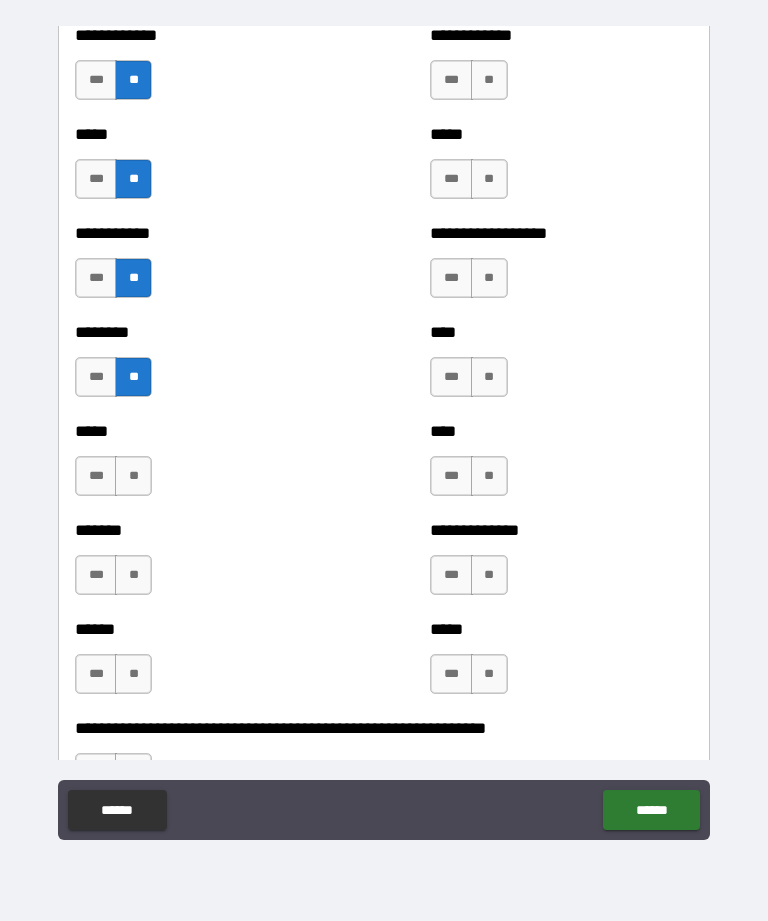 click on "**" at bounding box center [133, 476] 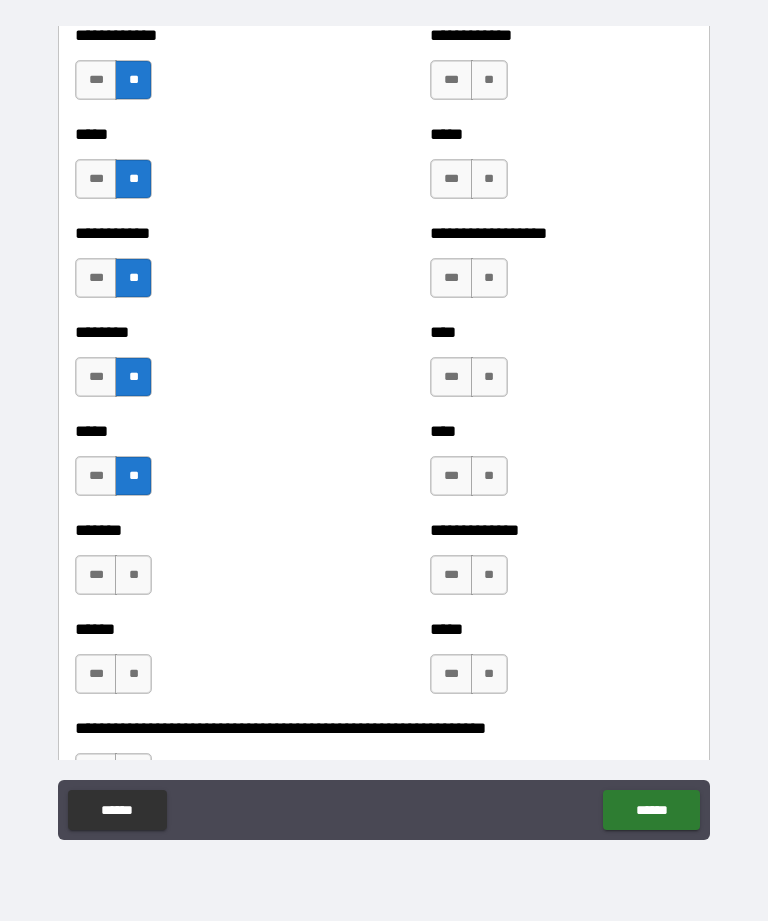 click on "**" at bounding box center (133, 575) 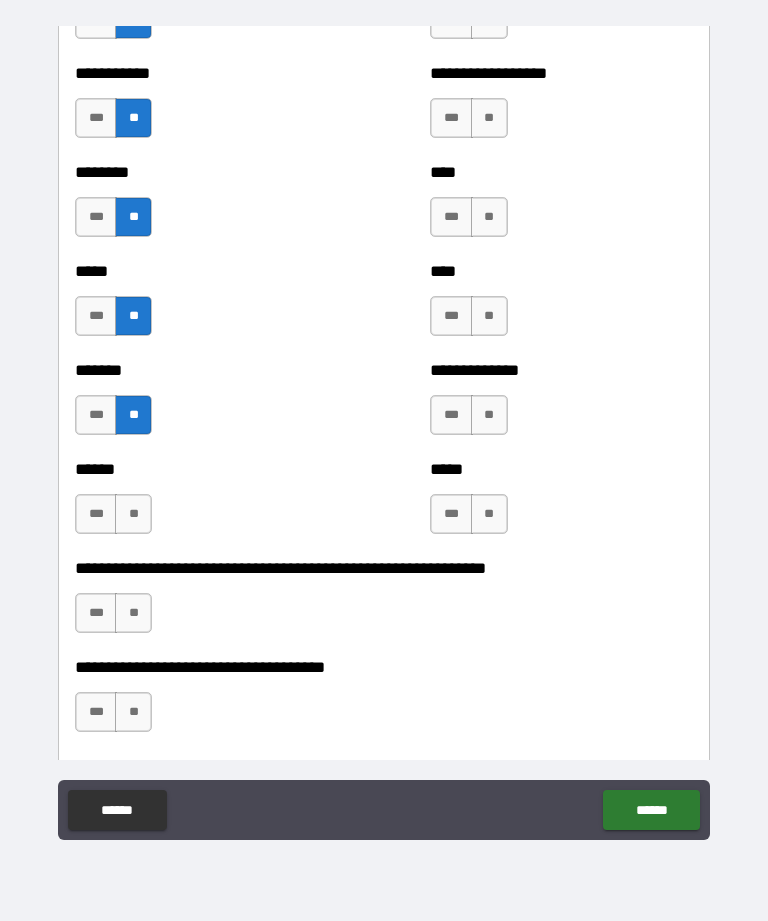 scroll, scrollTop: 1264, scrollLeft: 0, axis: vertical 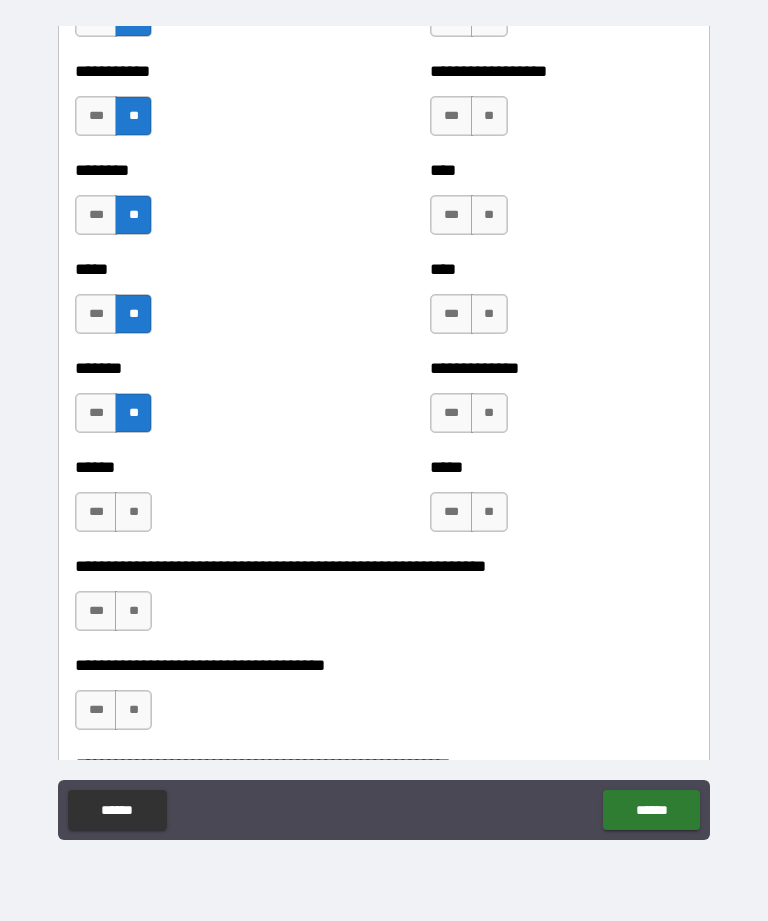 click on "**" at bounding box center (133, 512) 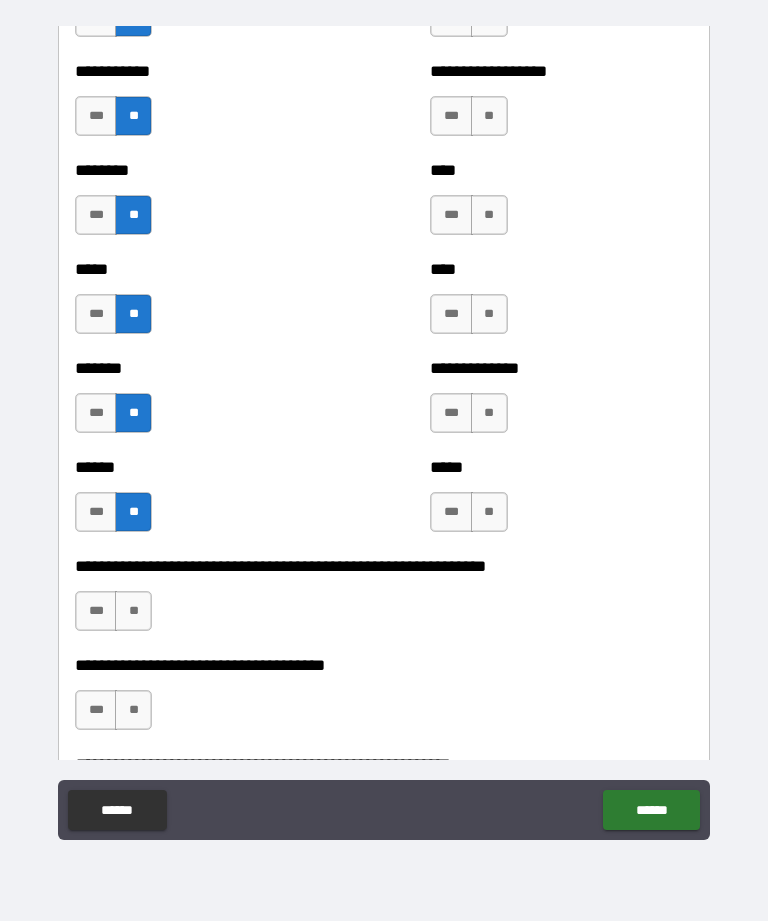click on "**" at bounding box center (133, 611) 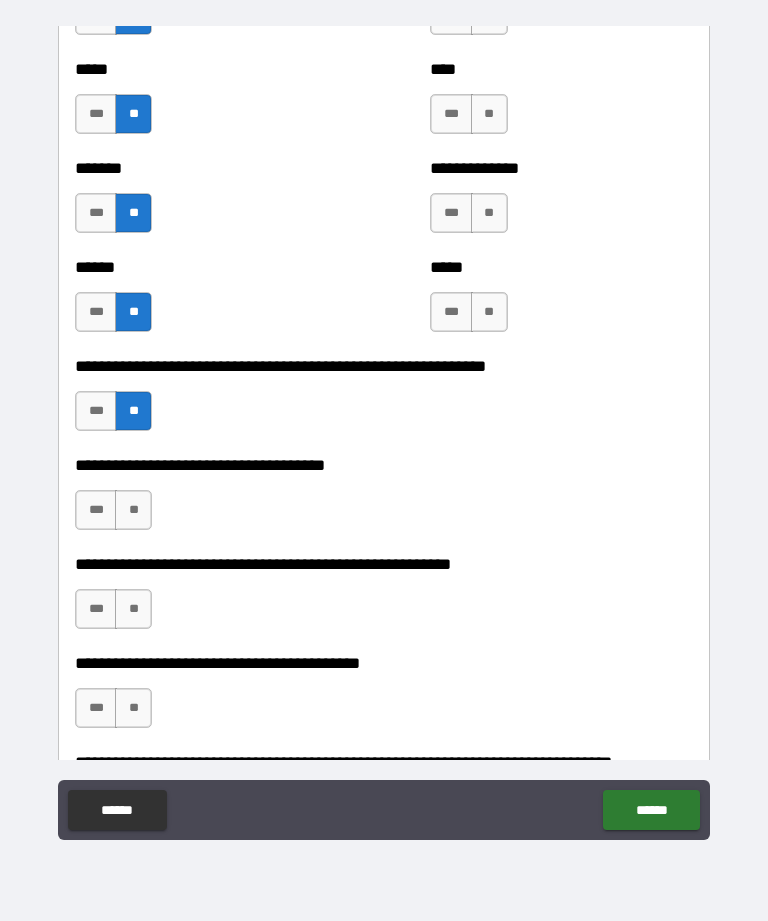 scroll, scrollTop: 1466, scrollLeft: 0, axis: vertical 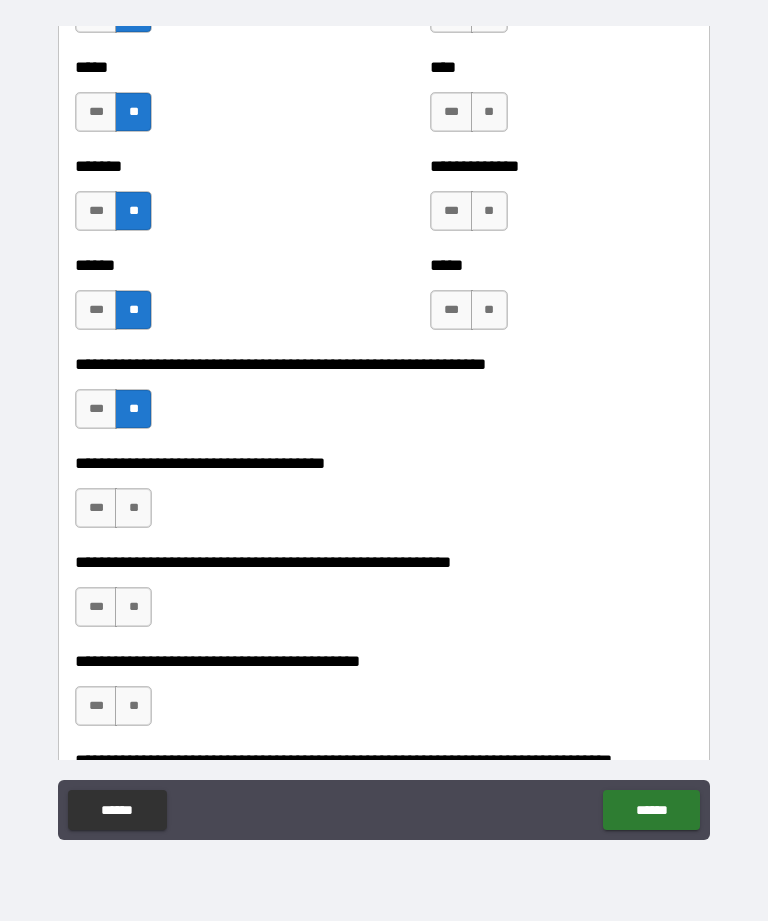 click on "**" at bounding box center (133, 508) 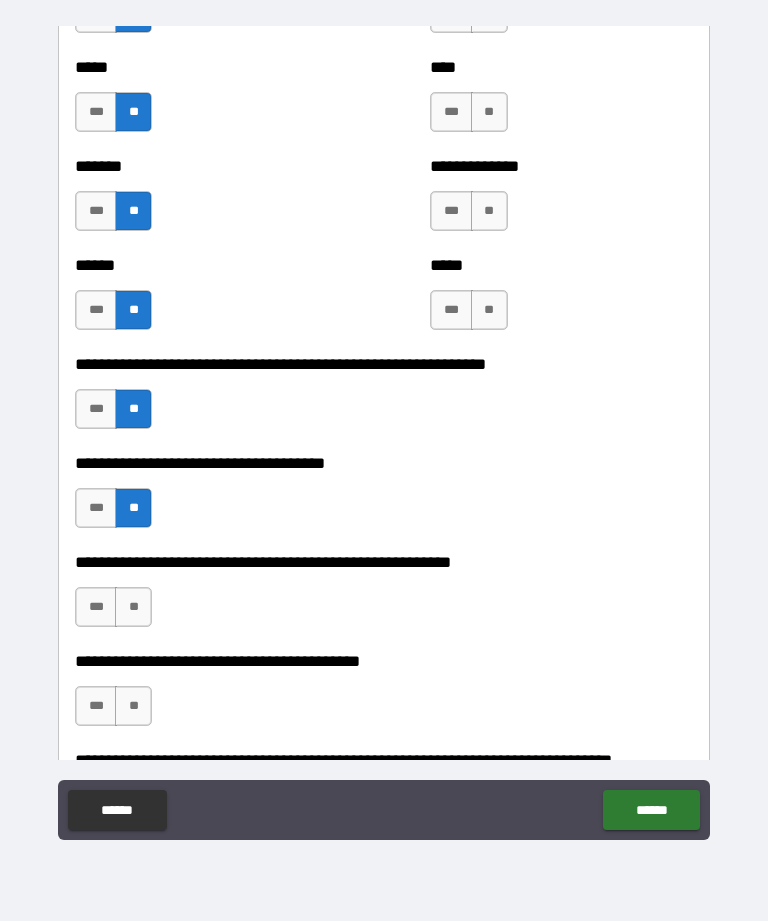 click on "**" at bounding box center (133, 607) 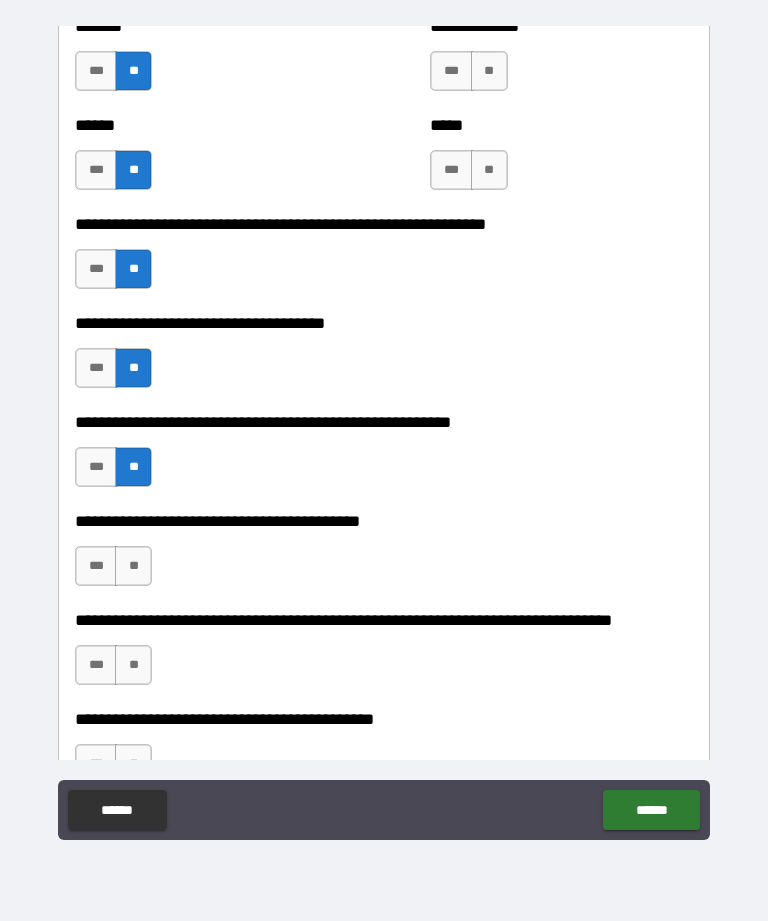 scroll, scrollTop: 1608, scrollLeft: 0, axis: vertical 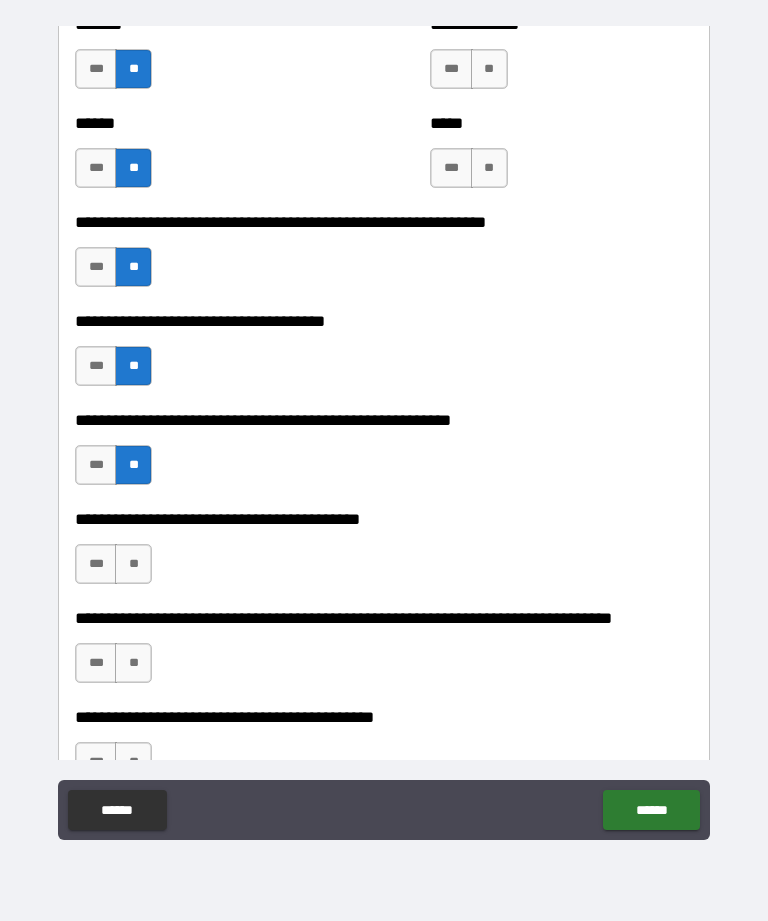 click on "**" at bounding box center (133, 564) 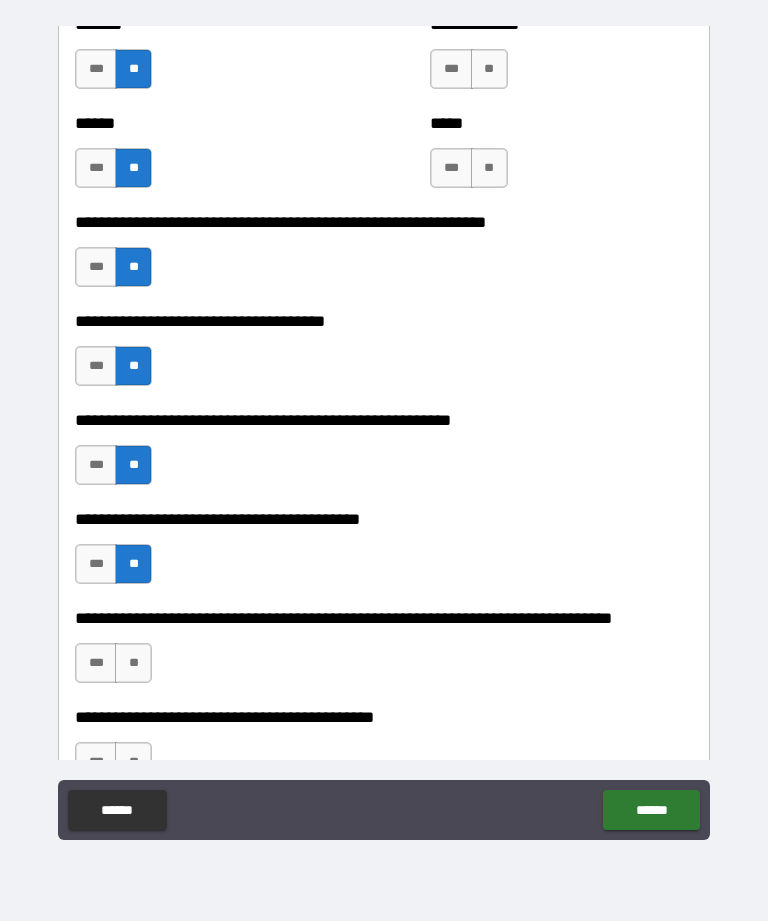 click on "**" at bounding box center [133, 663] 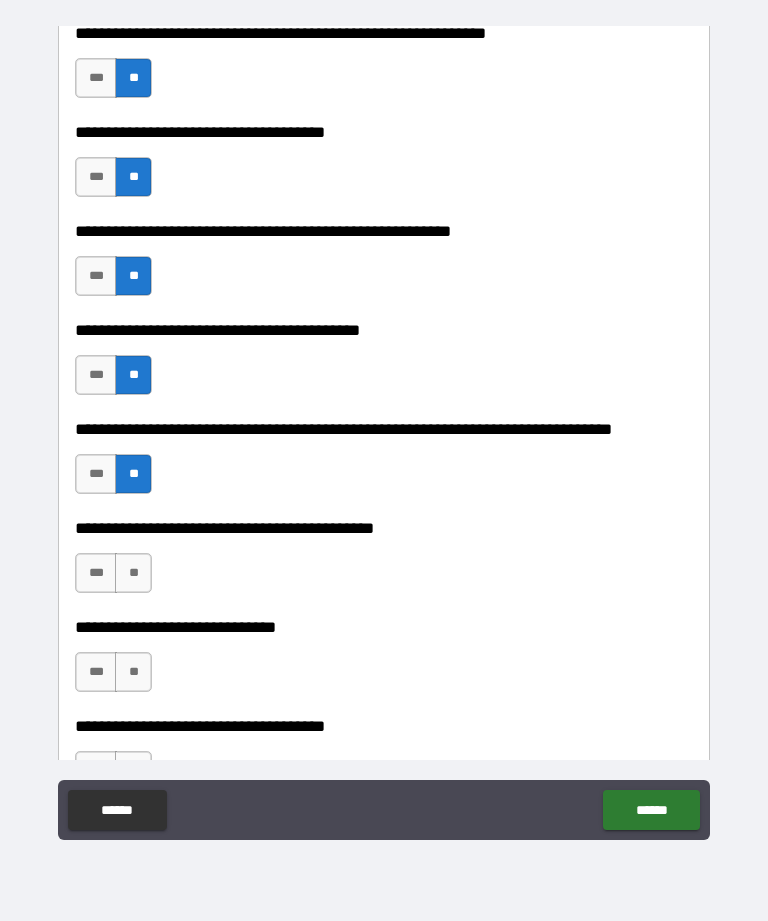 scroll, scrollTop: 1814, scrollLeft: 0, axis: vertical 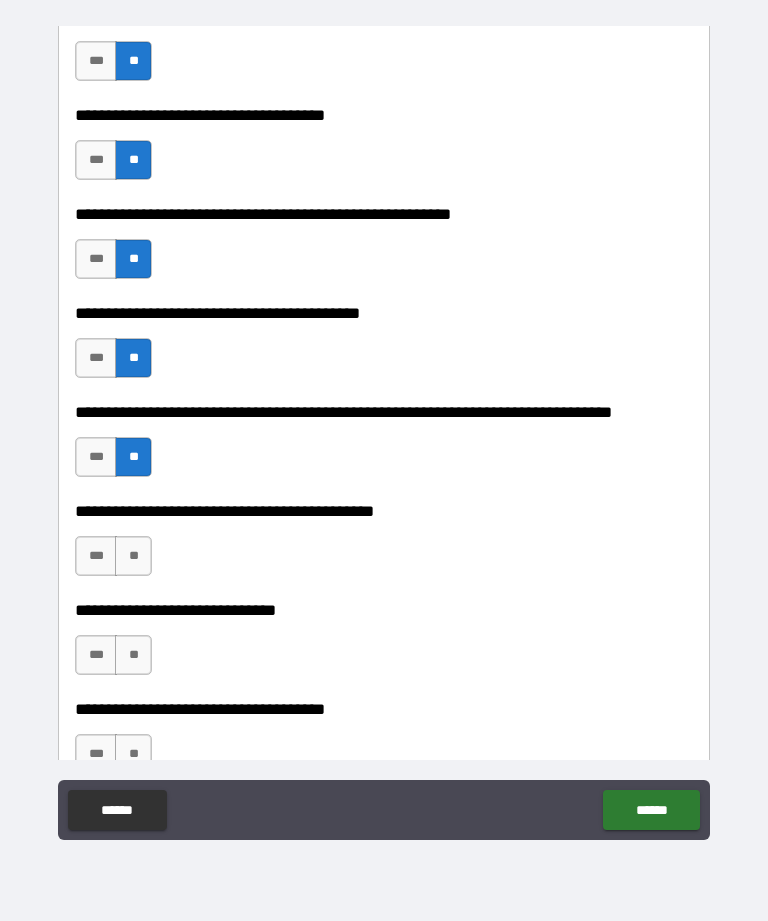 click on "**" at bounding box center (133, 556) 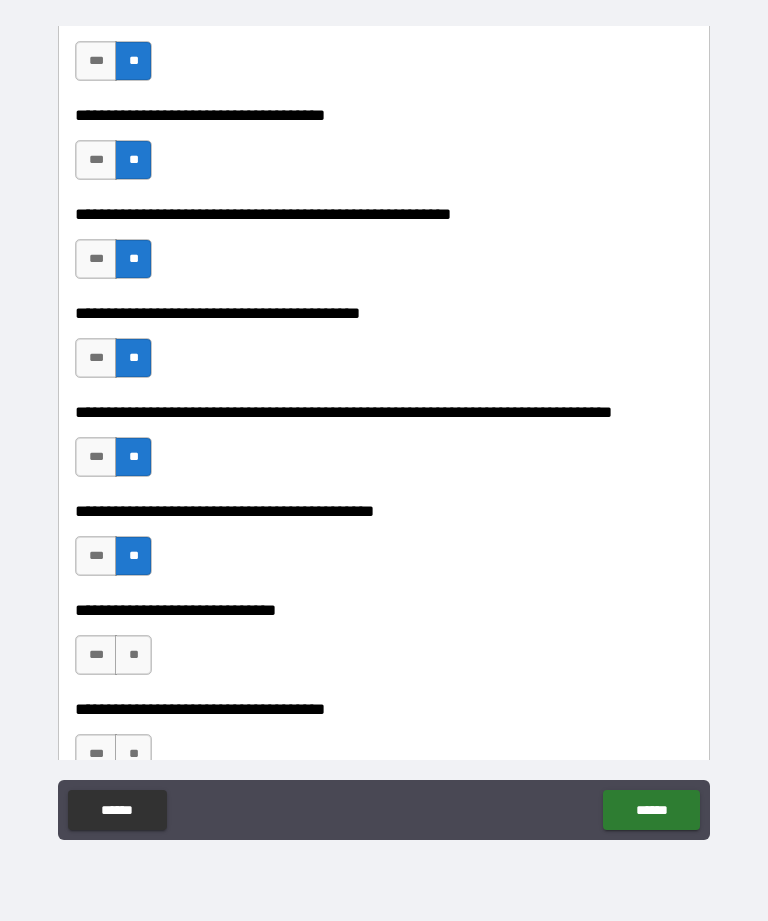 click on "**" at bounding box center [133, 655] 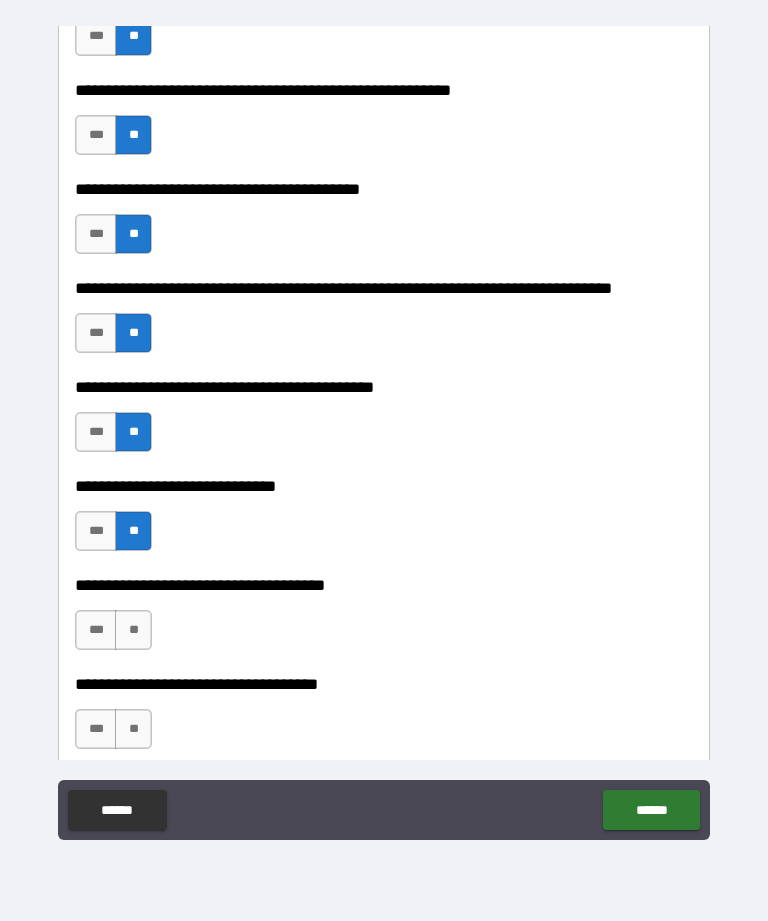 scroll, scrollTop: 1939, scrollLeft: 0, axis: vertical 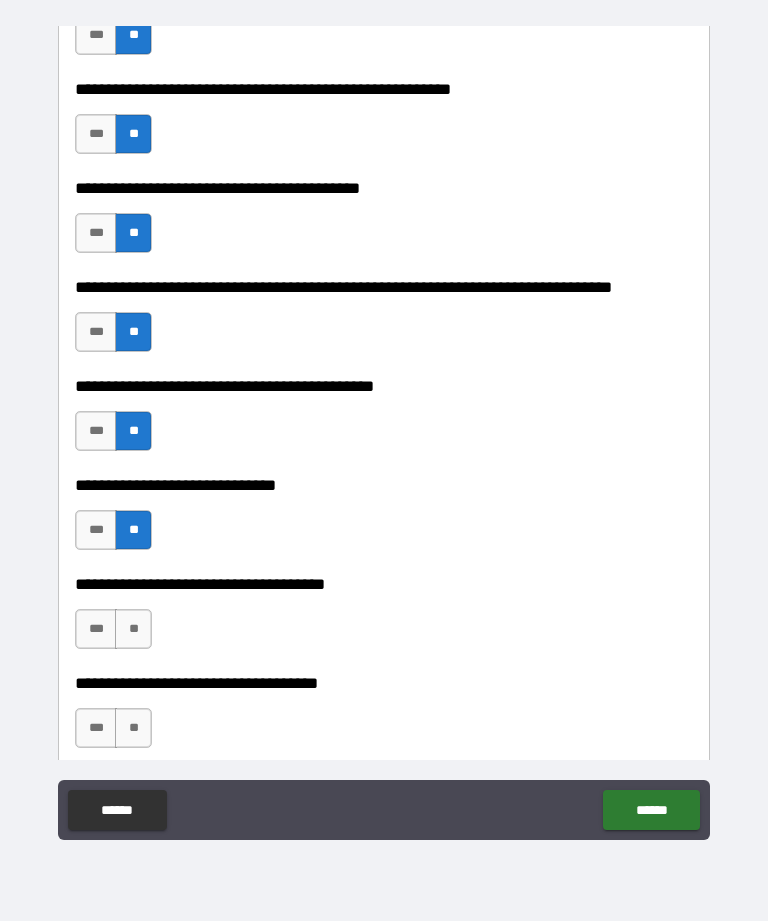 click on "**" at bounding box center (133, 629) 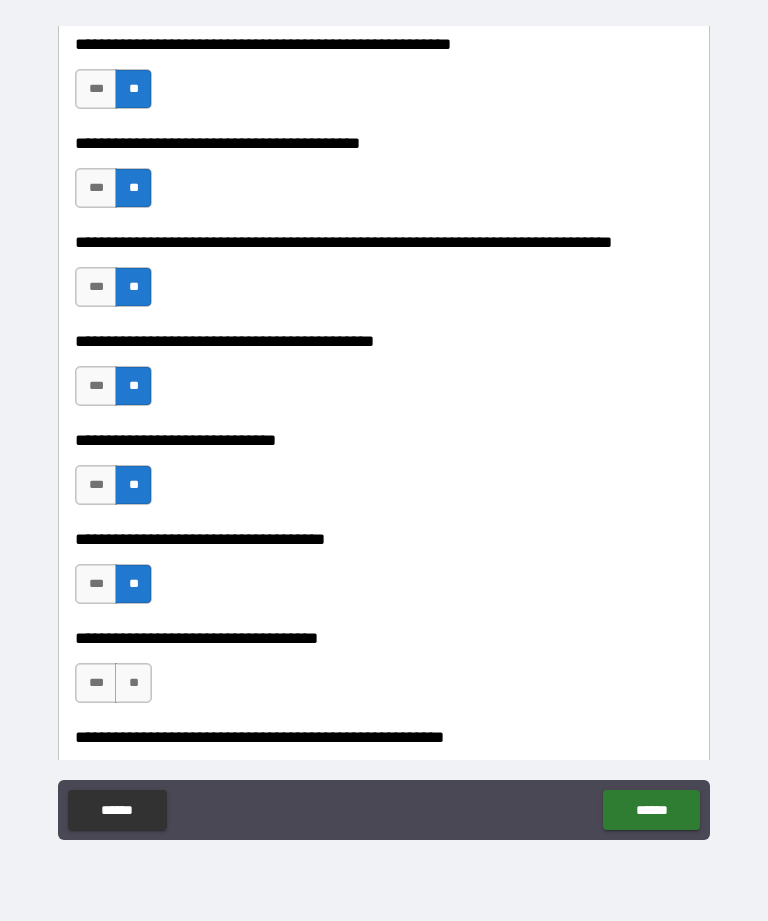 click on "**" at bounding box center (133, 683) 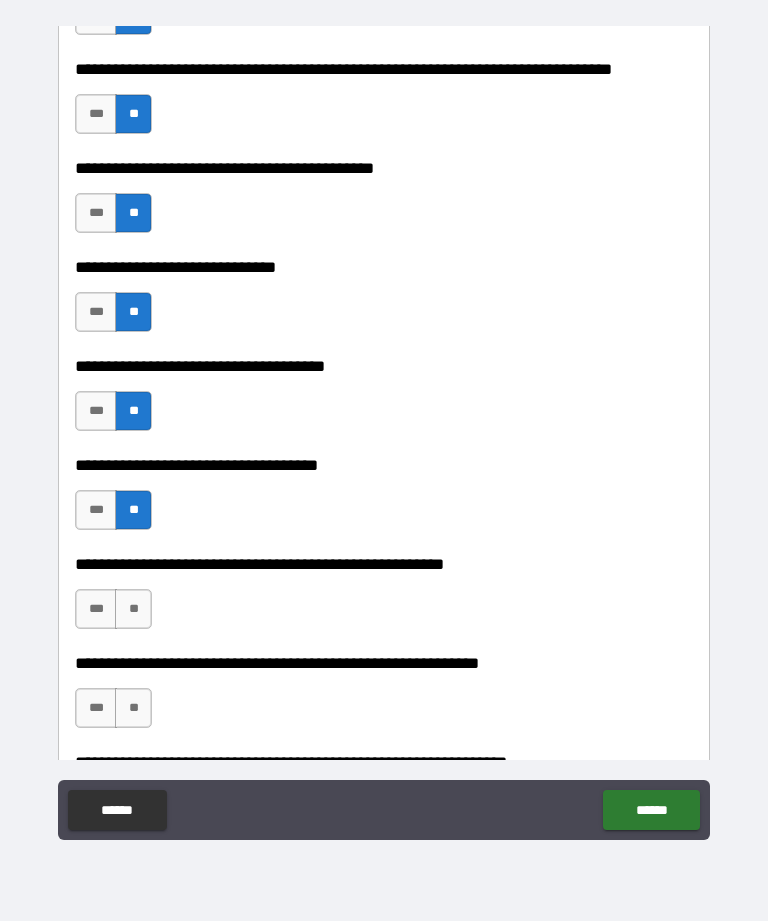 scroll, scrollTop: 2226, scrollLeft: 0, axis: vertical 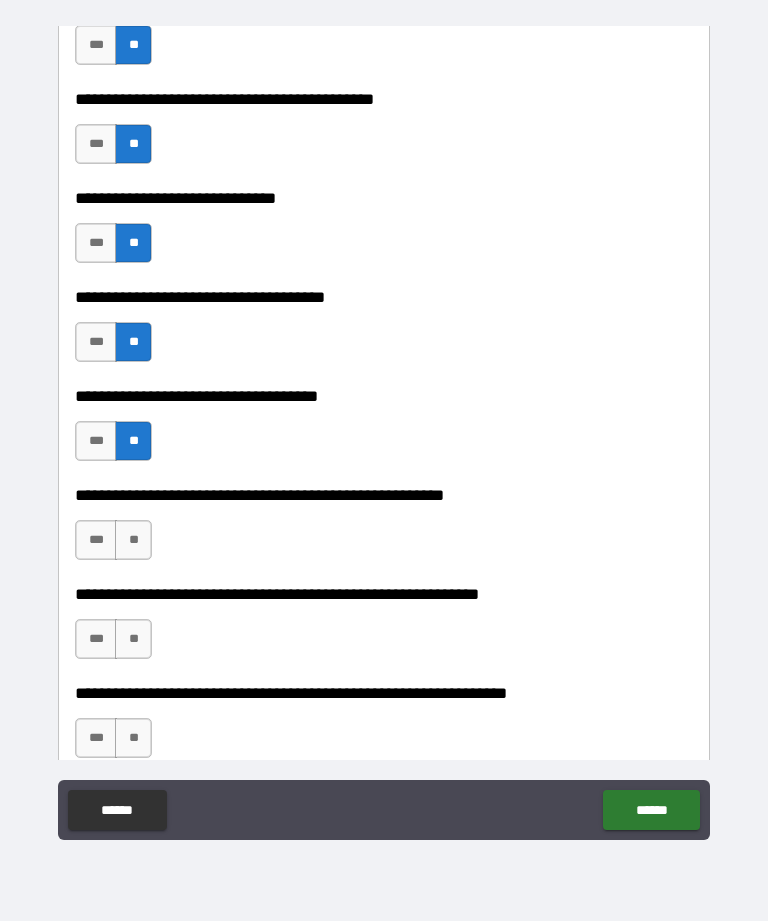 click on "**" at bounding box center (133, 540) 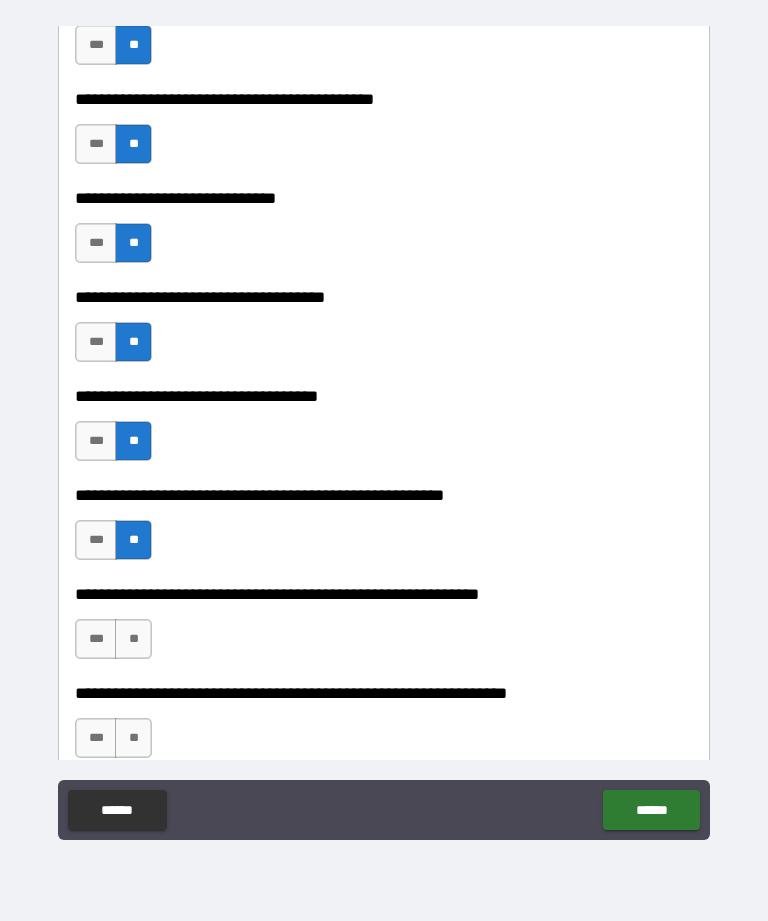 click on "**" at bounding box center (133, 639) 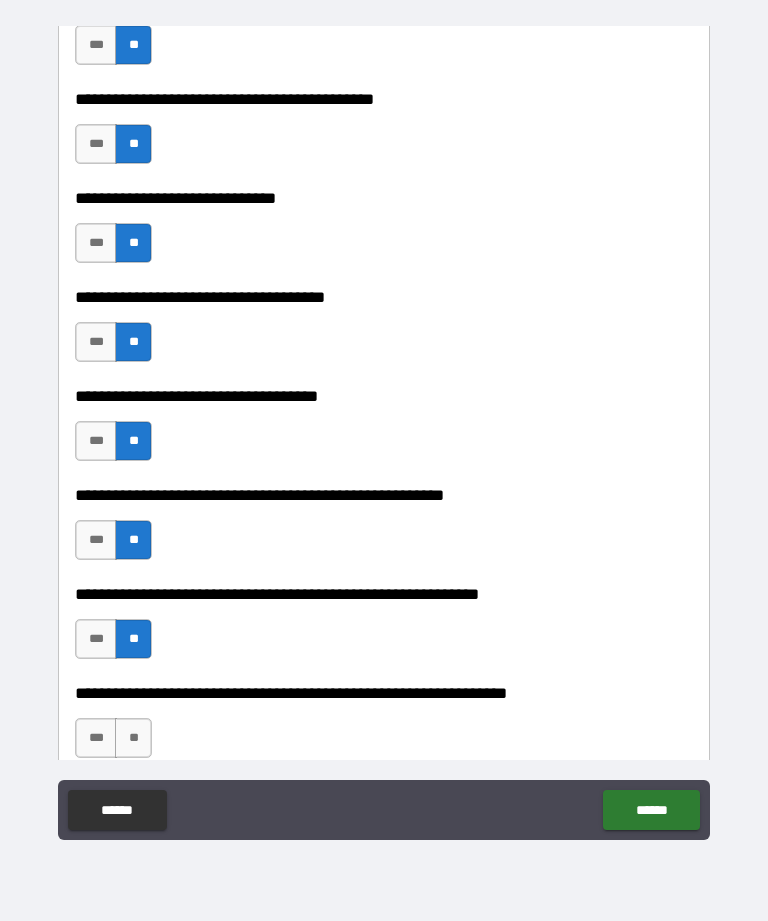 click on "**" at bounding box center [133, 738] 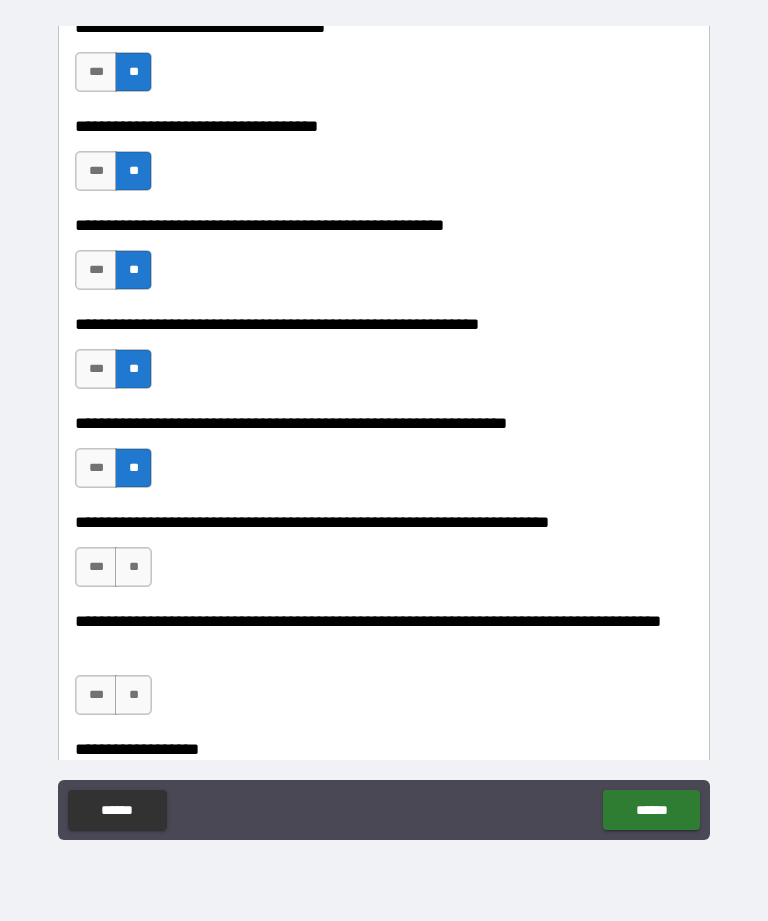 scroll, scrollTop: 2524, scrollLeft: 0, axis: vertical 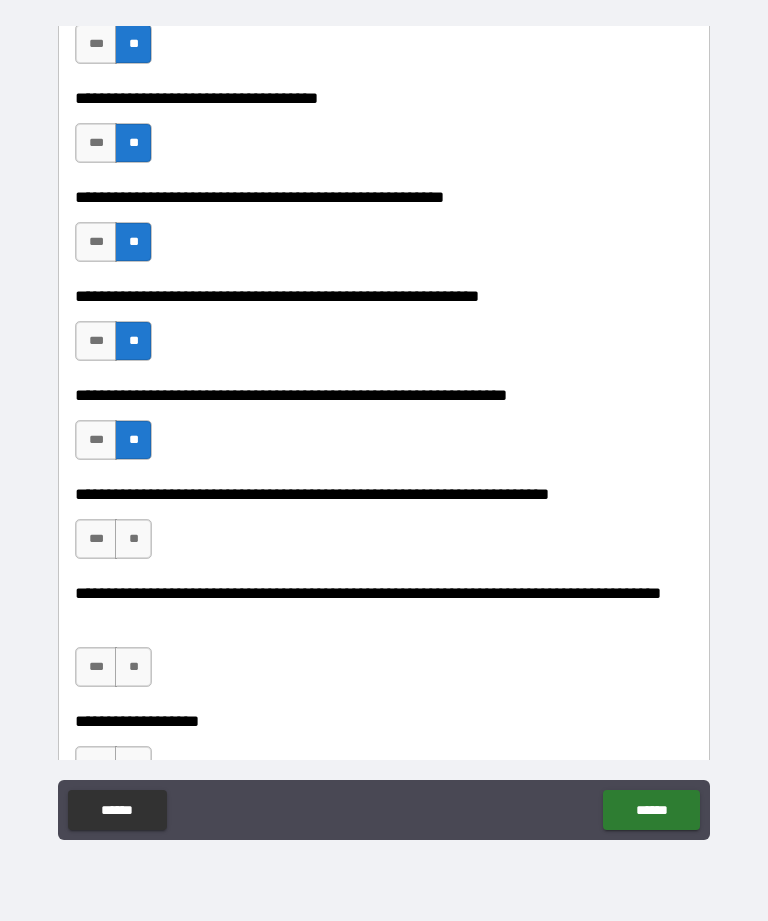 click on "**" at bounding box center [133, 539] 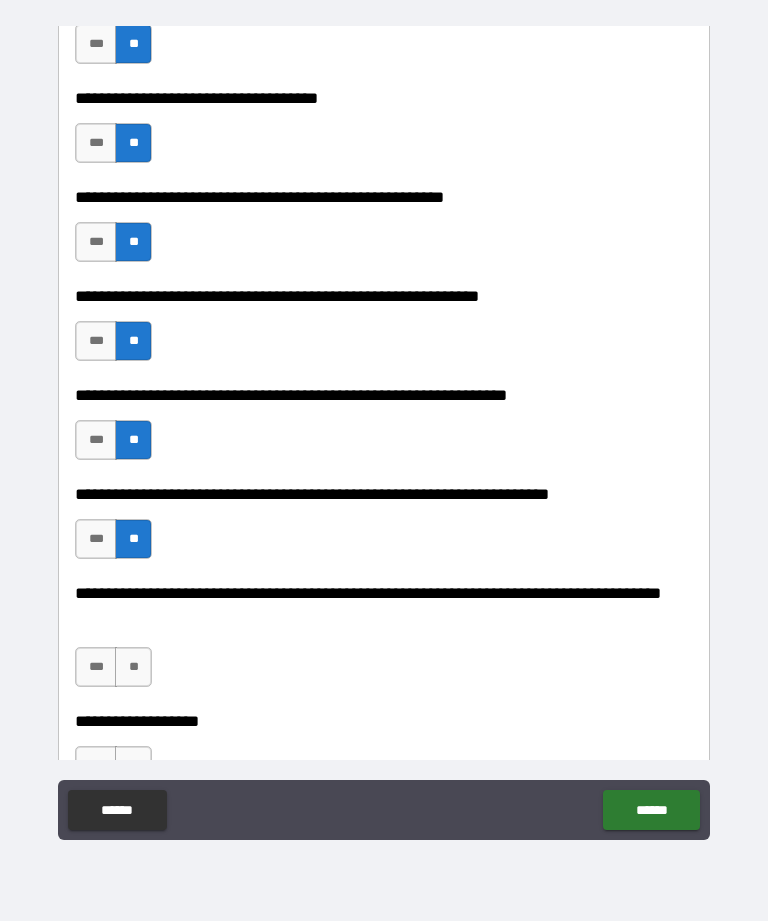 click on "**" at bounding box center [133, 667] 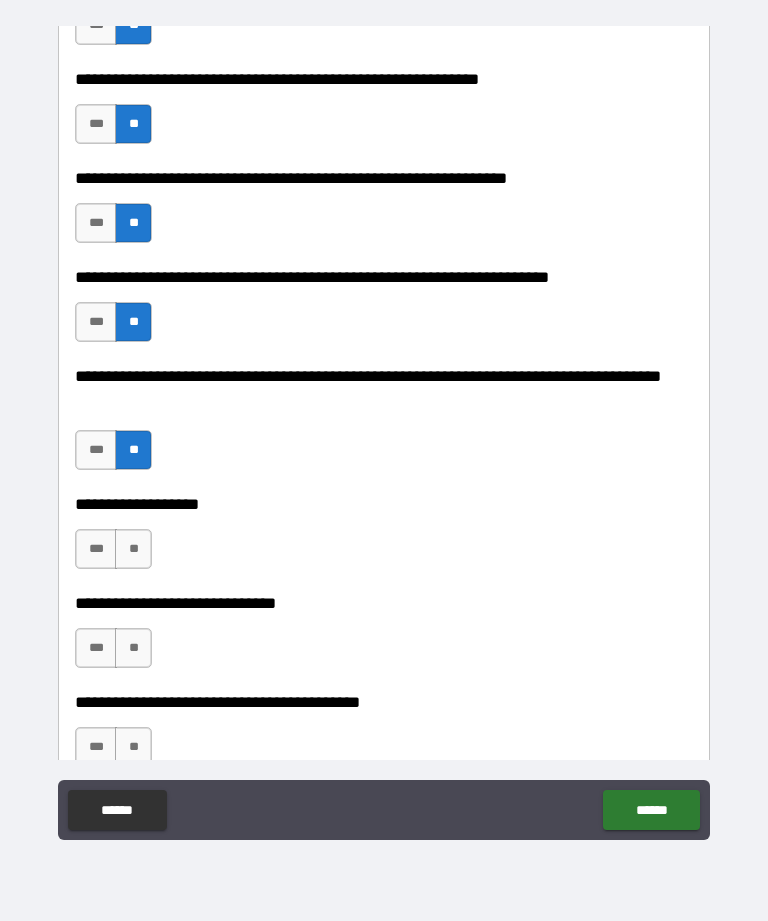 scroll, scrollTop: 2762, scrollLeft: 0, axis: vertical 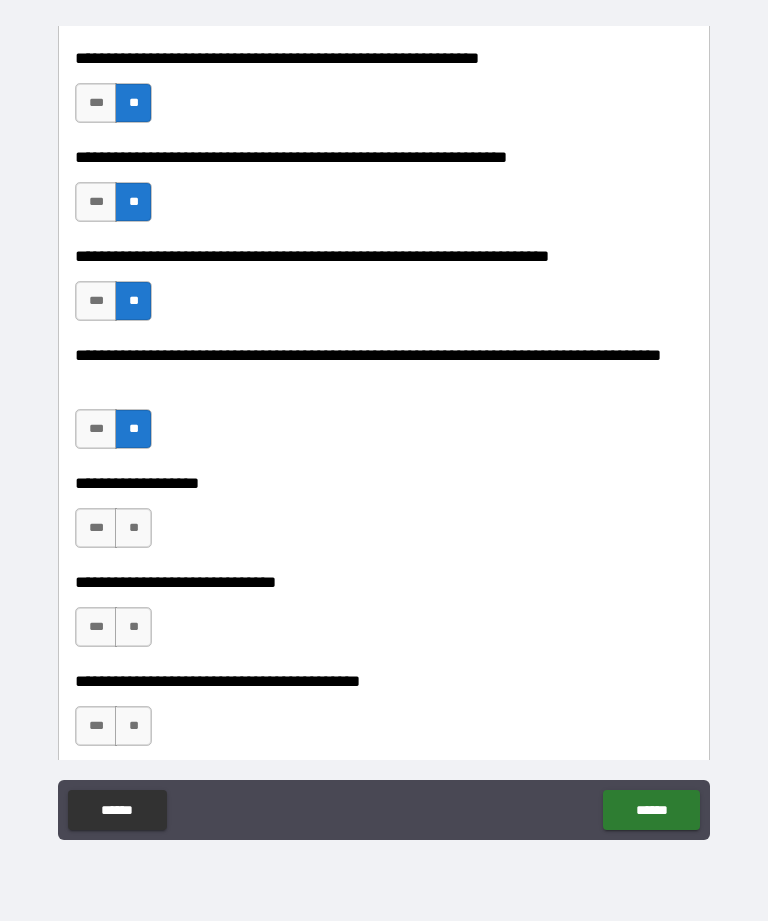 click on "**" at bounding box center (133, 528) 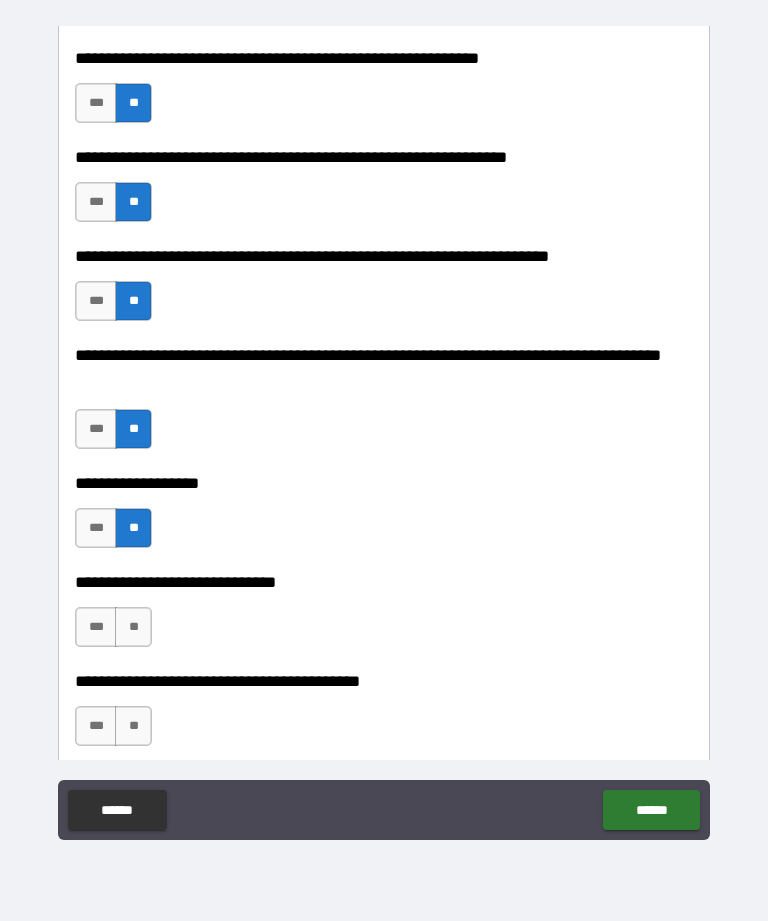 click on "**" at bounding box center (133, 627) 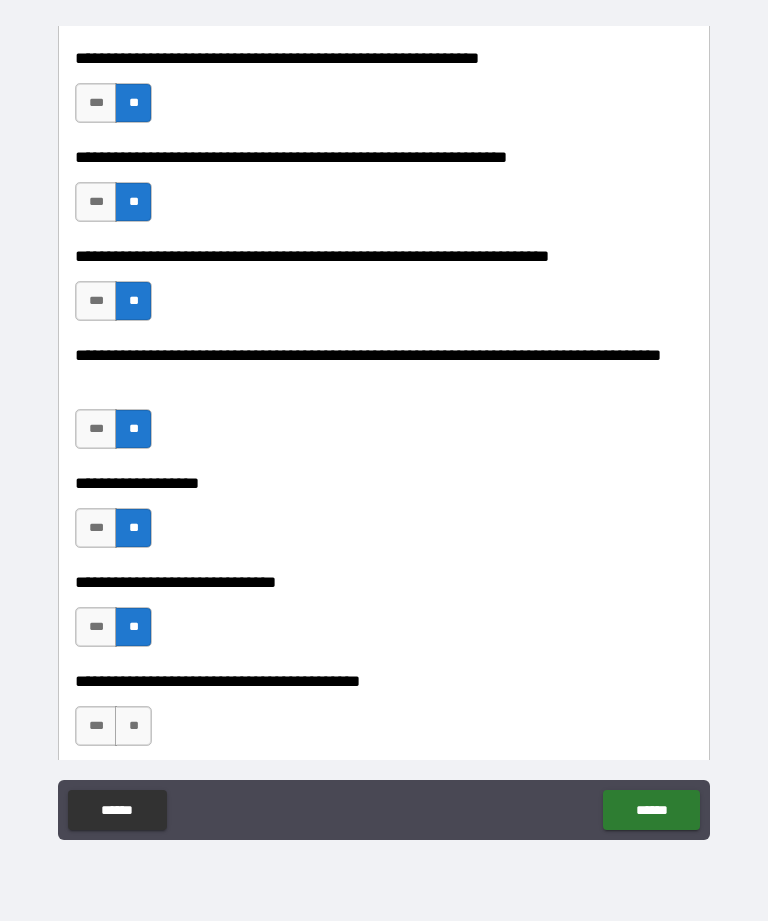 click on "**" at bounding box center [133, 726] 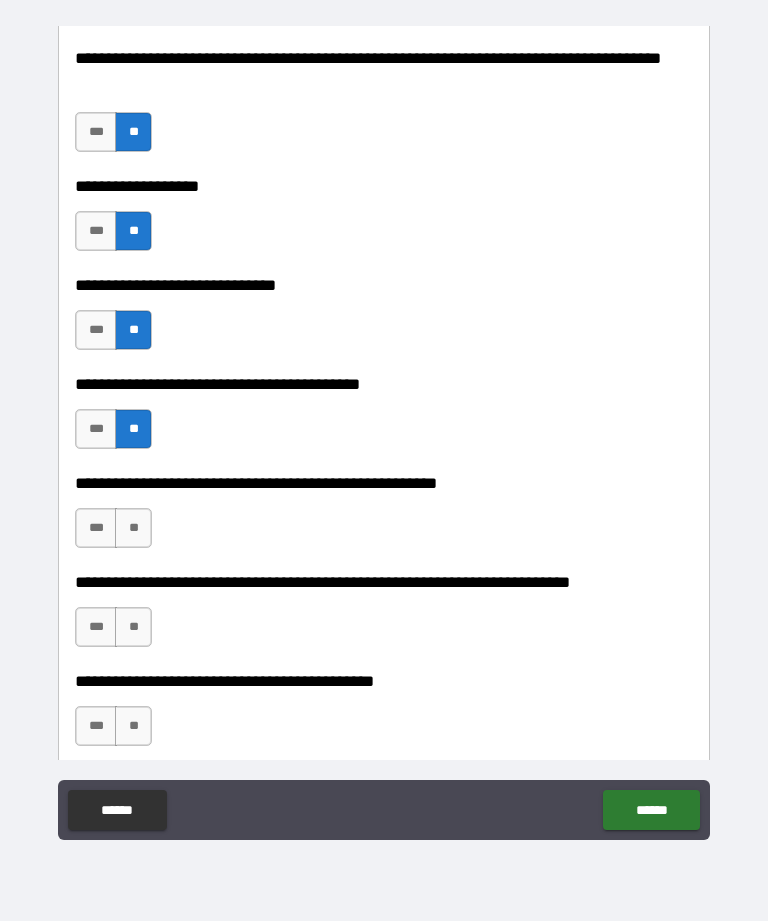 scroll, scrollTop: 3063, scrollLeft: 0, axis: vertical 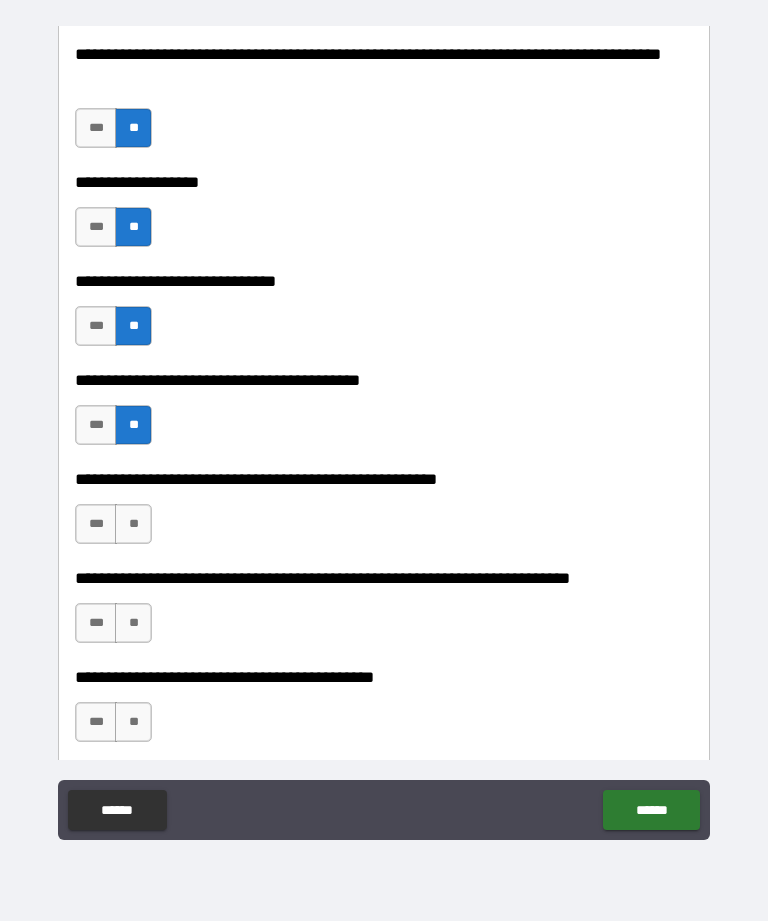 click on "**" at bounding box center (133, 524) 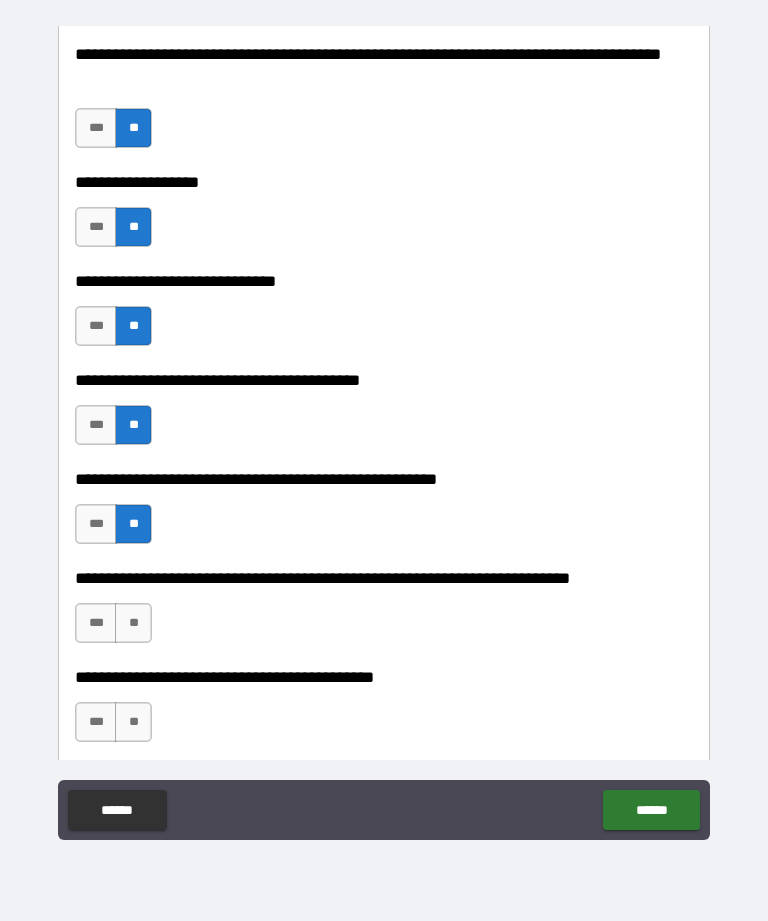 click on "**" at bounding box center [133, 623] 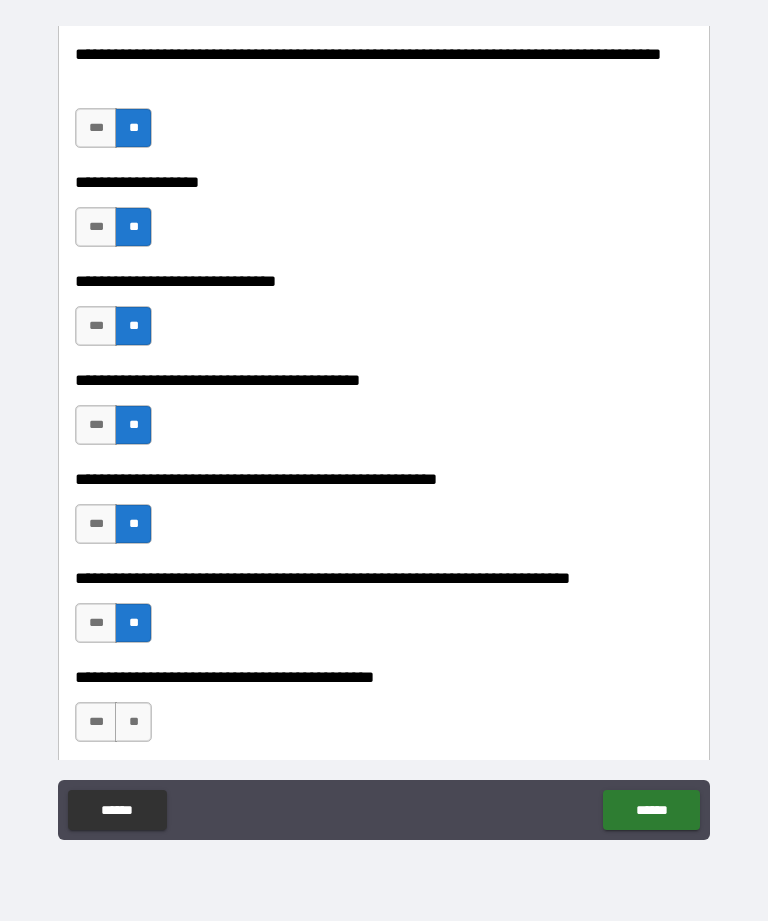 click on "**" at bounding box center [133, 722] 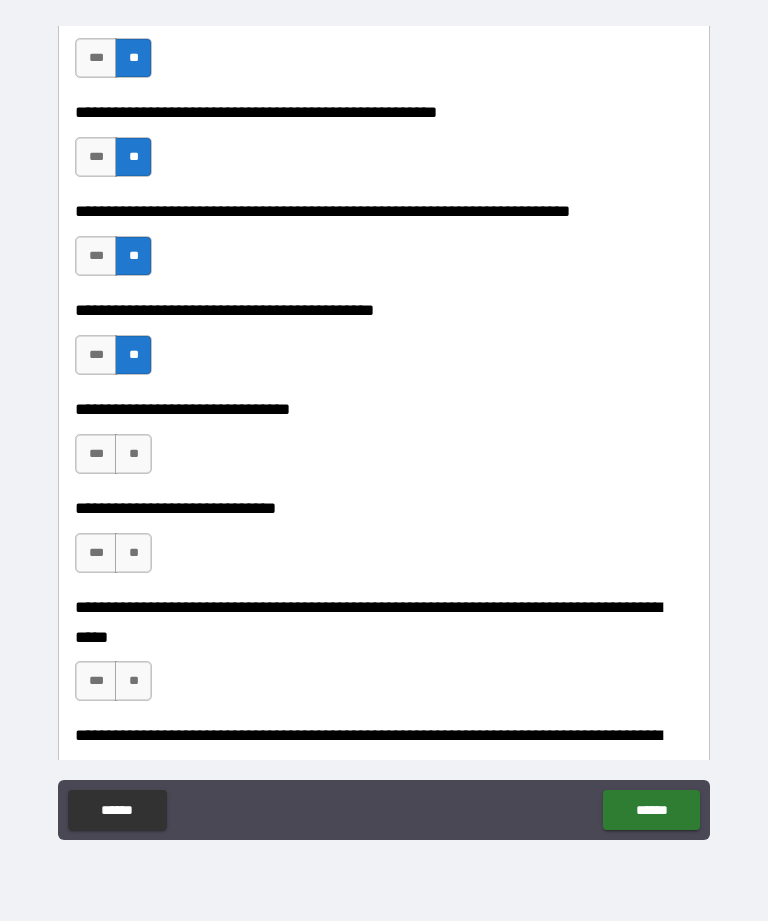 scroll, scrollTop: 3433, scrollLeft: 0, axis: vertical 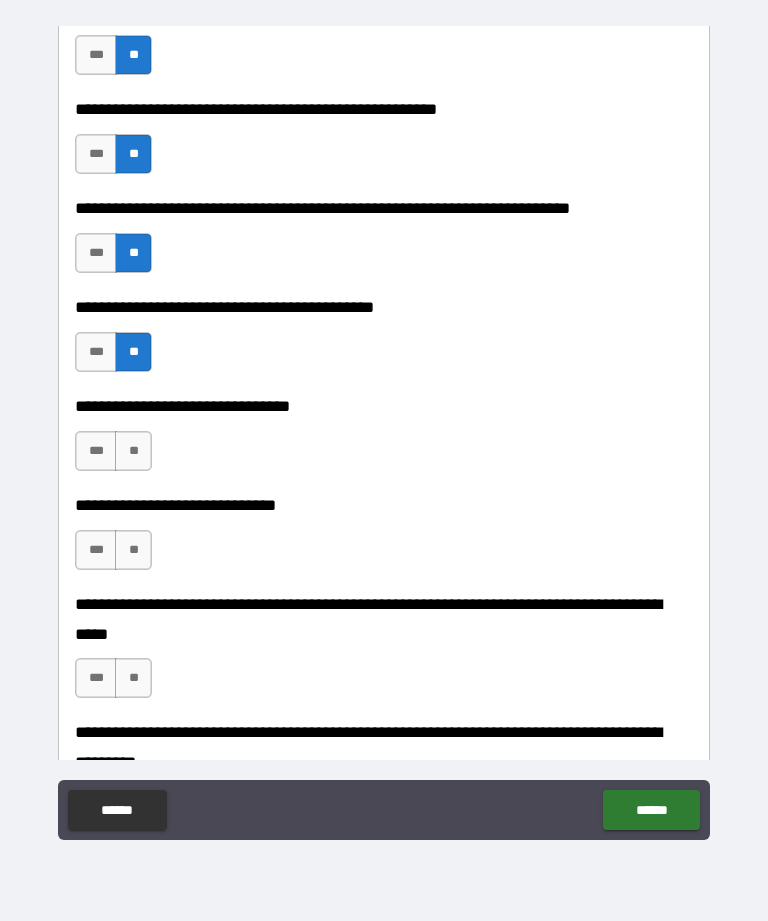 click on "**" at bounding box center [133, 451] 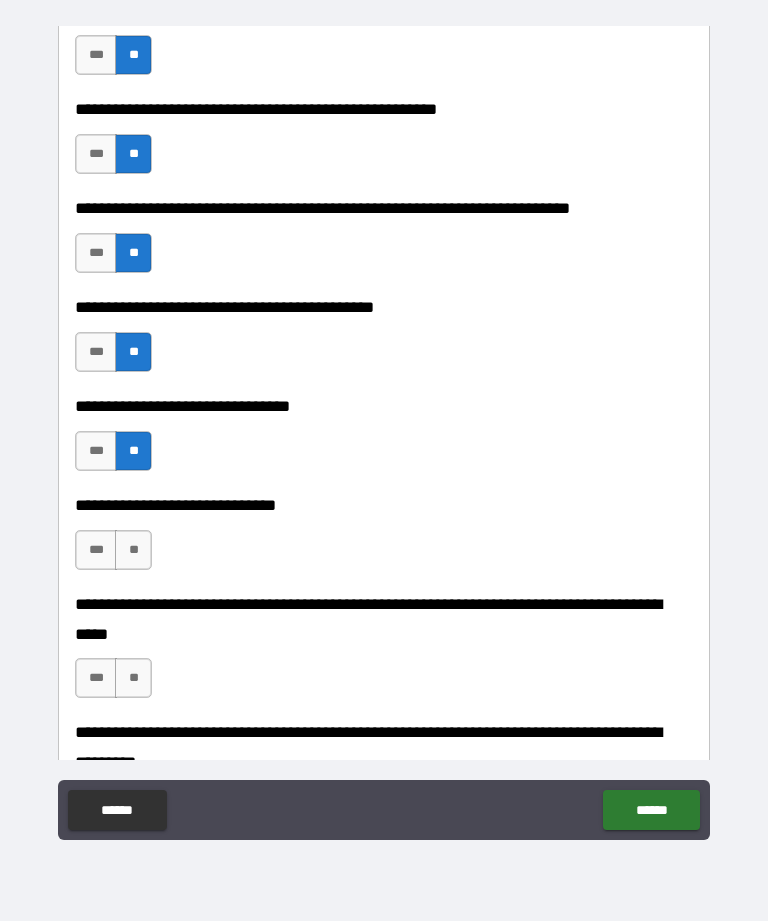 click on "**" at bounding box center (133, 550) 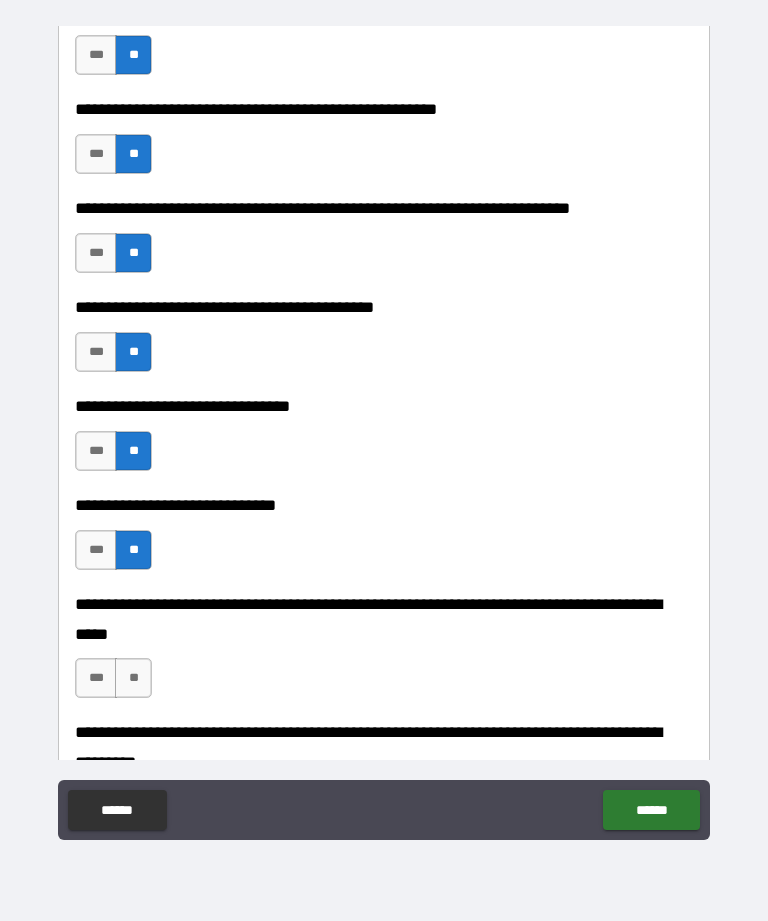 click on "**" at bounding box center (133, 678) 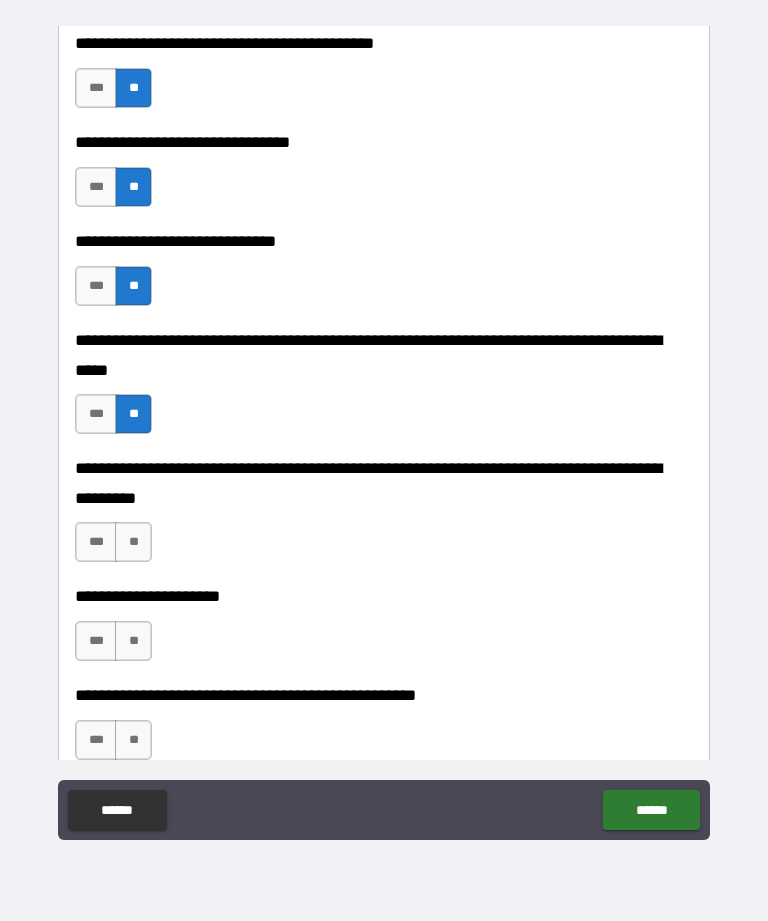 scroll, scrollTop: 3719, scrollLeft: 0, axis: vertical 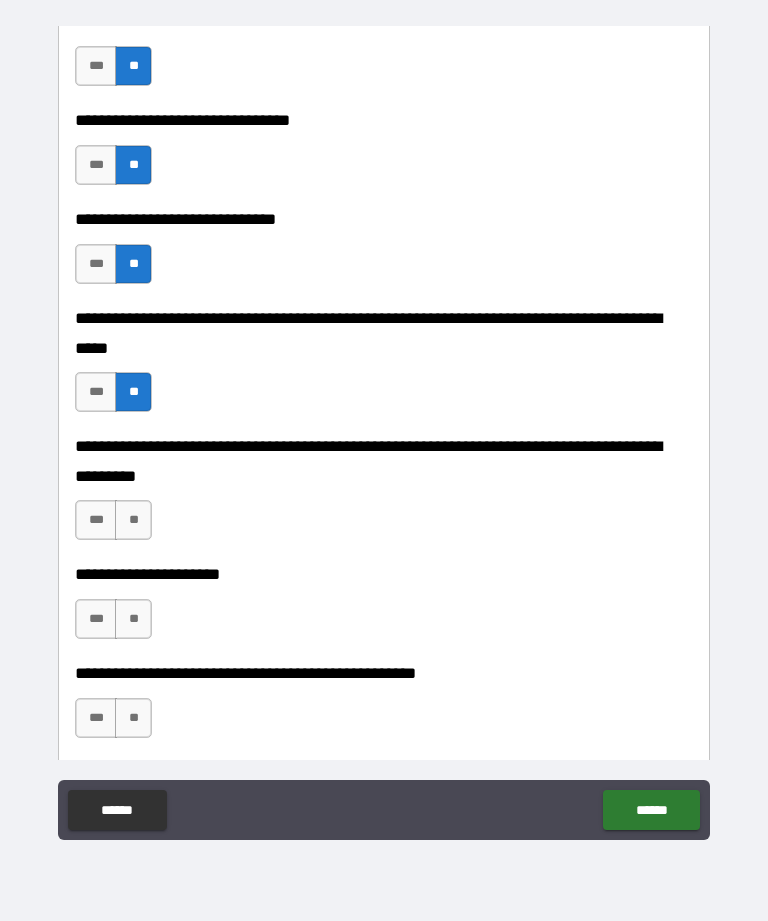 click on "**" at bounding box center (133, 520) 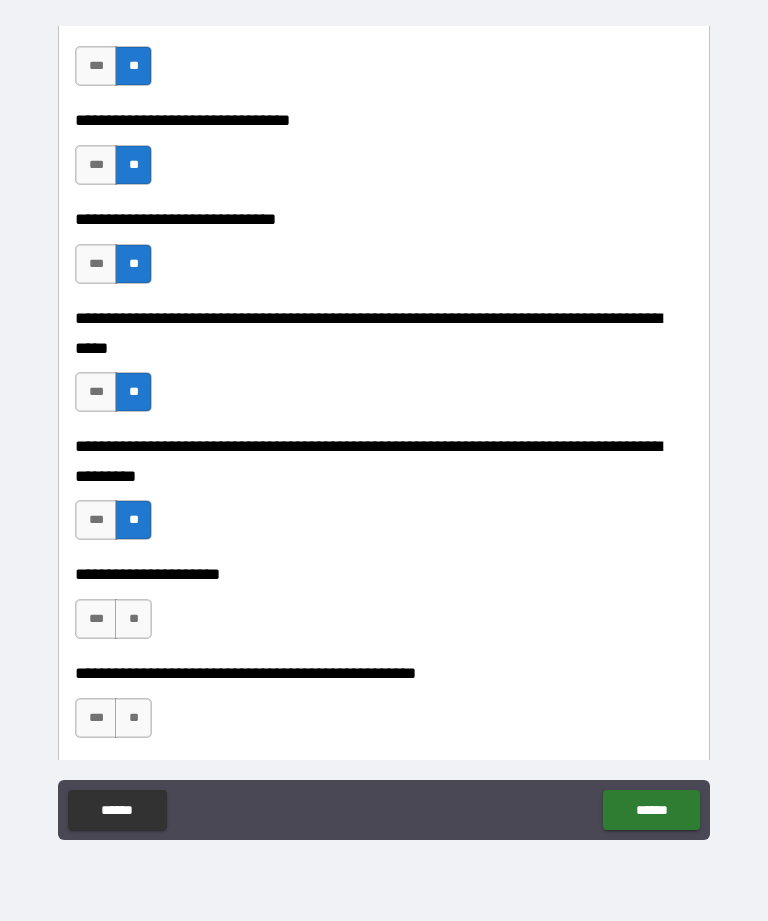 click on "**" at bounding box center (133, 619) 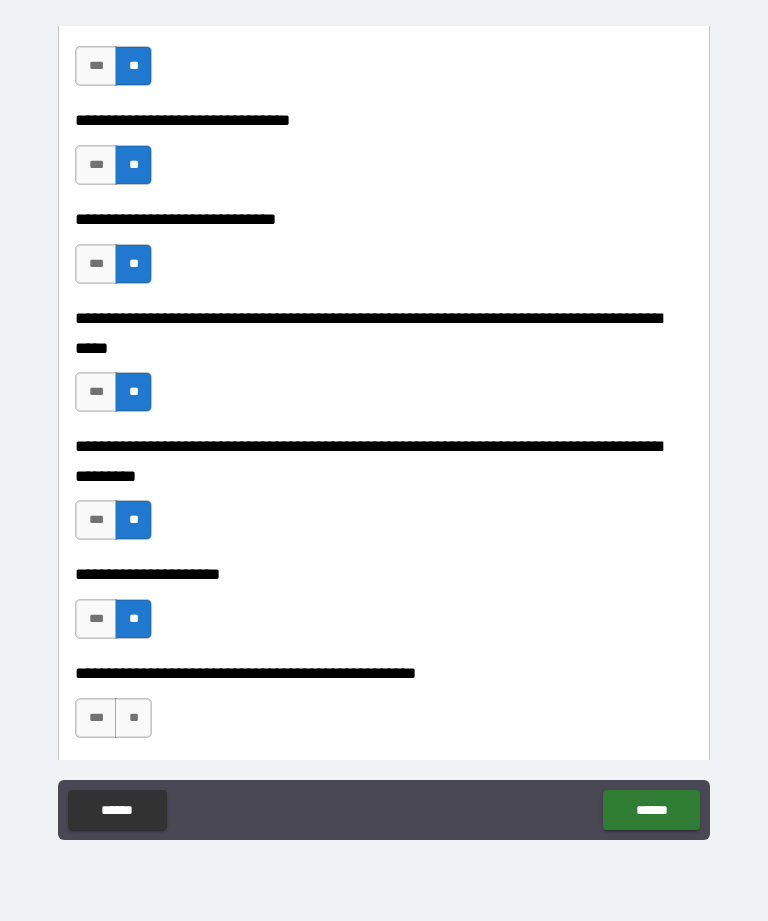 click on "**" at bounding box center [133, 718] 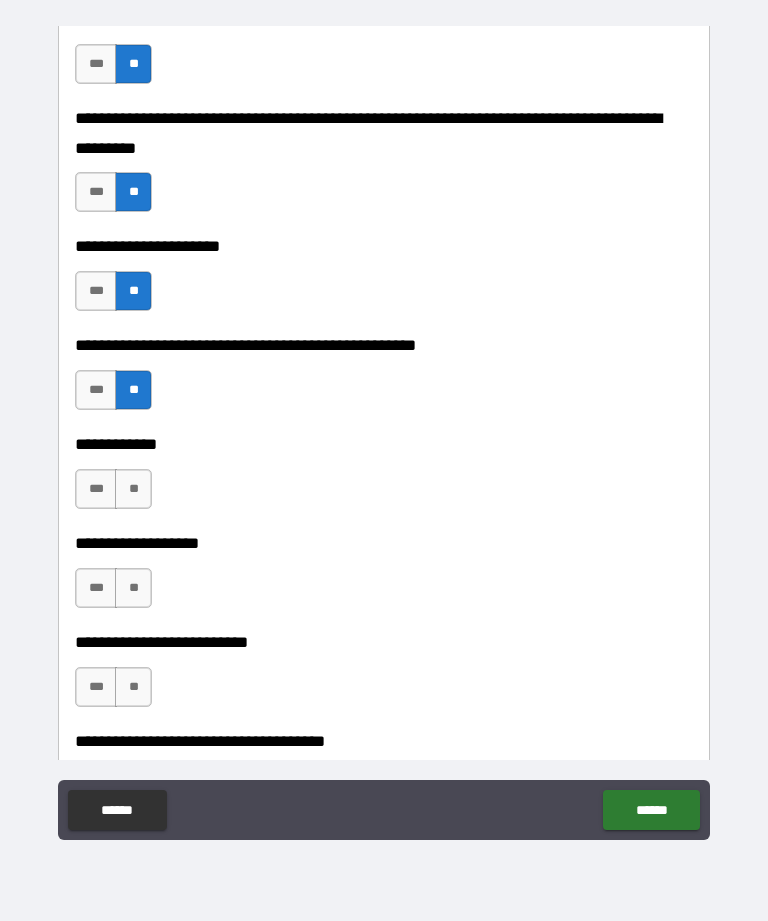 scroll, scrollTop: 4063, scrollLeft: 0, axis: vertical 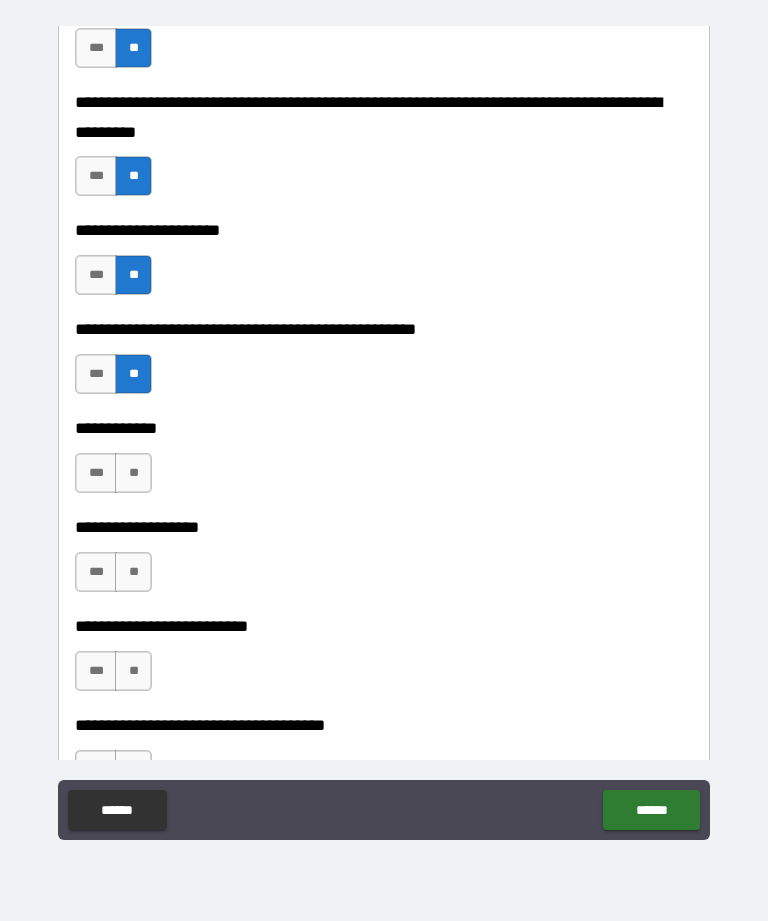 click on "**" at bounding box center (133, 473) 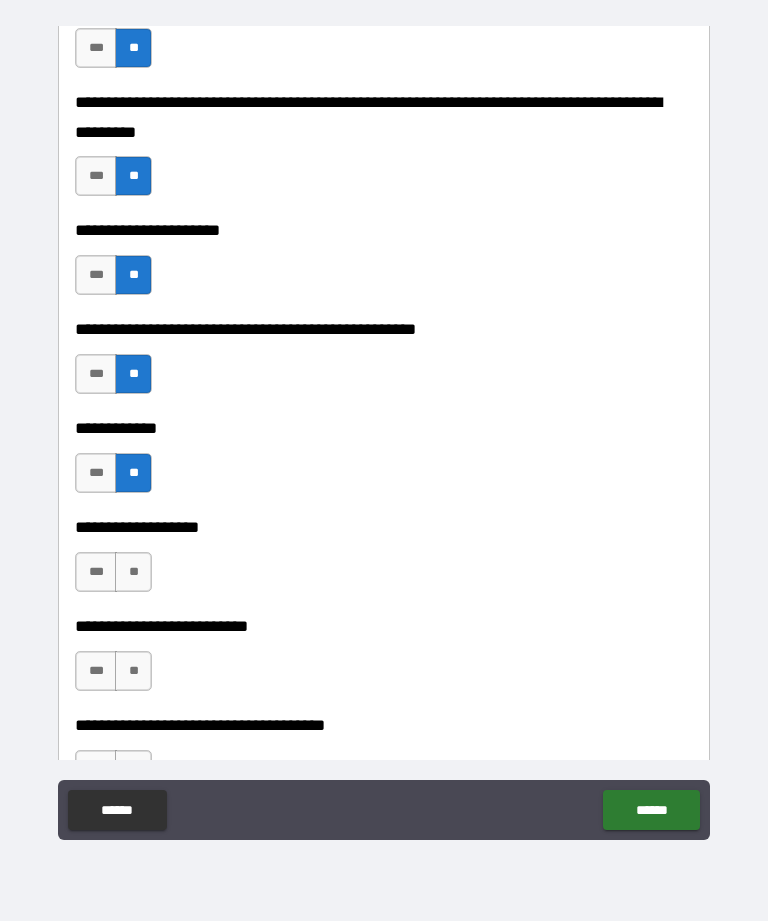 click on "**" at bounding box center [133, 572] 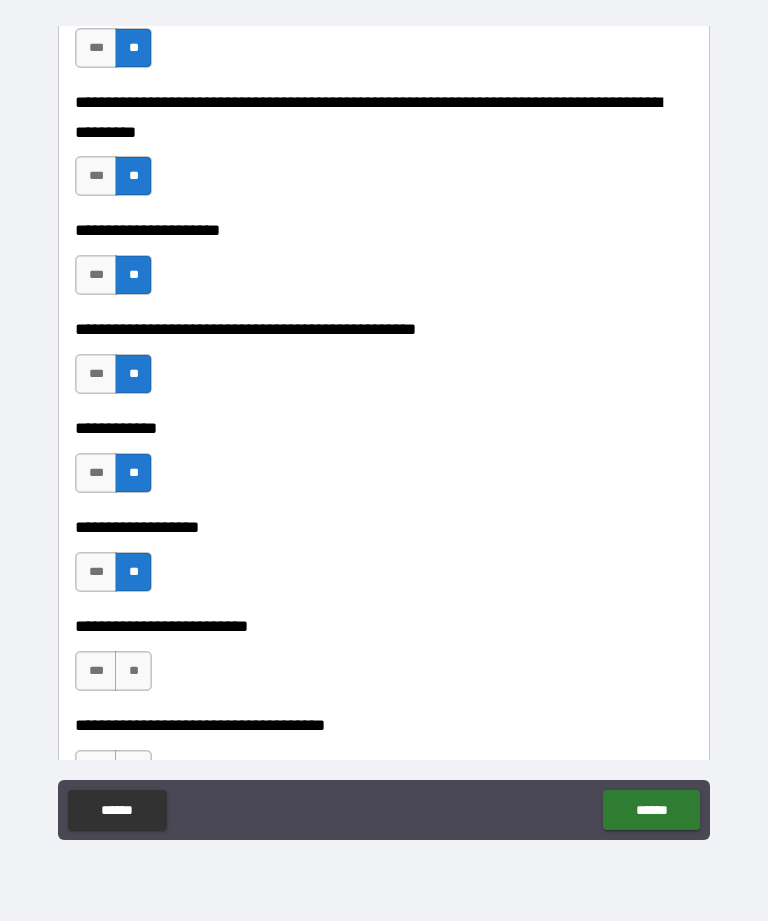 click on "**" at bounding box center (133, 671) 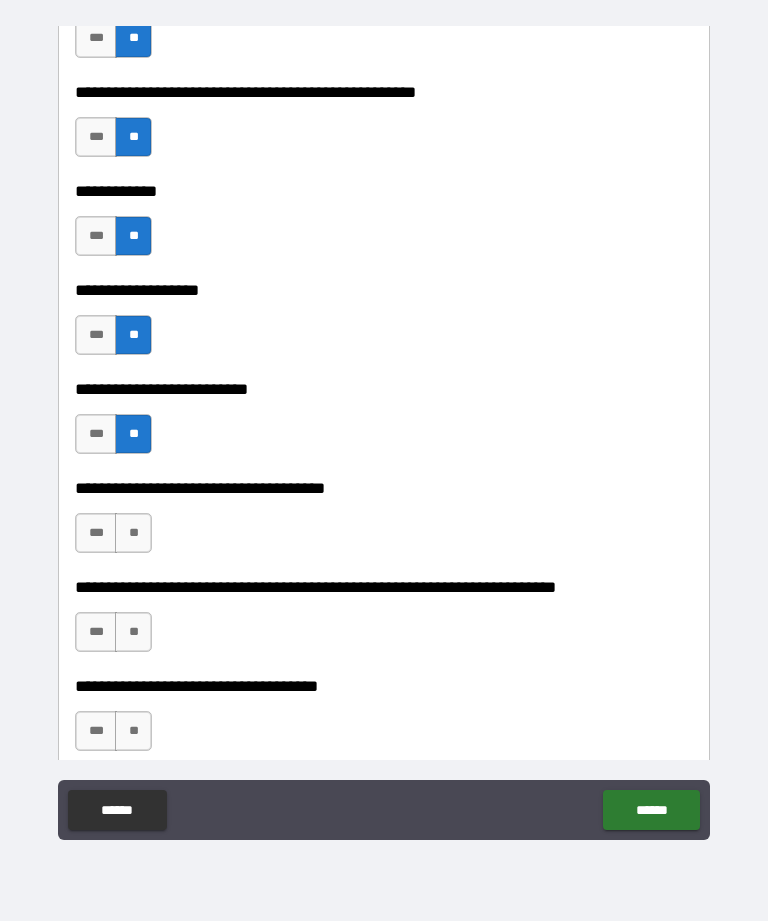 scroll, scrollTop: 4306, scrollLeft: 0, axis: vertical 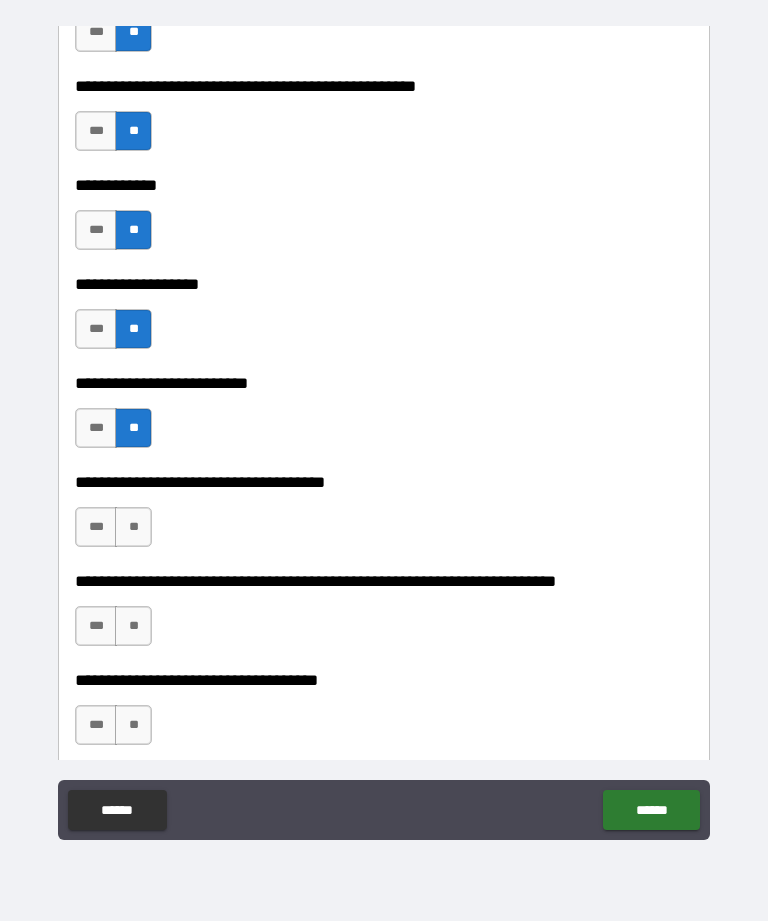 click on "**" at bounding box center (133, 527) 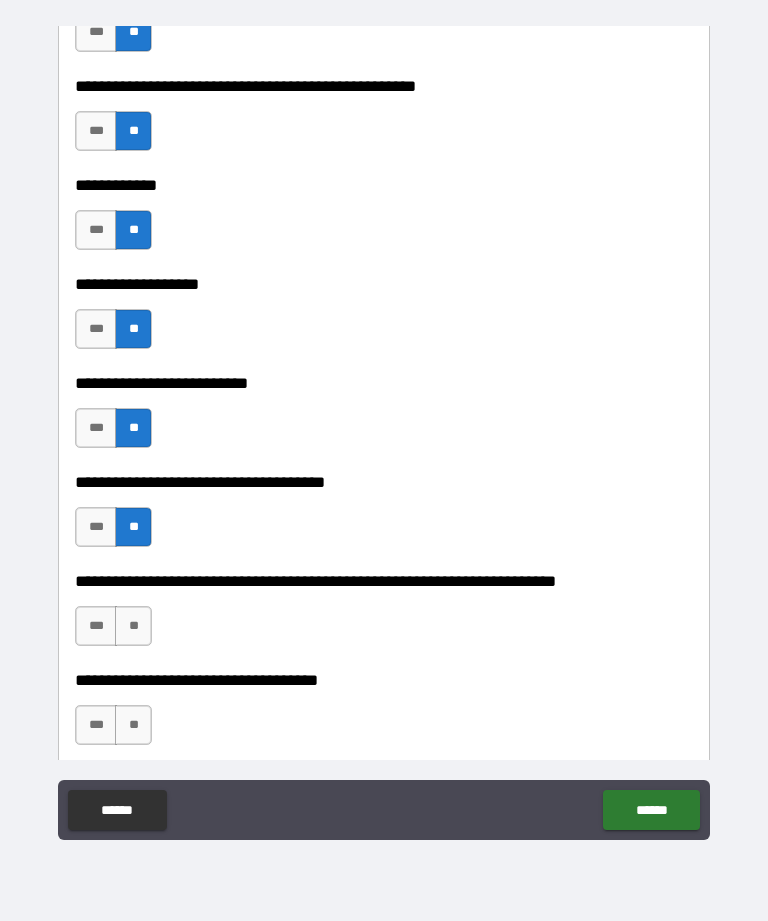 click on "**" at bounding box center (133, 626) 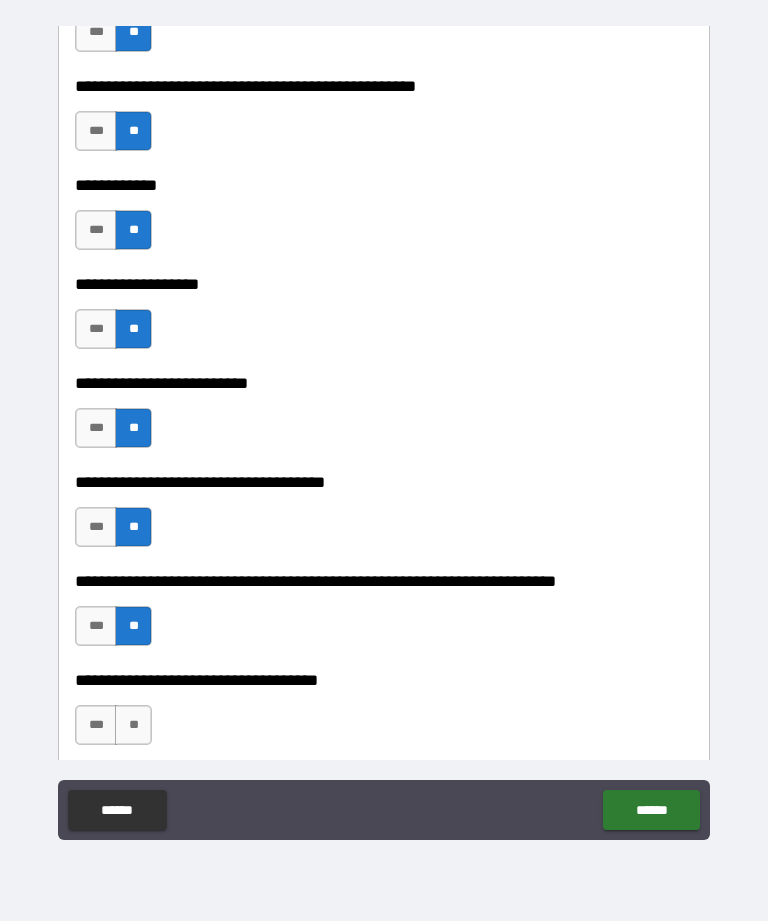 click on "**" at bounding box center [133, 725] 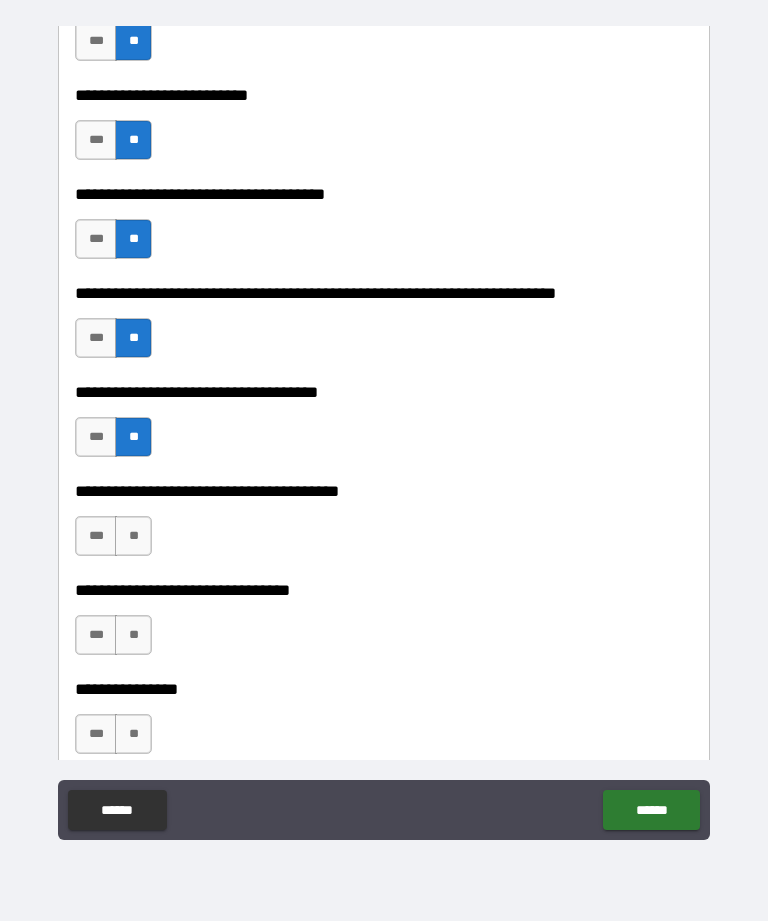 scroll, scrollTop: 4618, scrollLeft: 0, axis: vertical 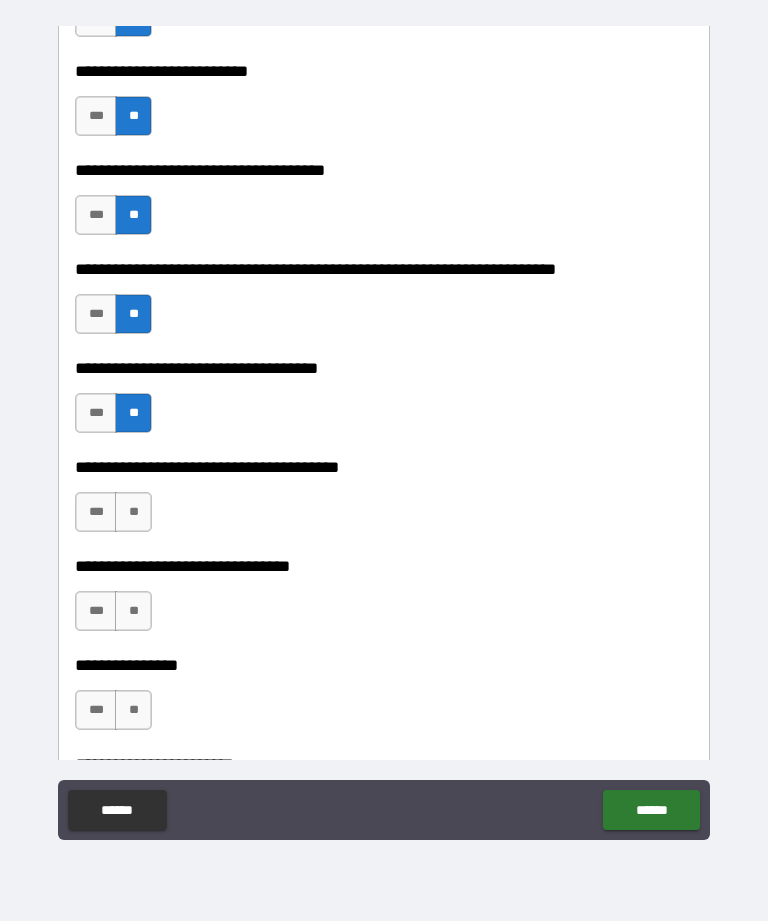 click on "**" at bounding box center (133, 512) 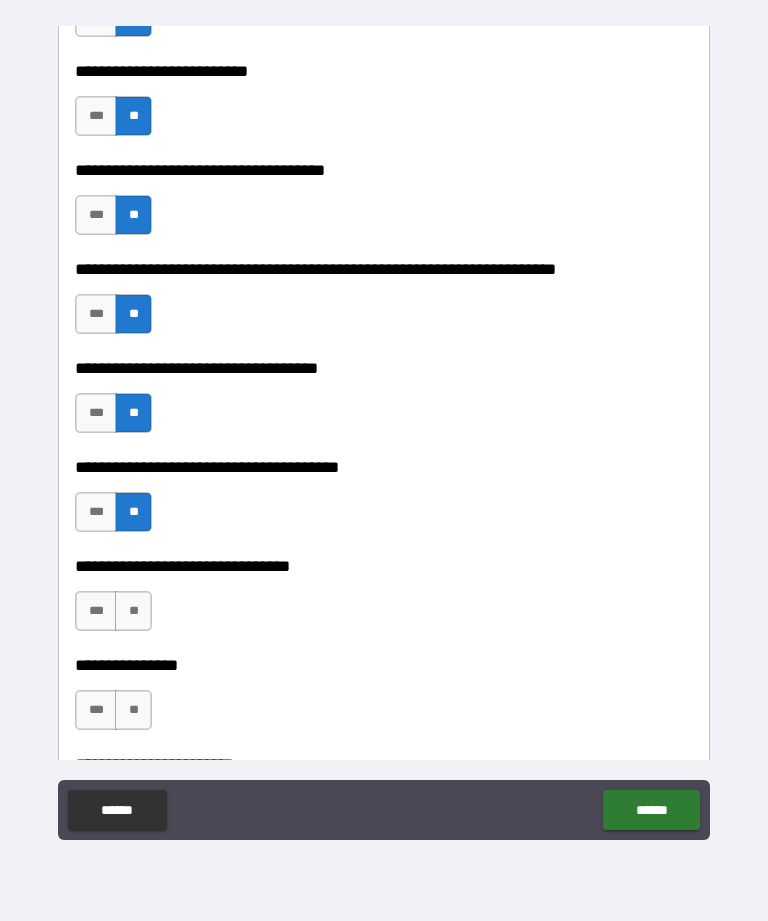 click on "**" at bounding box center (133, 611) 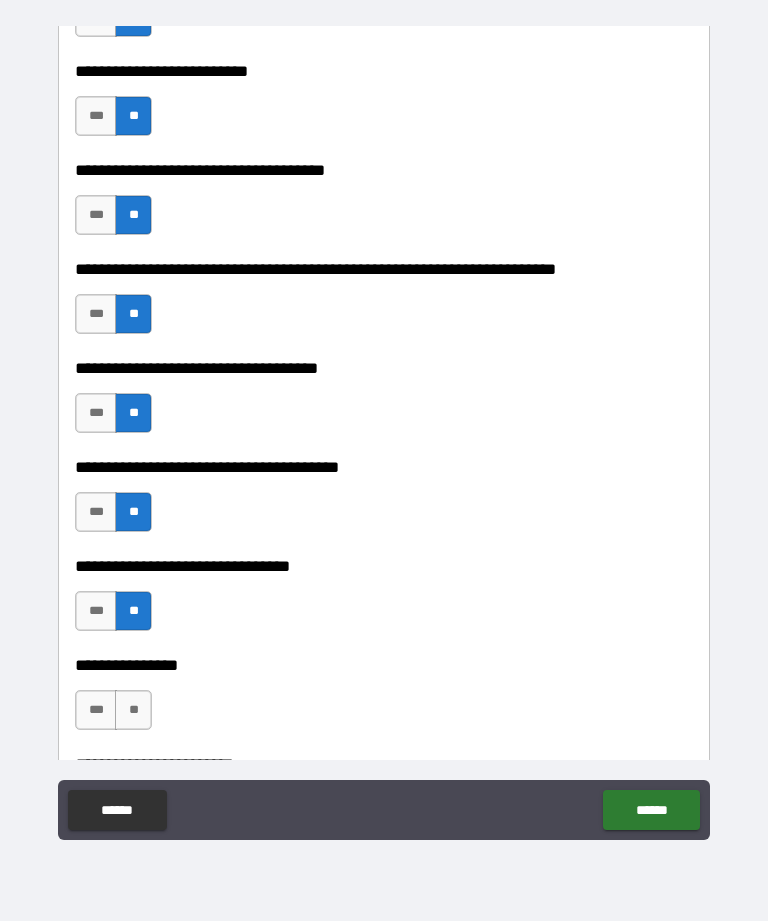 click on "**" at bounding box center [133, 710] 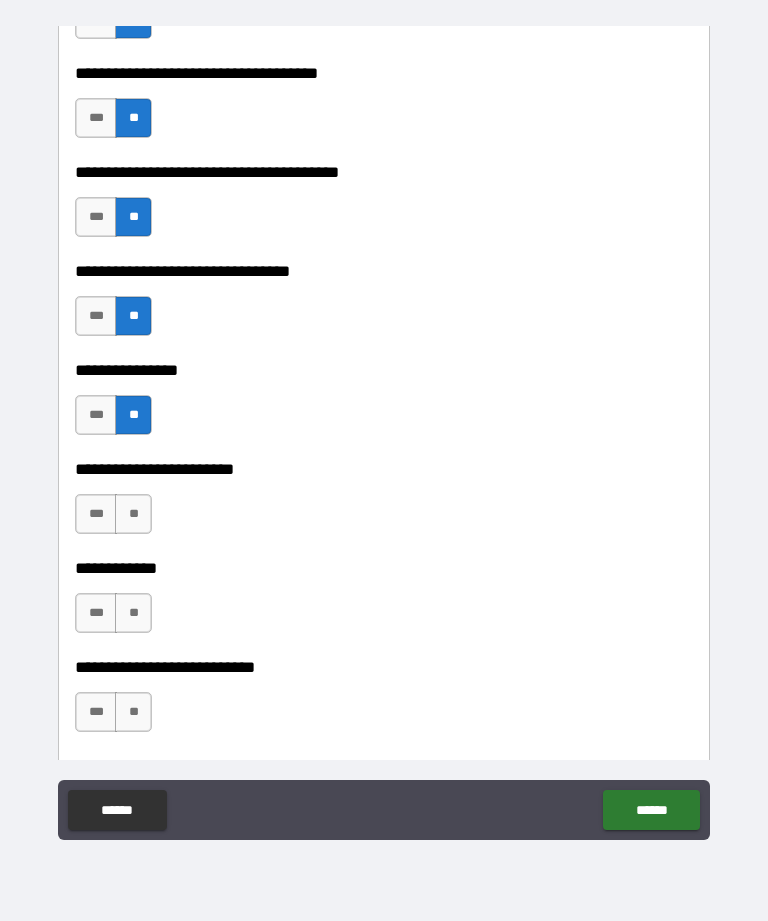 scroll, scrollTop: 4919, scrollLeft: 0, axis: vertical 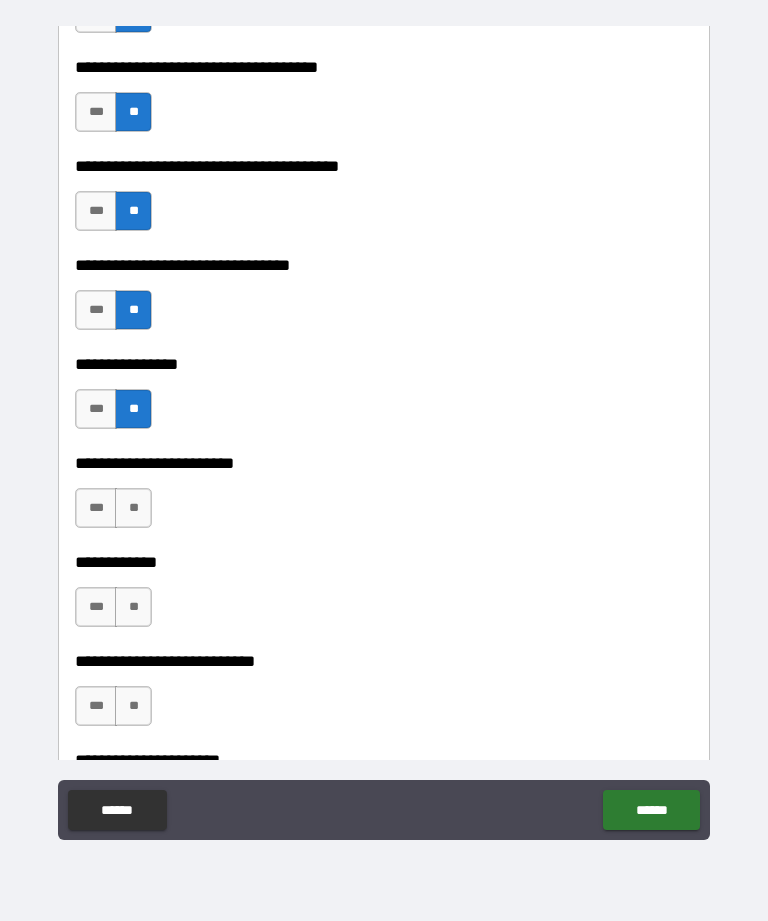 click on "**" at bounding box center [133, 508] 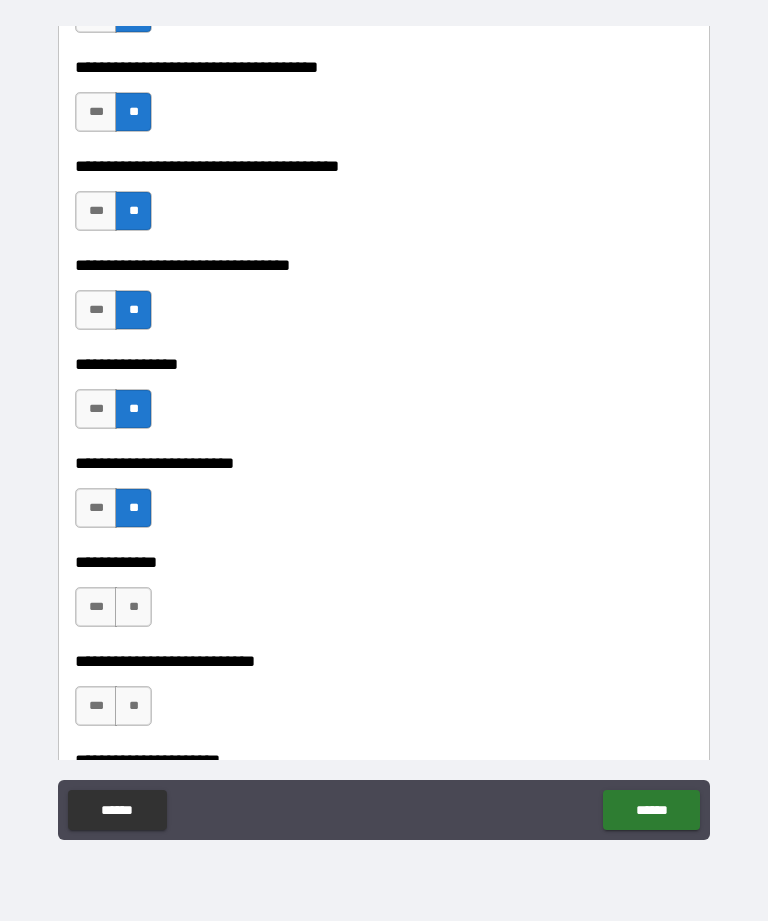 click on "**" at bounding box center (133, 607) 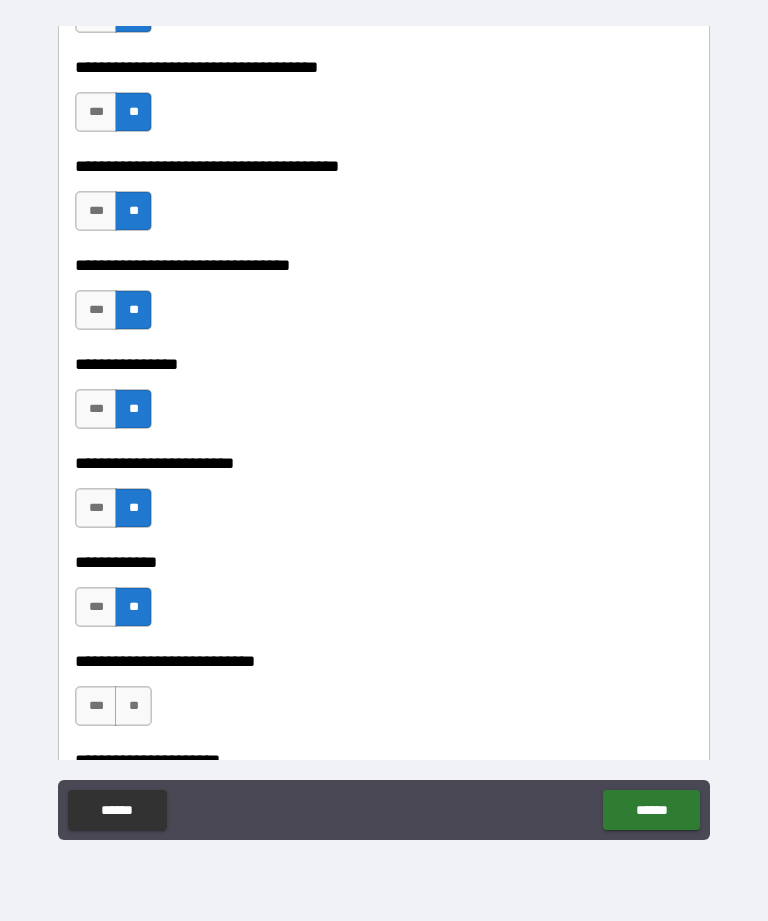 click on "*** **" at bounding box center (116, 711) 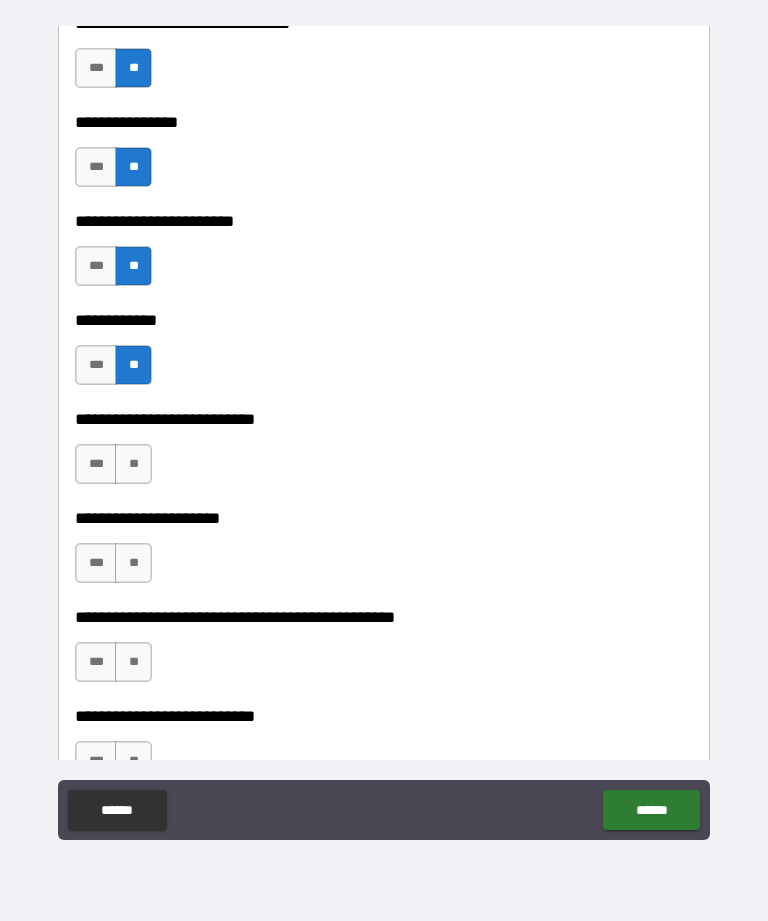 scroll, scrollTop: 5169, scrollLeft: 0, axis: vertical 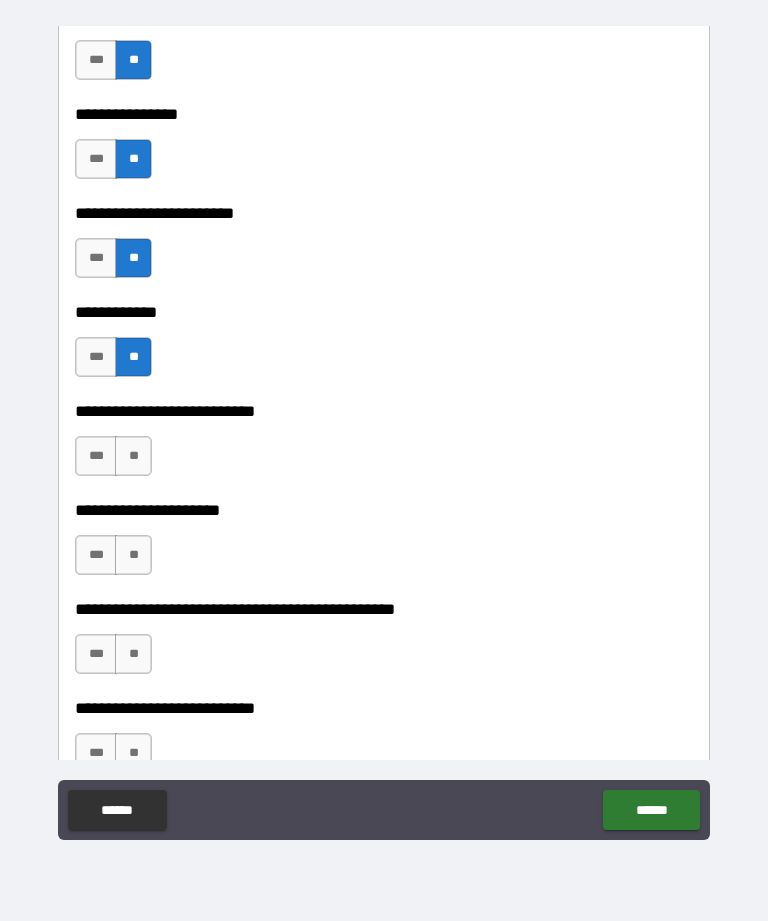 click on "**" at bounding box center [133, 456] 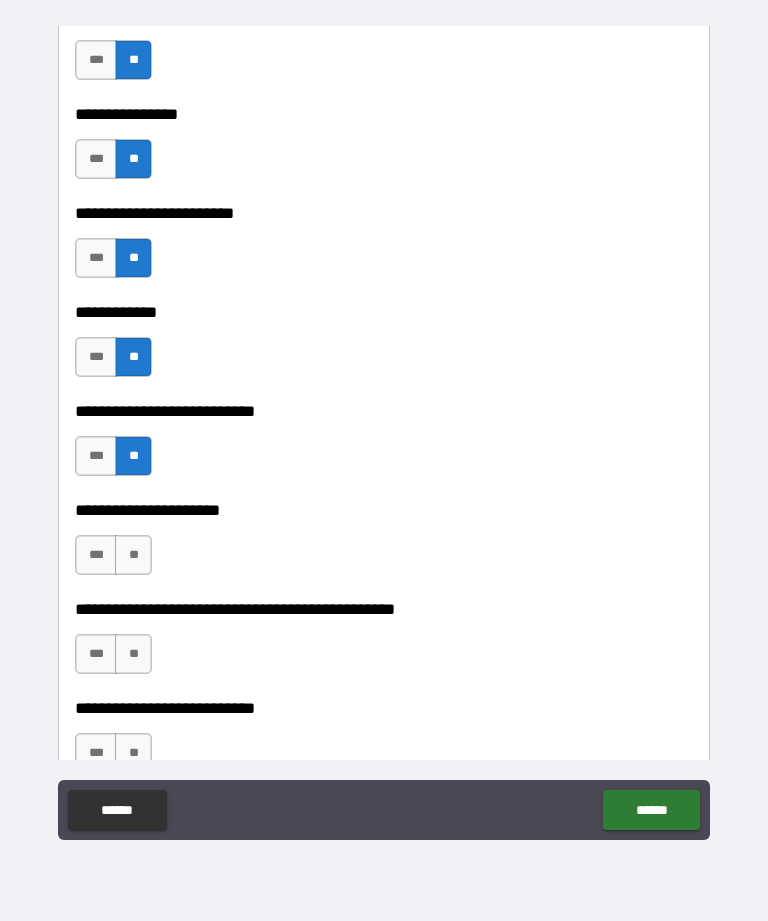 click on "**" at bounding box center (133, 555) 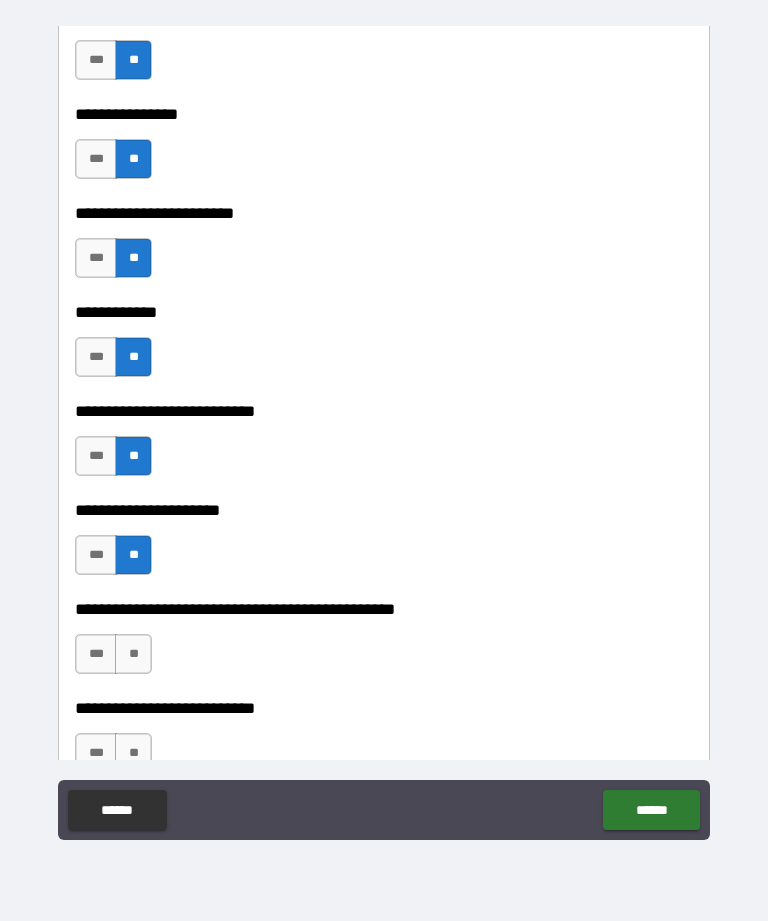 click on "**" at bounding box center (133, 654) 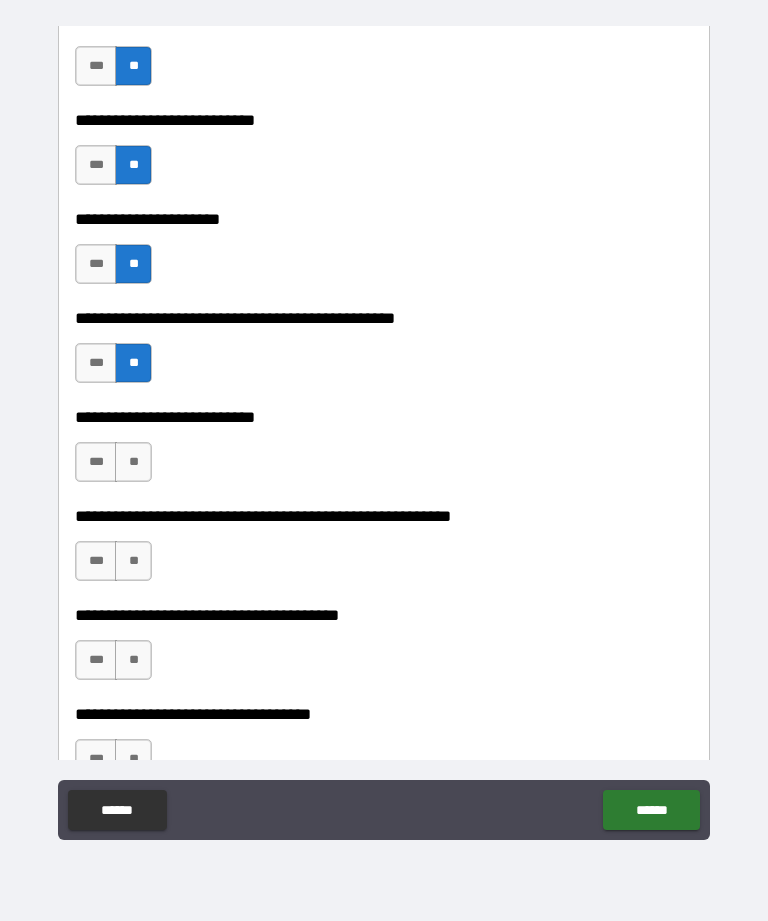 scroll, scrollTop: 5463, scrollLeft: 0, axis: vertical 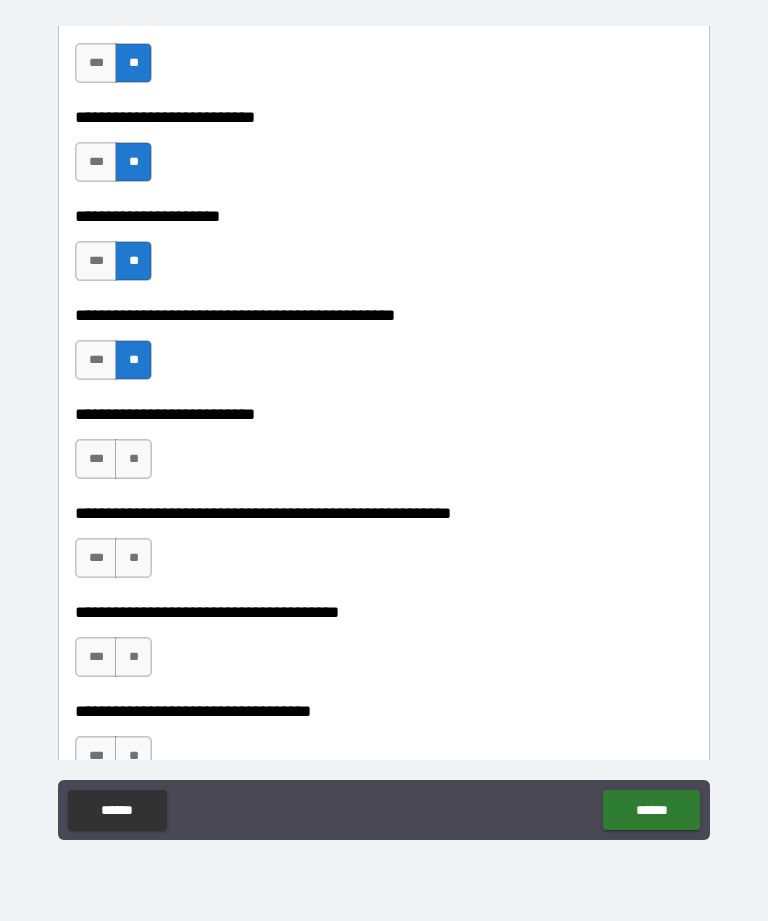 click on "**" at bounding box center (133, 459) 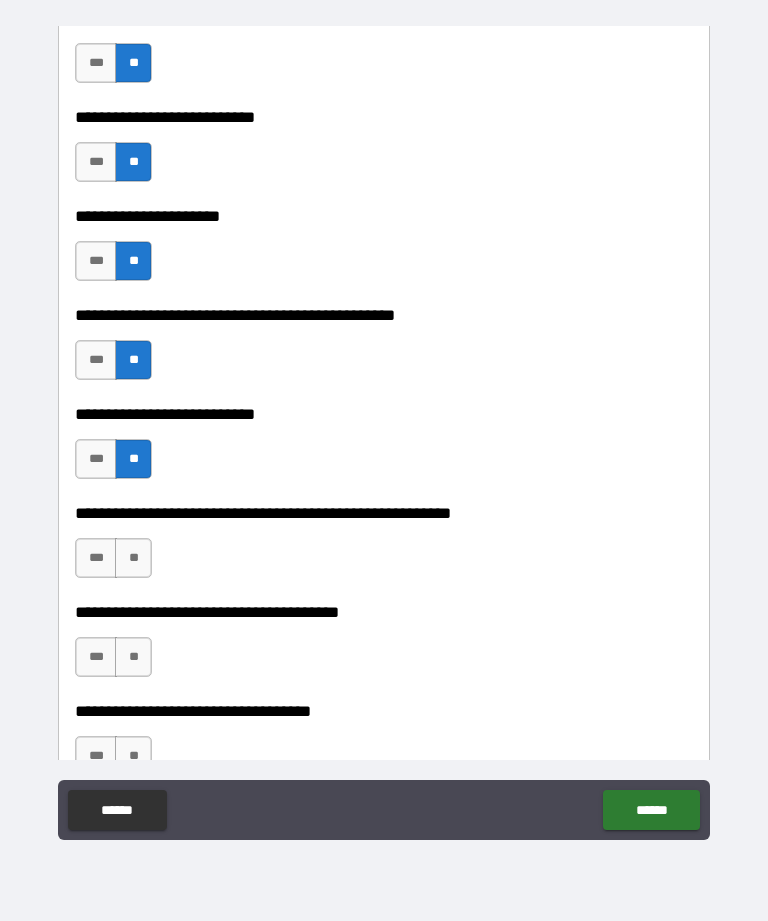 click on "**" at bounding box center [133, 558] 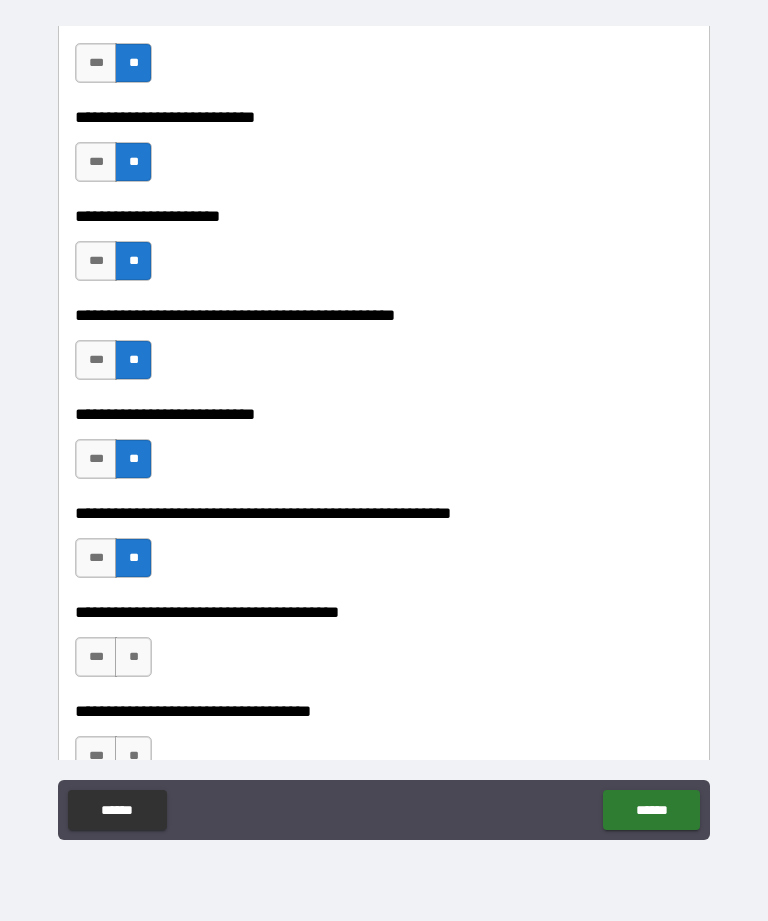 click on "**" at bounding box center (133, 657) 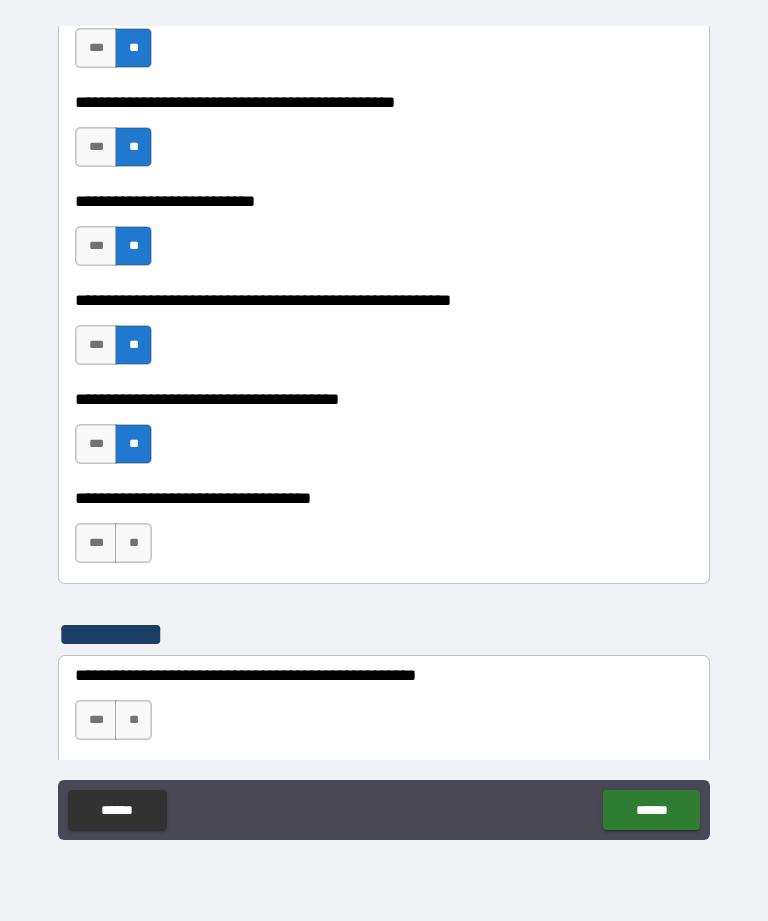 scroll, scrollTop: 5699, scrollLeft: 0, axis: vertical 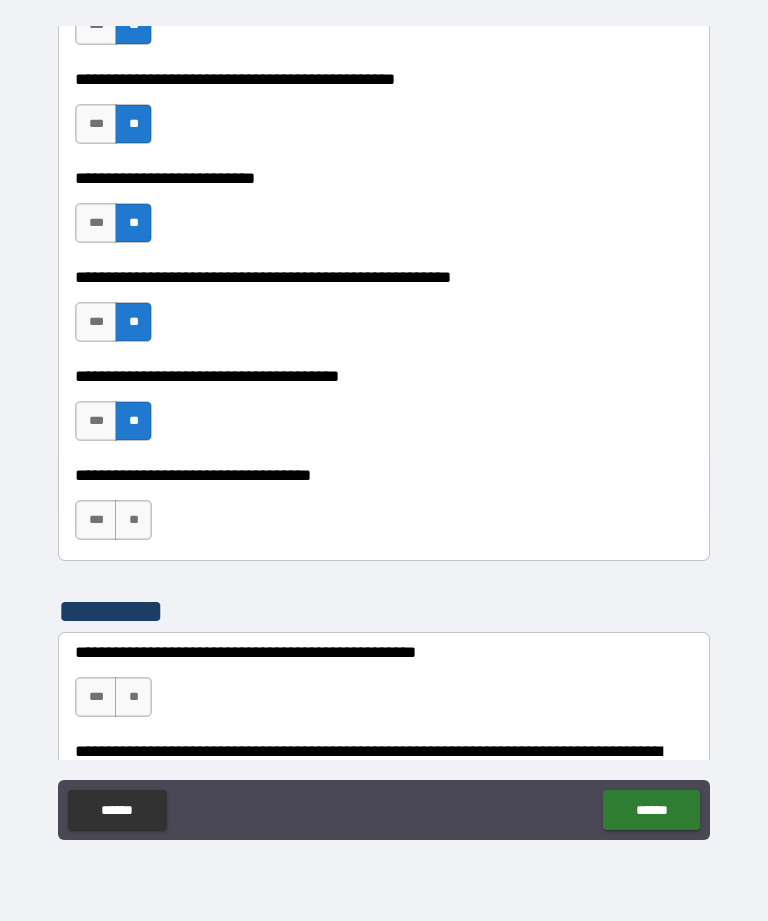 click on "**" at bounding box center (133, 520) 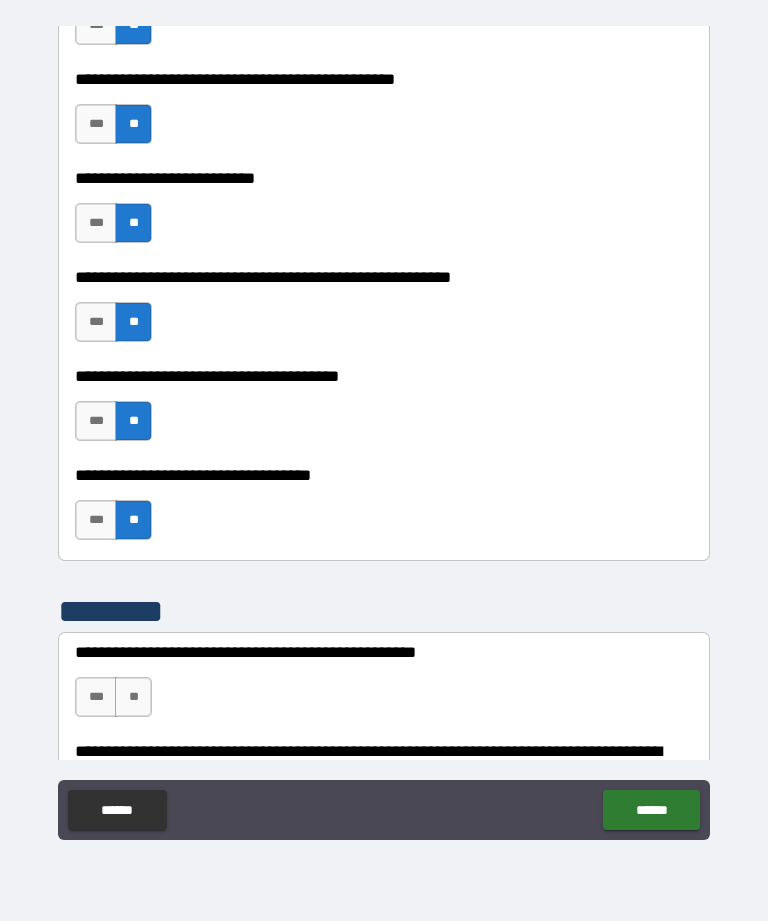 click on "***" at bounding box center [96, 421] 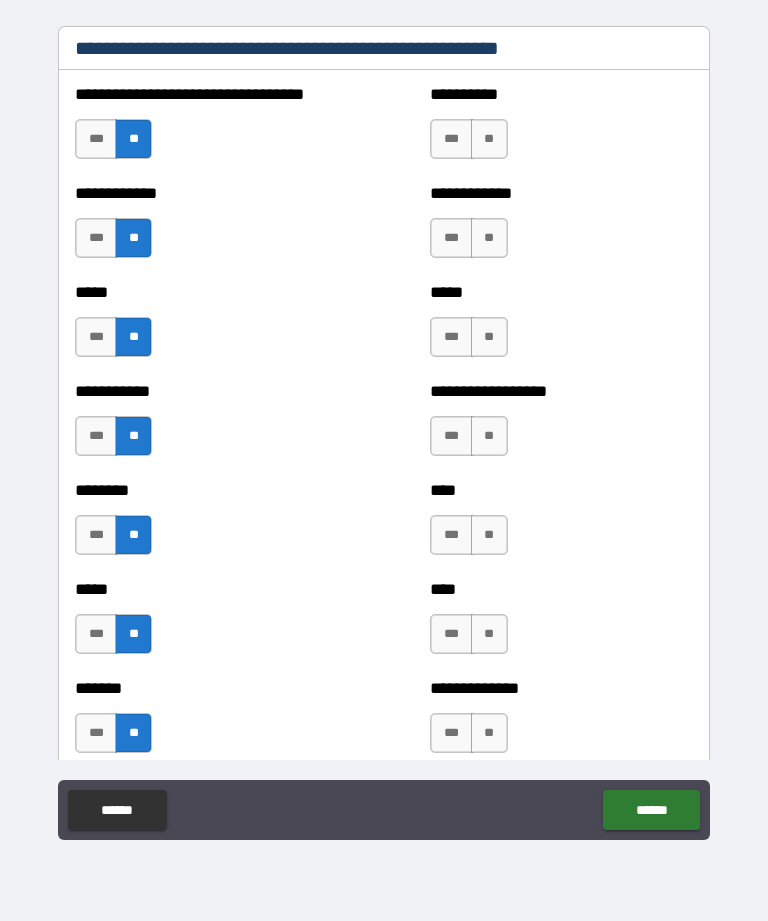 scroll, scrollTop: 950, scrollLeft: 0, axis: vertical 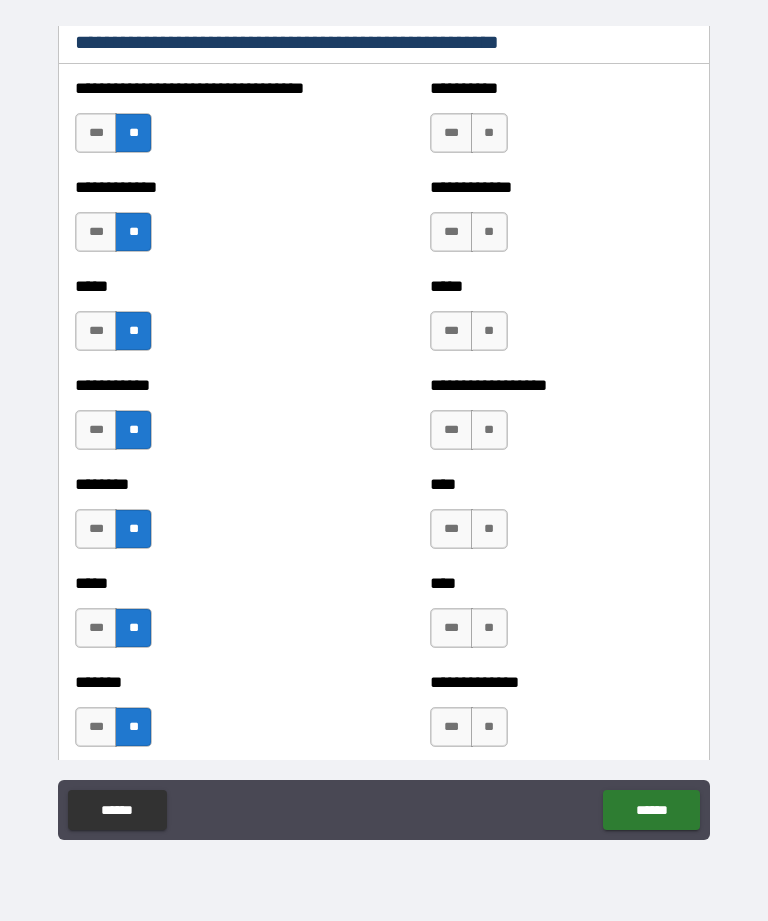 click on "**" at bounding box center [489, 133] 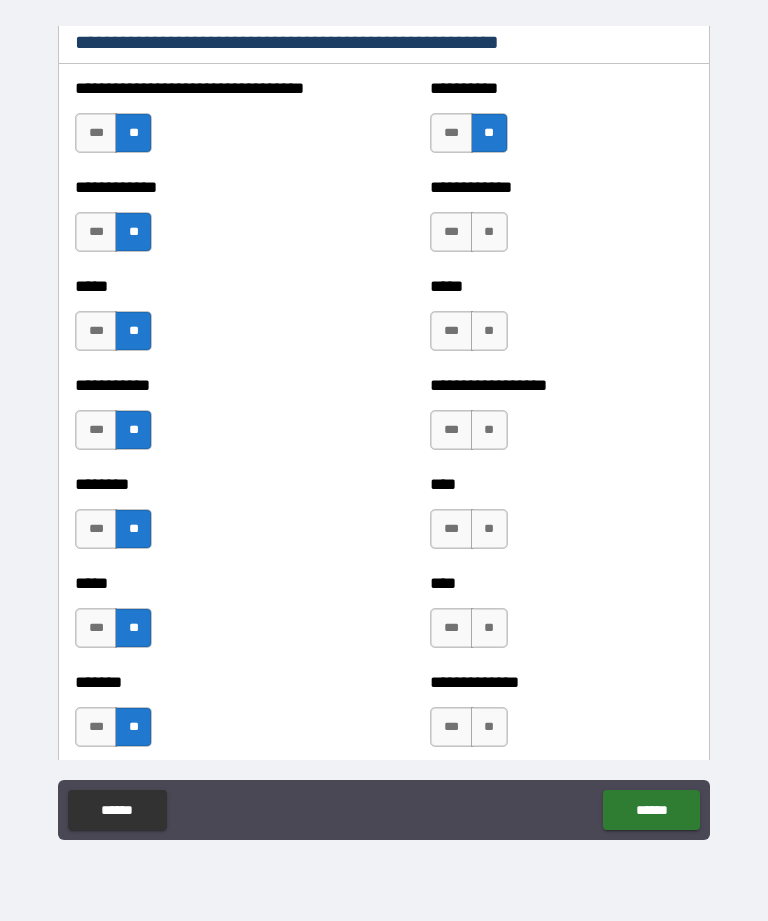 click on "**" at bounding box center [489, 232] 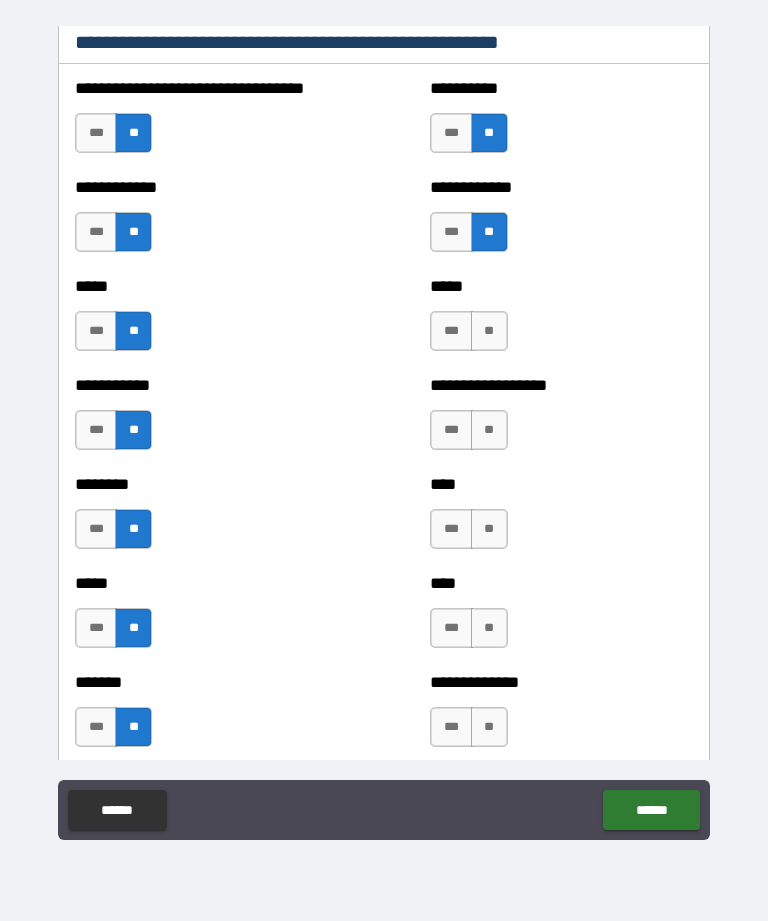 click on "**" at bounding box center [489, 331] 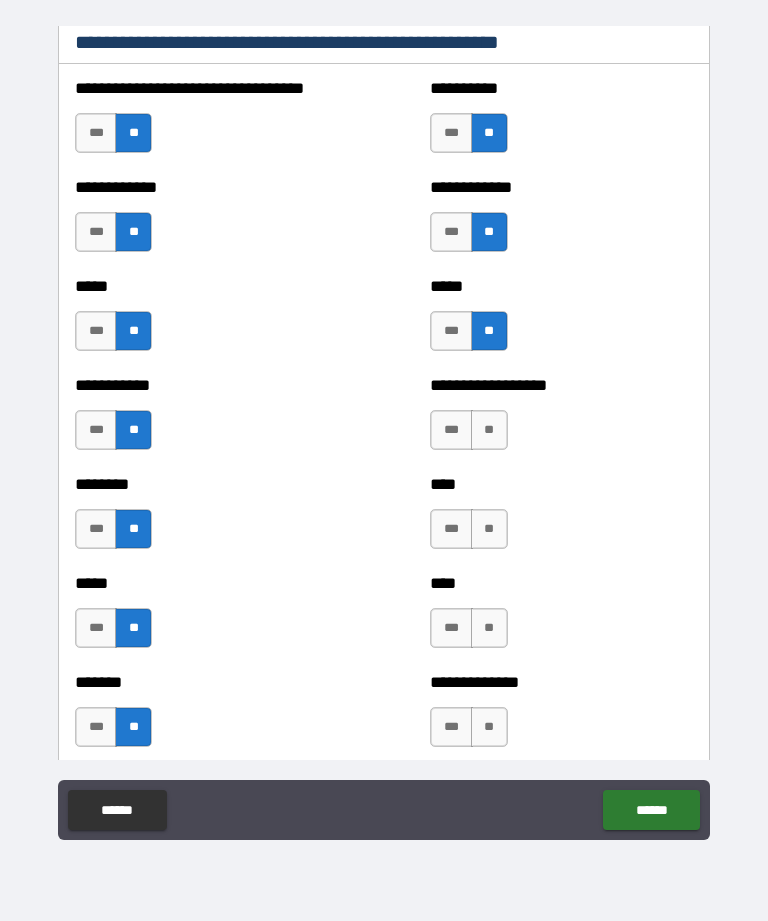 click on "**" at bounding box center [489, 430] 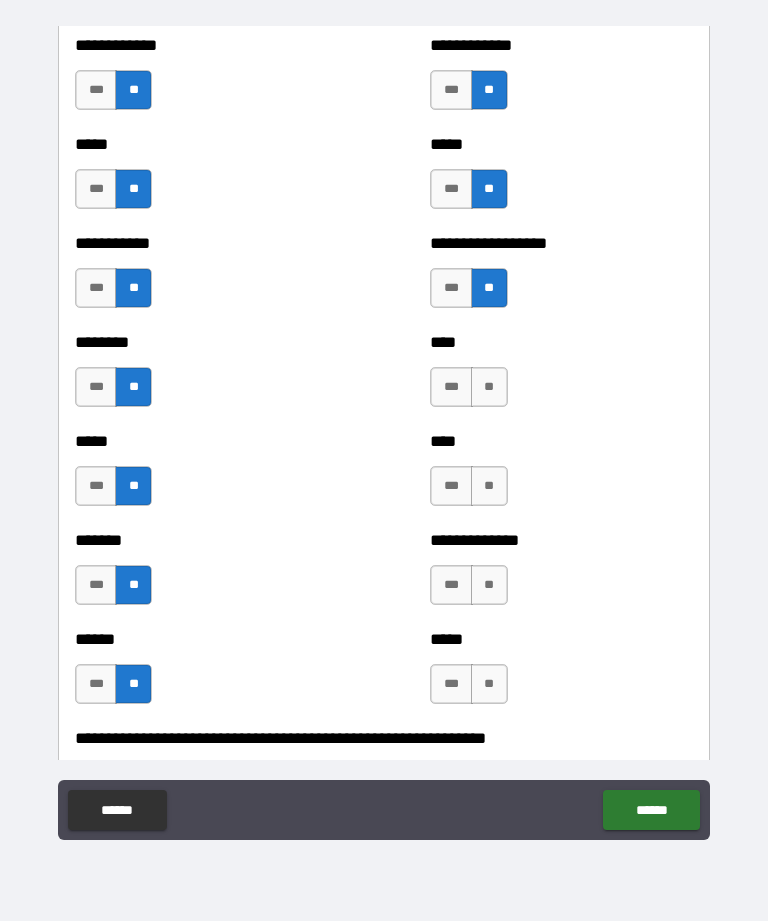 scroll, scrollTop: 1093, scrollLeft: 0, axis: vertical 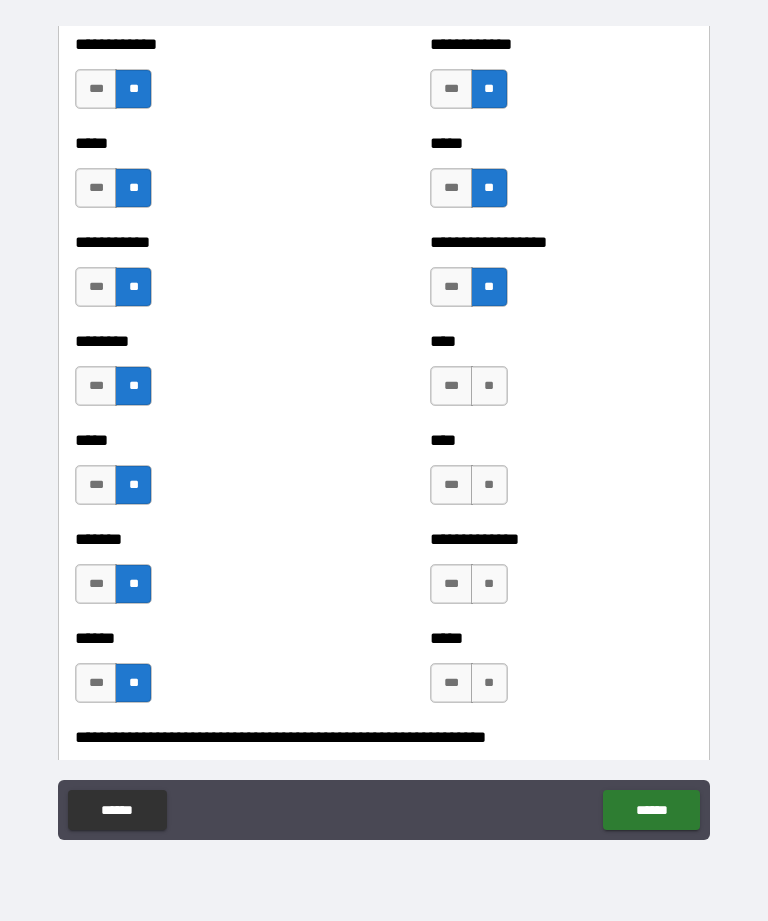 click on "**" at bounding box center [489, 386] 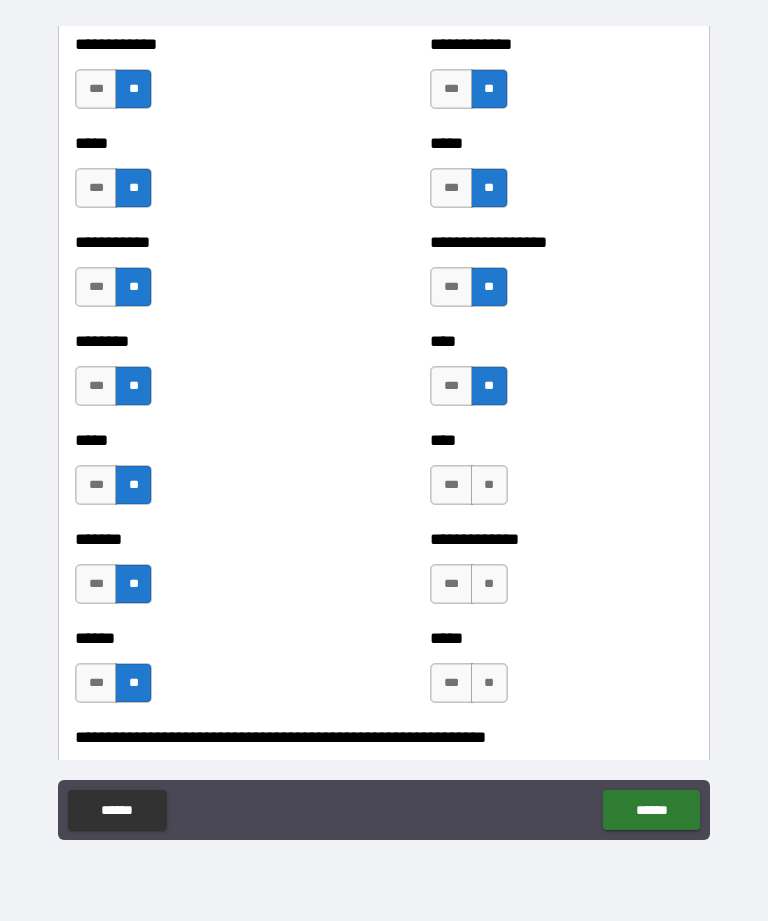 click on "***" at bounding box center (451, 485) 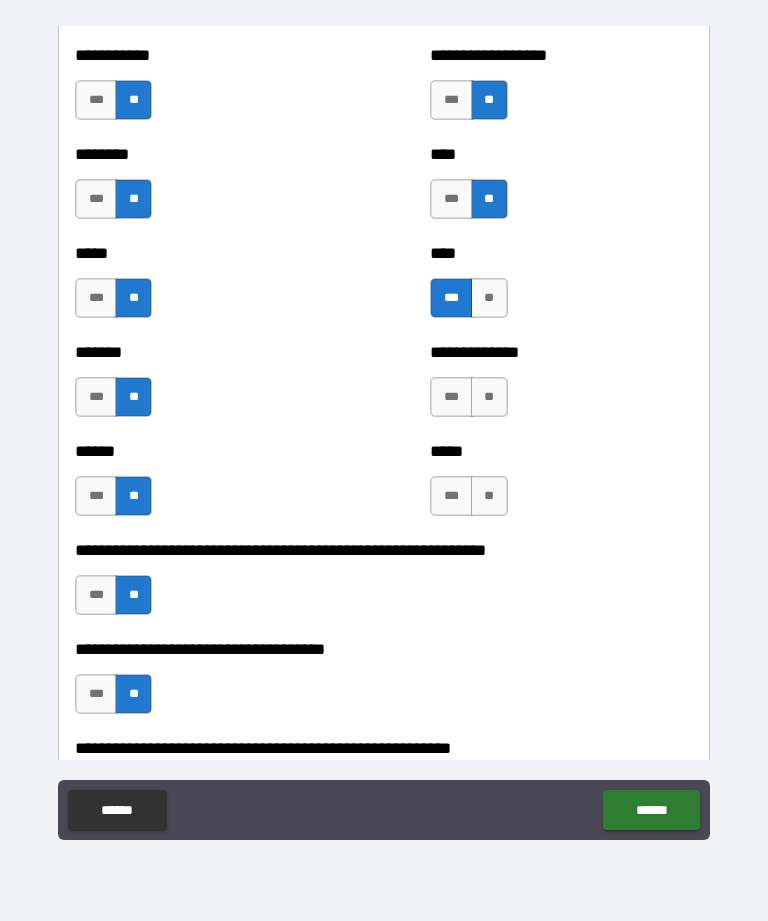 scroll, scrollTop: 1281, scrollLeft: 0, axis: vertical 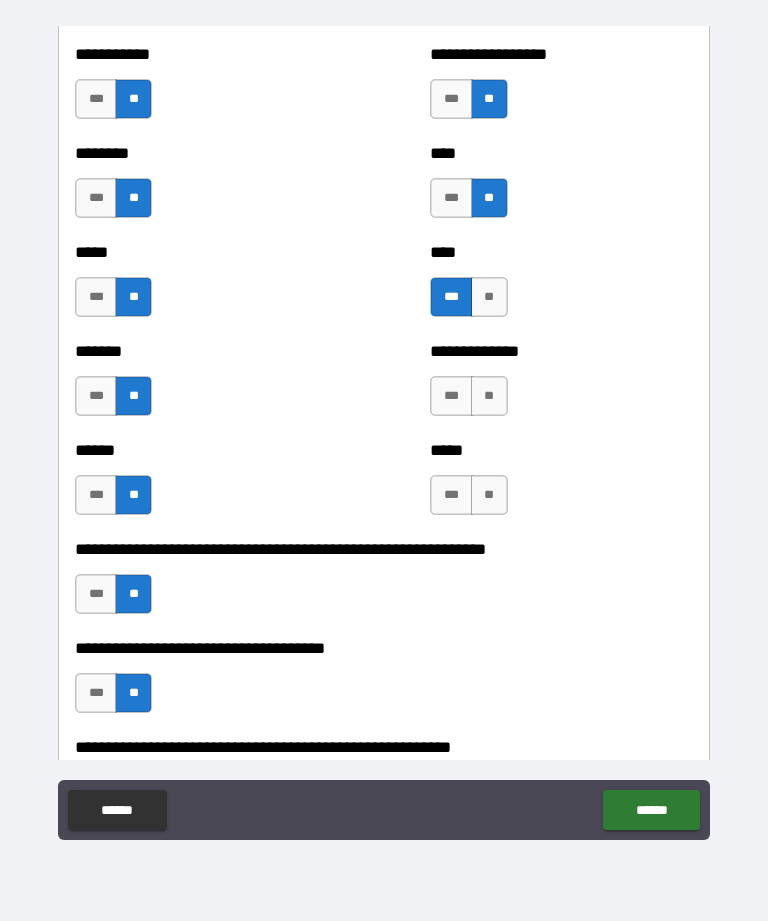 click on "**" at bounding box center (489, 396) 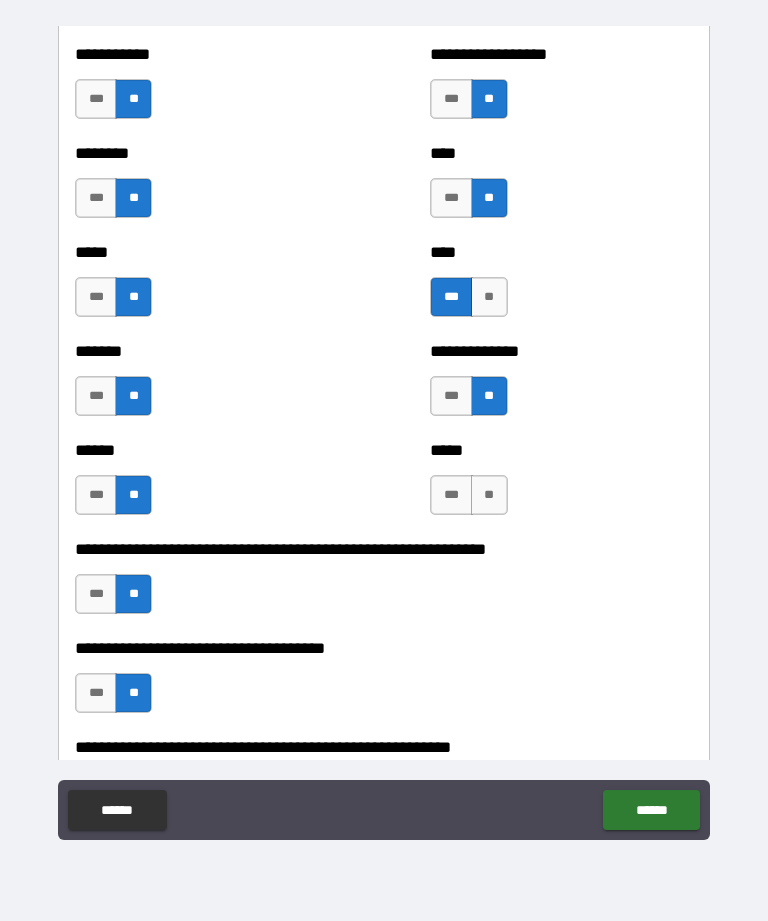 click on "**" at bounding box center [489, 495] 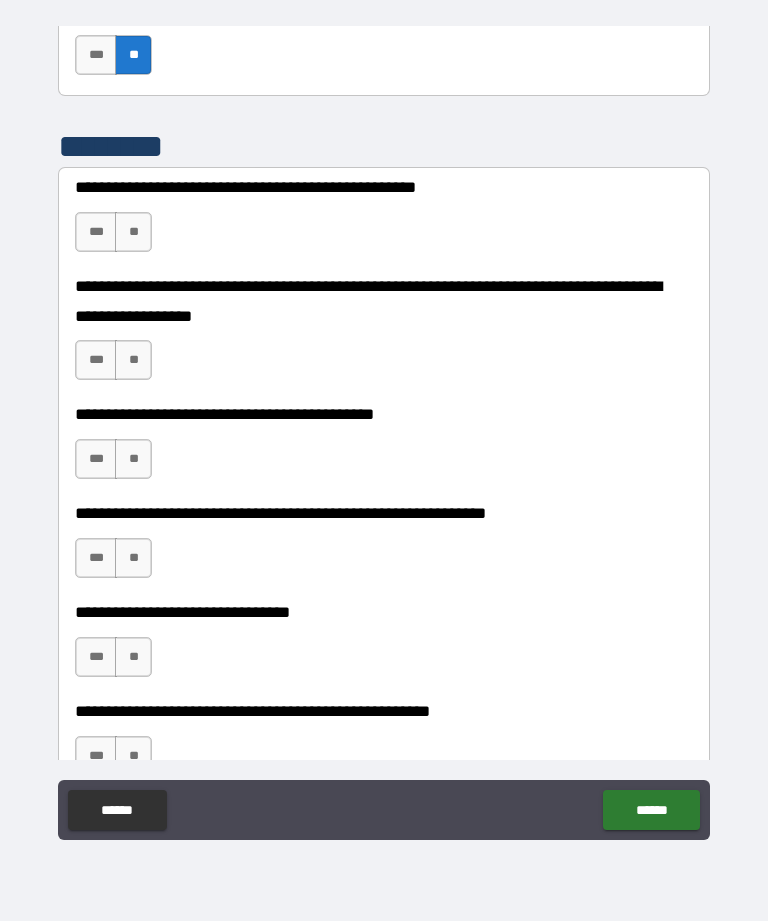 scroll, scrollTop: 6164, scrollLeft: 0, axis: vertical 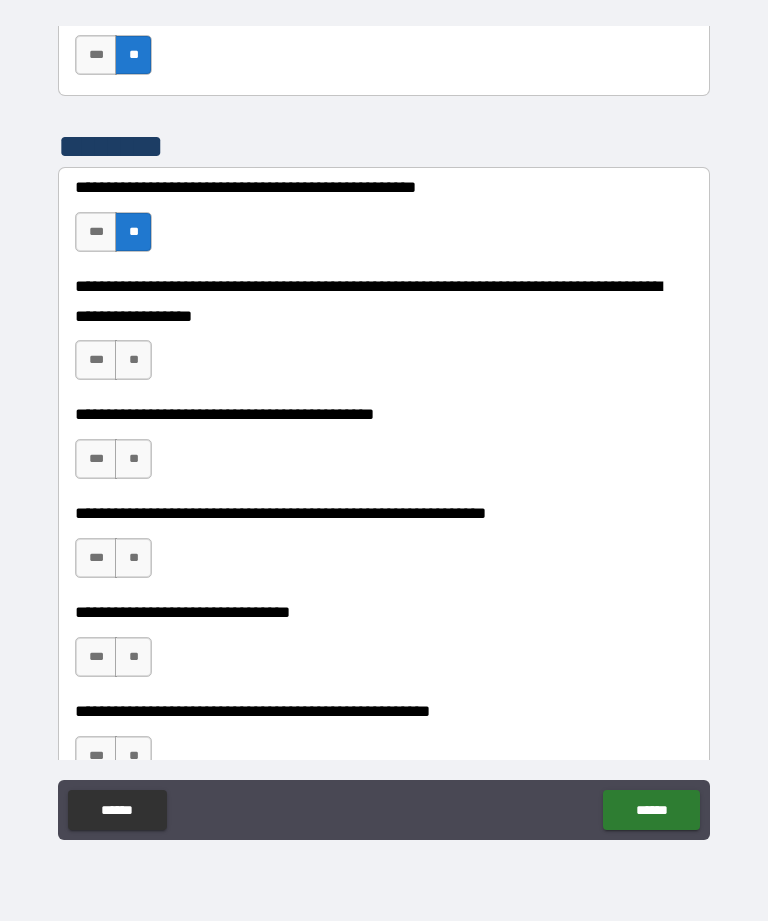 click on "**" at bounding box center [133, 360] 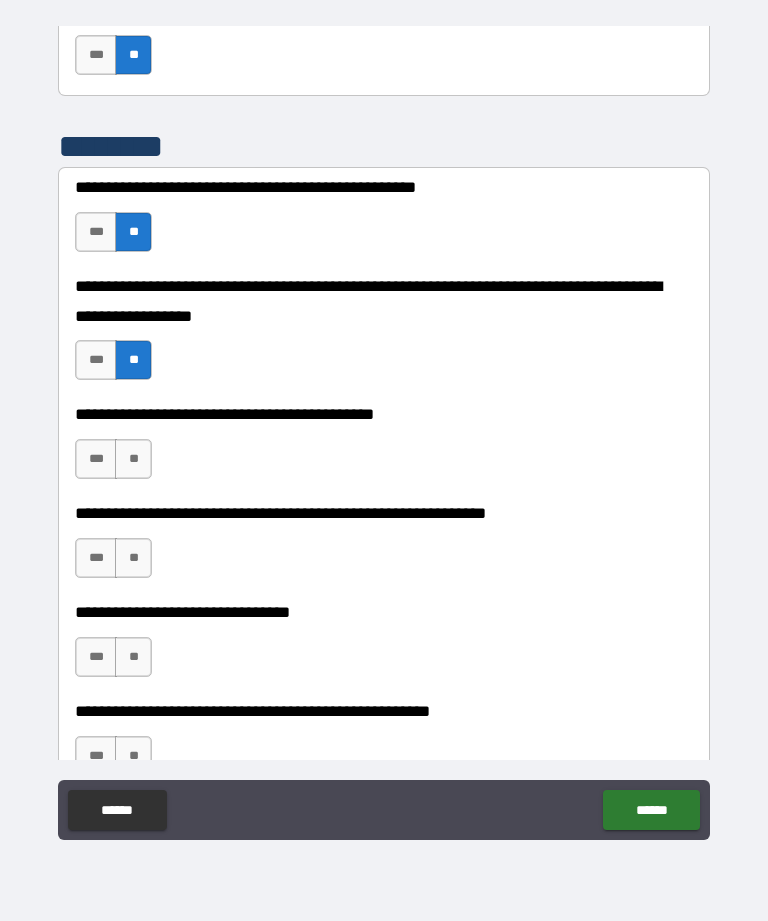 click on "**" at bounding box center [133, 459] 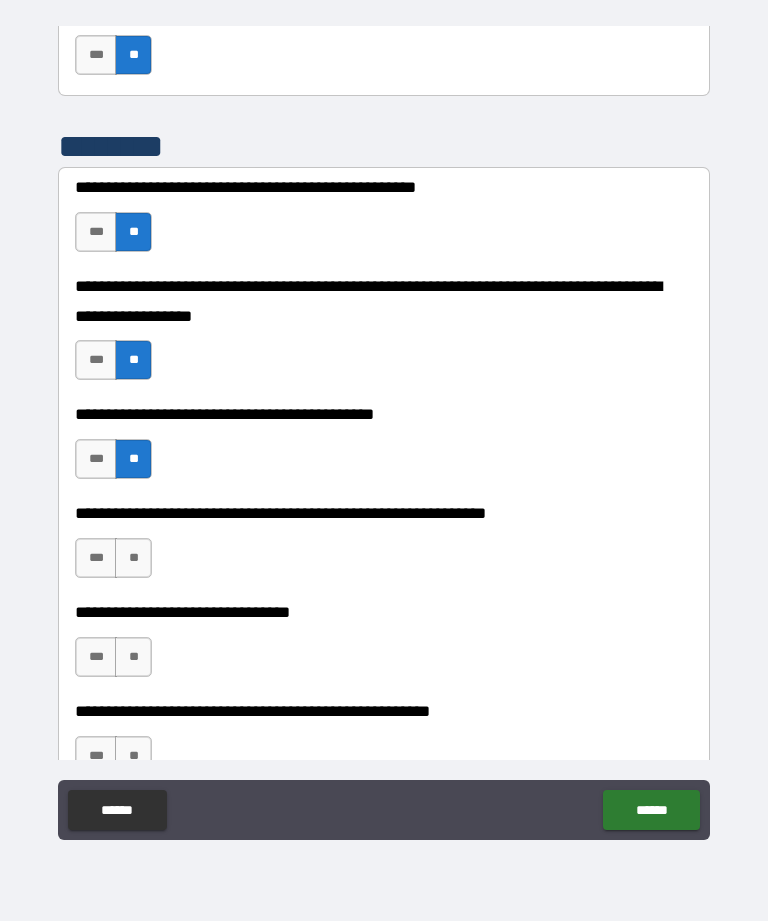 click on "**" at bounding box center (133, 558) 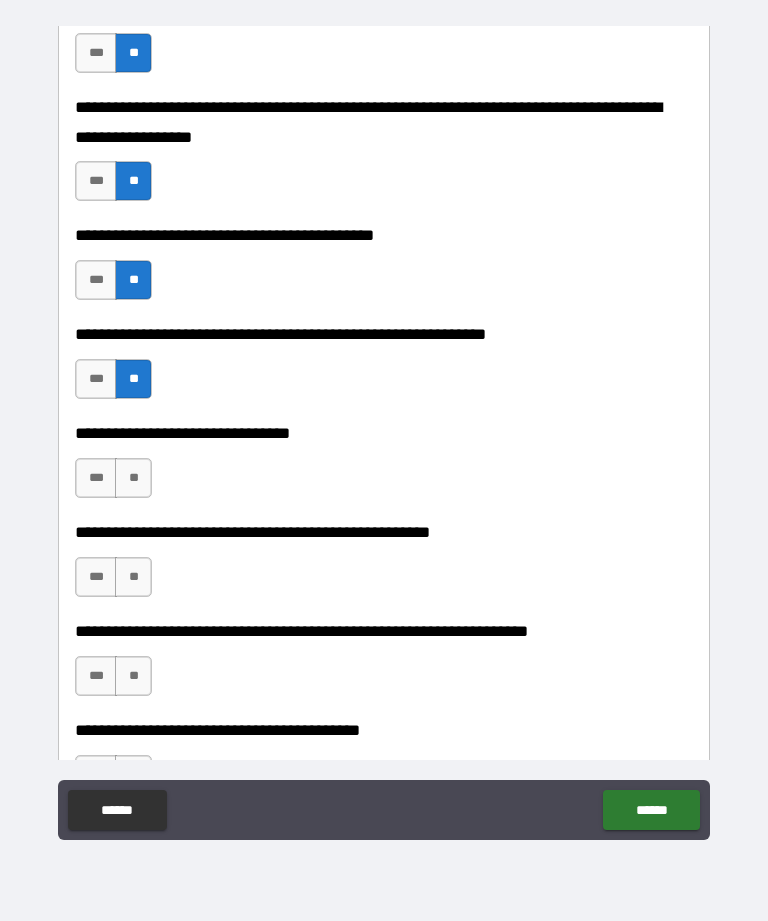 scroll, scrollTop: 6346, scrollLeft: 0, axis: vertical 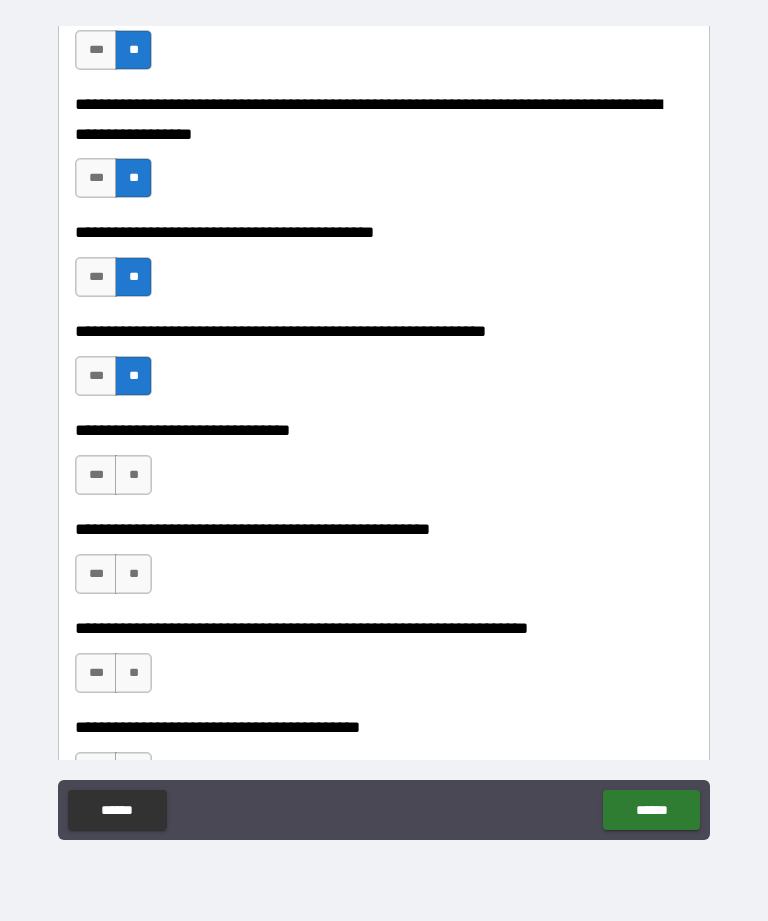 click on "***" at bounding box center (96, 376) 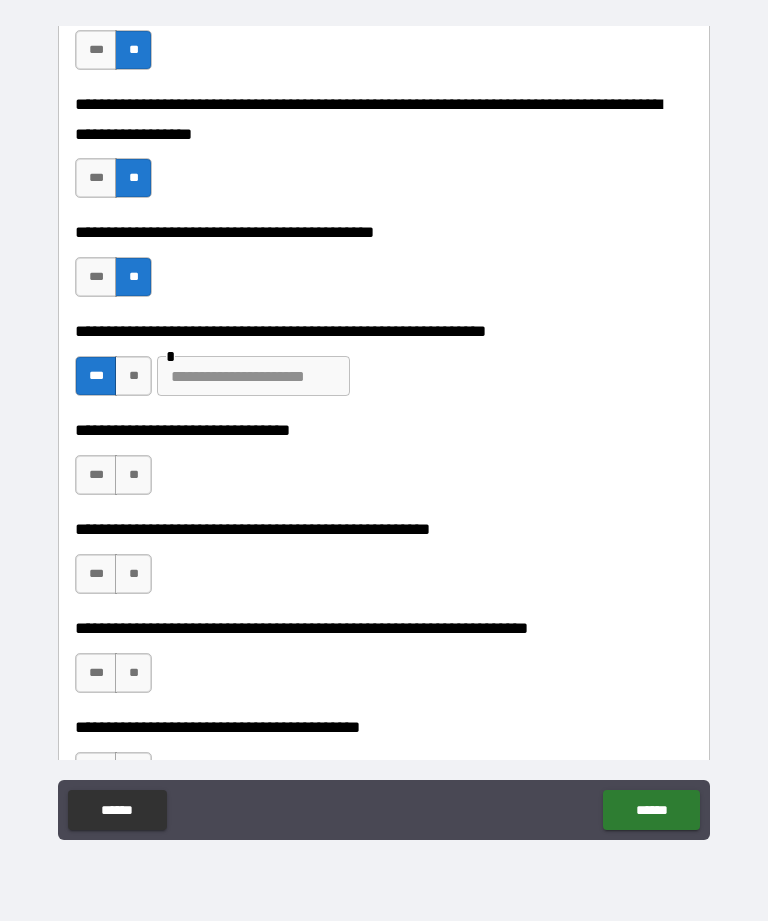 click at bounding box center (253, 376) 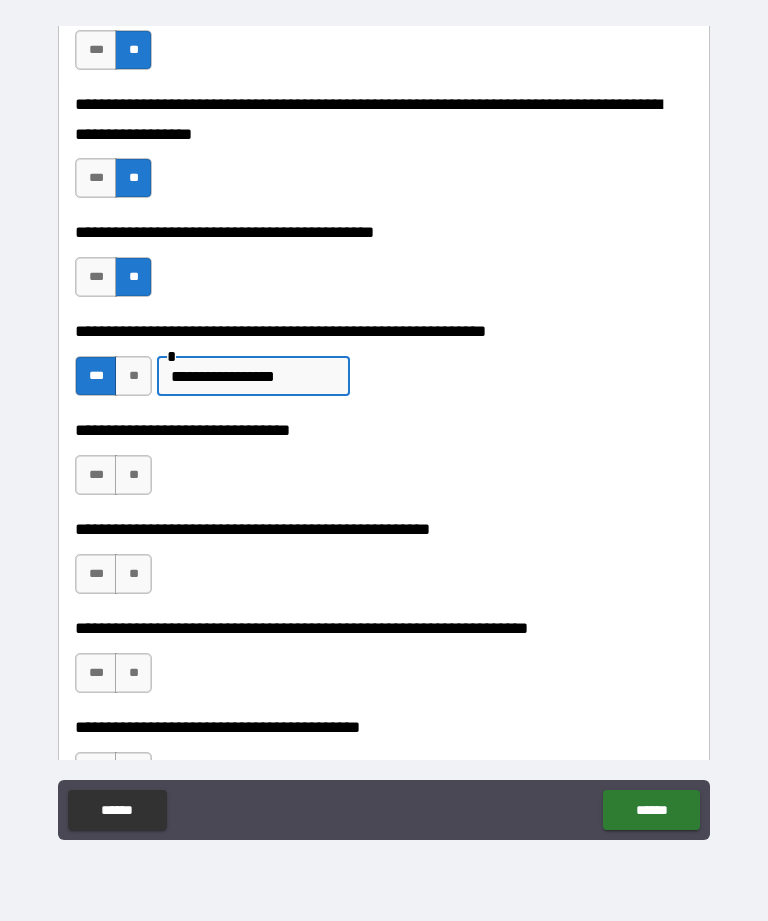 click on "**********" at bounding box center (253, 376) 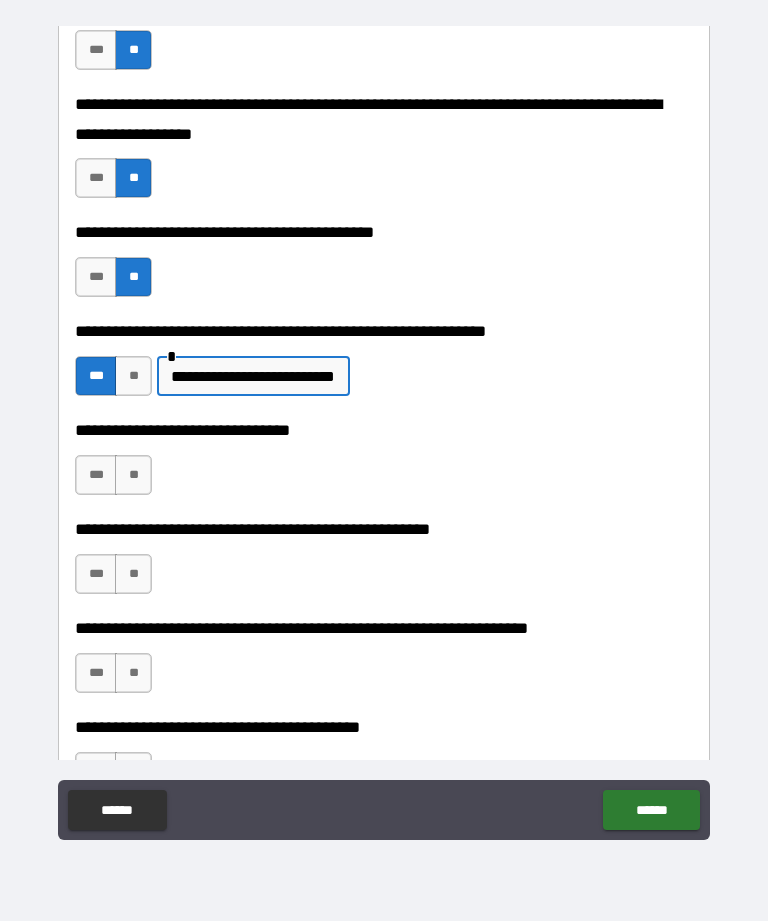 type on "**********" 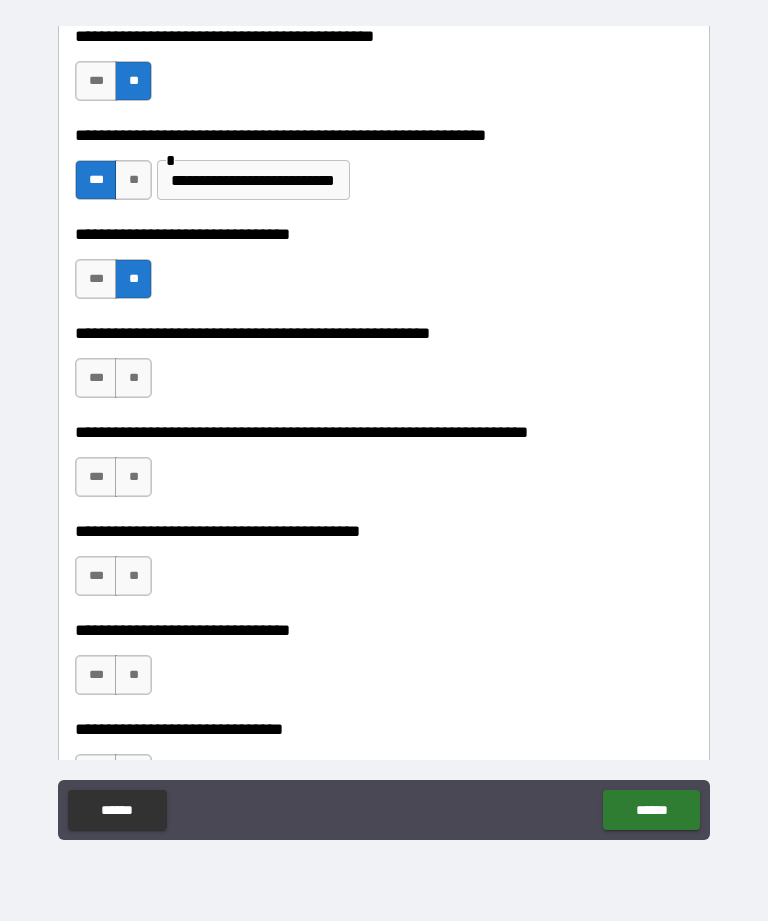 scroll, scrollTop: 6545, scrollLeft: 0, axis: vertical 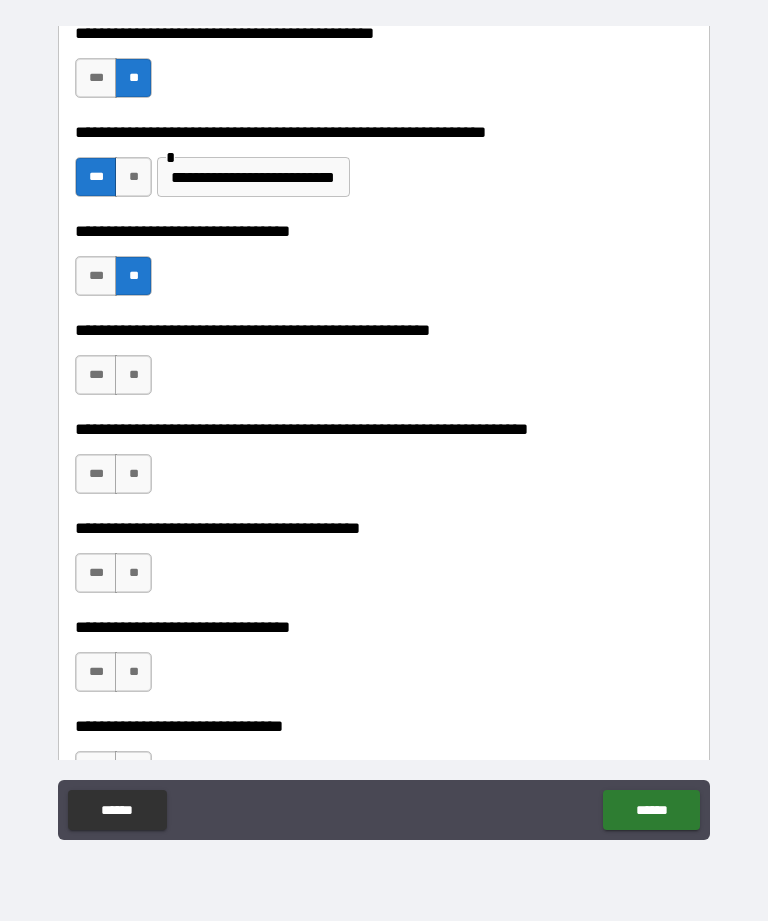 click on "**" at bounding box center (133, 375) 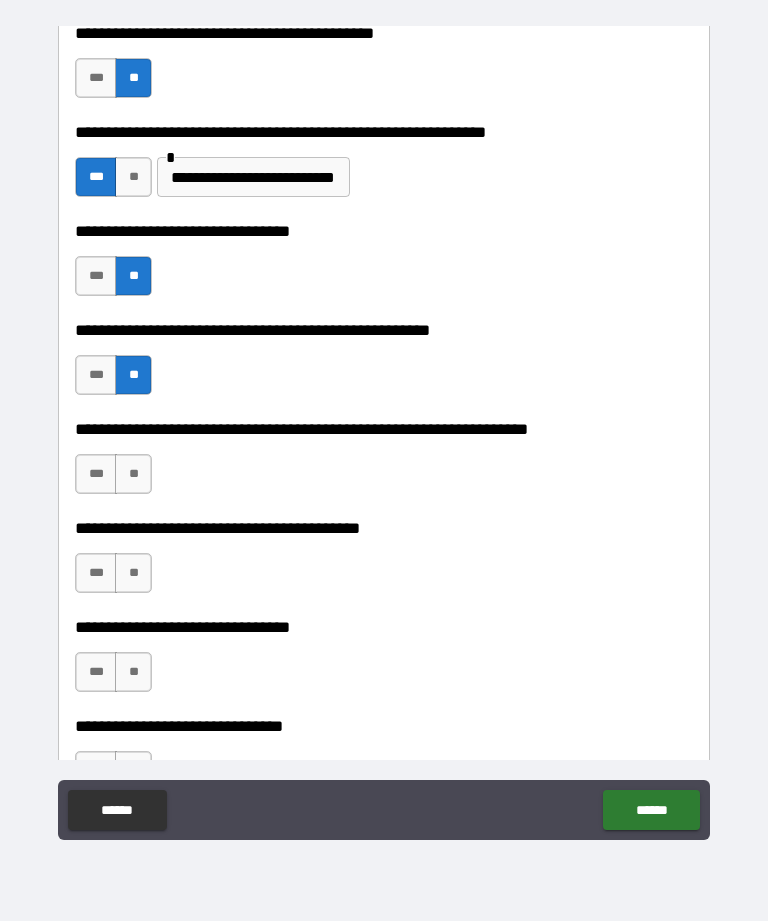 click on "**" at bounding box center (133, 474) 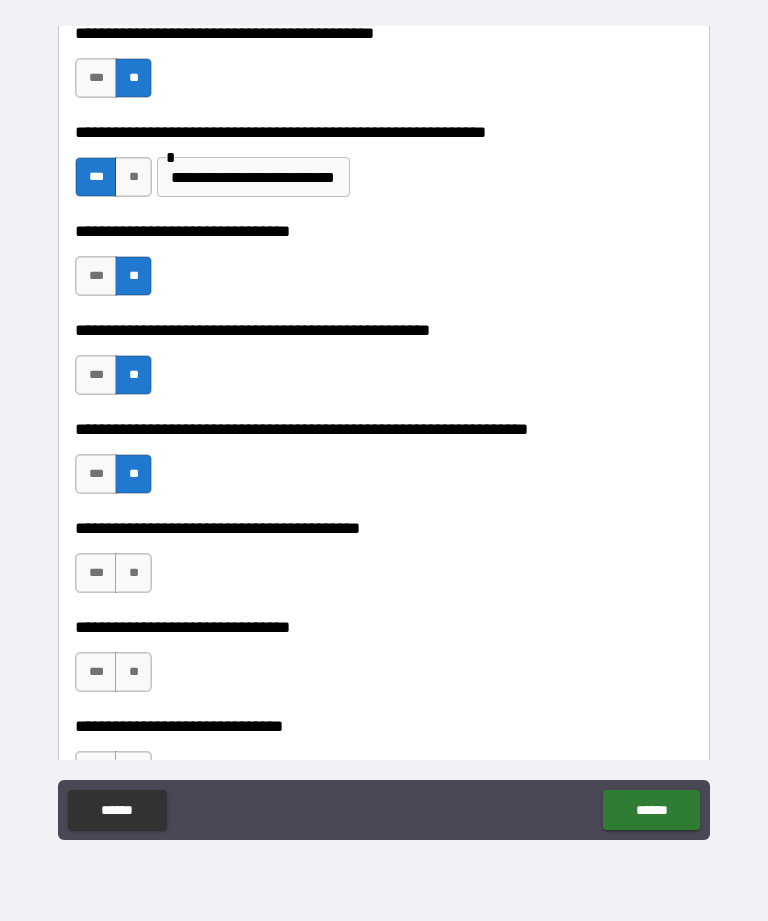 click on "**" at bounding box center [133, 573] 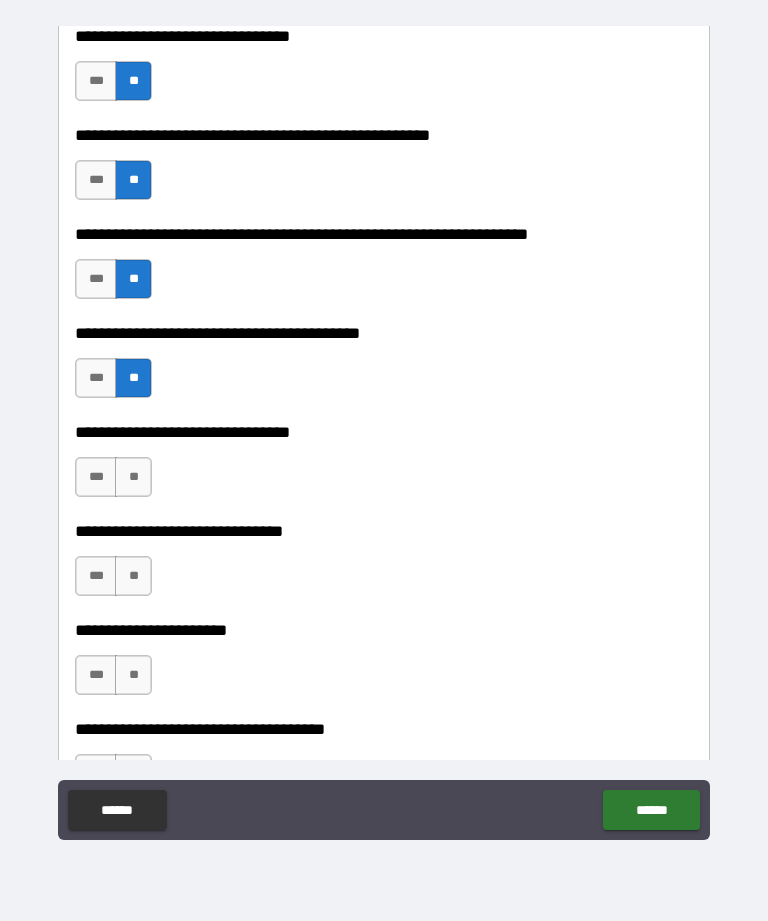 scroll, scrollTop: 6764, scrollLeft: 0, axis: vertical 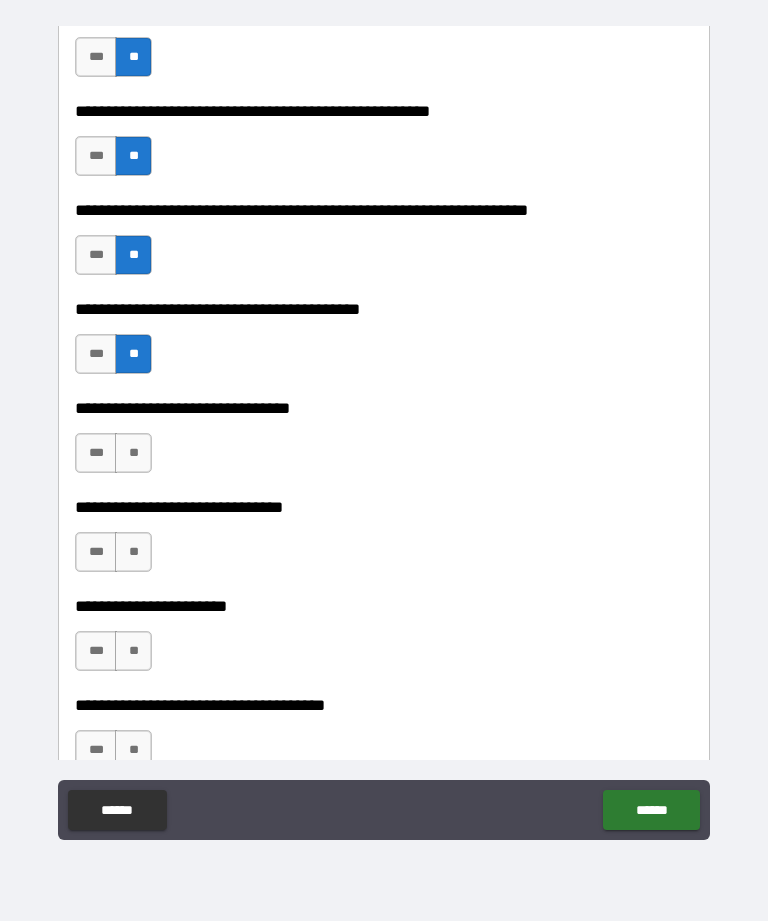 click on "**" at bounding box center (133, 453) 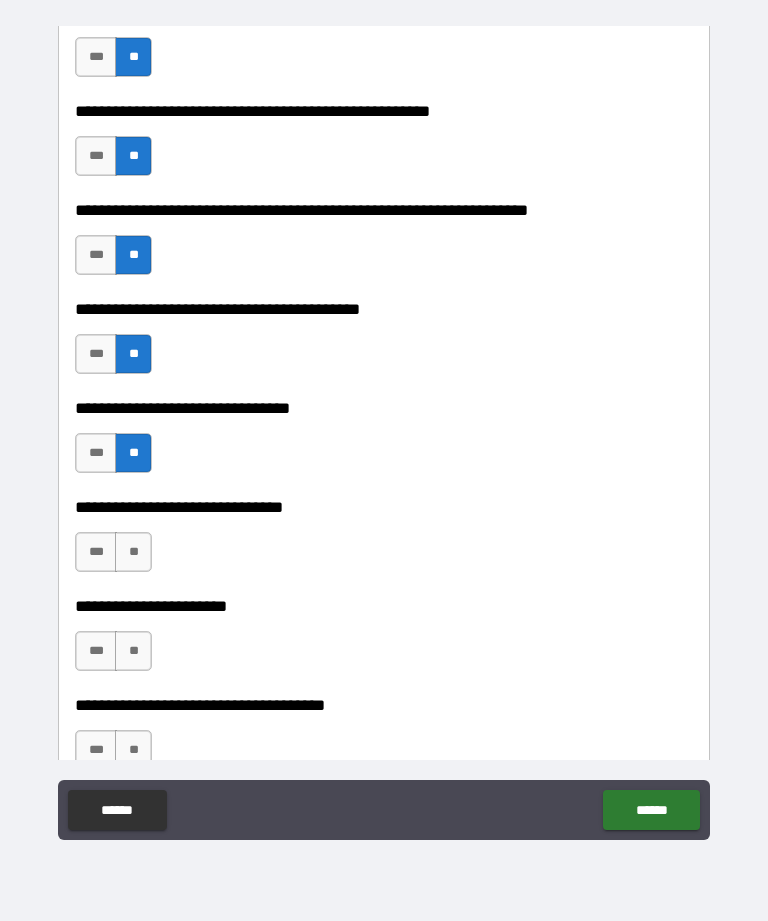 click on "**" at bounding box center [133, 552] 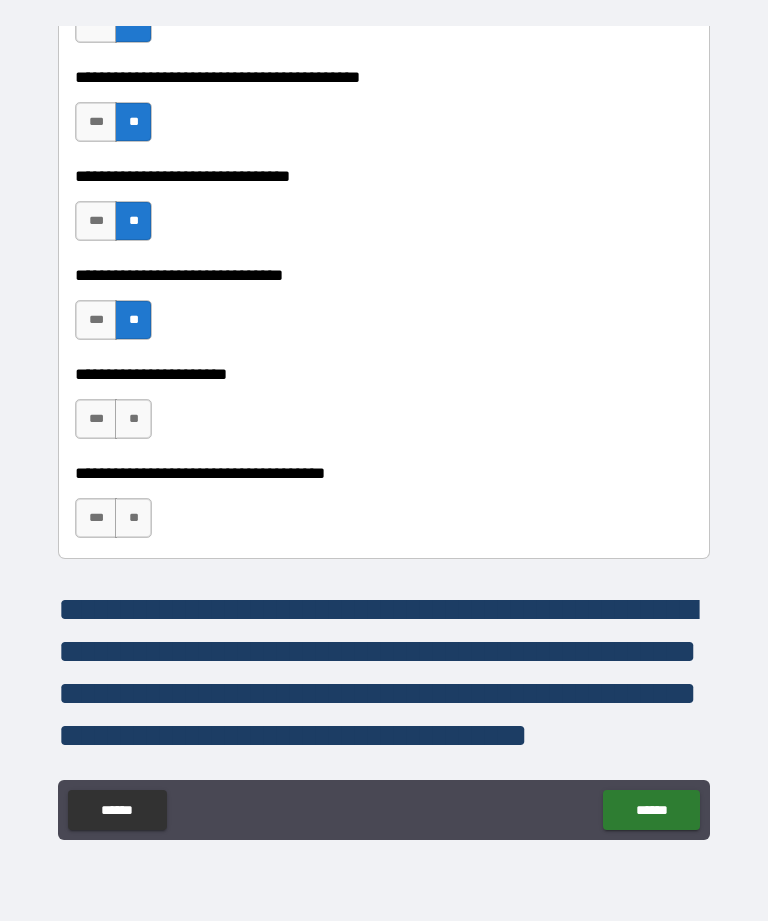 scroll, scrollTop: 6996, scrollLeft: 0, axis: vertical 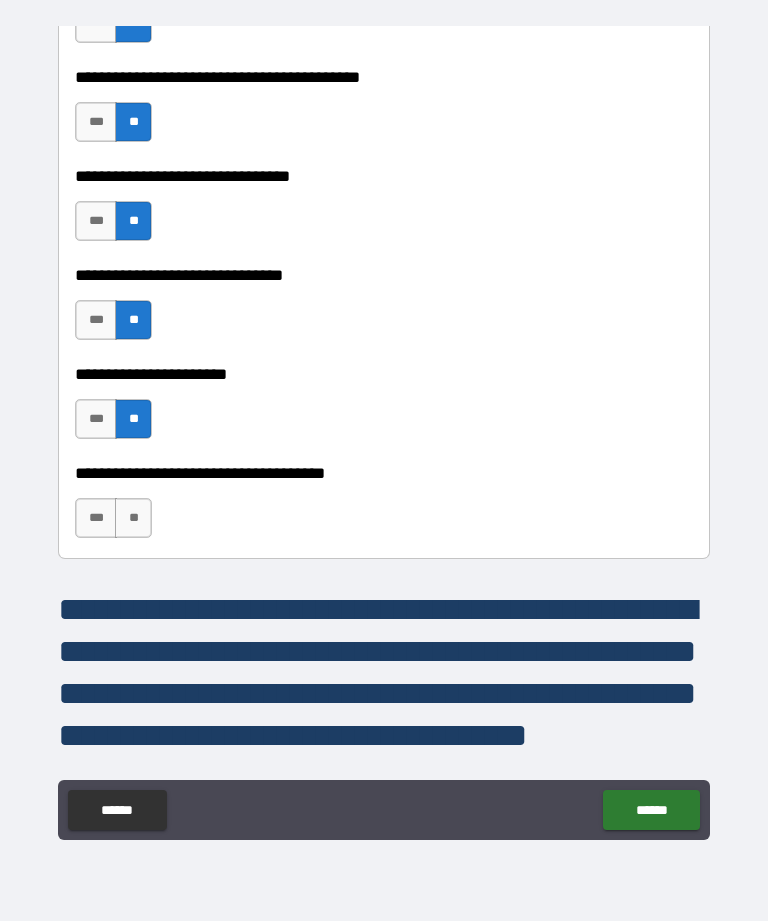 click on "**" at bounding box center (133, 518) 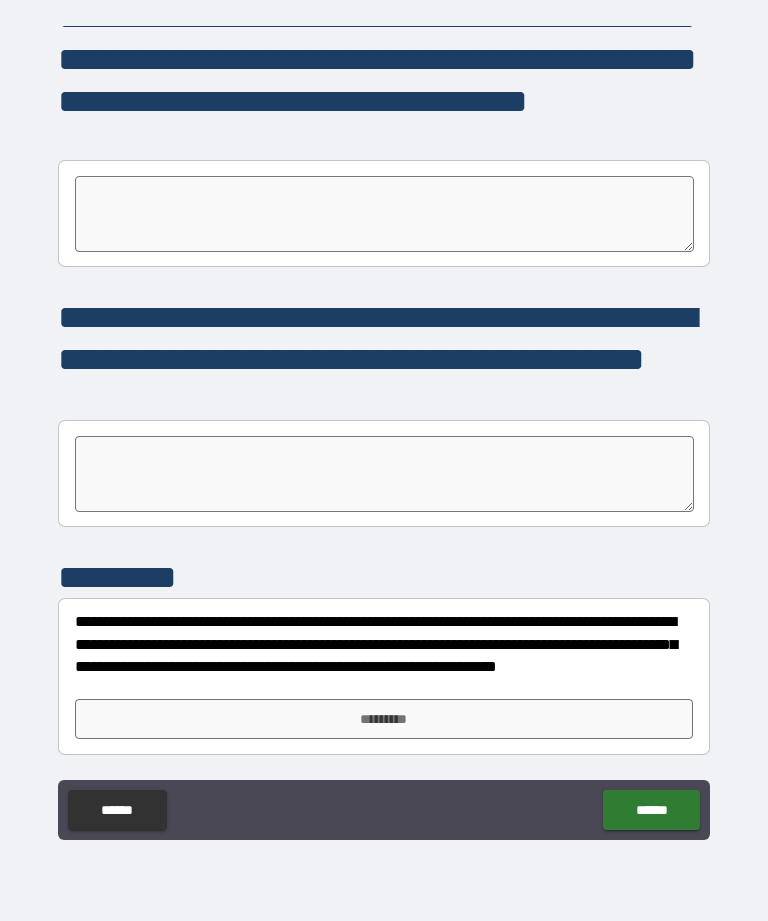 scroll, scrollTop: 7630, scrollLeft: 0, axis: vertical 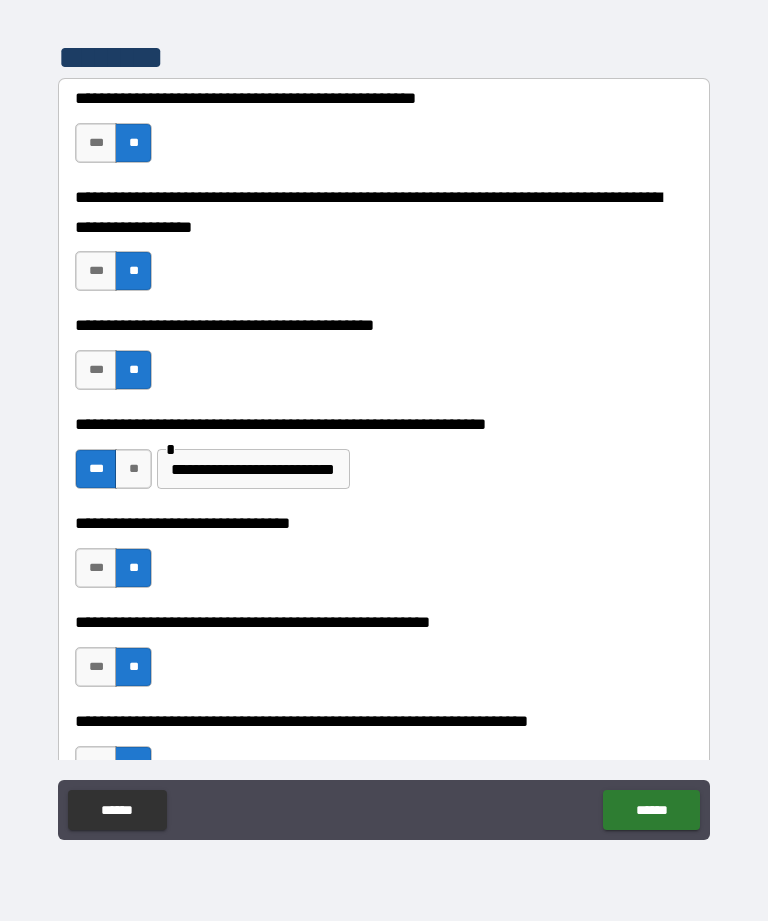 click on "**********" at bounding box center (253, 469) 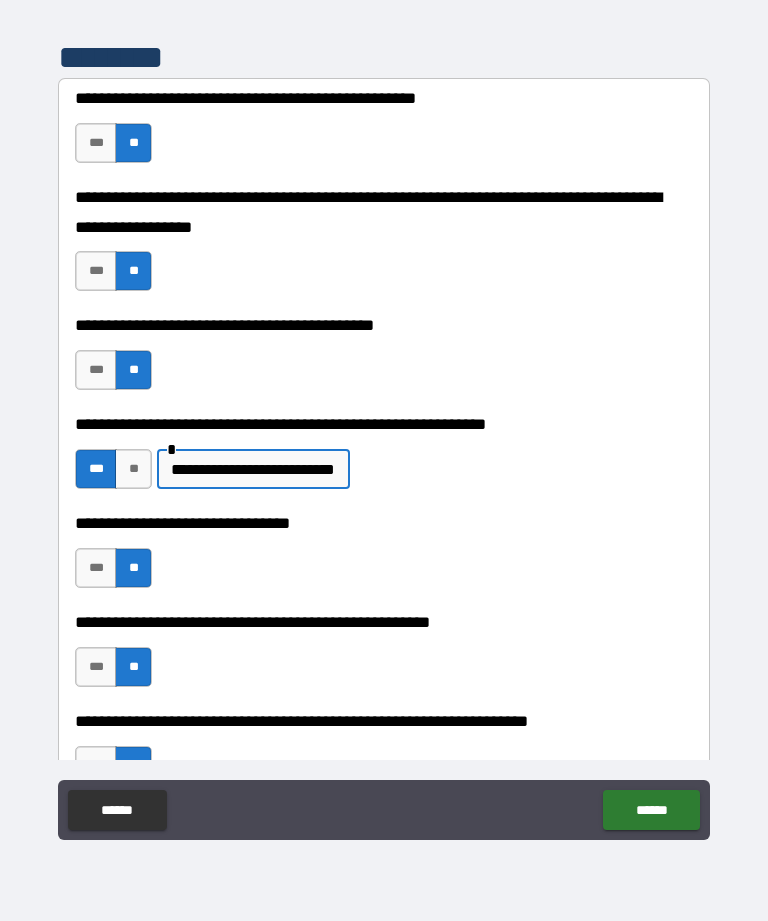 click on "**********" at bounding box center (253, 469) 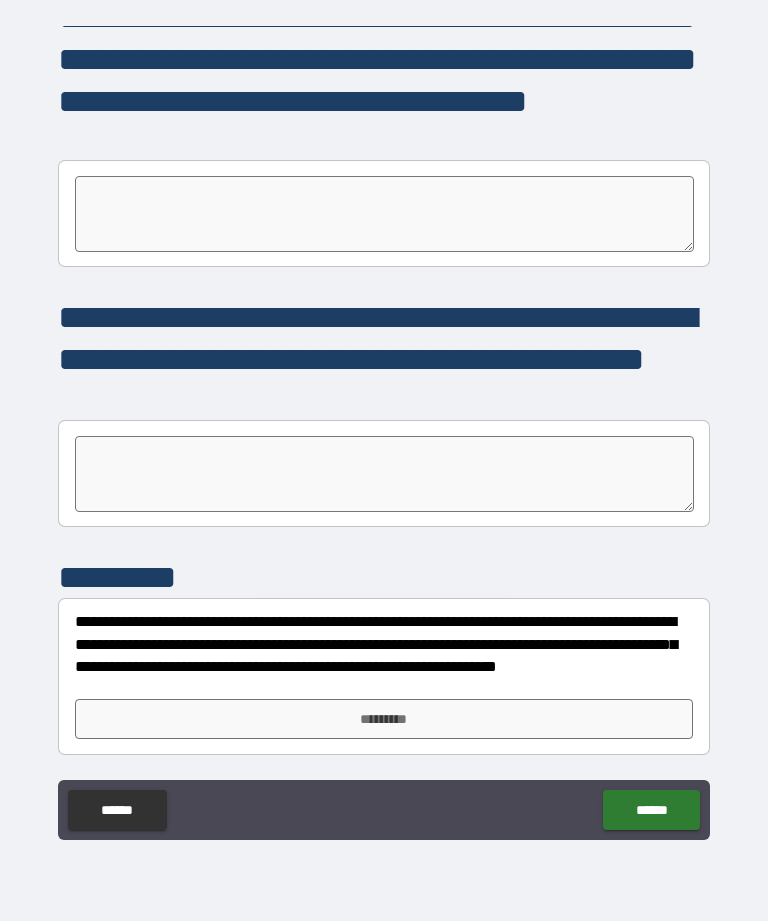 scroll, scrollTop: 7630, scrollLeft: 0, axis: vertical 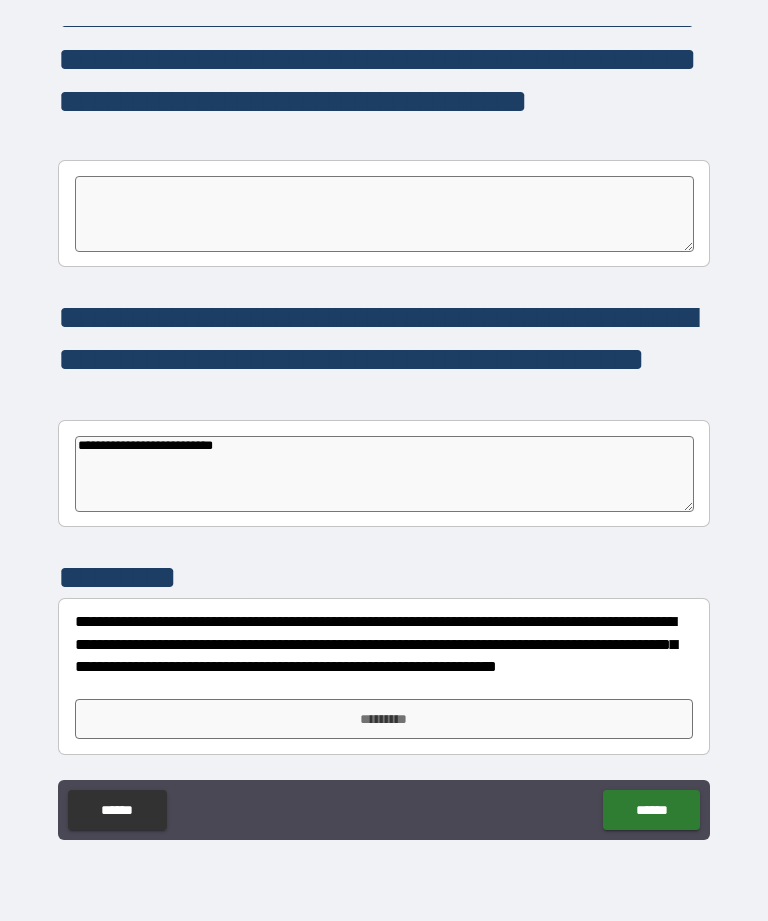 type on "**********" 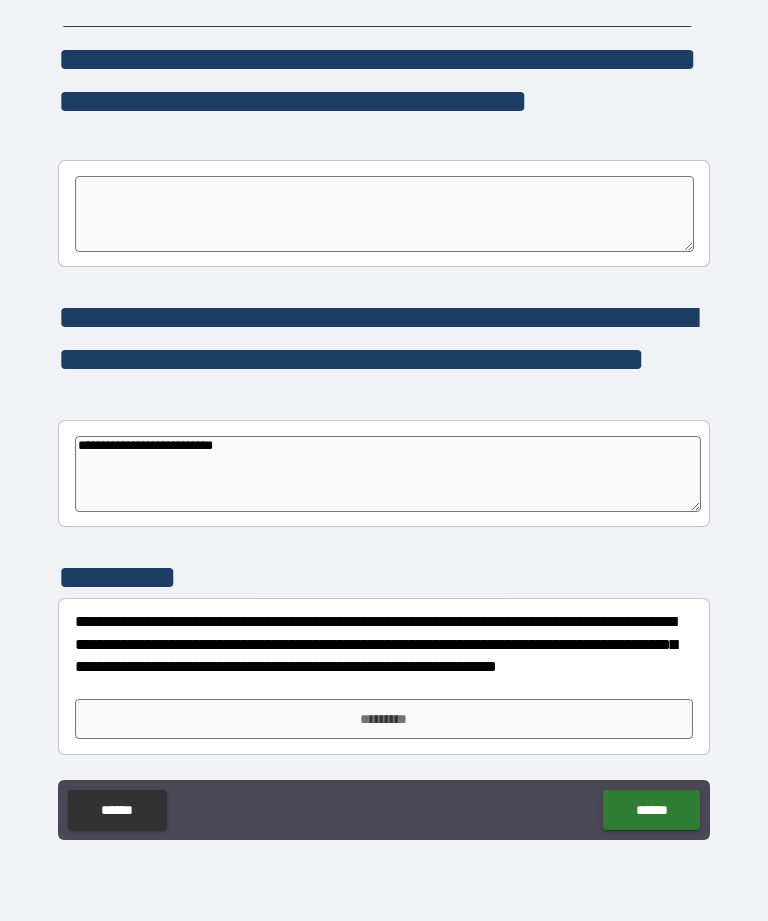 type on "*" 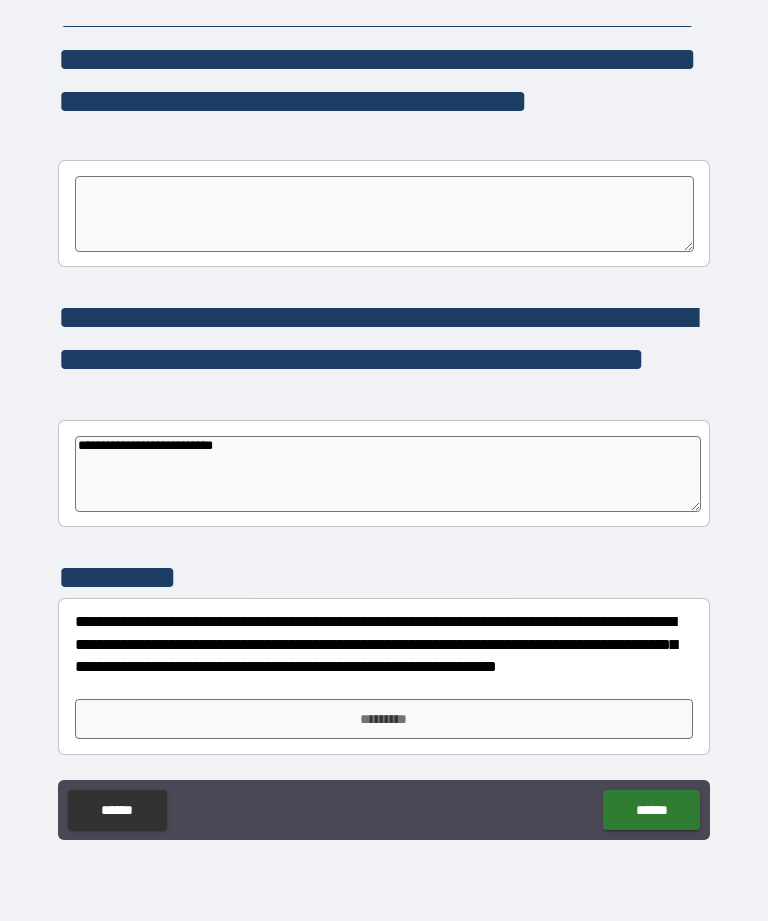 type on "**********" 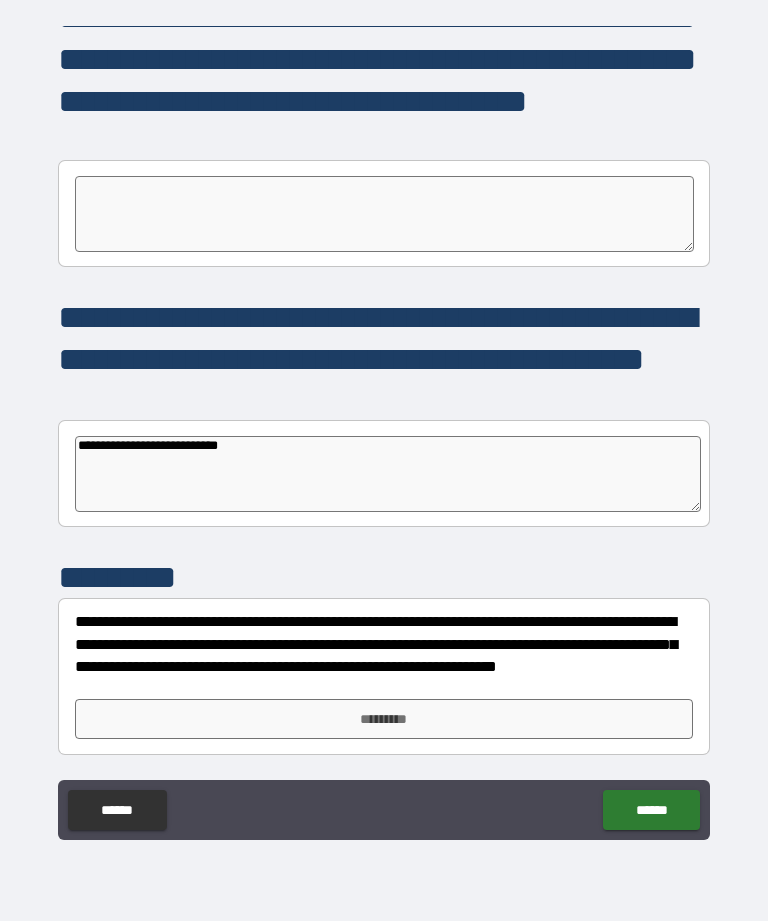 type on "*" 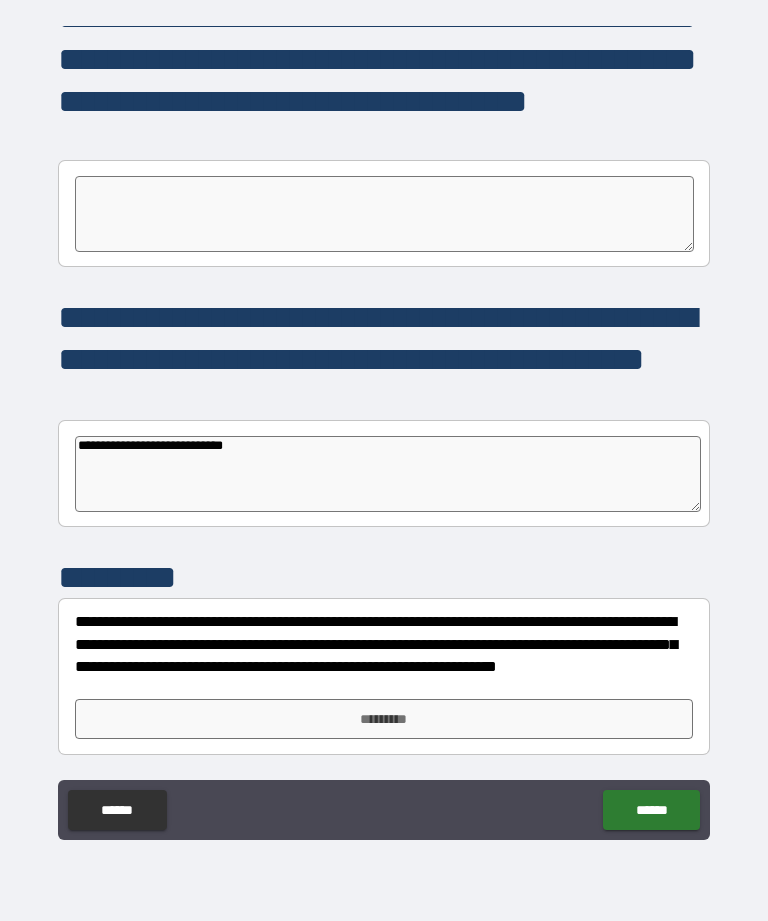 type on "*" 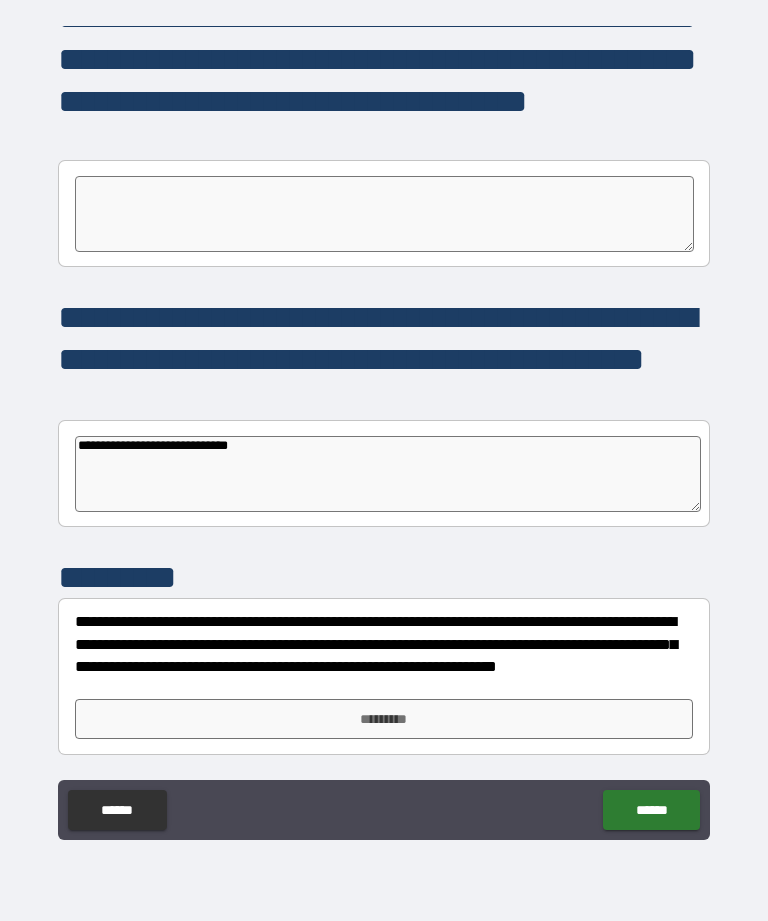 type on "*" 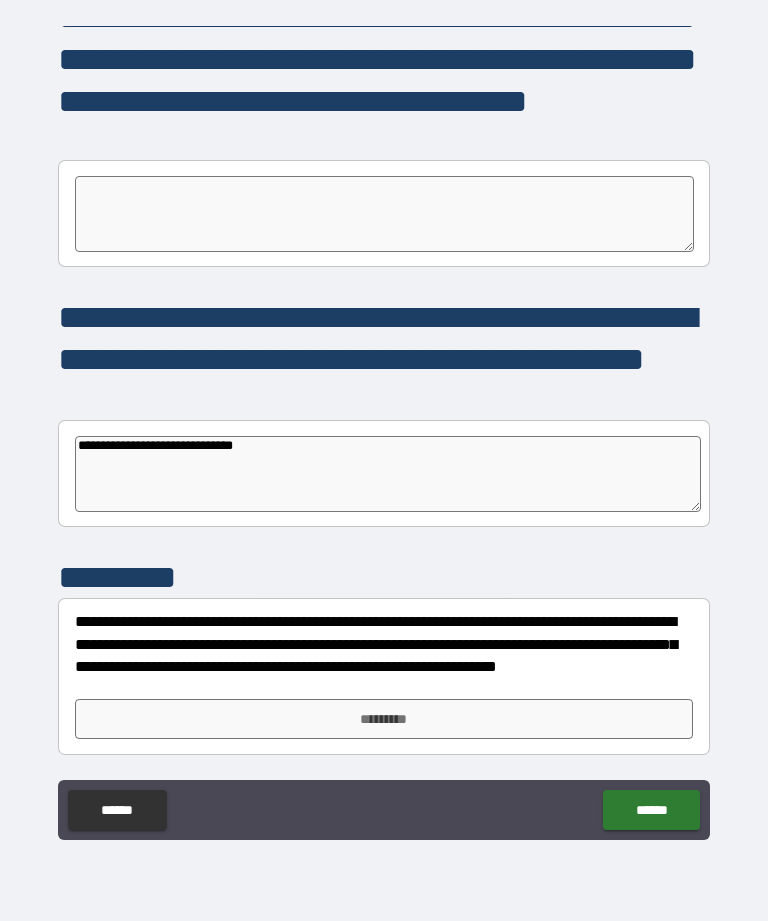type on "*" 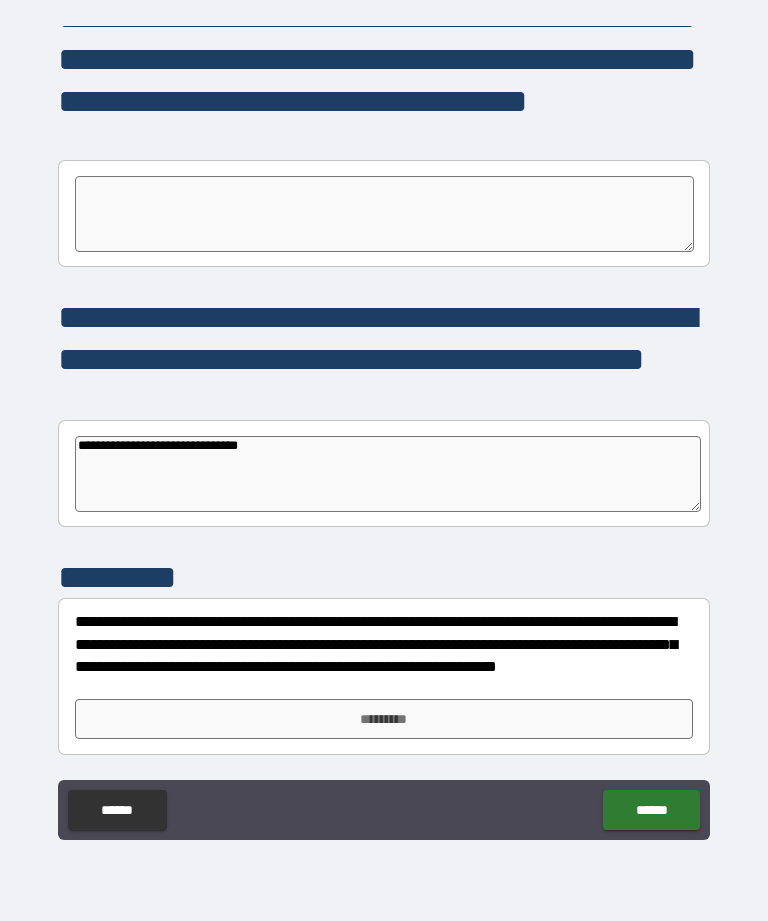 type on "*" 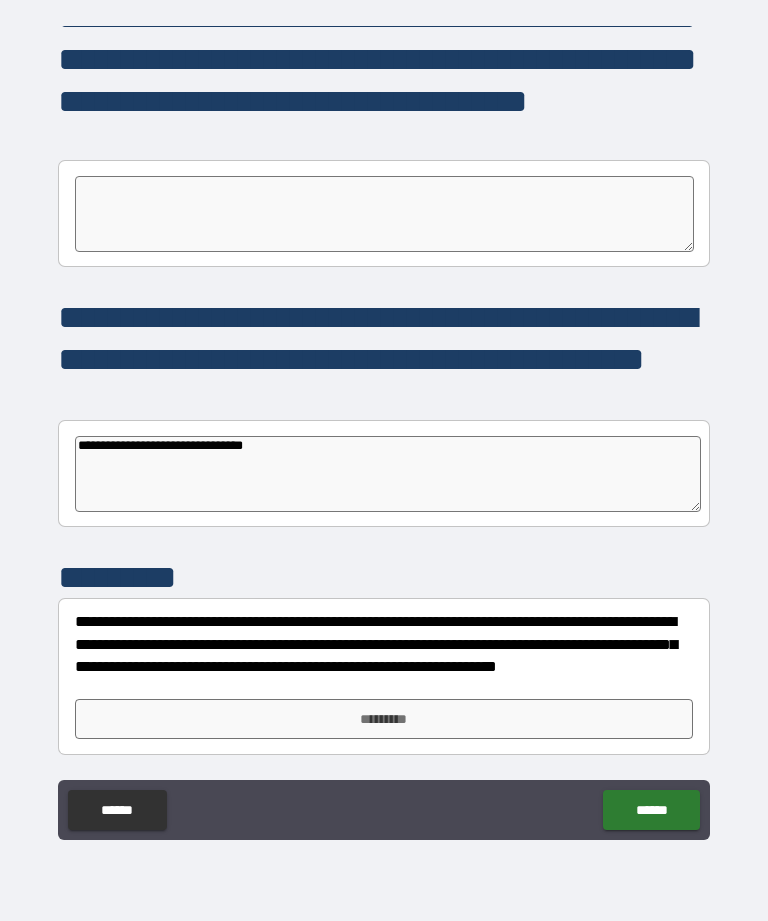 type on "**********" 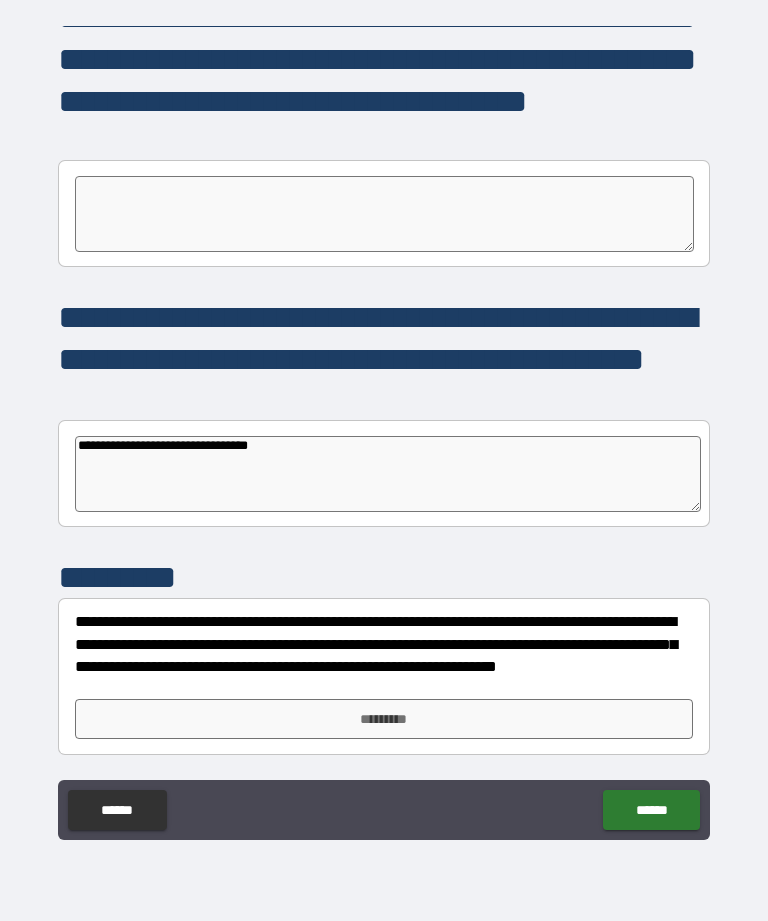 type on "*" 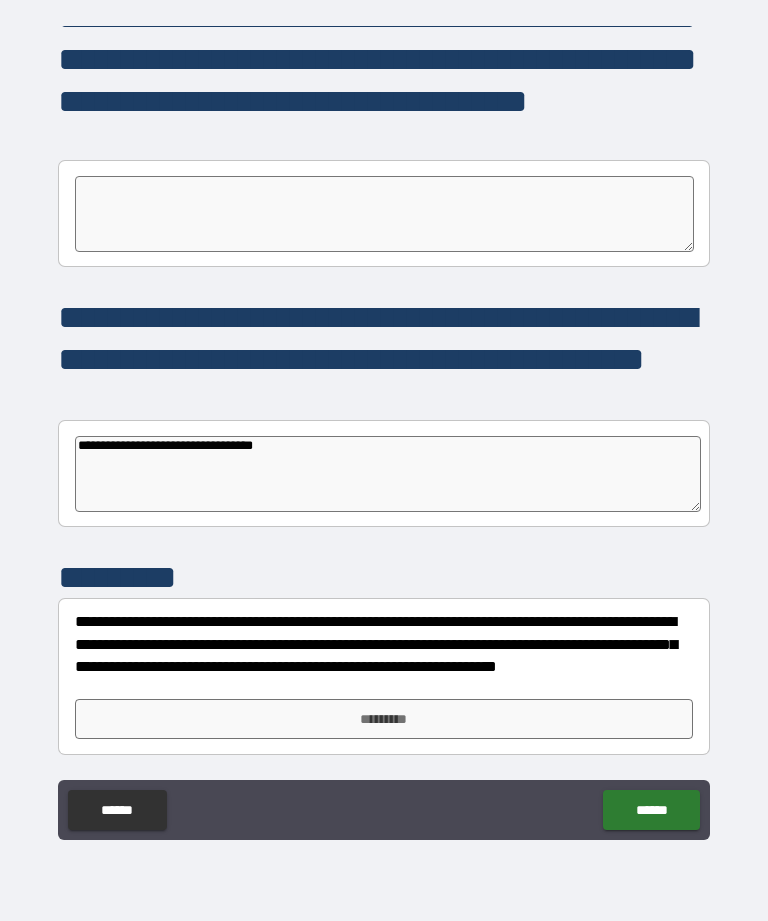 type on "*" 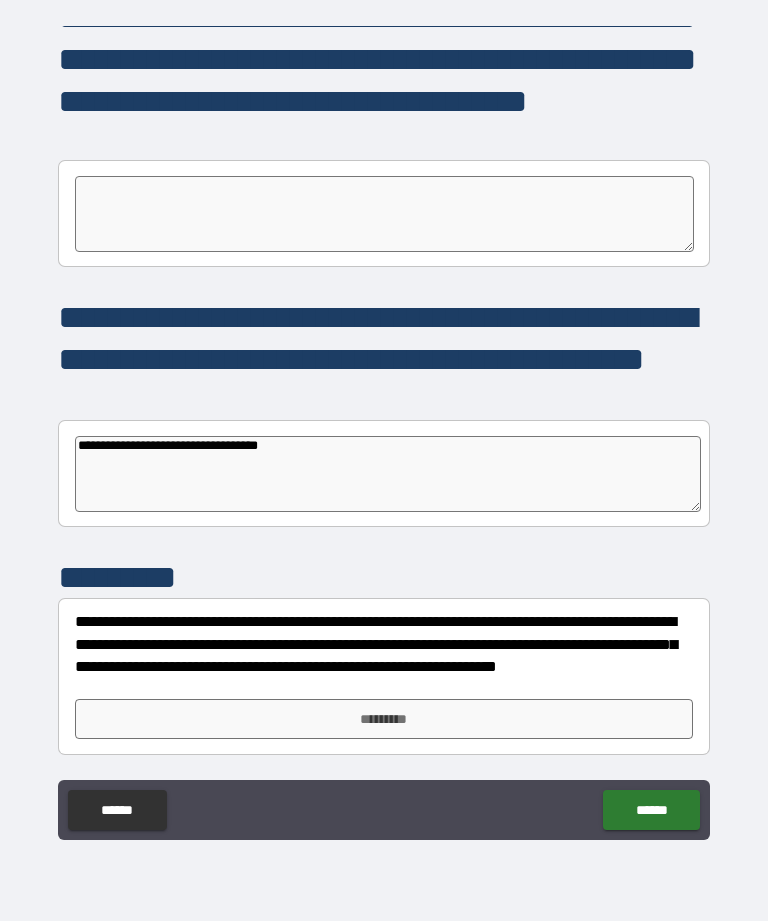 type on "**********" 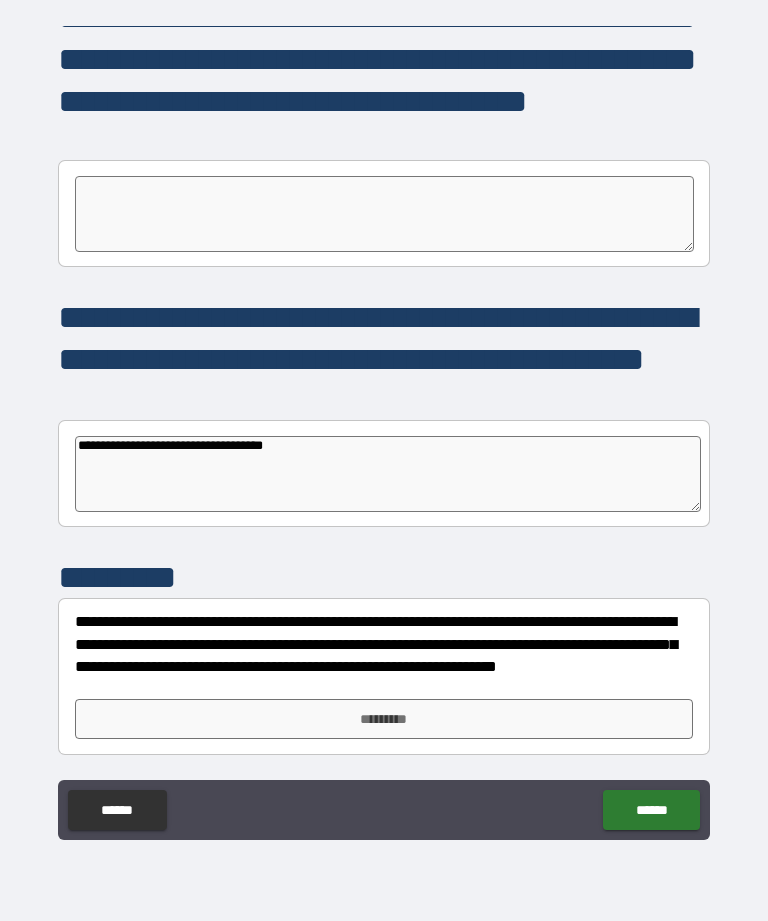 type on "*" 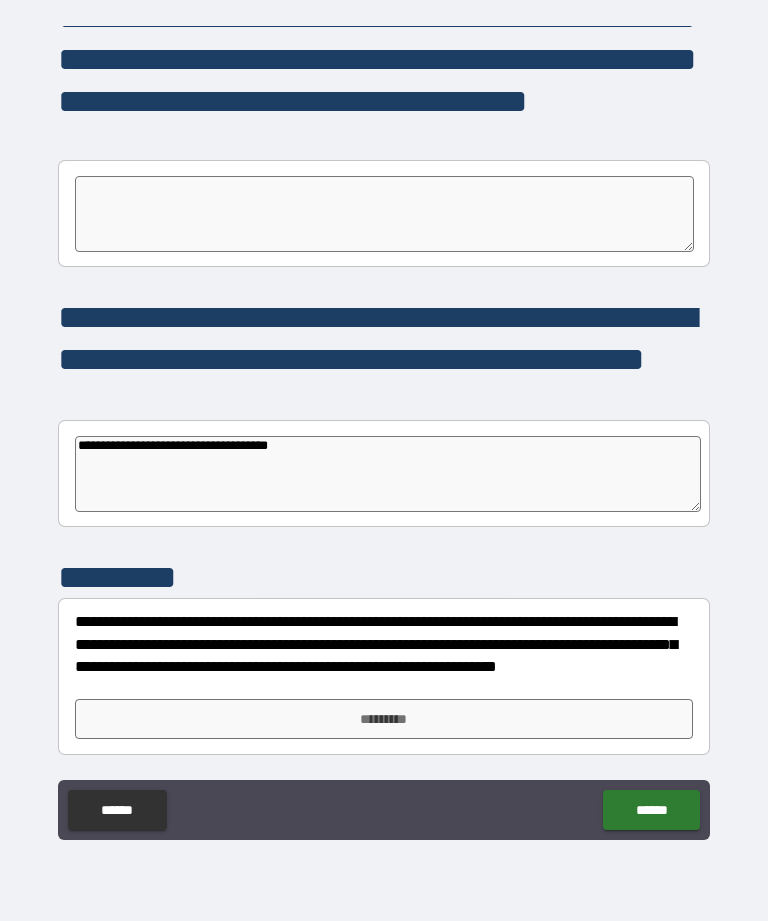 type on "*" 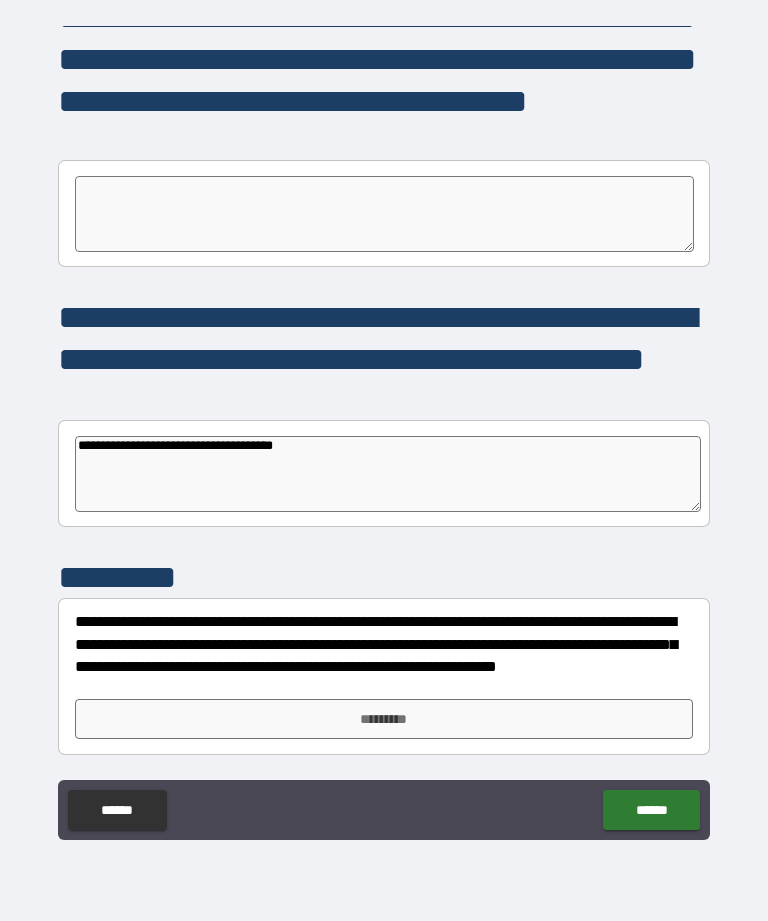 type on "**********" 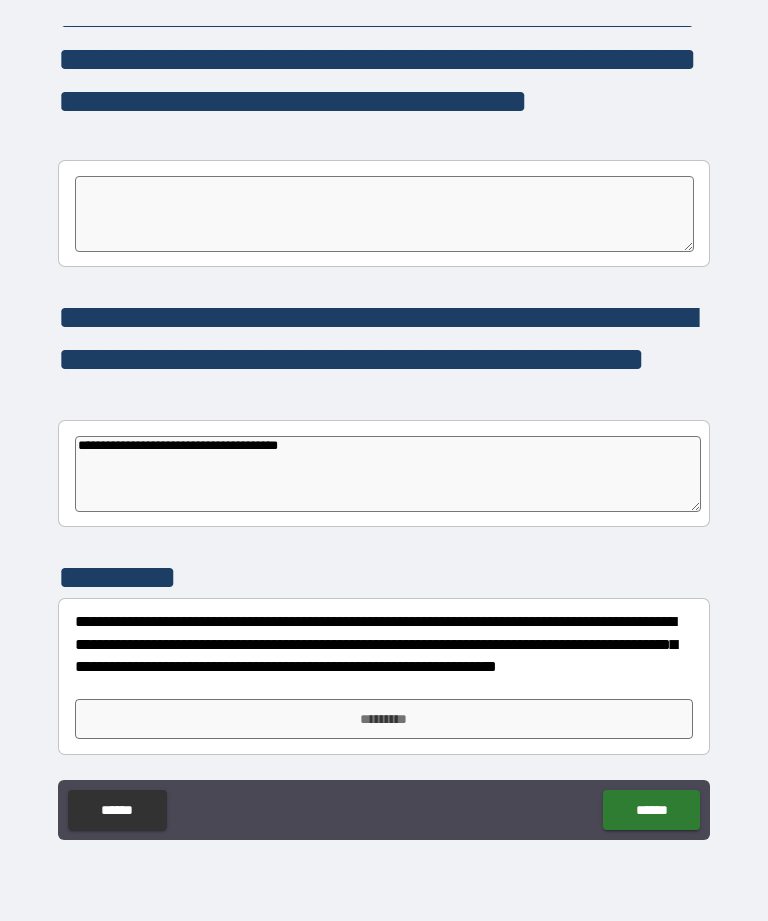 type on "*" 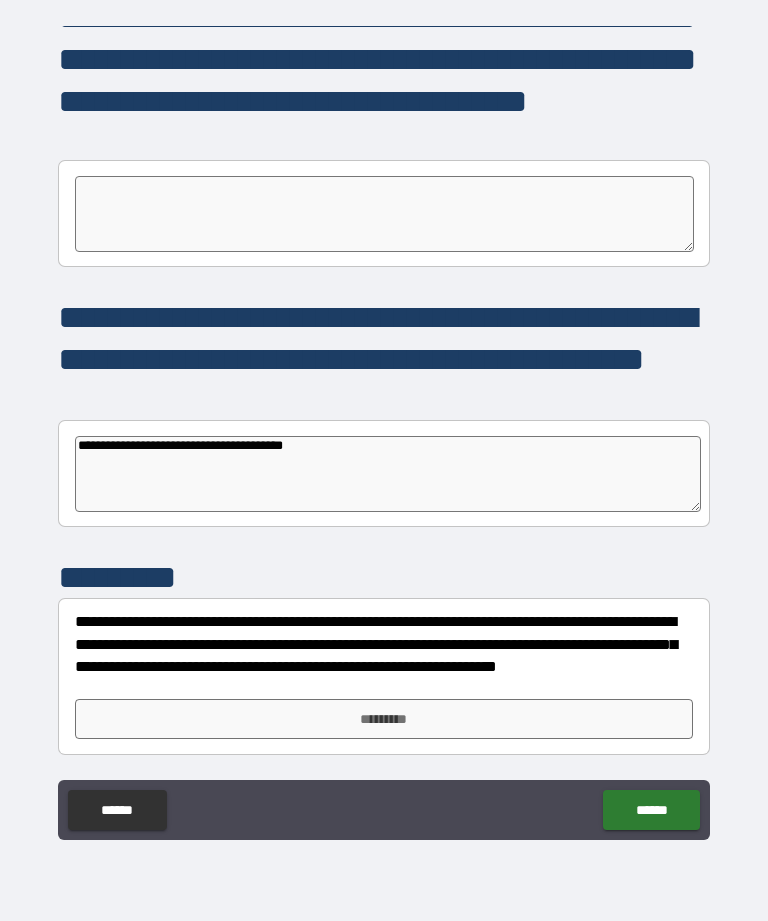 type on "*" 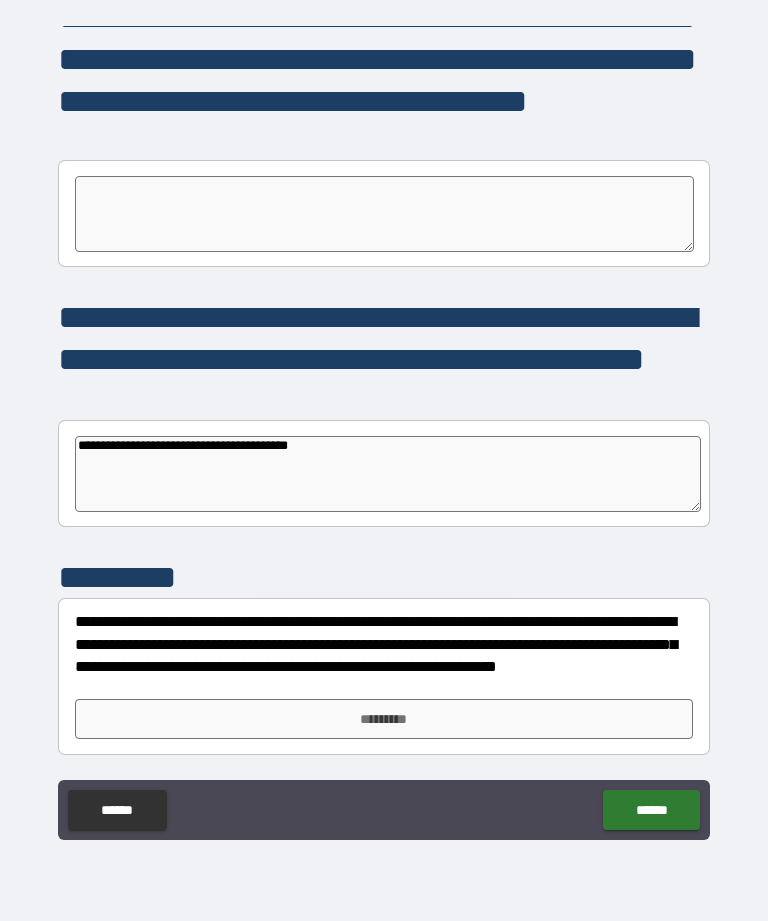 type on "*" 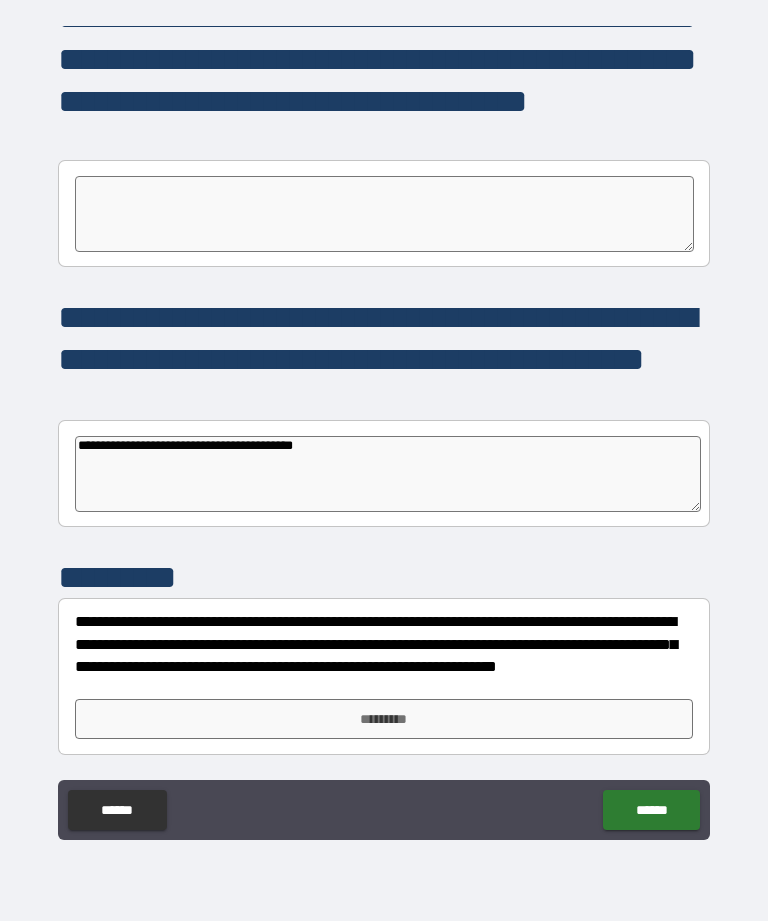 type on "*" 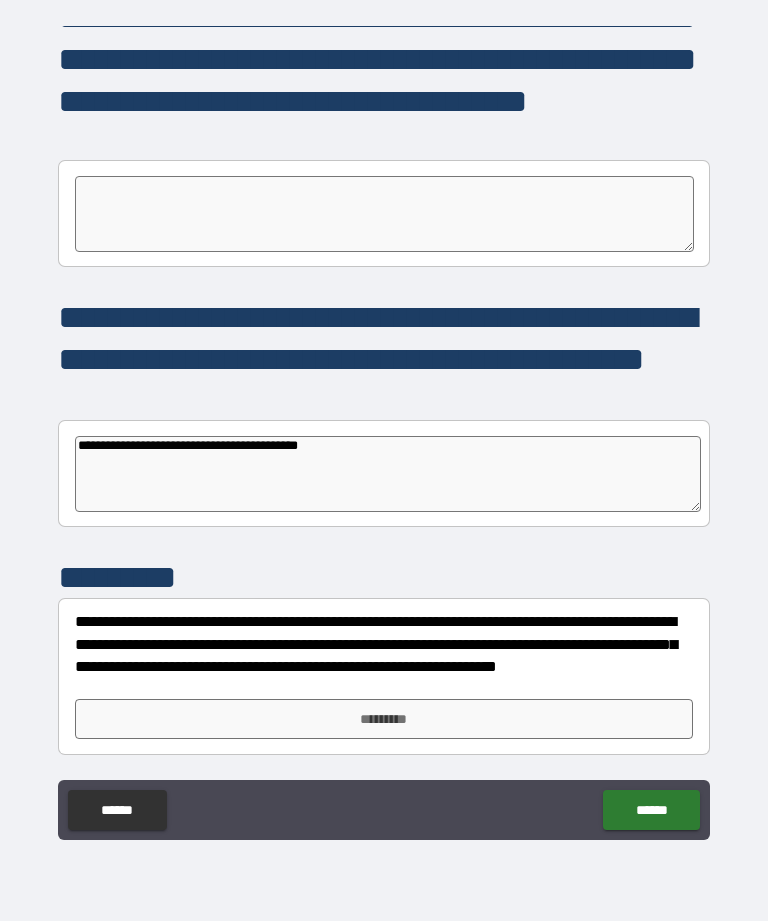 type on "**********" 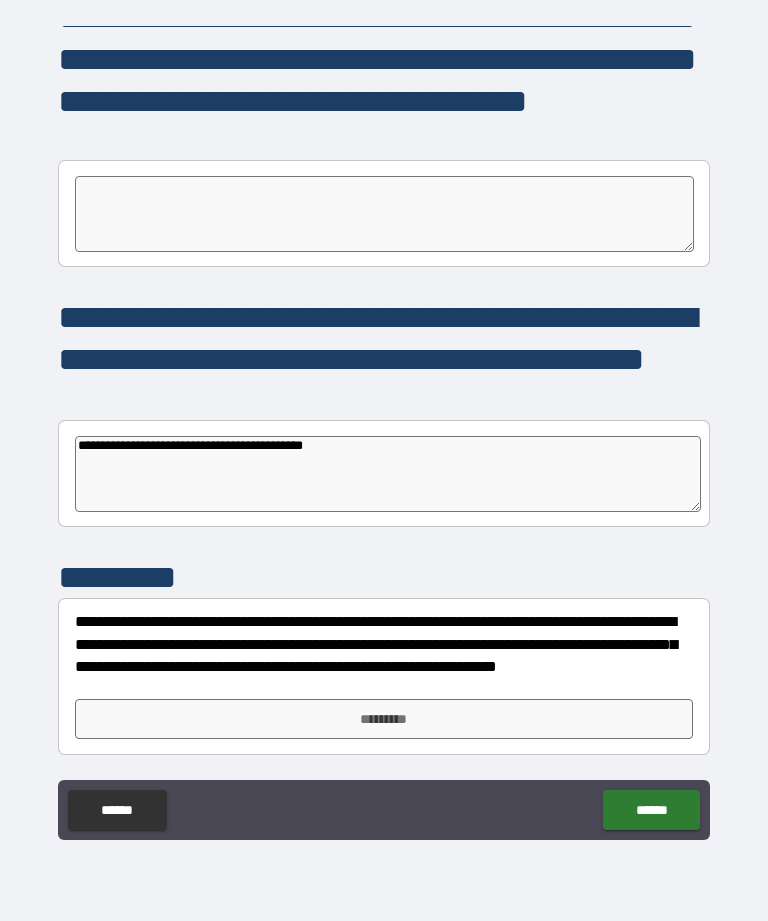type on "*" 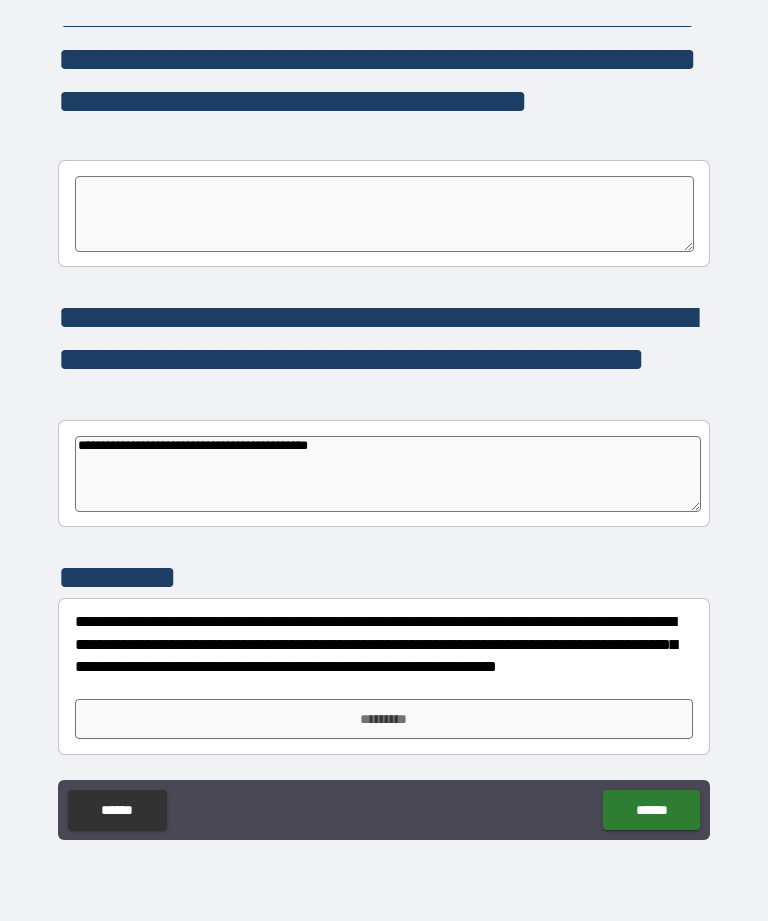 type on "*" 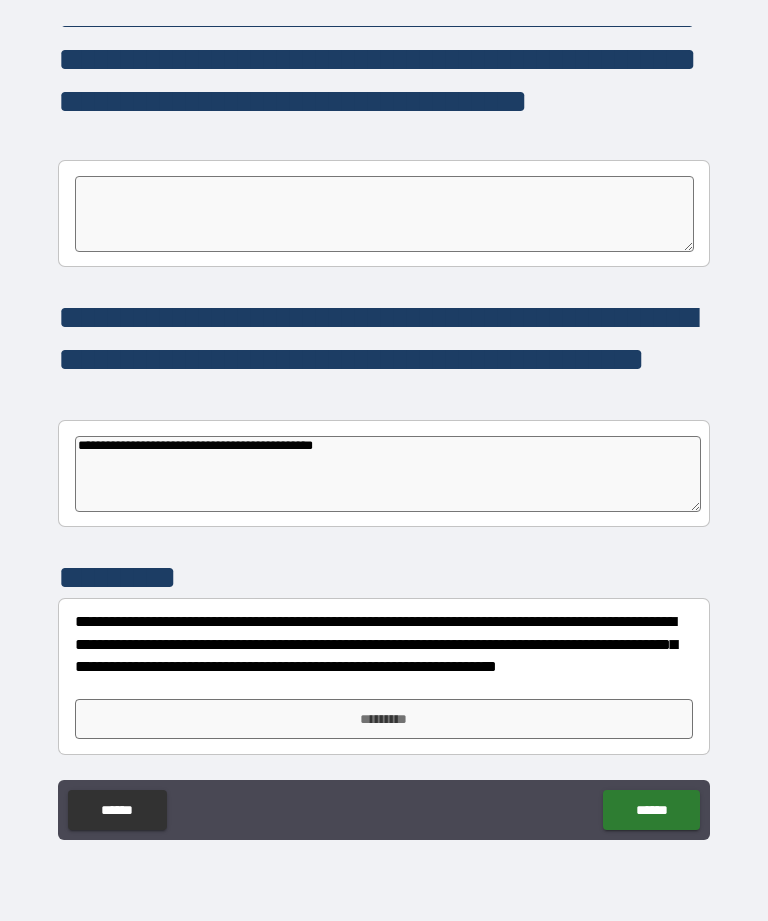 type on "*" 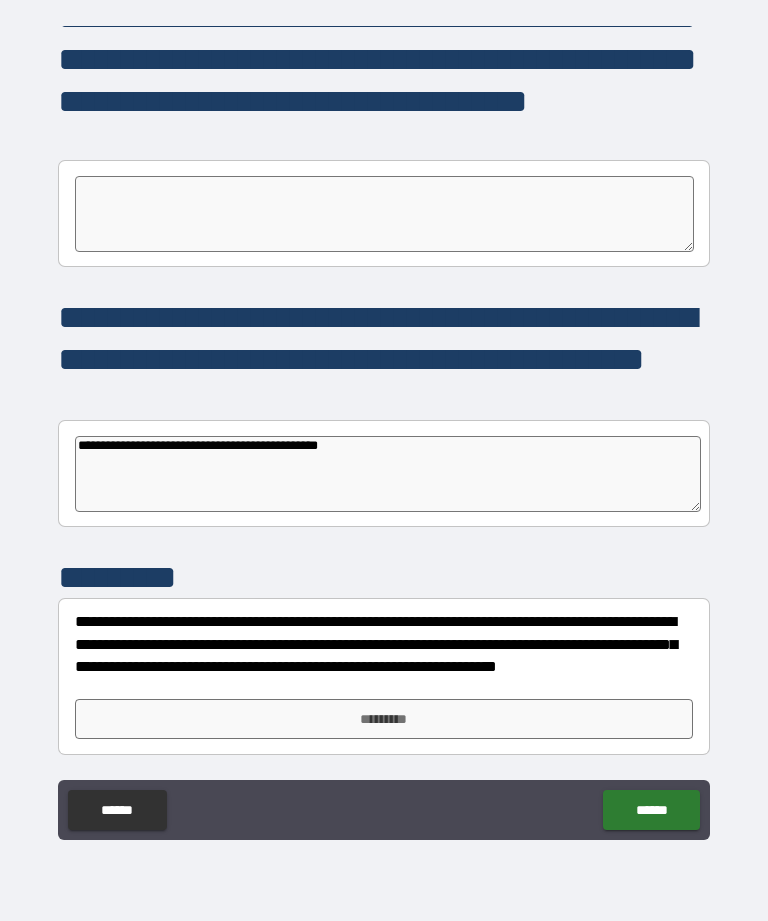 type on "*" 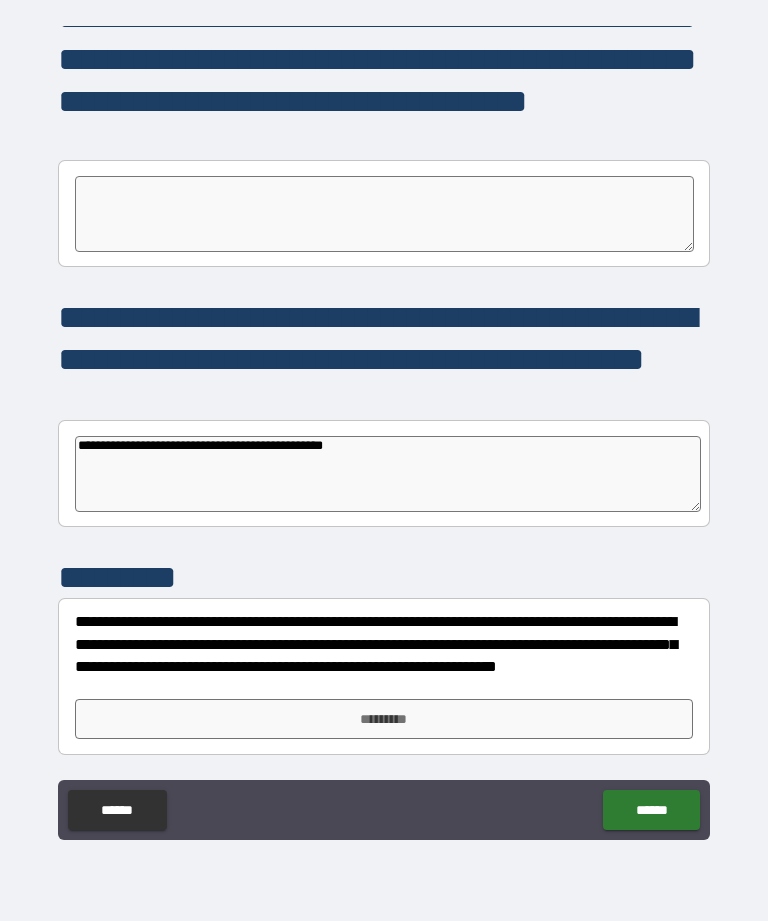 type on "*" 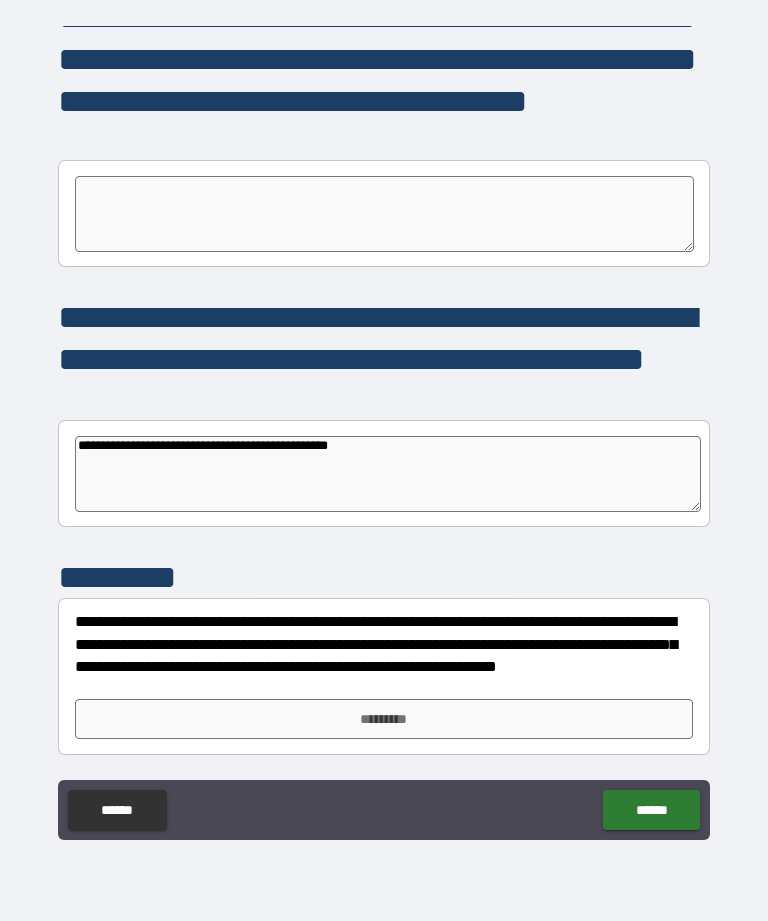 type on "*" 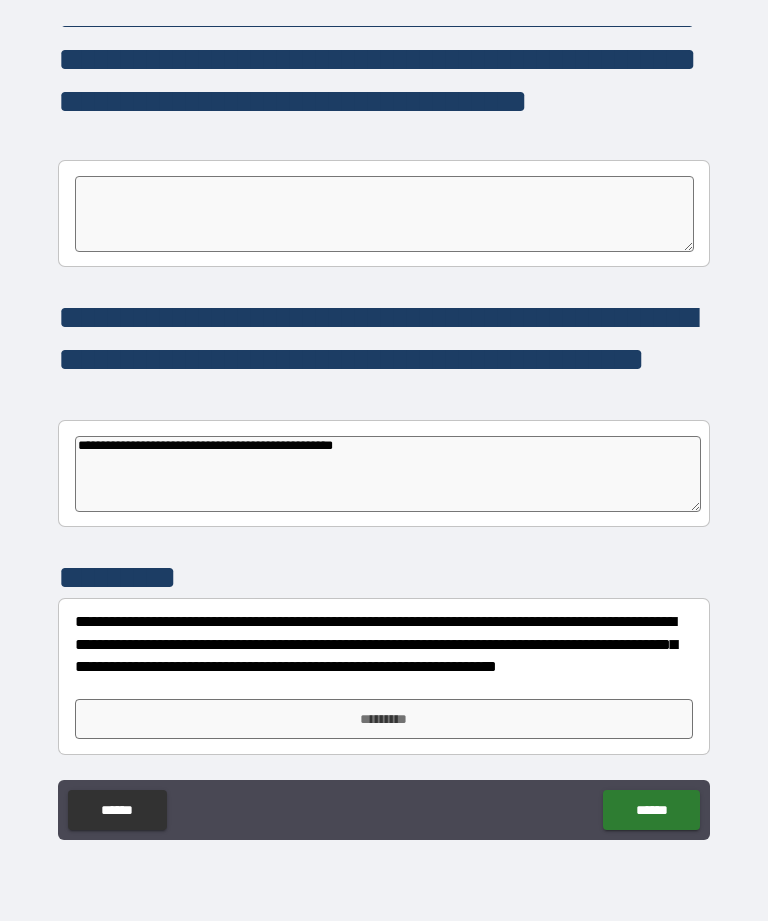 type on "**********" 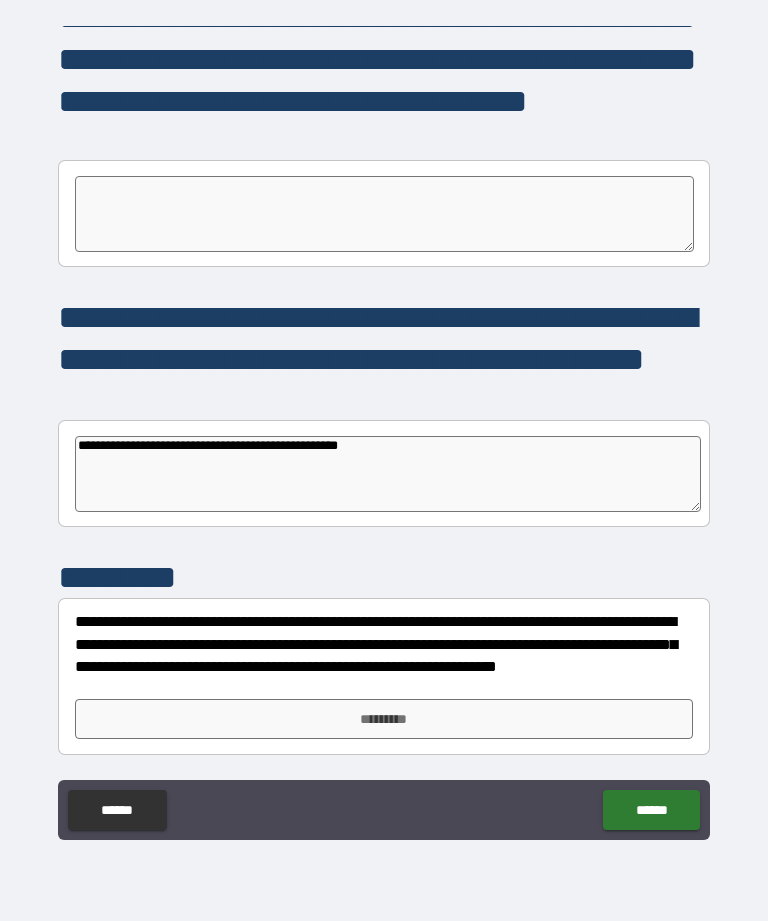 type on "**********" 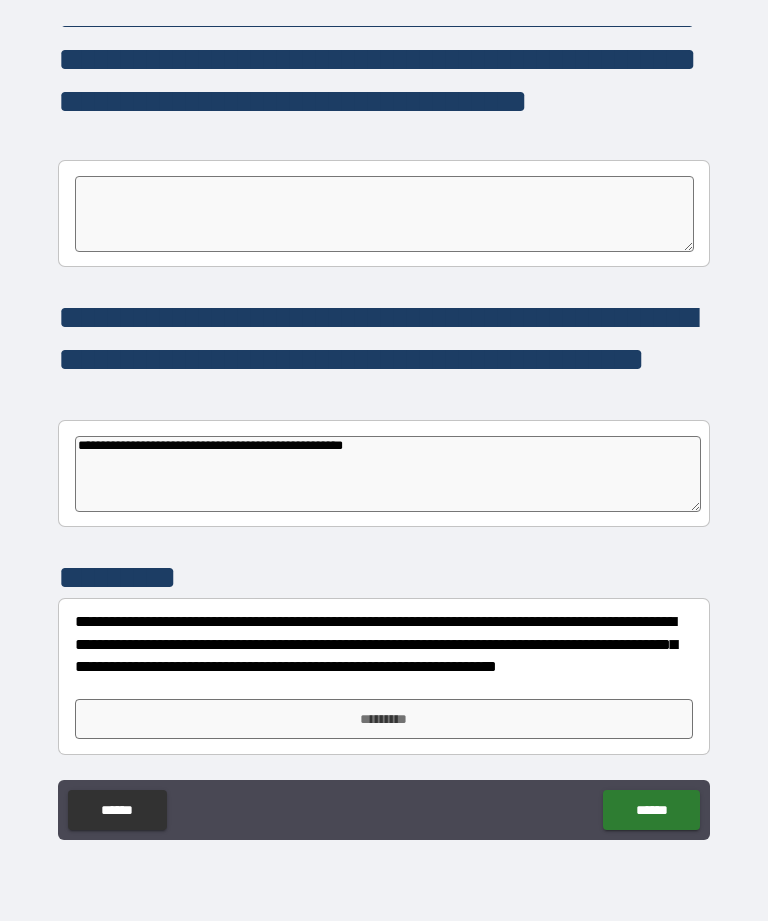 type on "*" 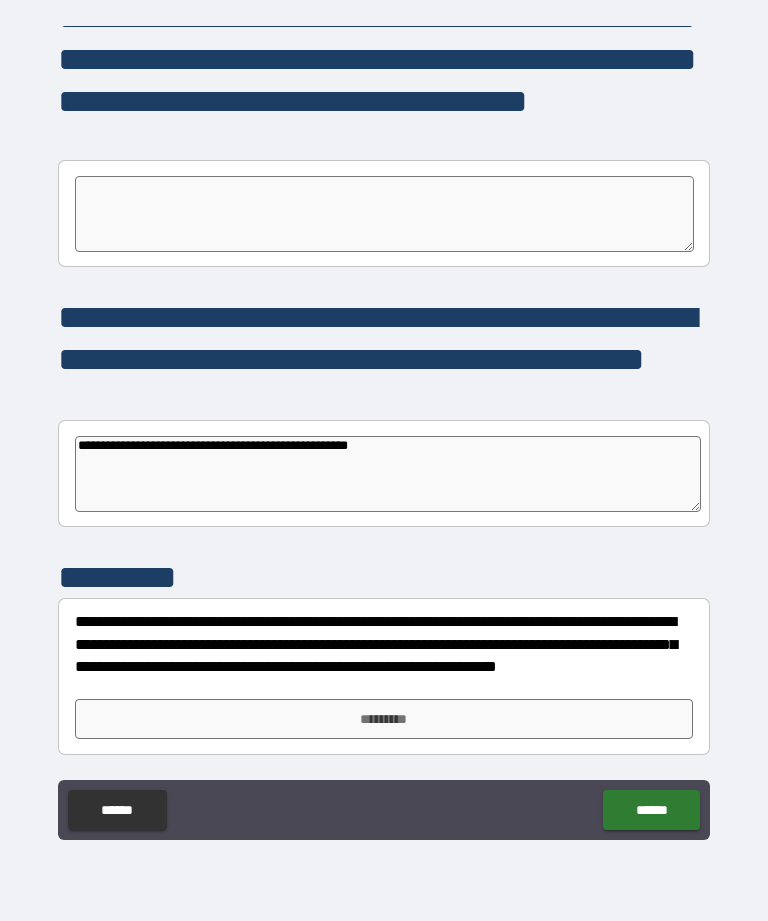 type on "*" 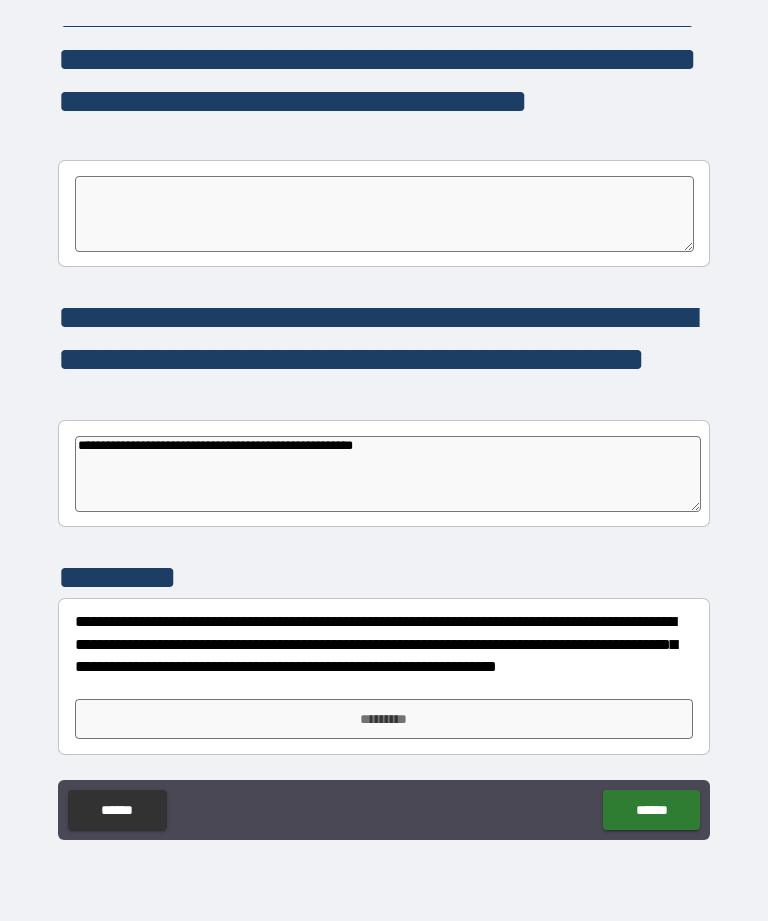 type on "*" 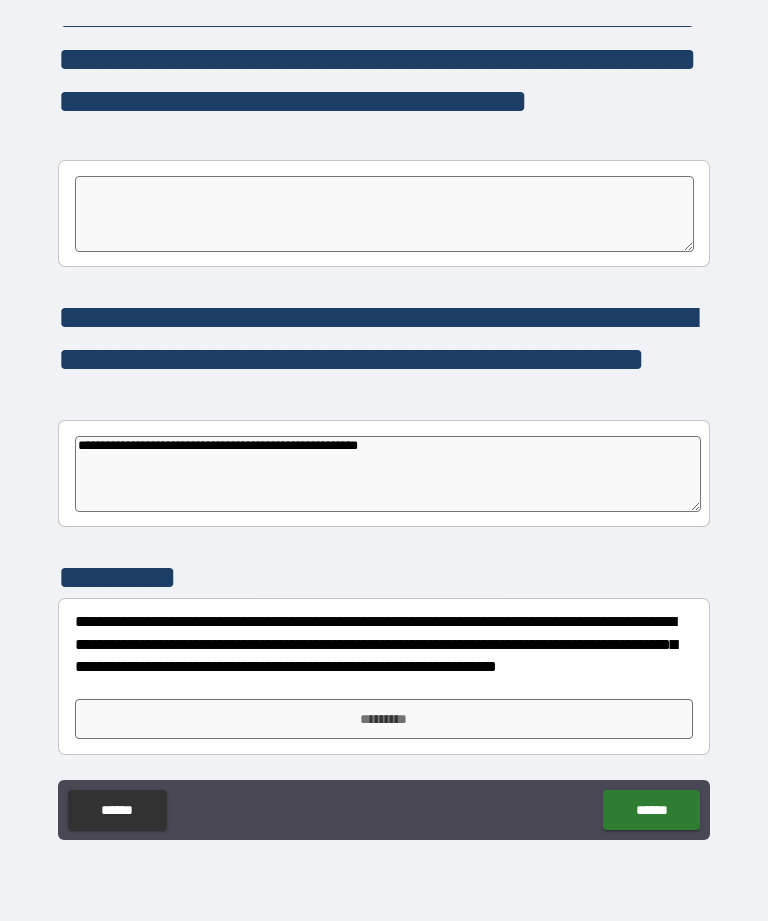 type on "*" 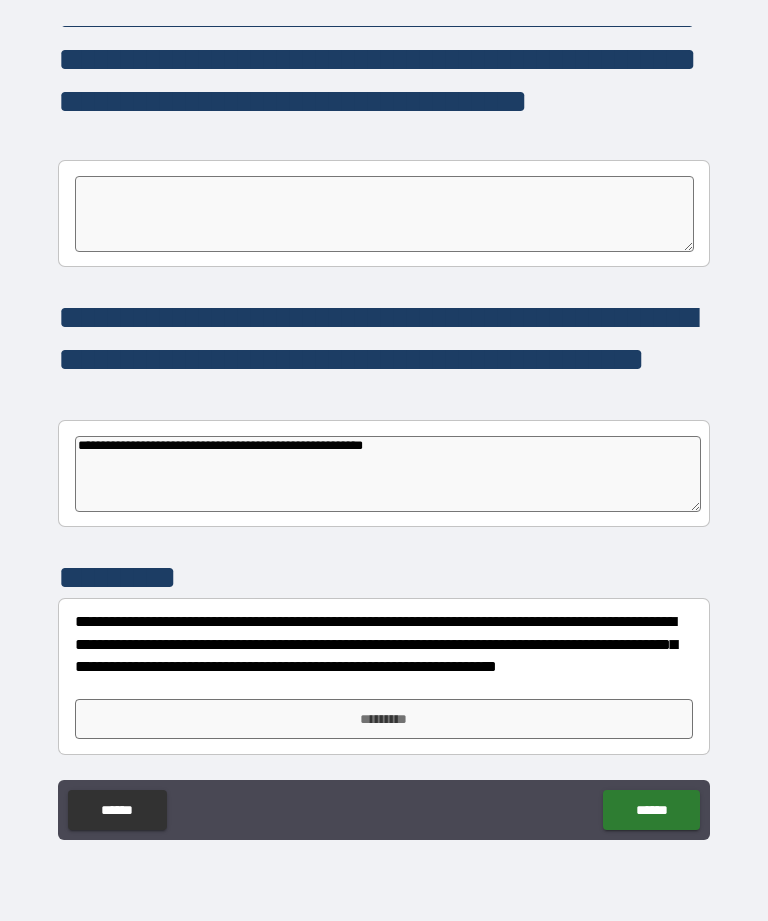 type on "*" 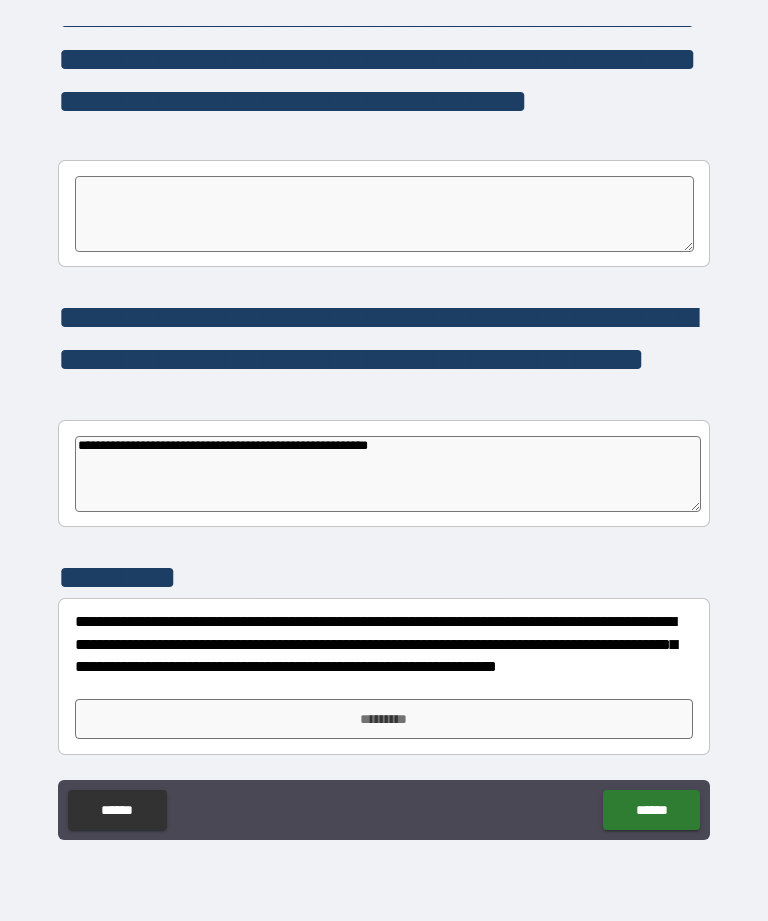 type on "*" 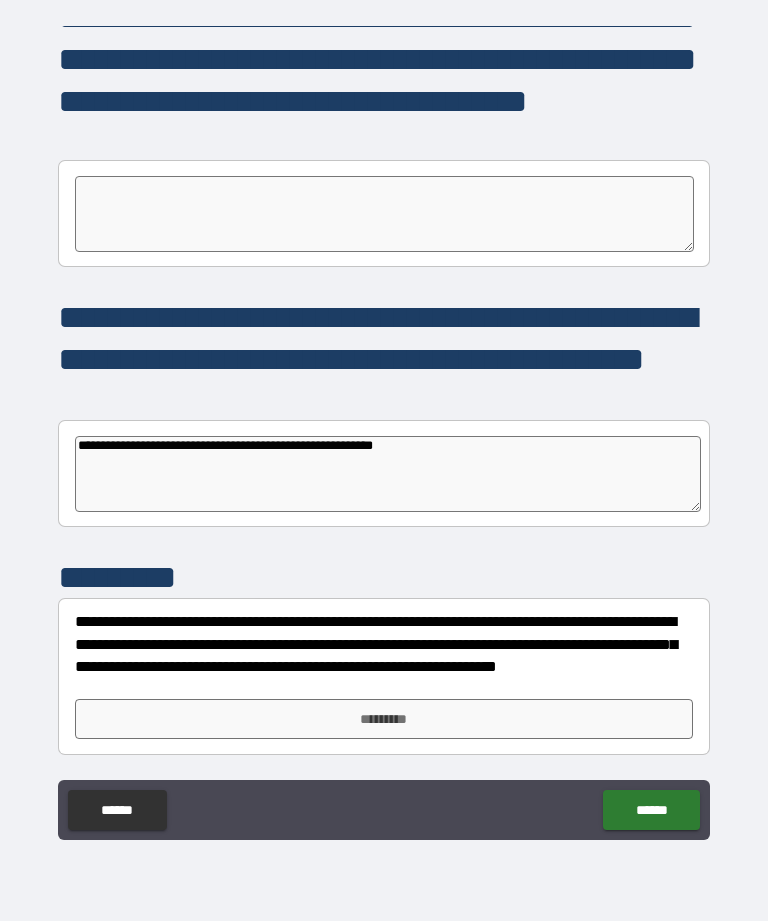 type on "*" 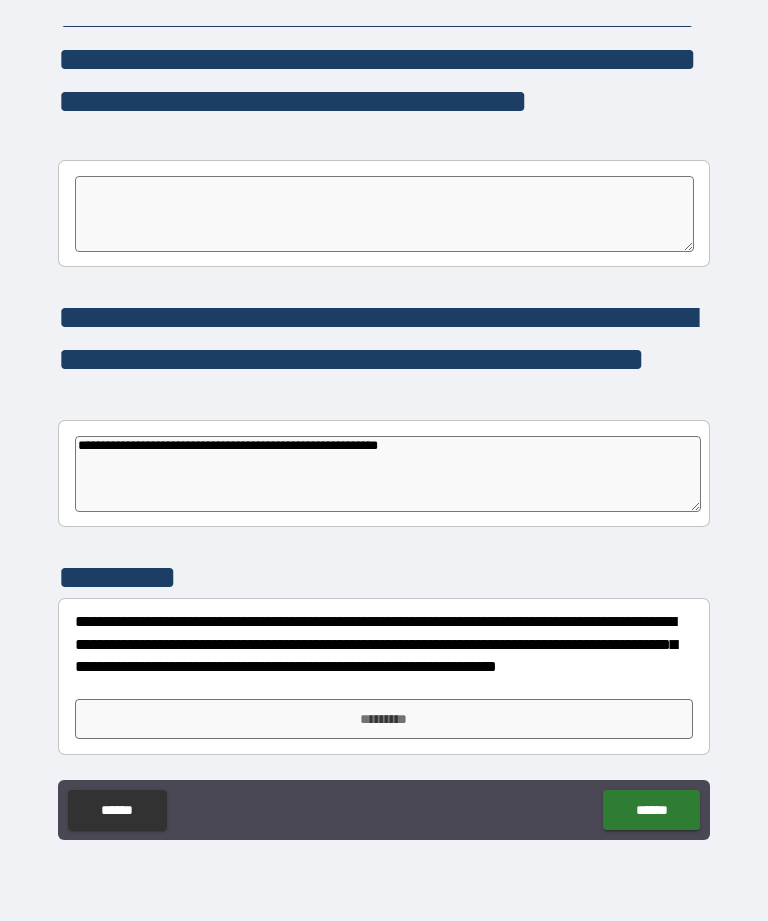 type on "**********" 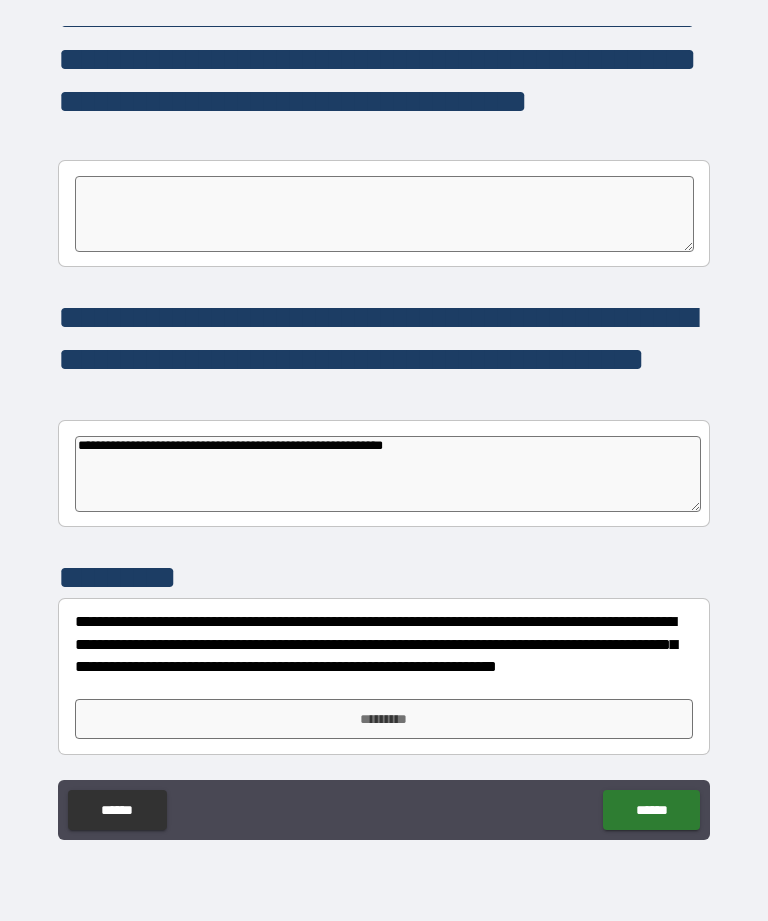 type on "*" 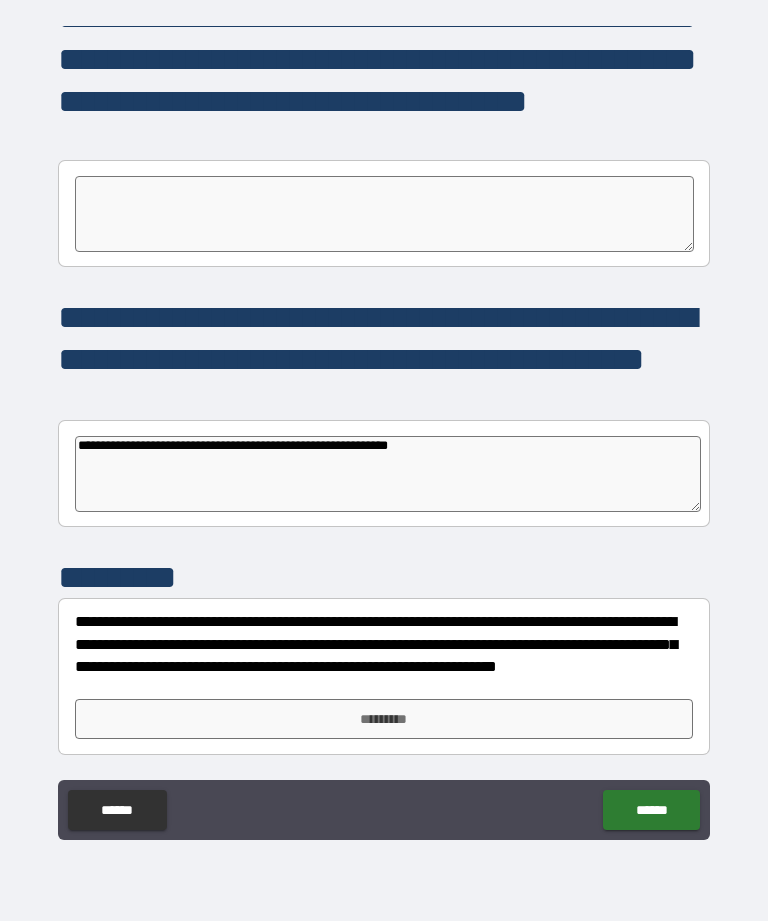 type on "*" 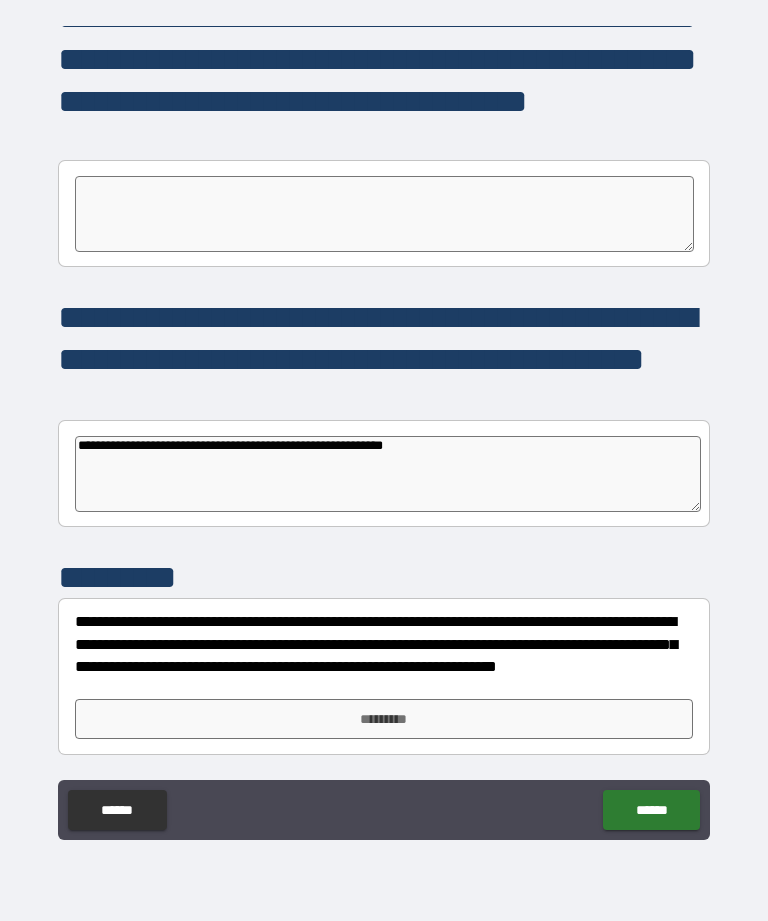 type on "*" 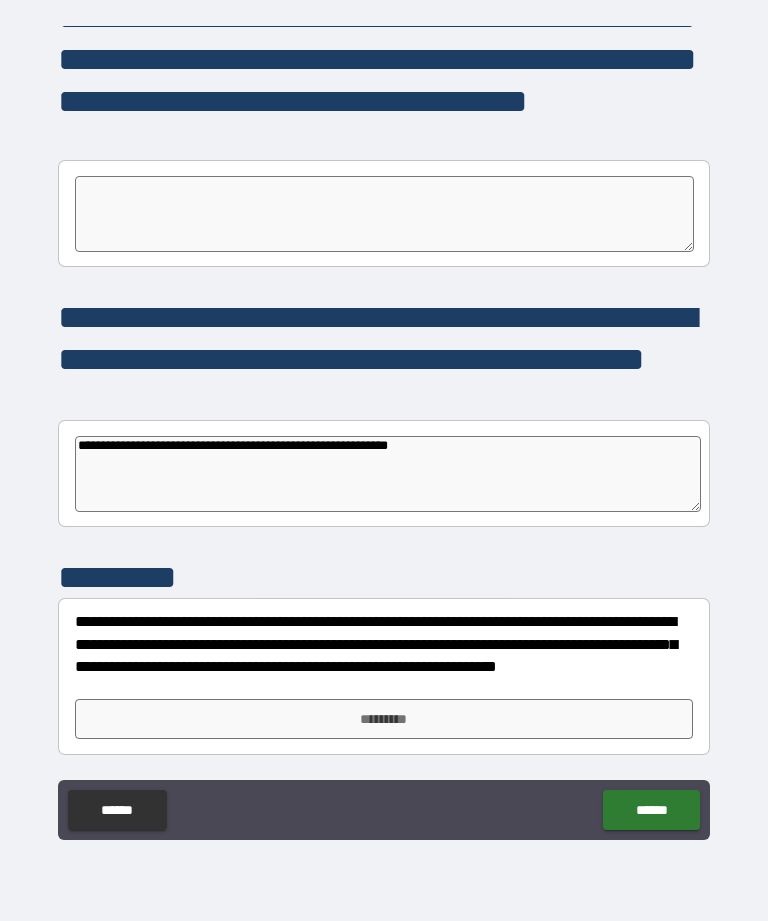 type on "*" 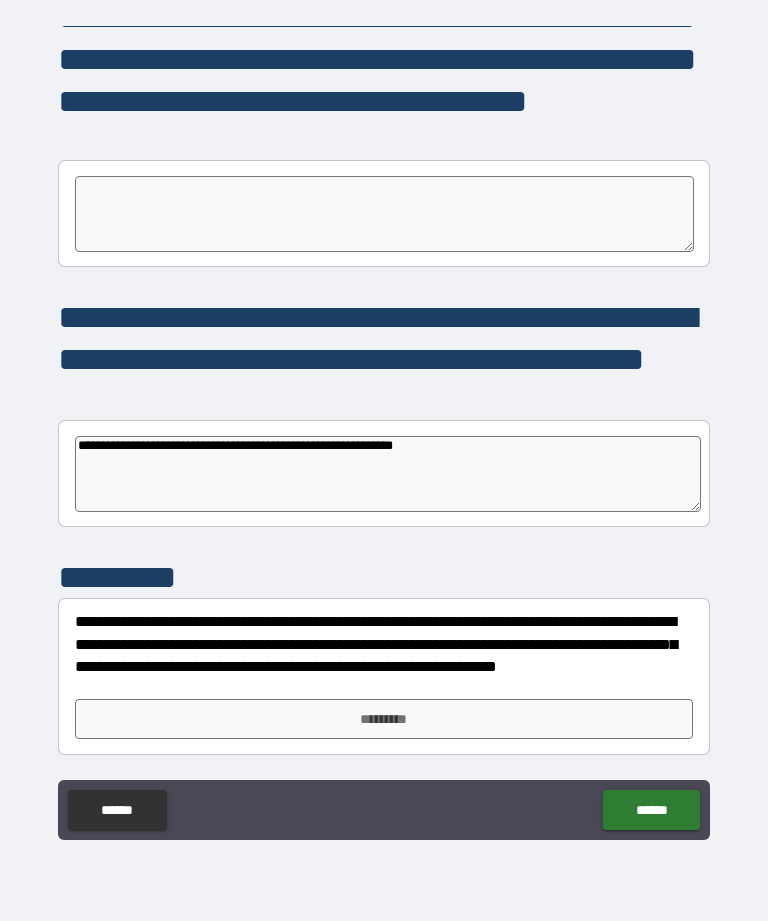 type on "*" 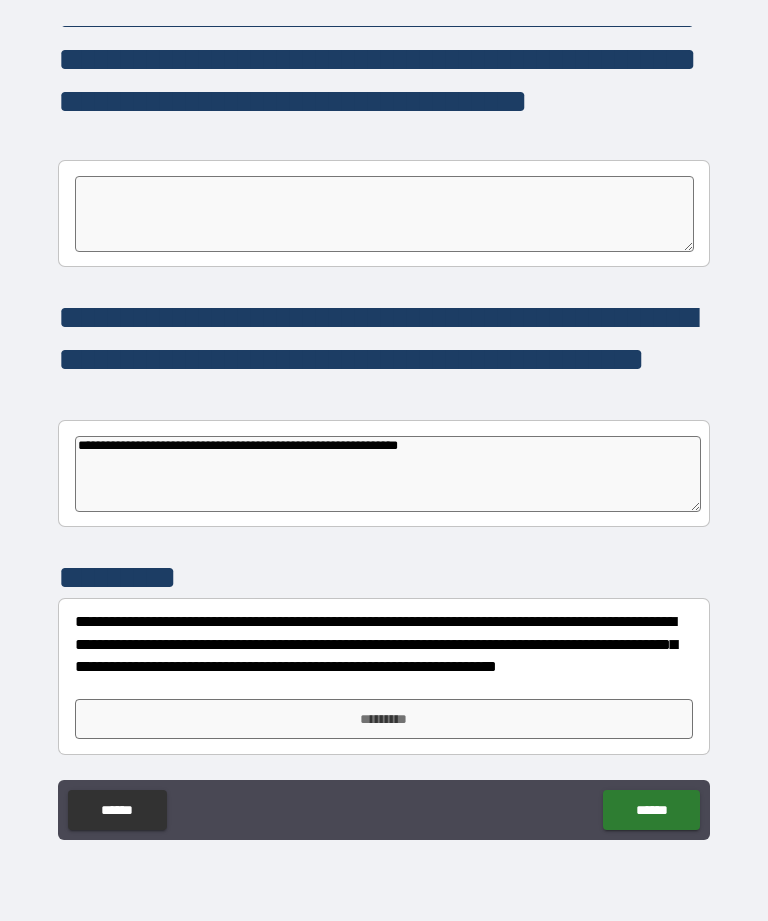 type on "*" 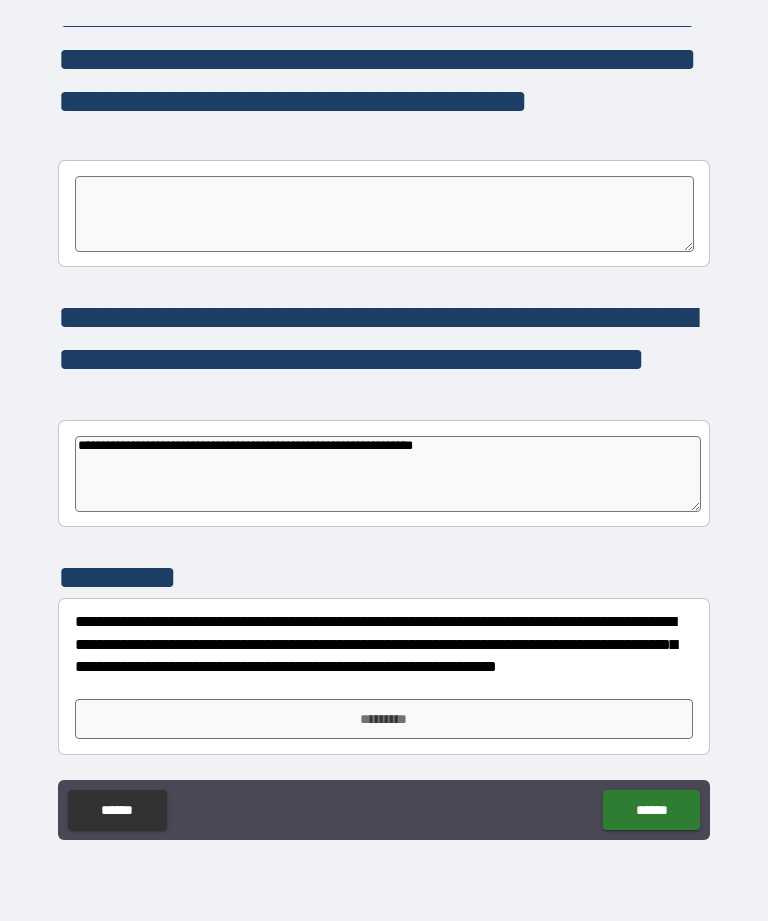 type on "*" 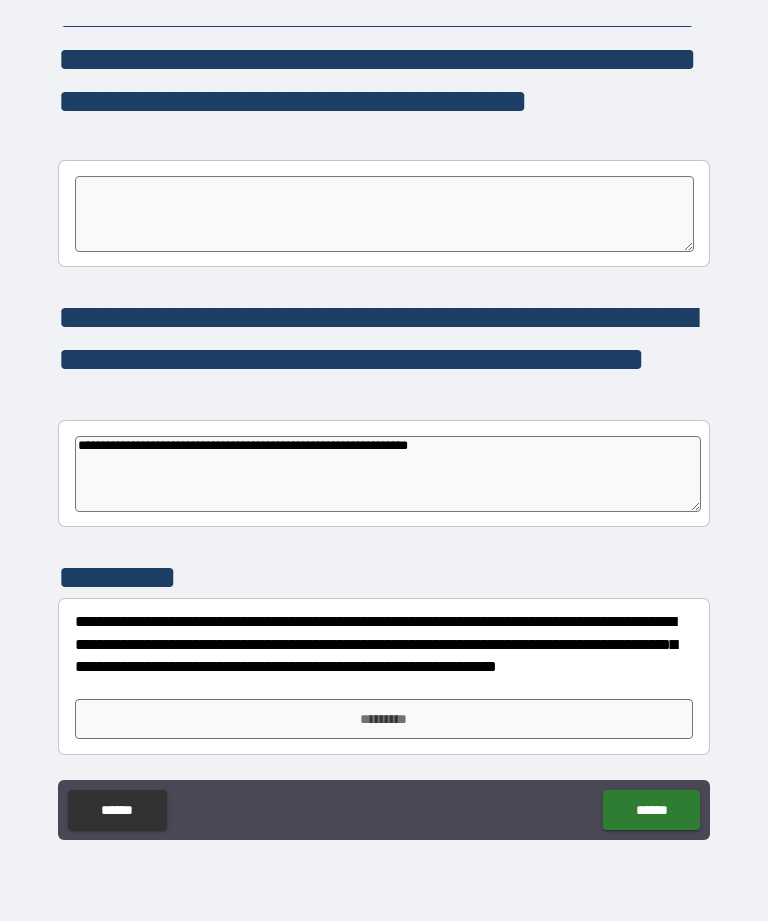 type on "*" 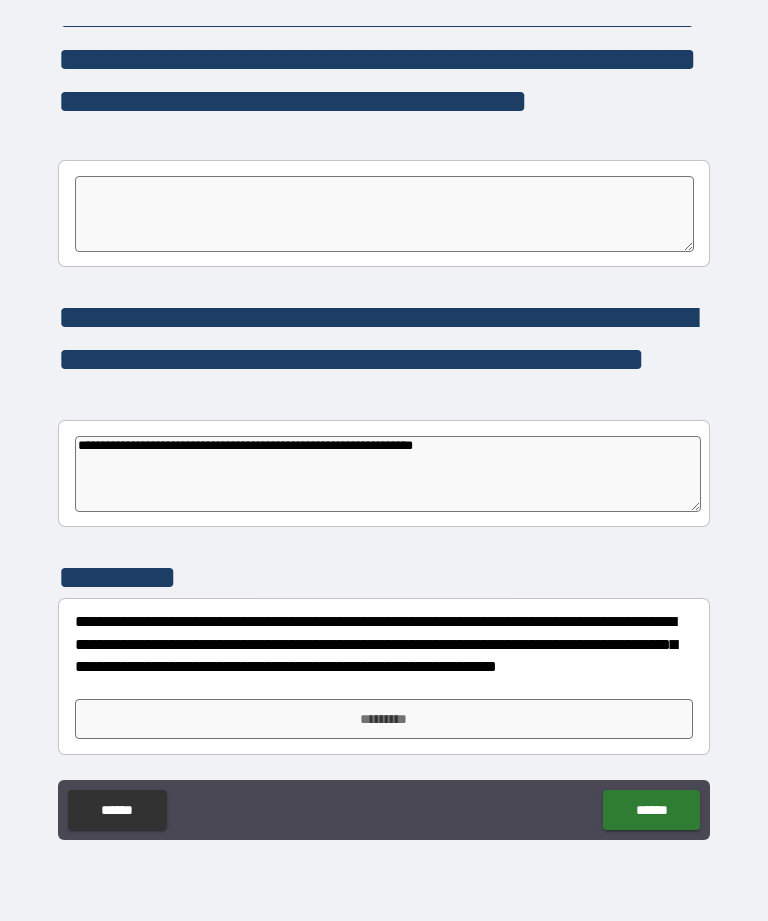 type on "*" 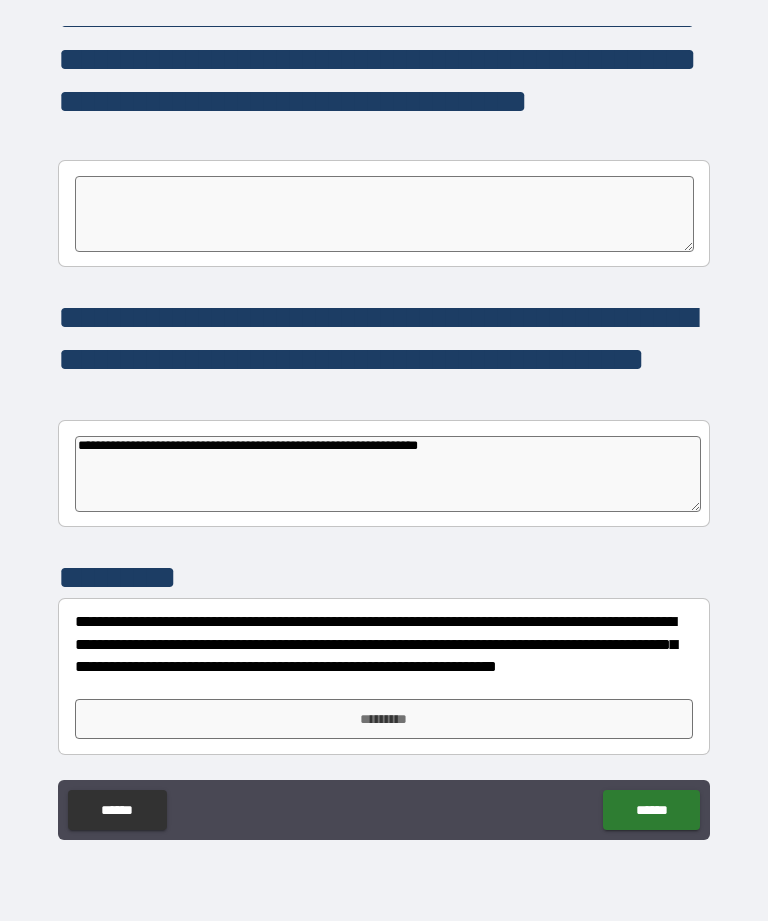 type on "*" 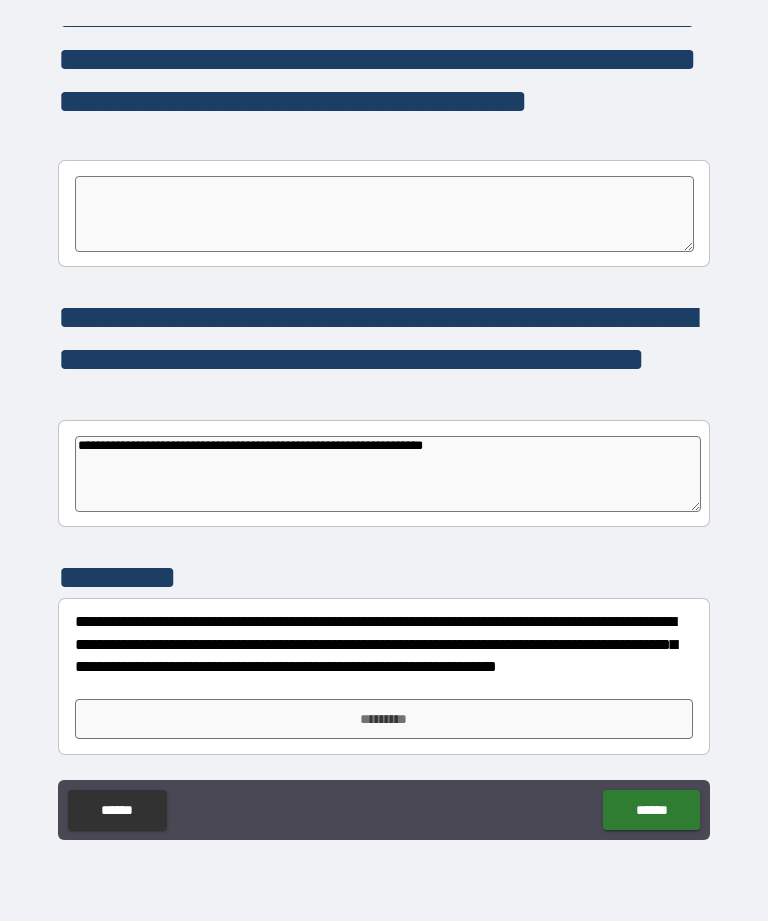 type on "*" 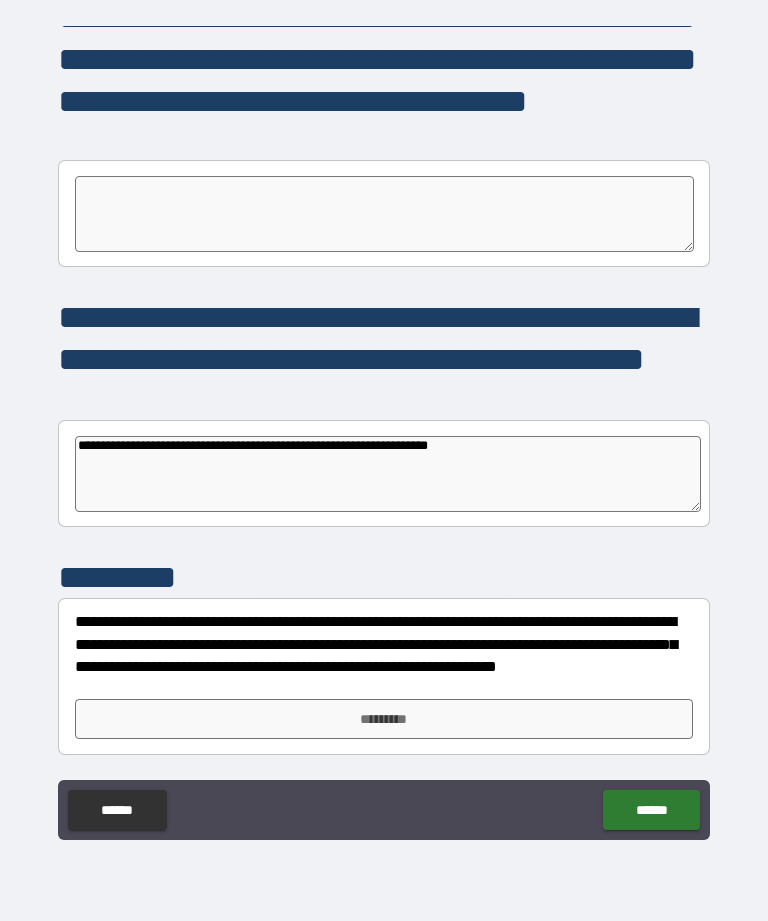 type on "**********" 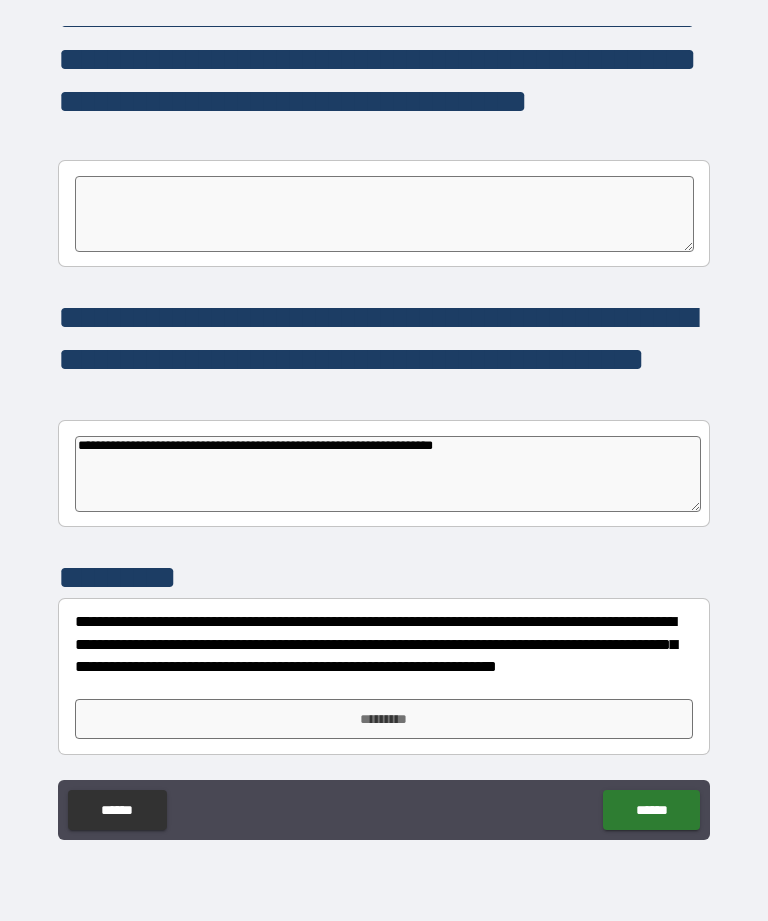 type on "*" 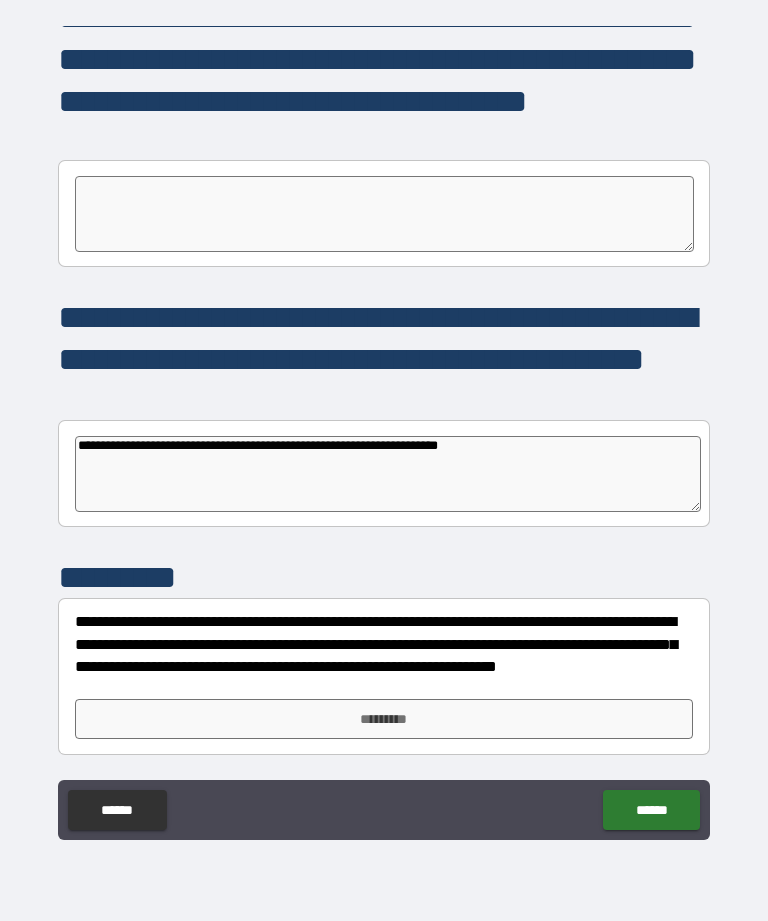 type on "*" 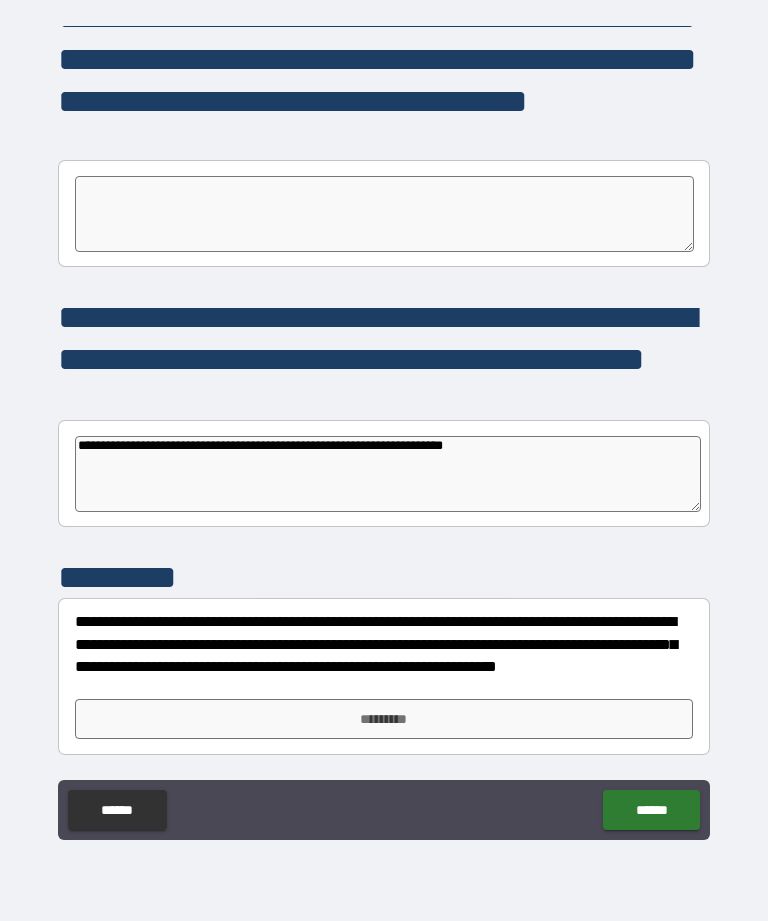 type on "*" 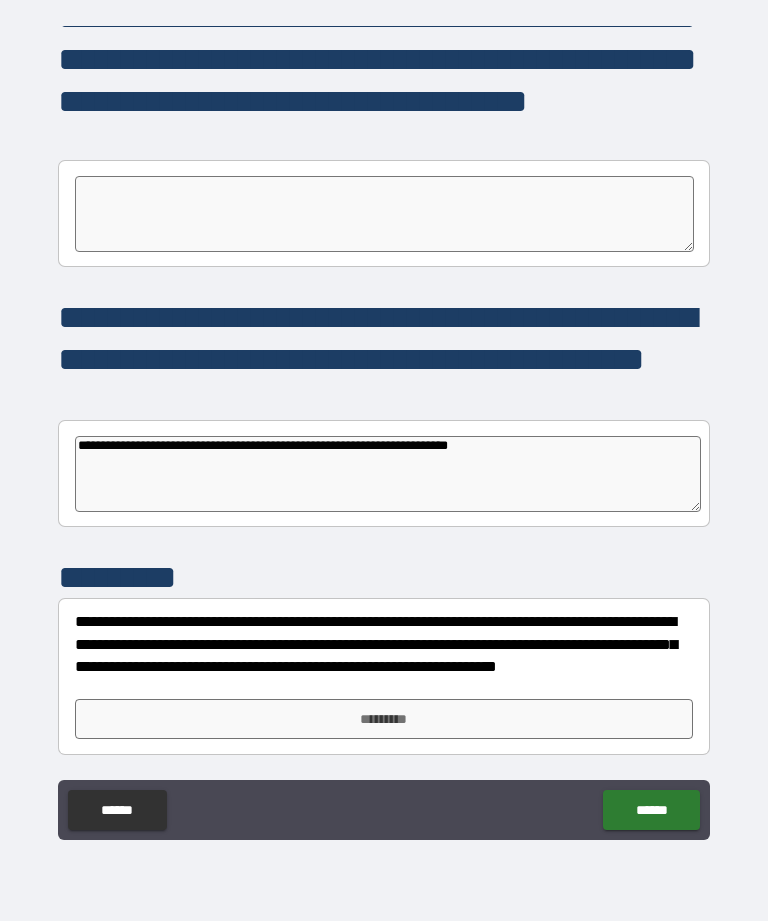 type on "*" 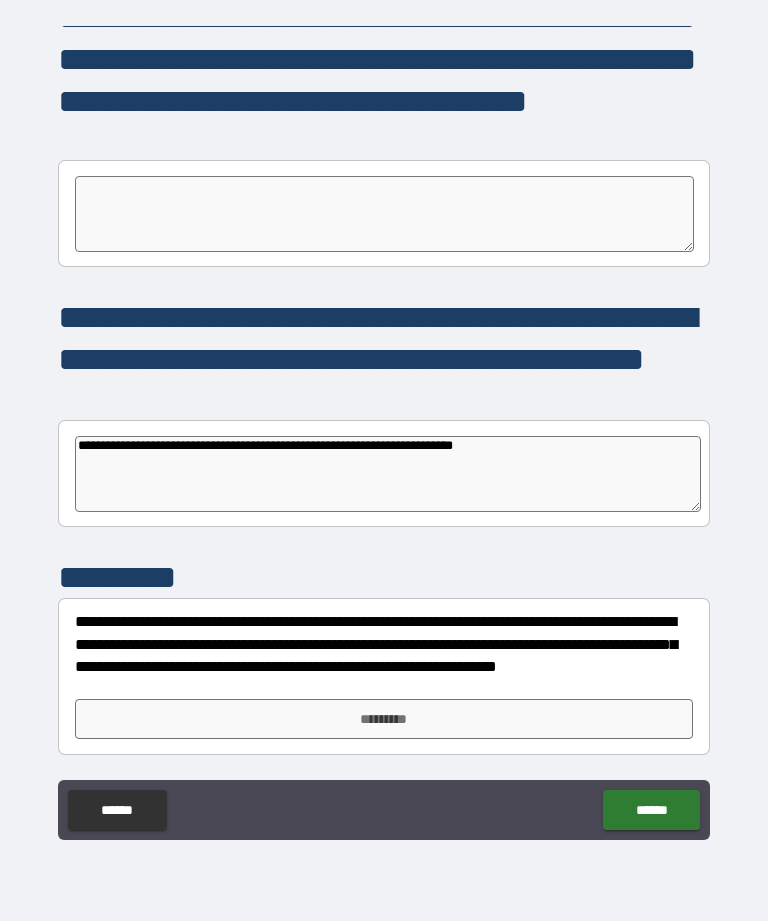 type on "*" 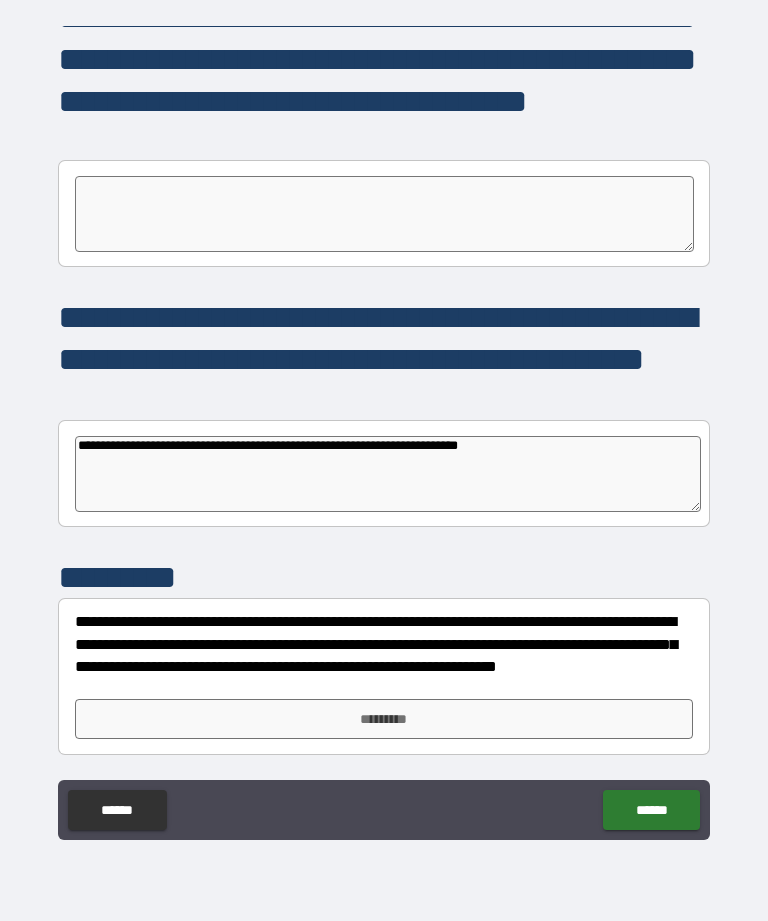 type on "*" 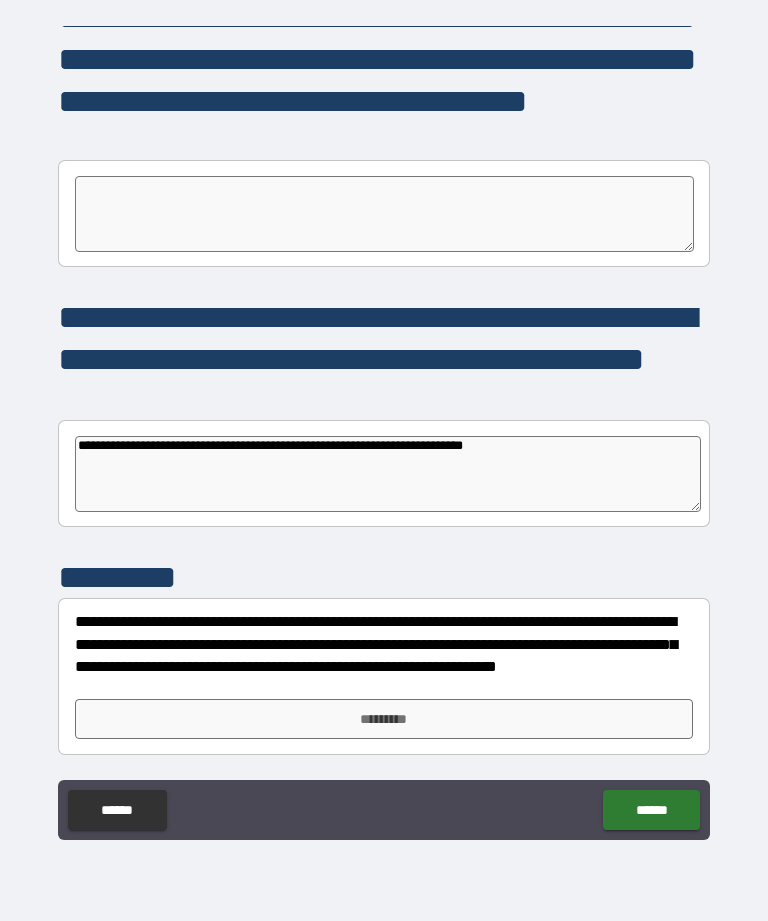 type on "*" 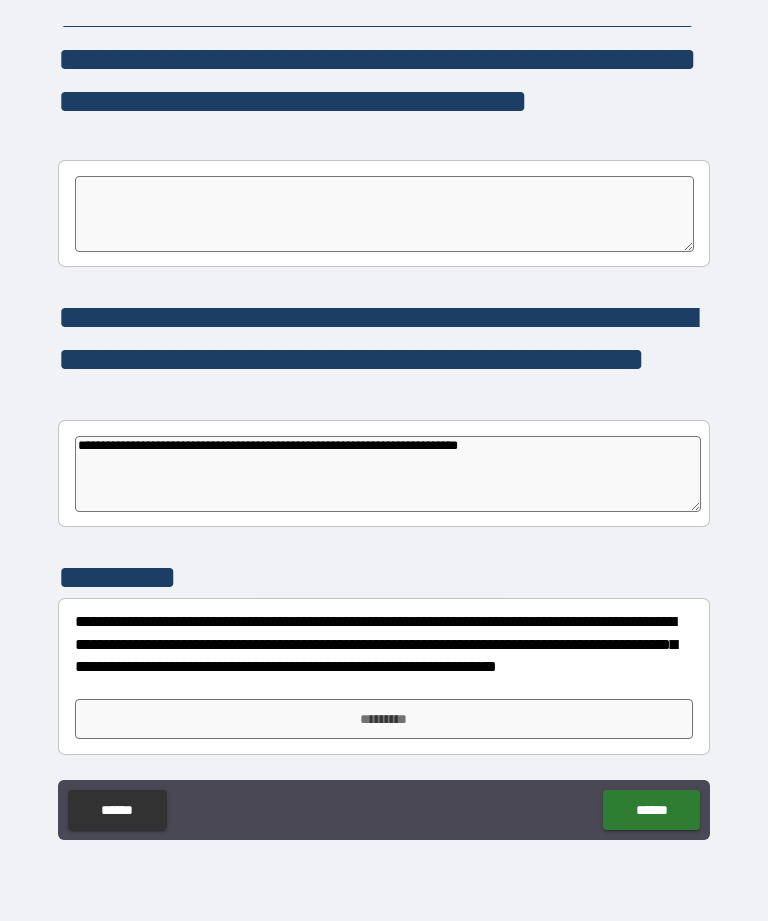 type on "*" 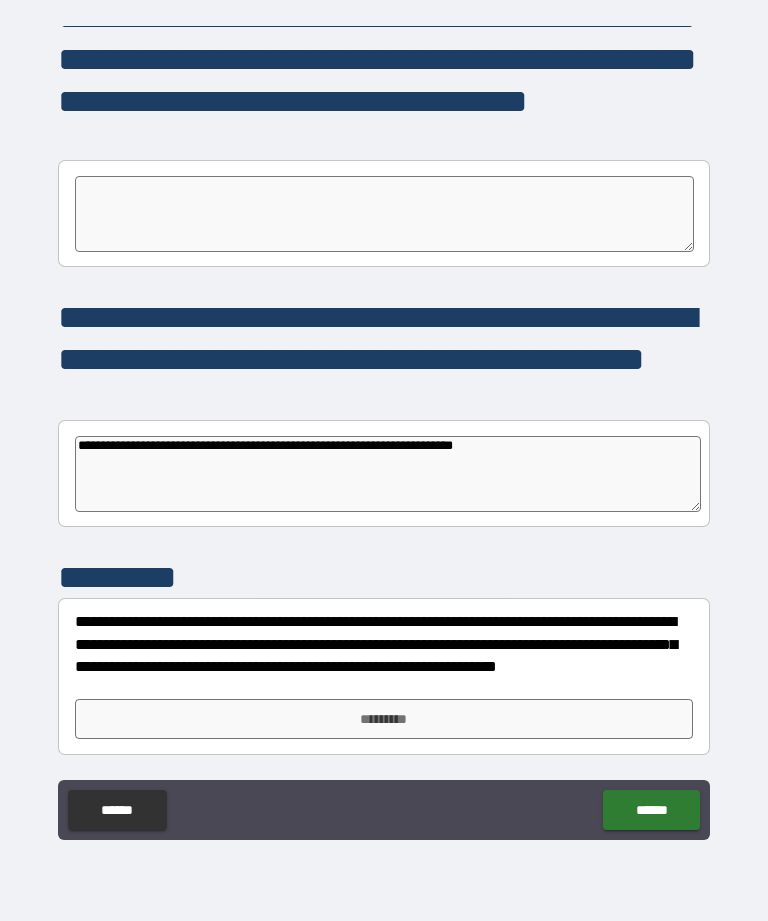 type on "*" 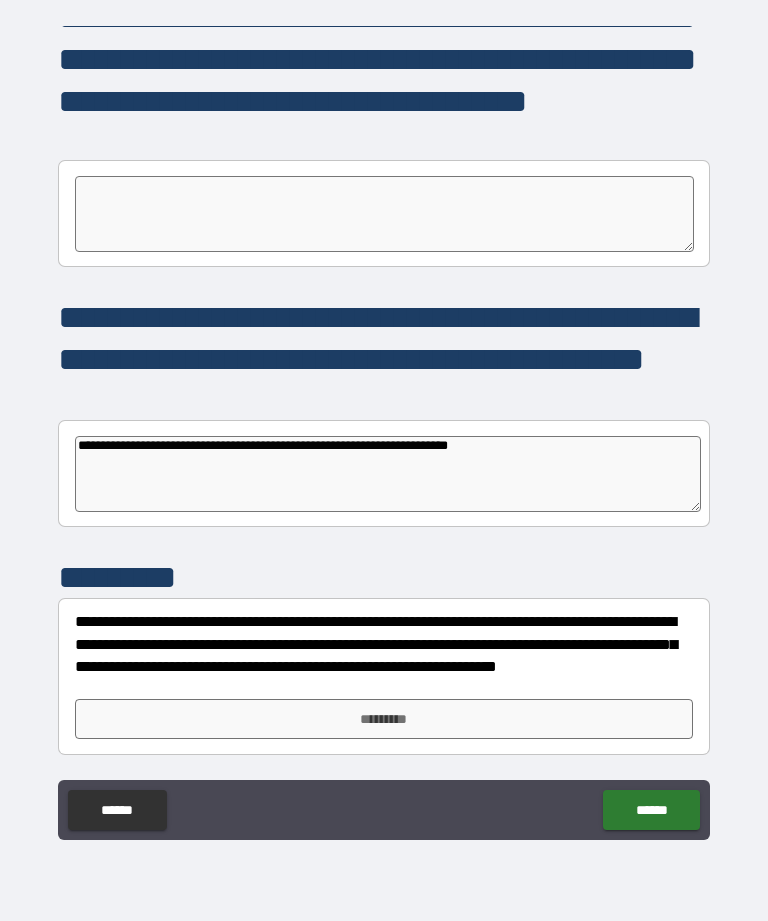 type on "*" 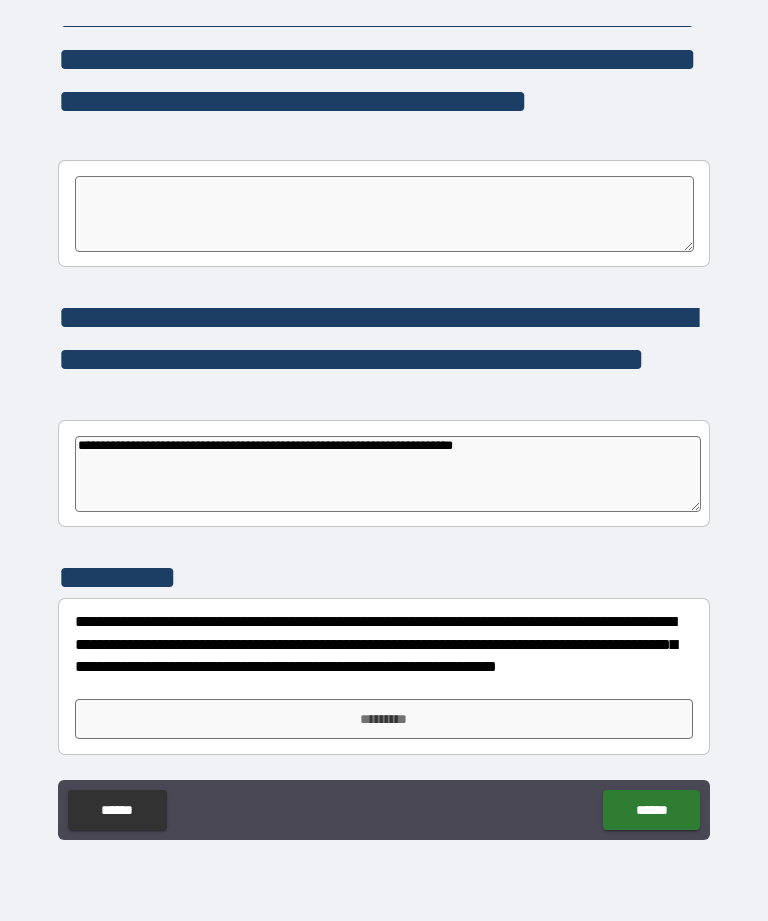 type on "*" 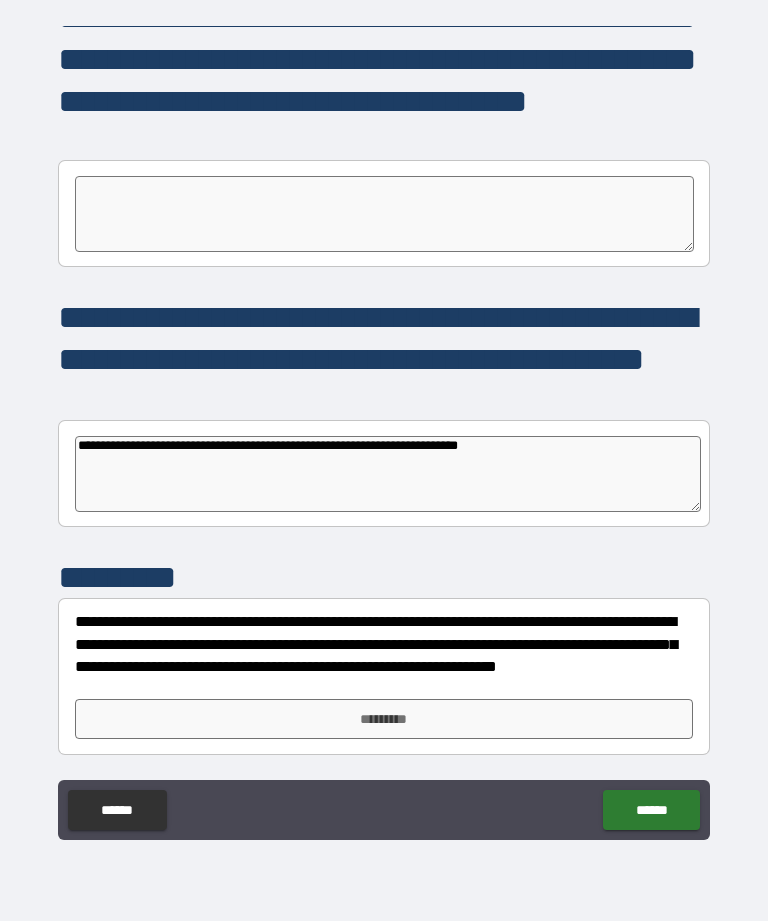 type on "*" 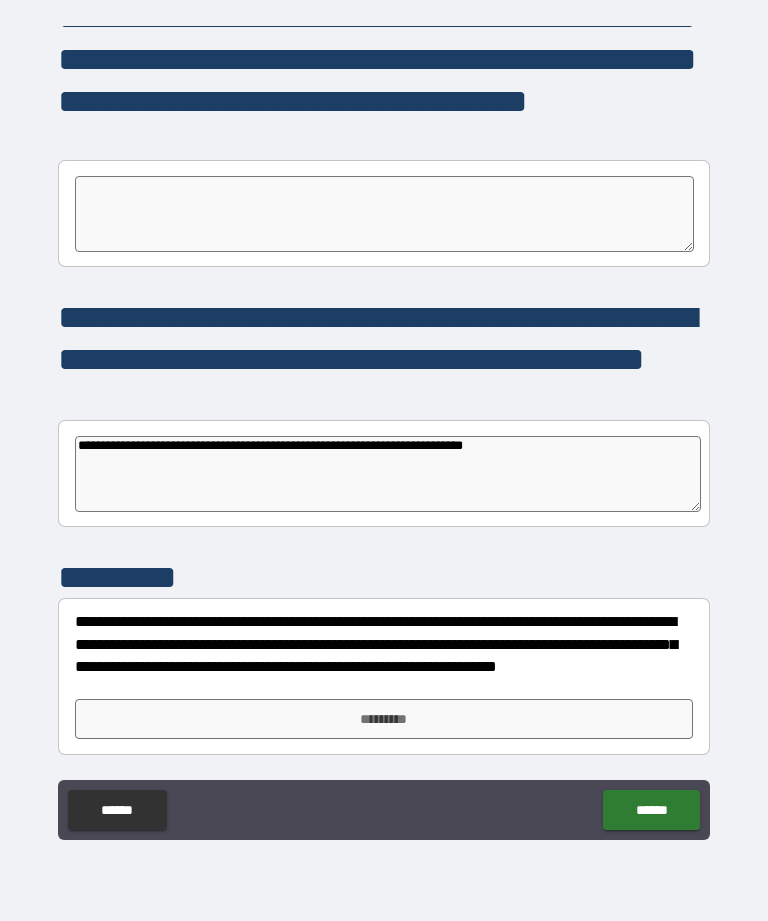type on "*" 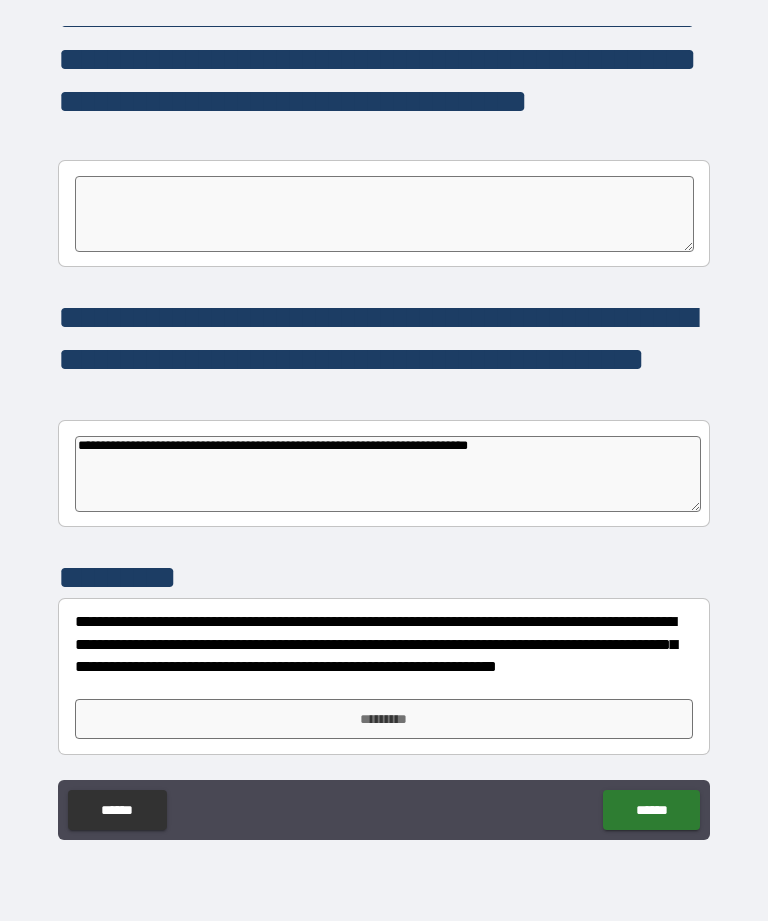 type on "*" 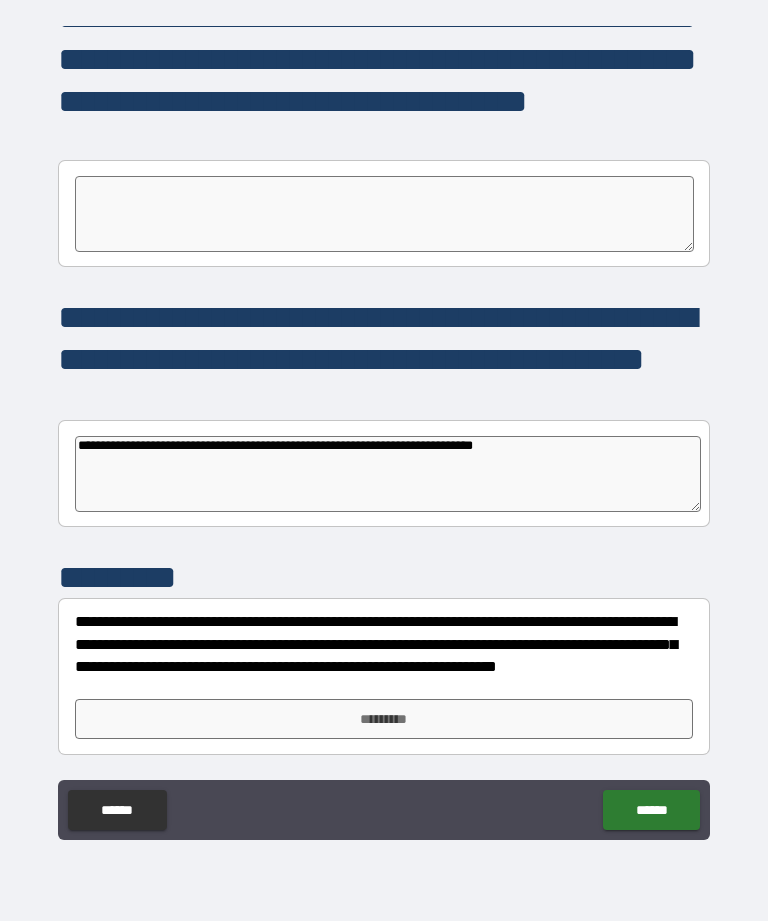type on "*" 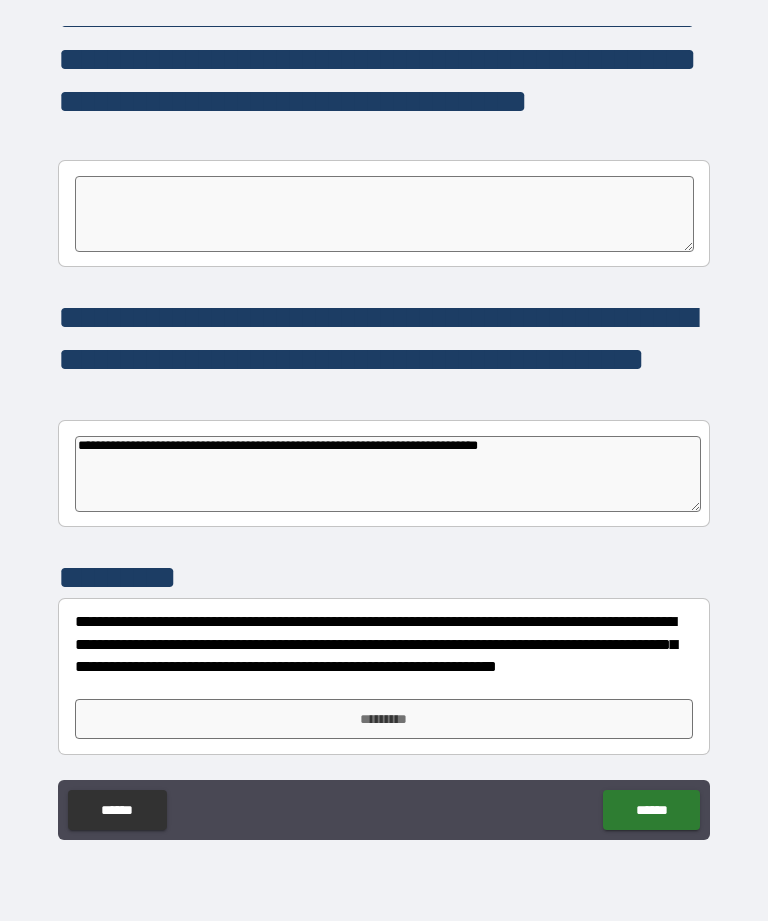 type on "*" 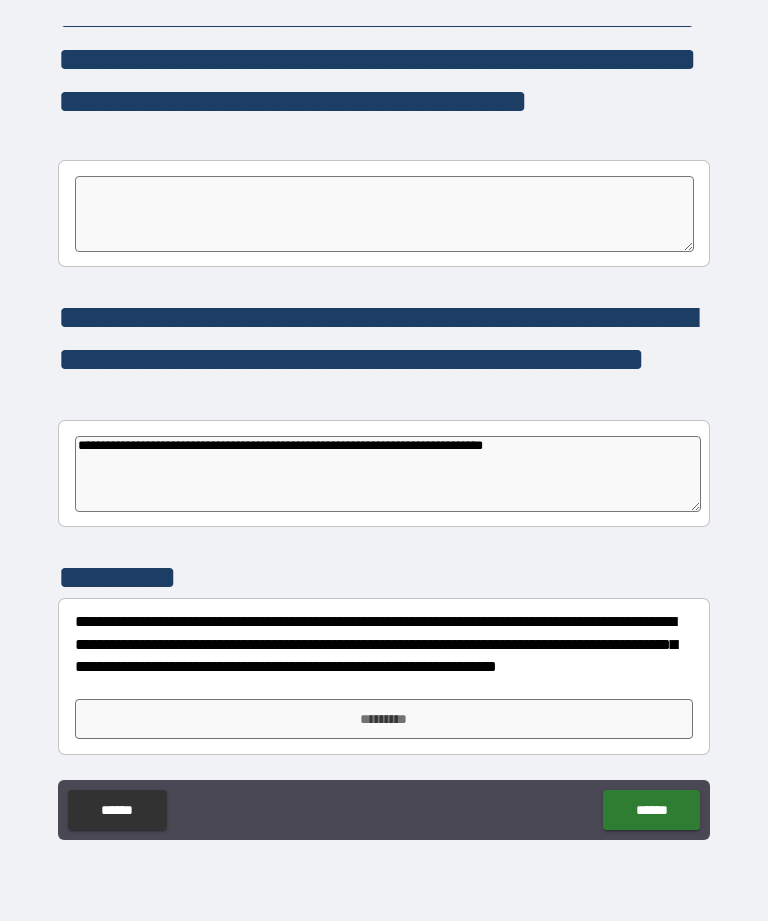 type on "*" 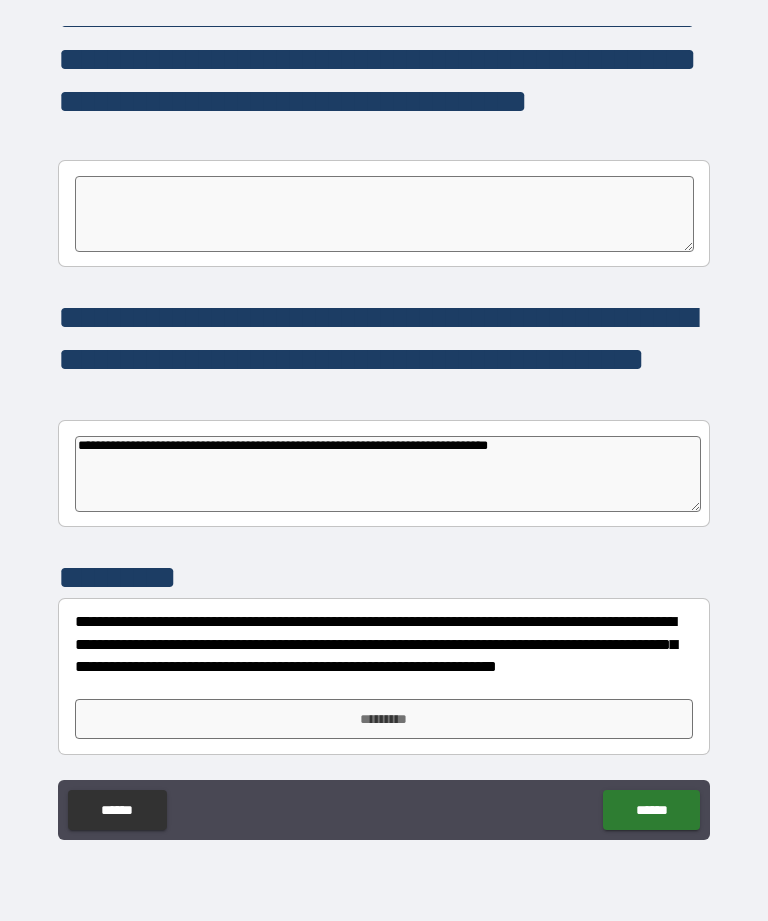 type on "*" 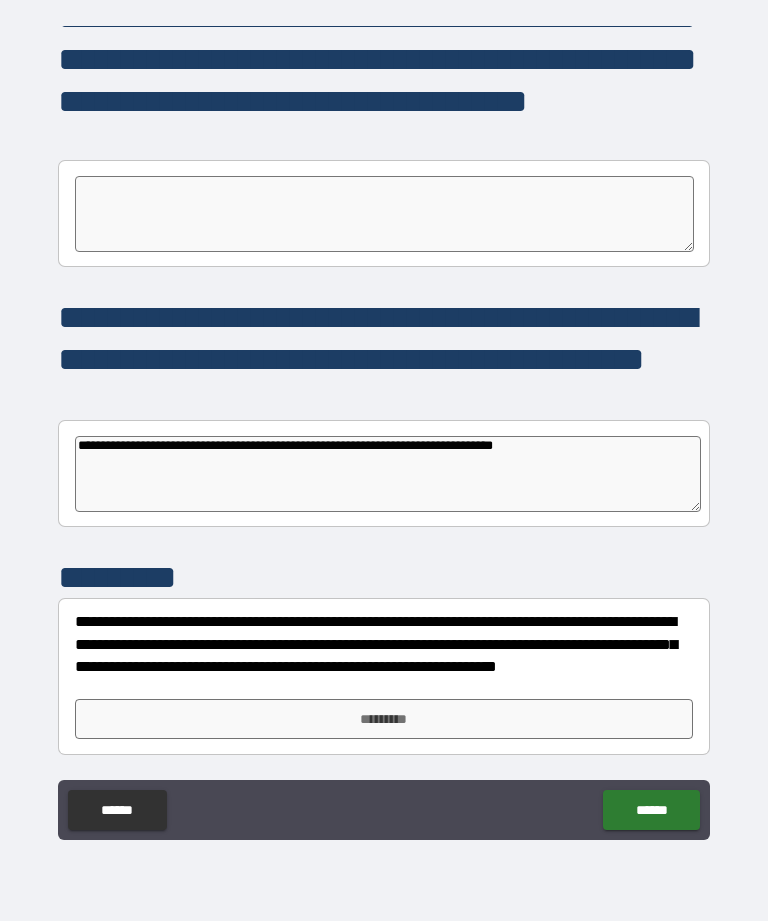 type on "*" 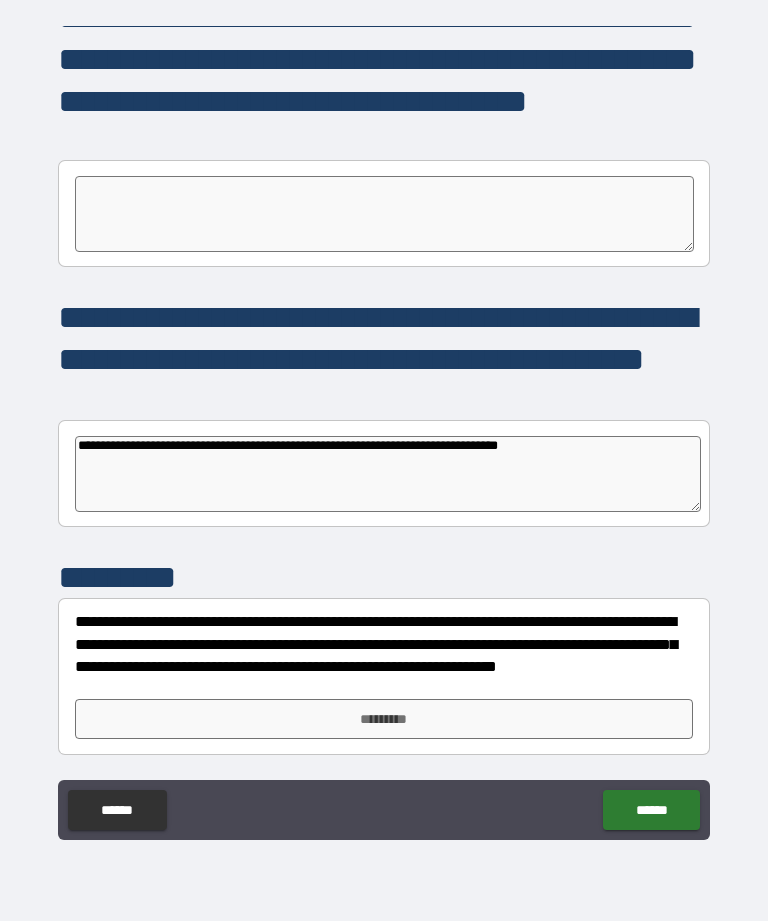 type on "*" 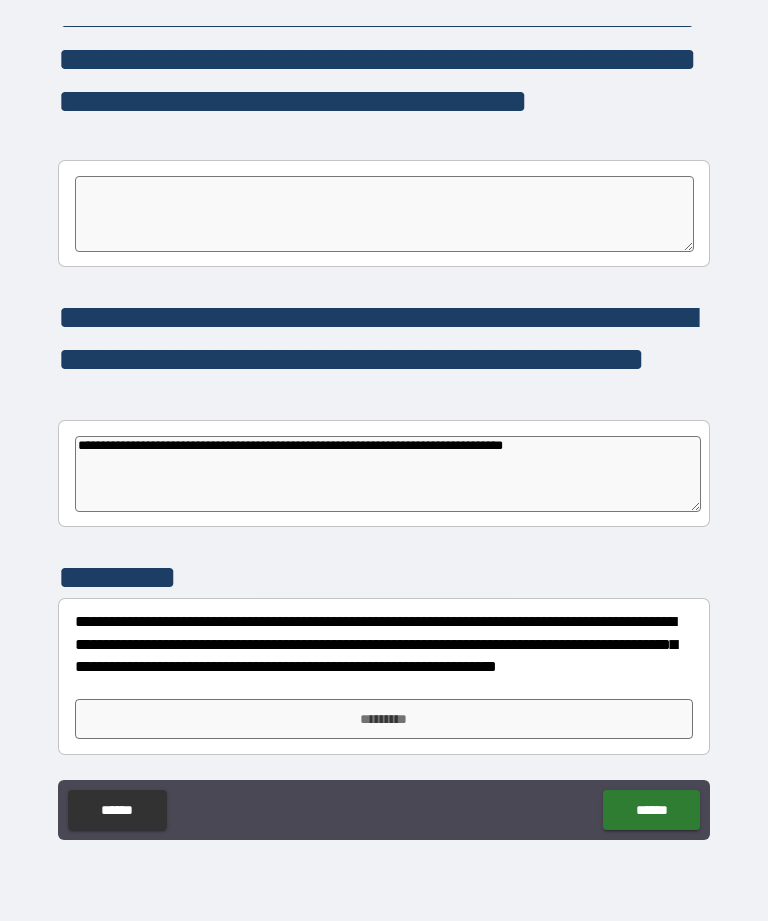 type on "*" 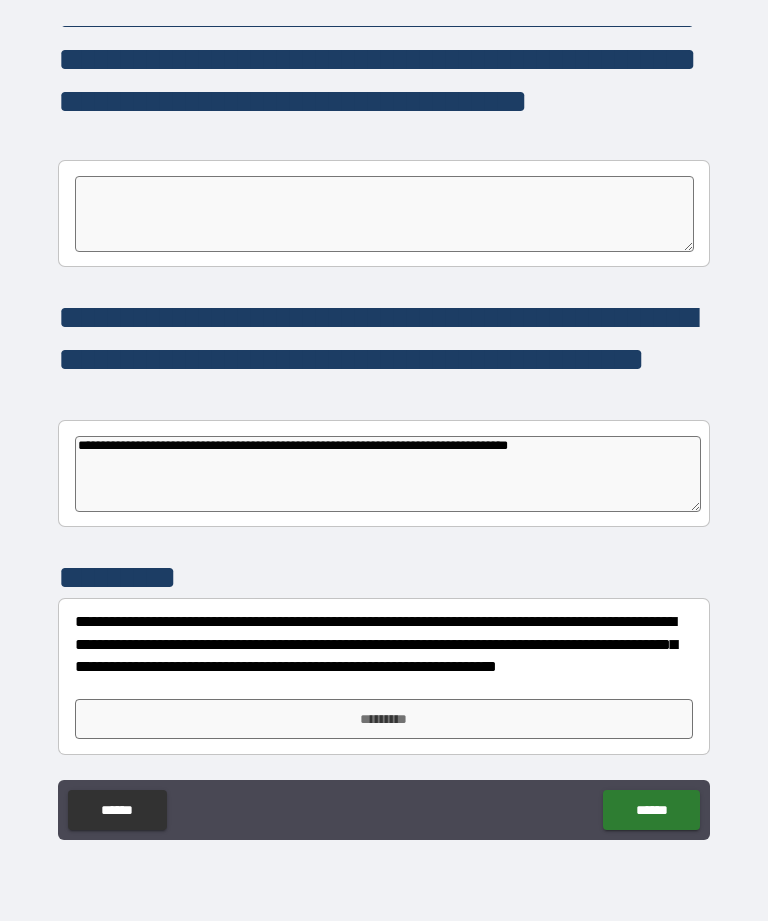 type on "*" 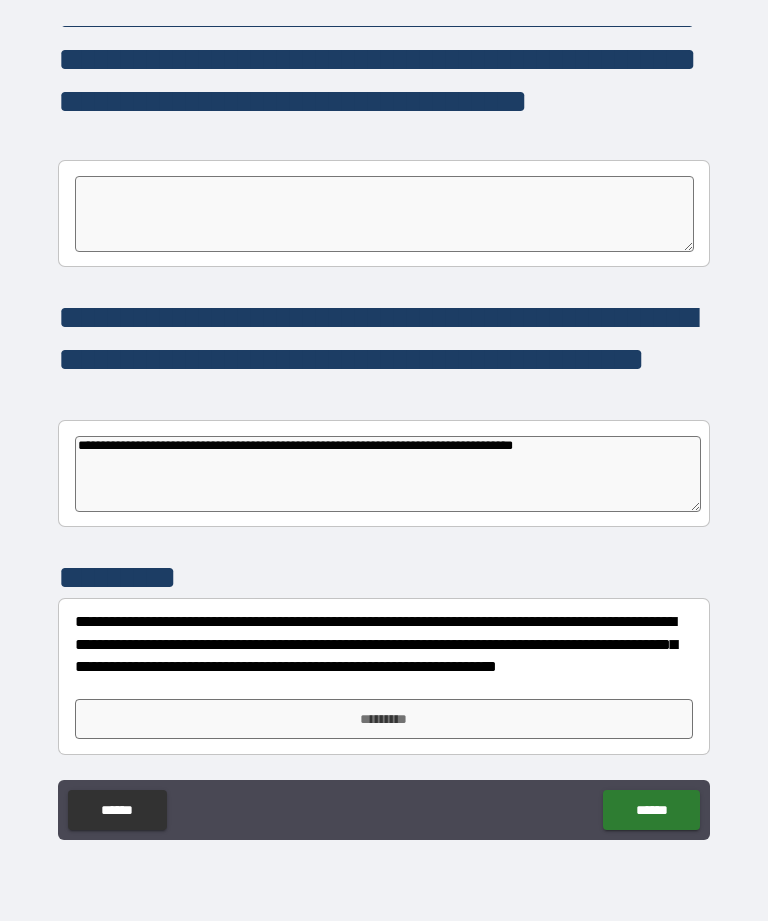 type on "*" 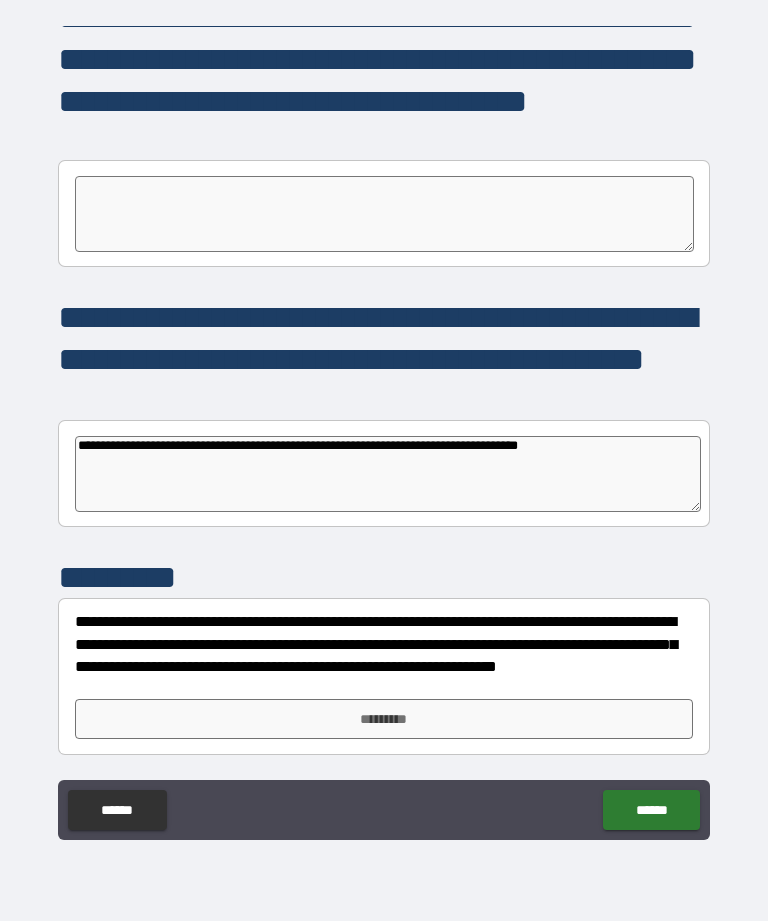 type on "**********" 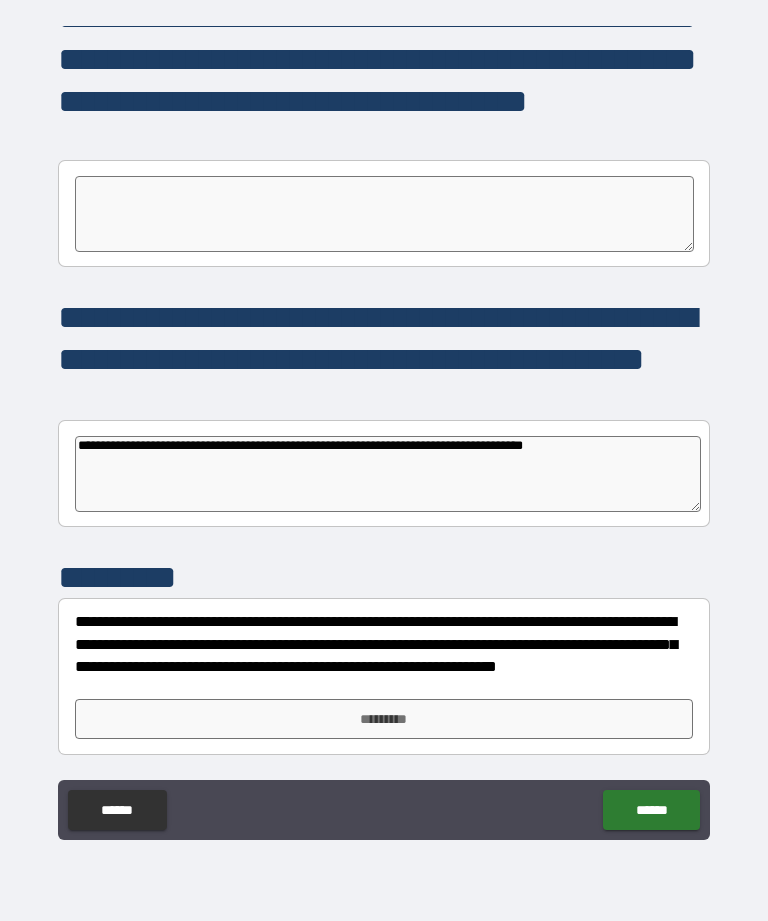 type on "*" 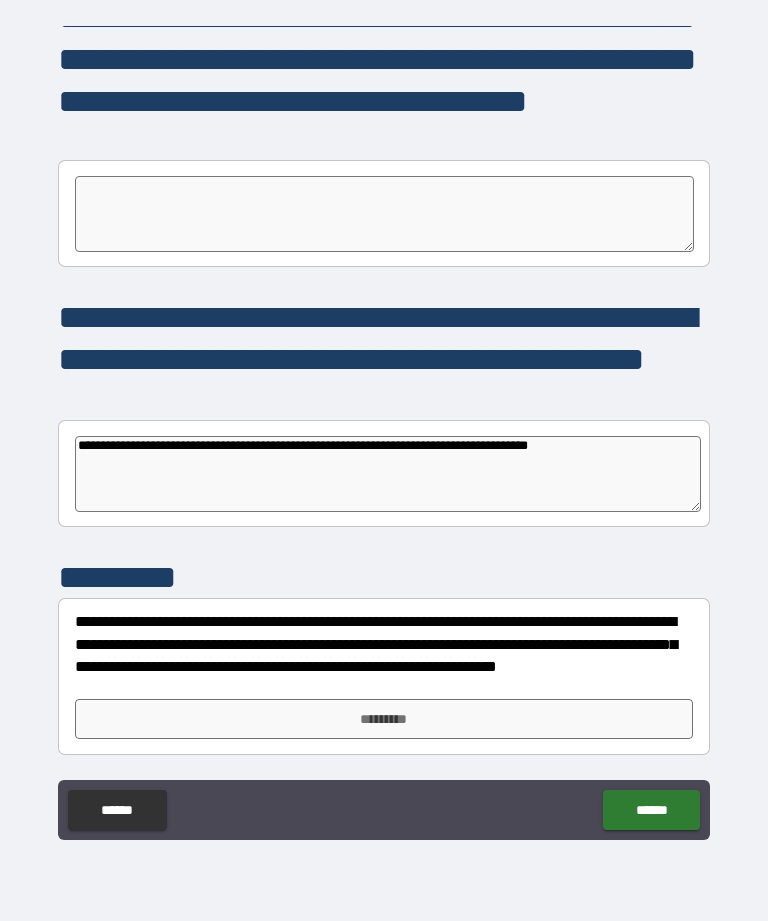 type on "*" 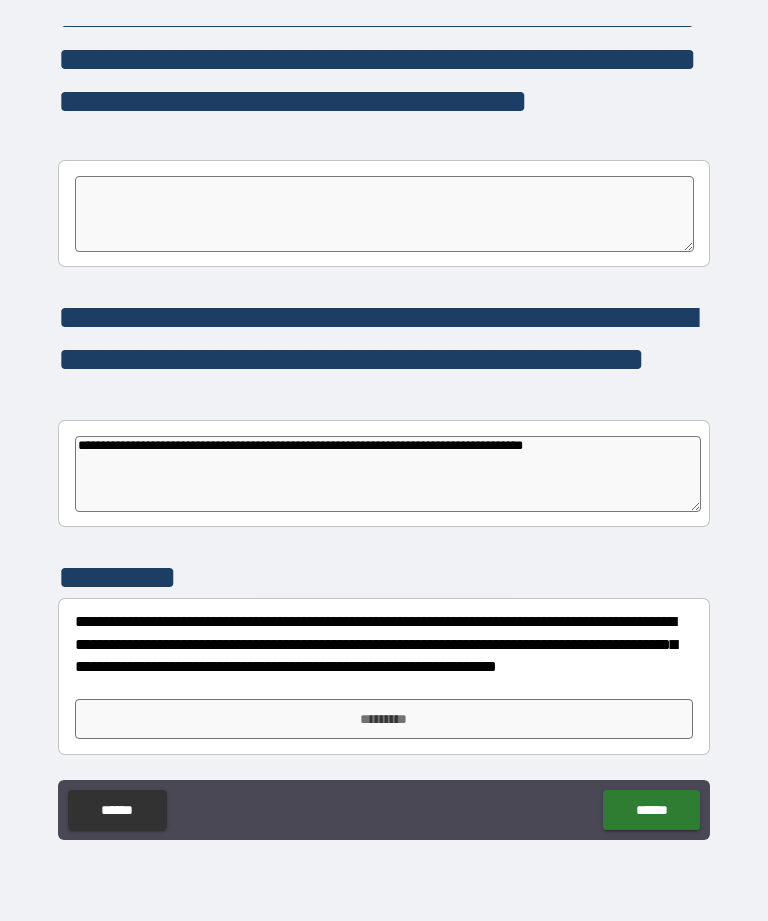 type on "*" 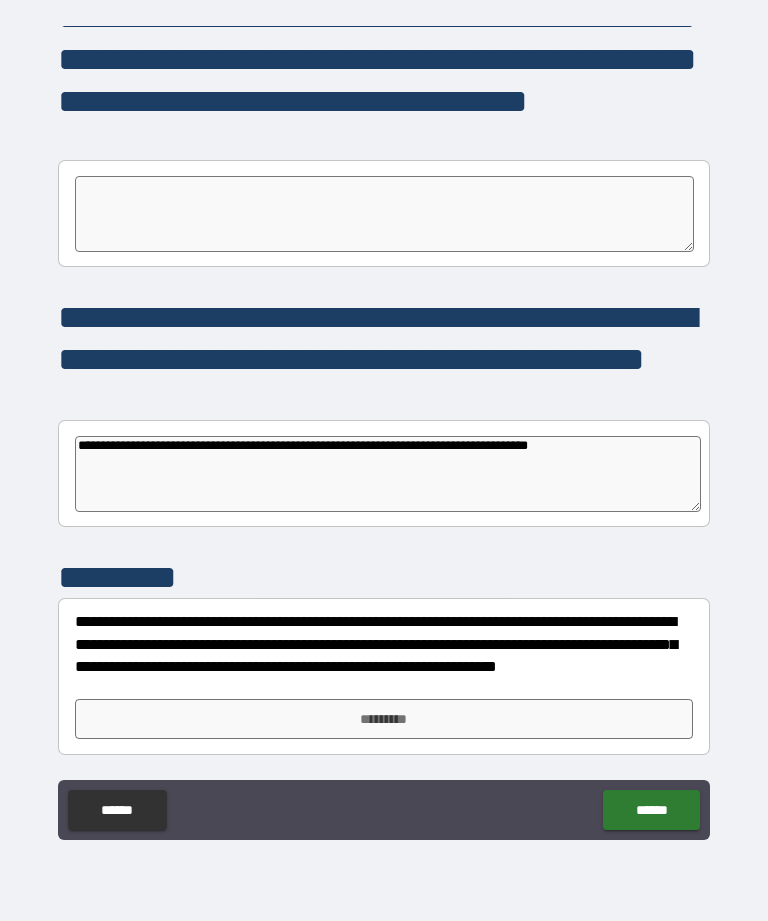 type on "*" 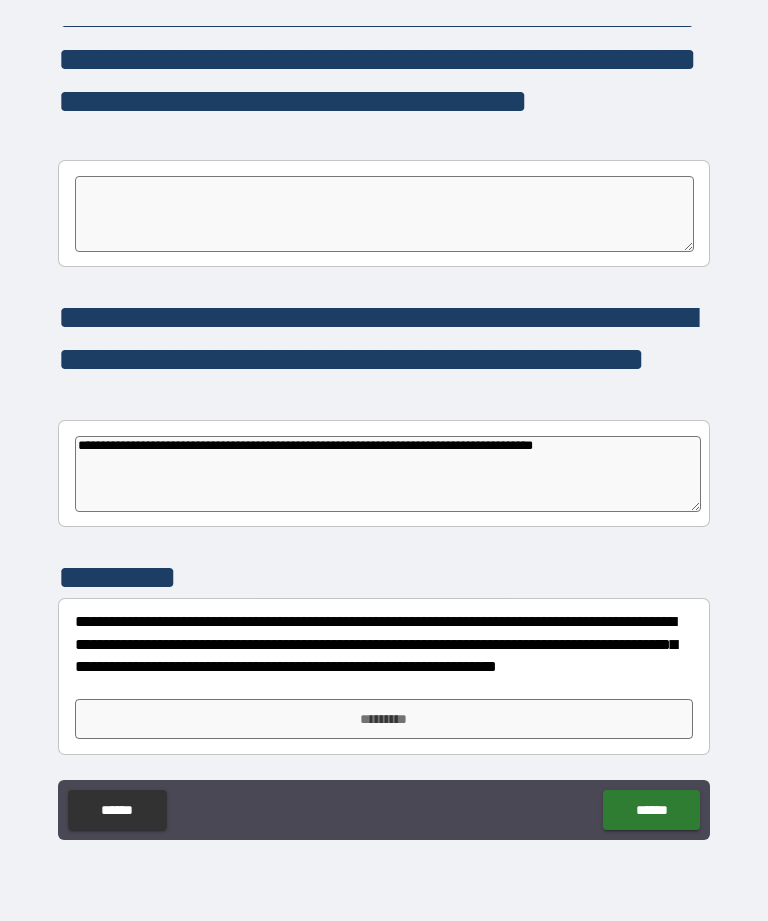 type on "*" 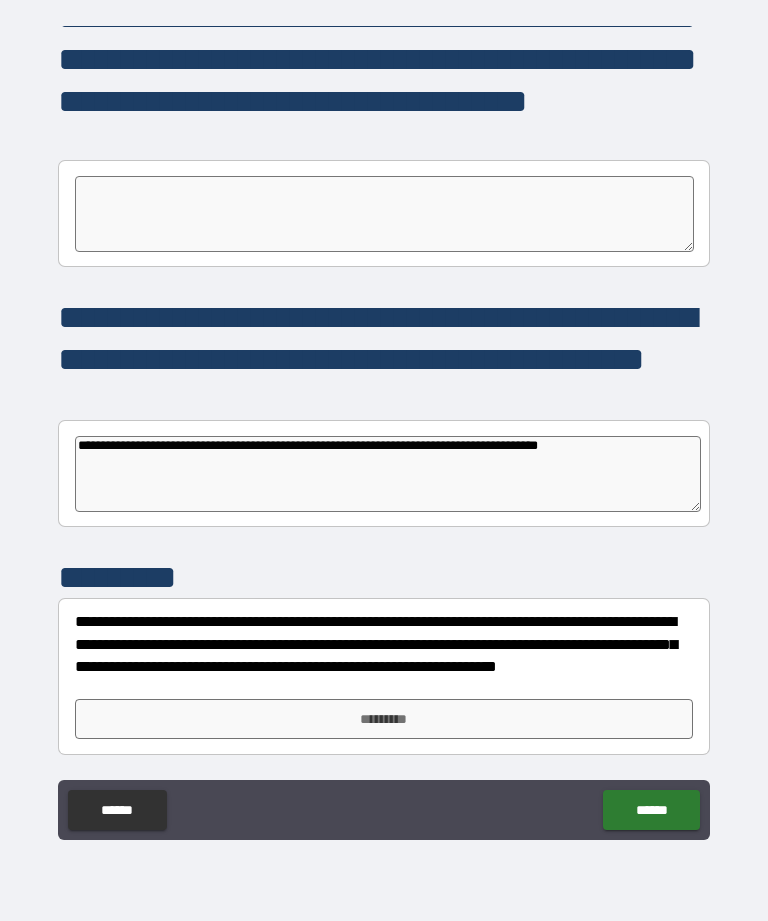 type on "*" 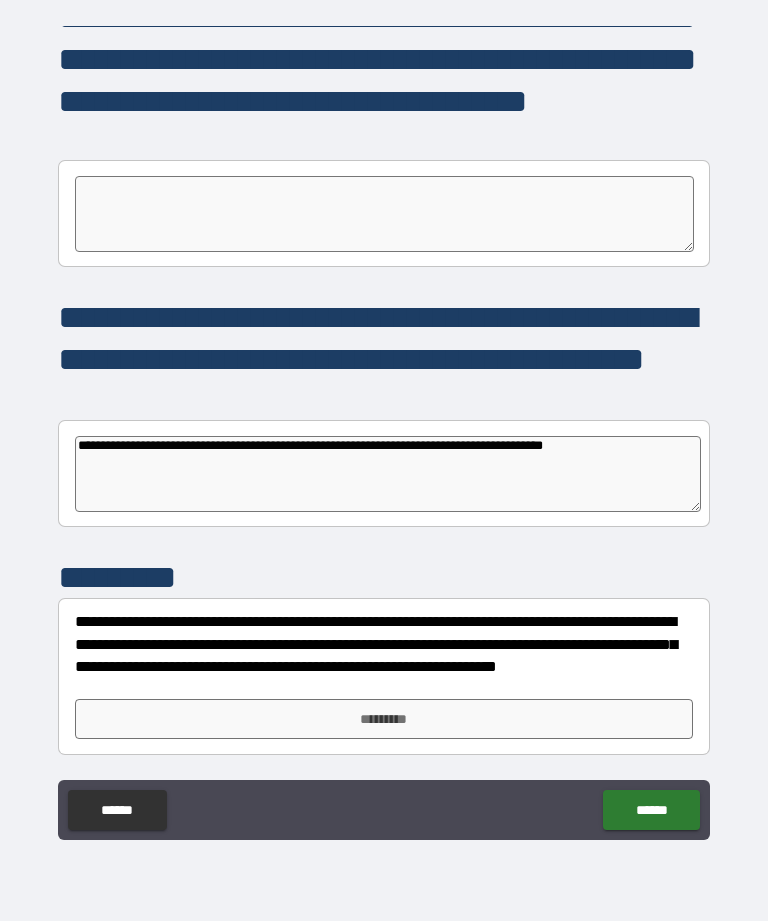 type on "**********" 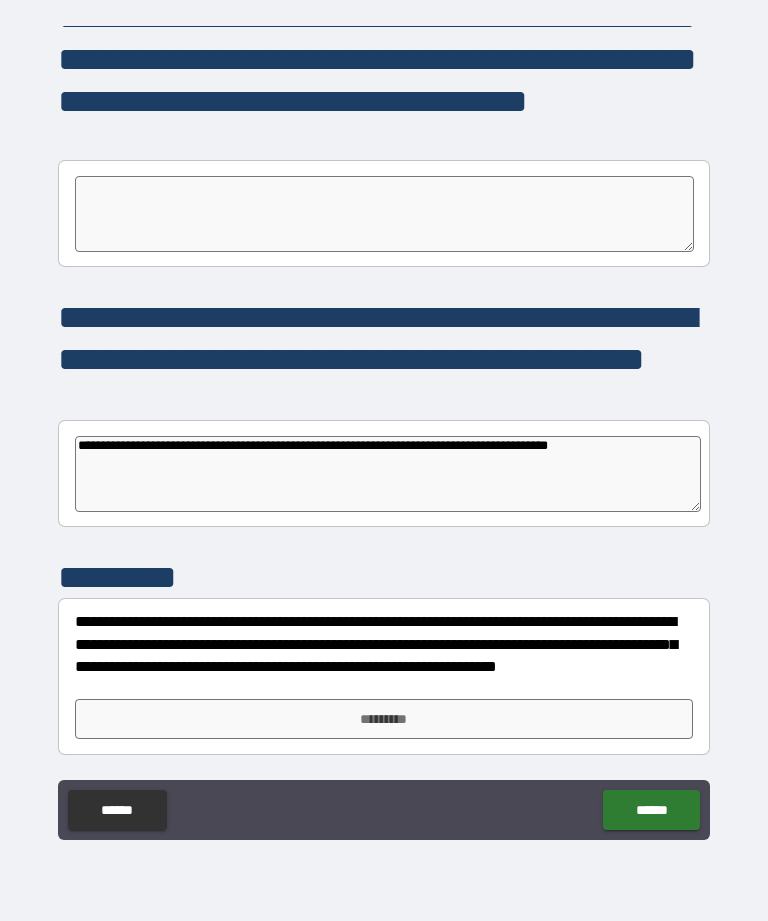 type on "*" 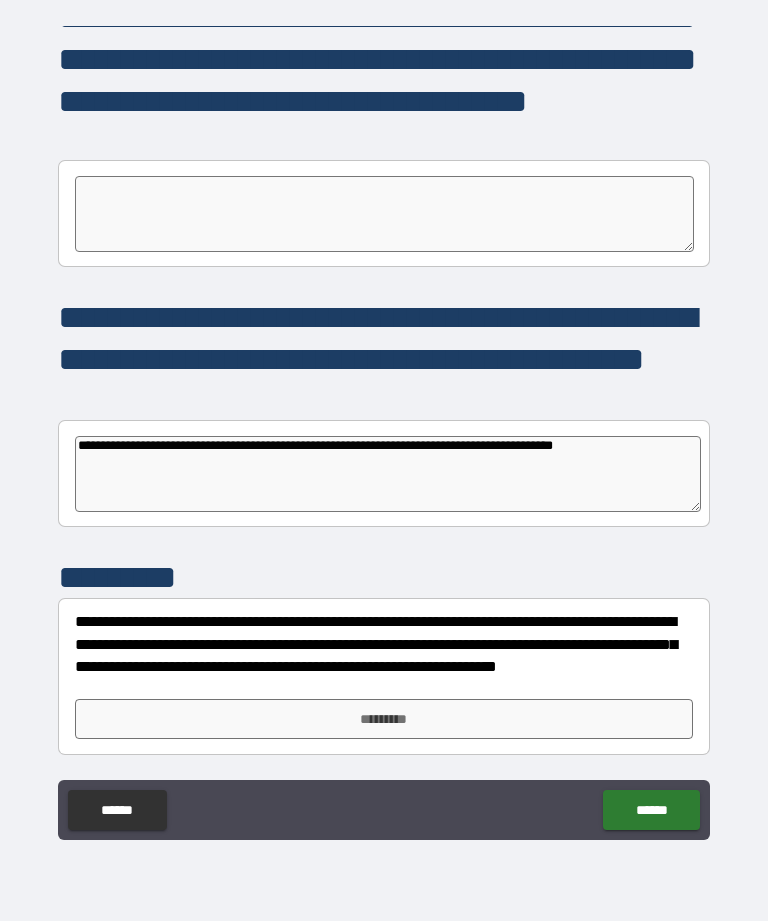 type on "**********" 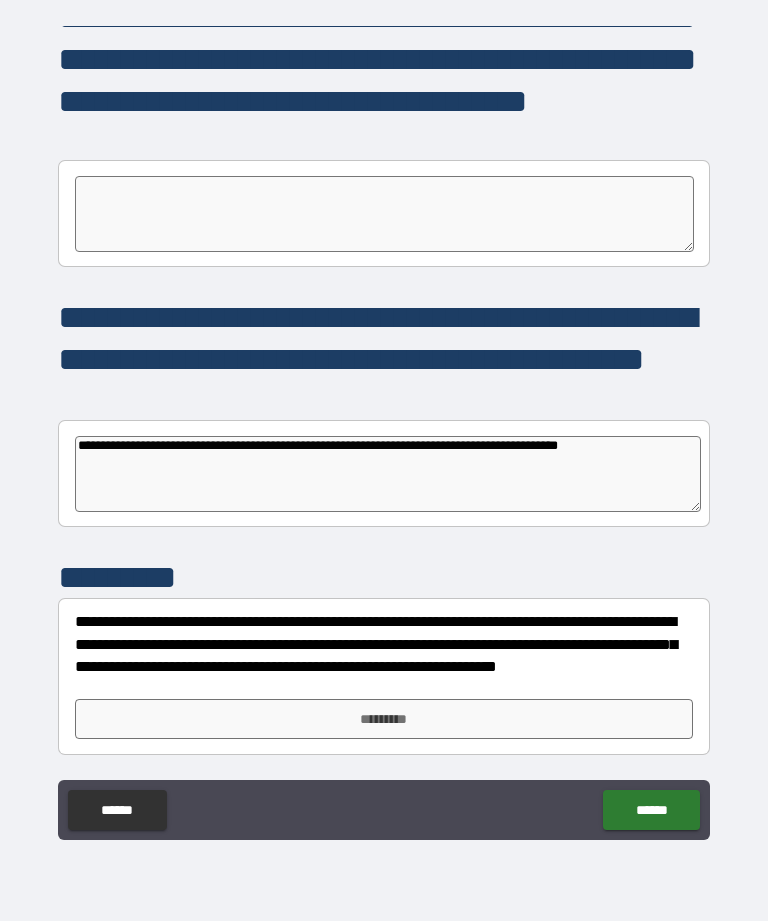 type on "*" 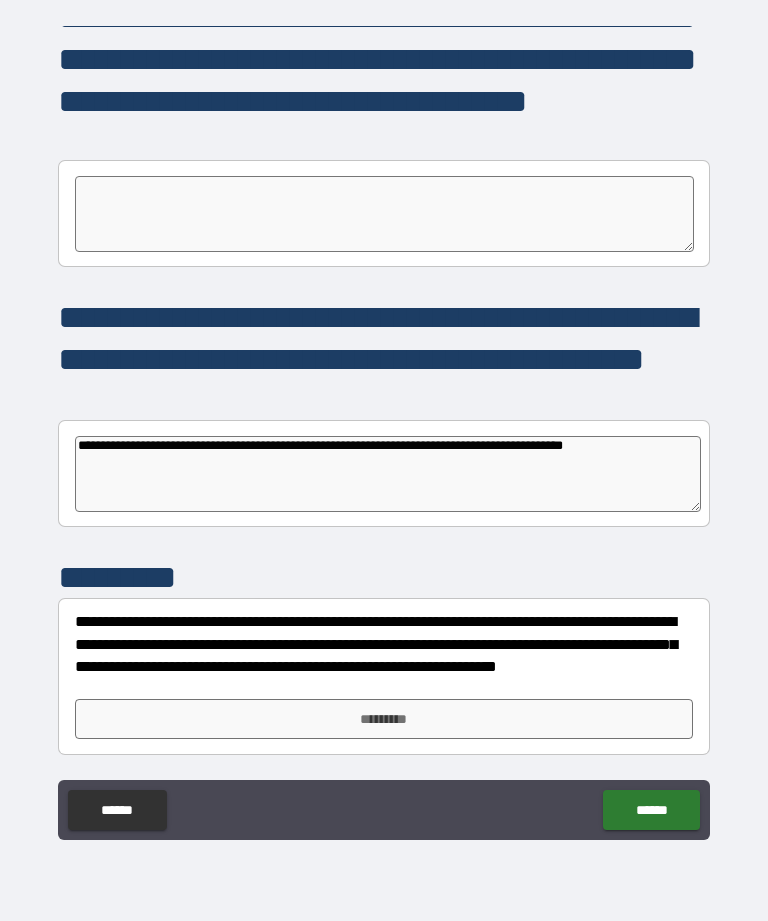 type on "**********" 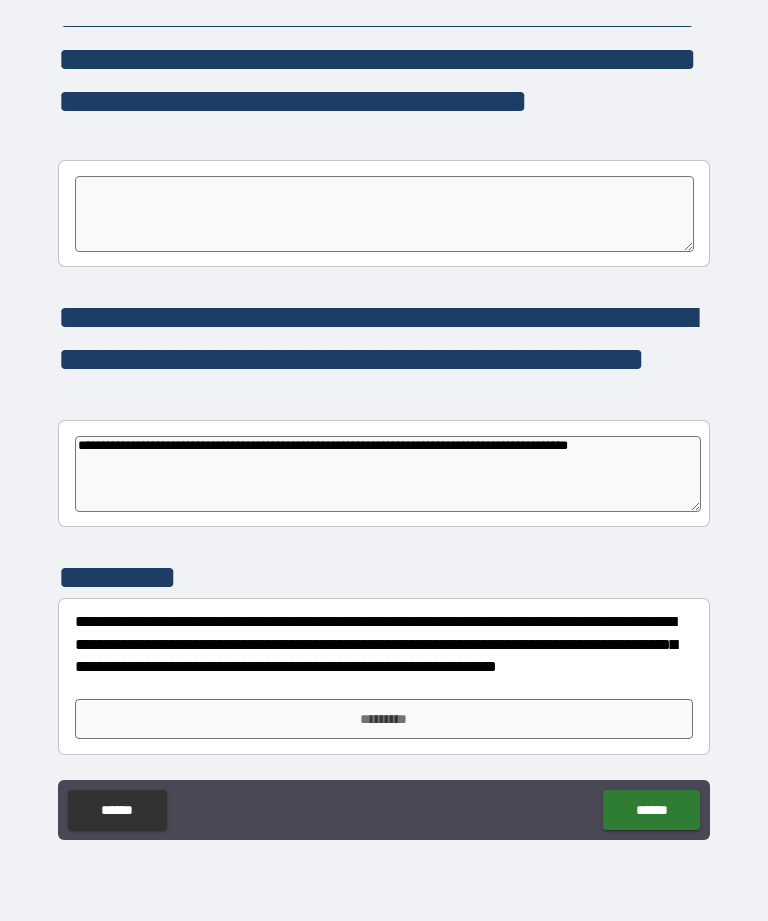 type on "*" 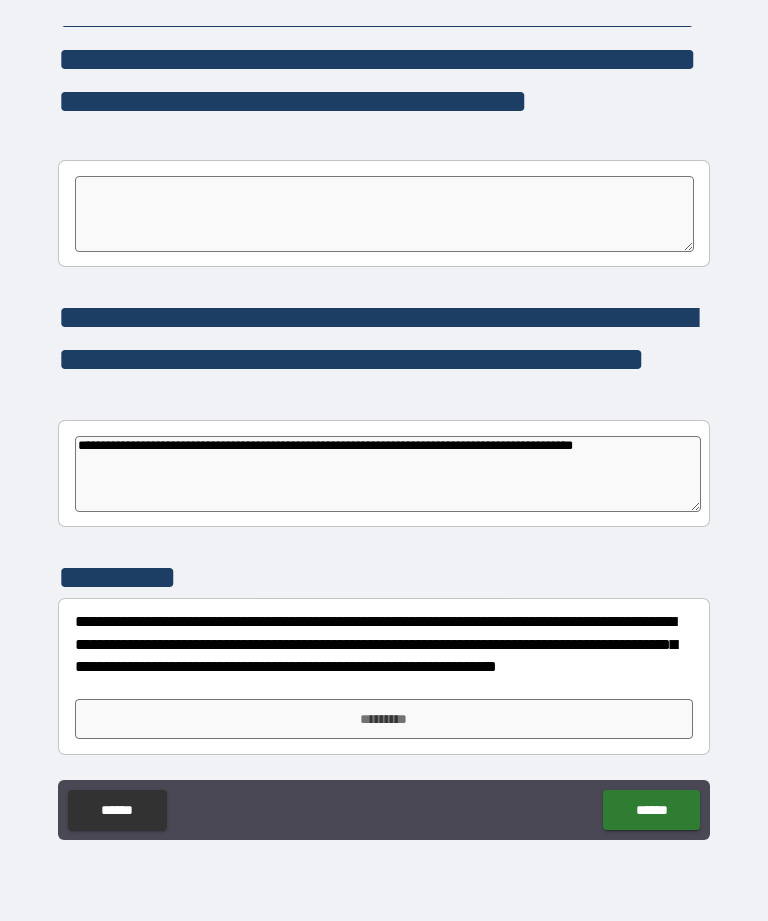 type on "*" 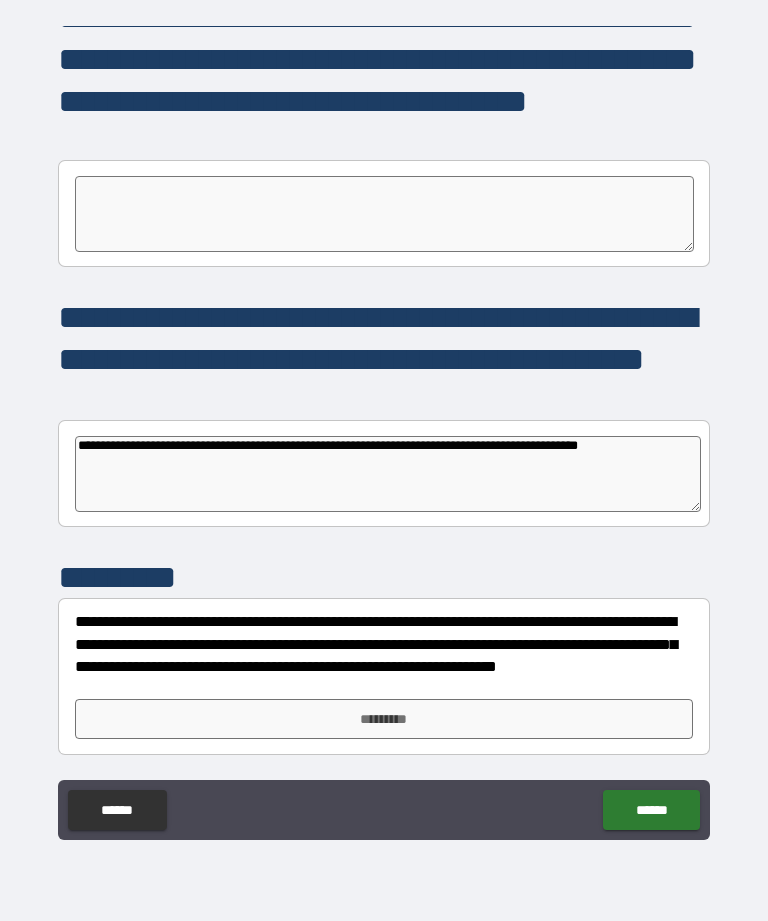 type on "**********" 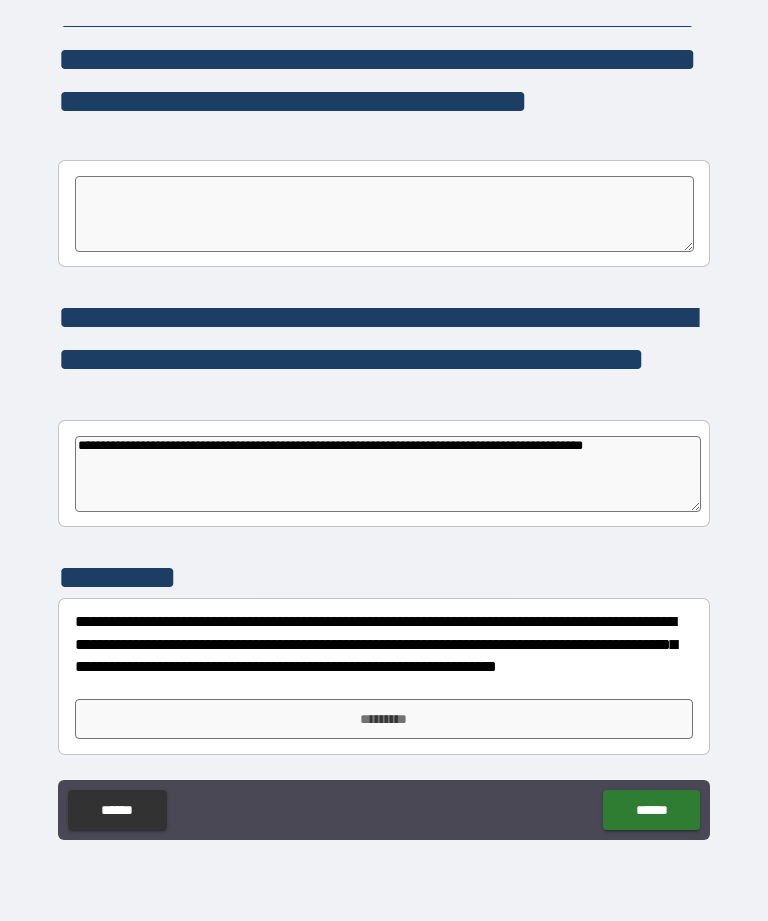 type on "*" 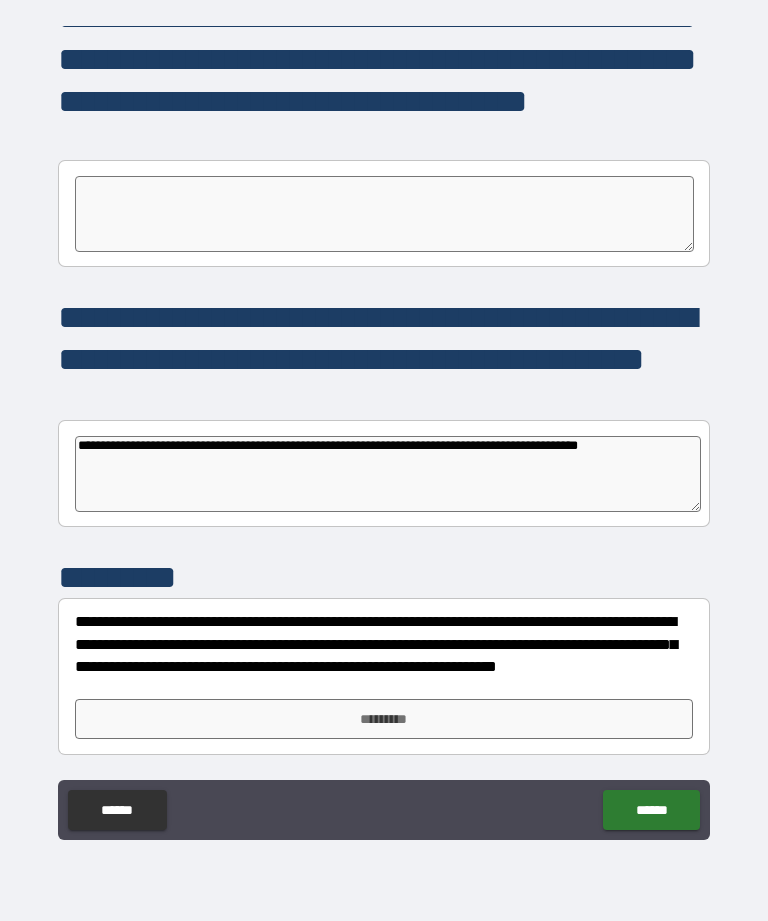 type on "**********" 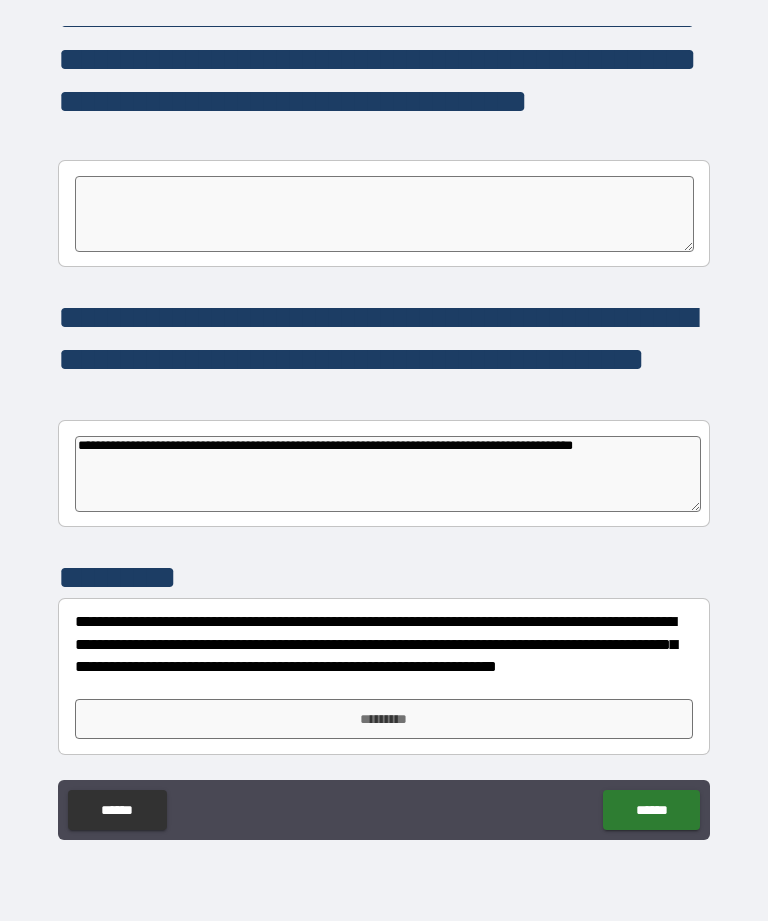 type on "**********" 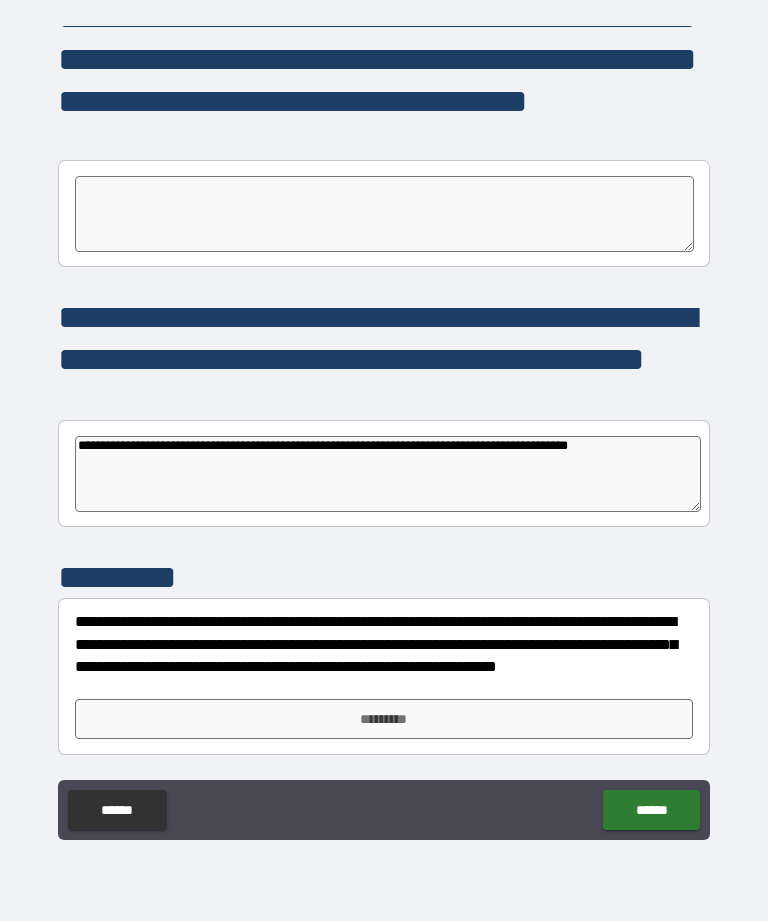 type on "*" 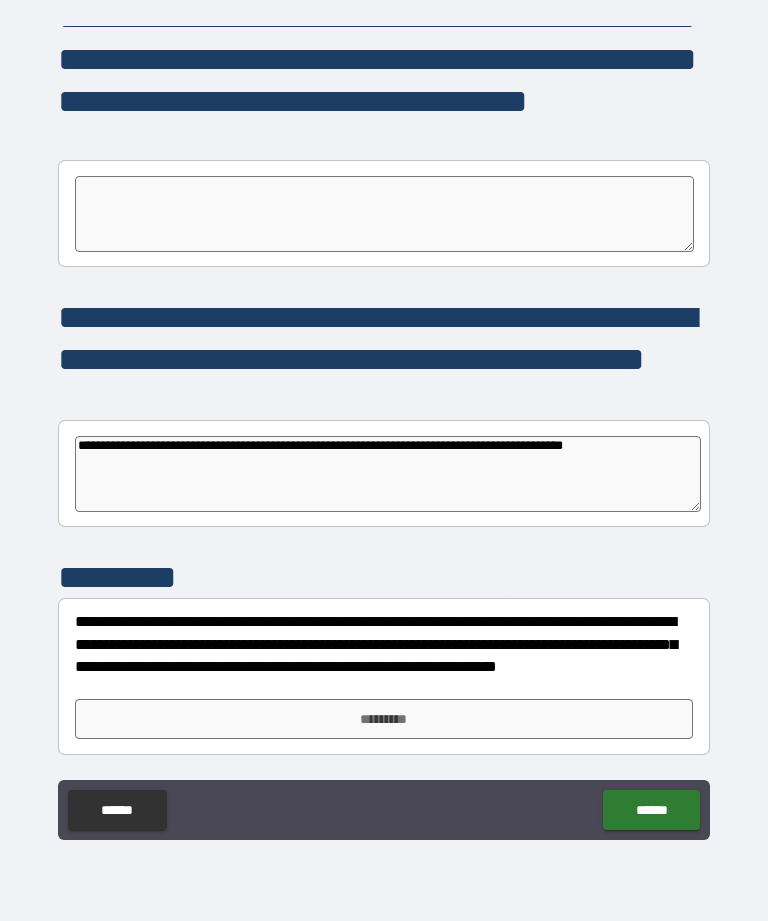 type on "*" 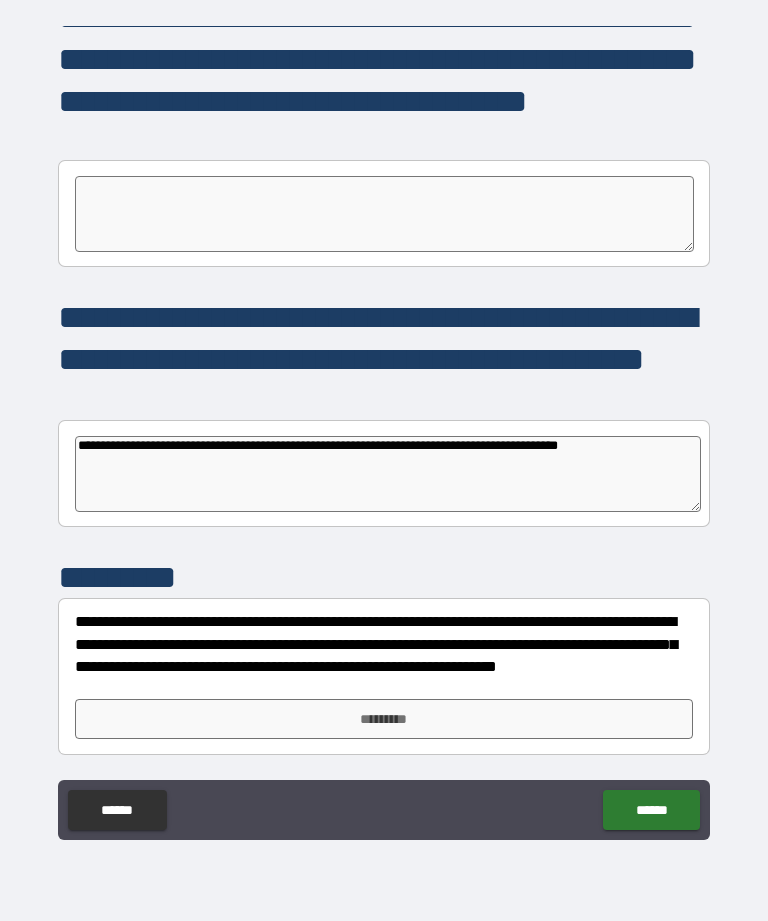 type on "*" 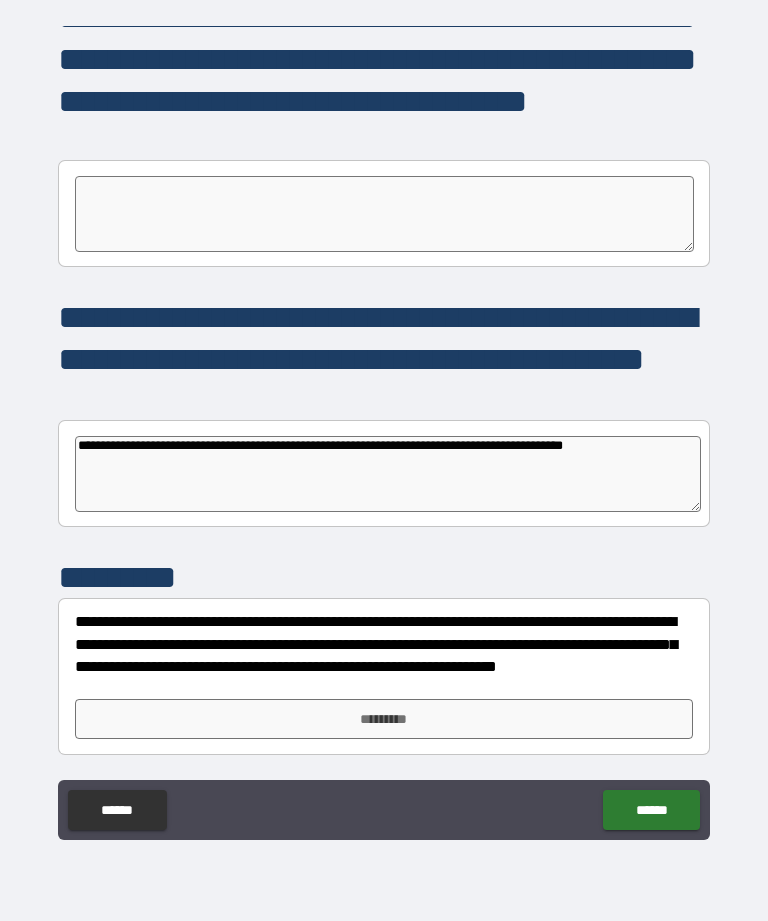 type on "*" 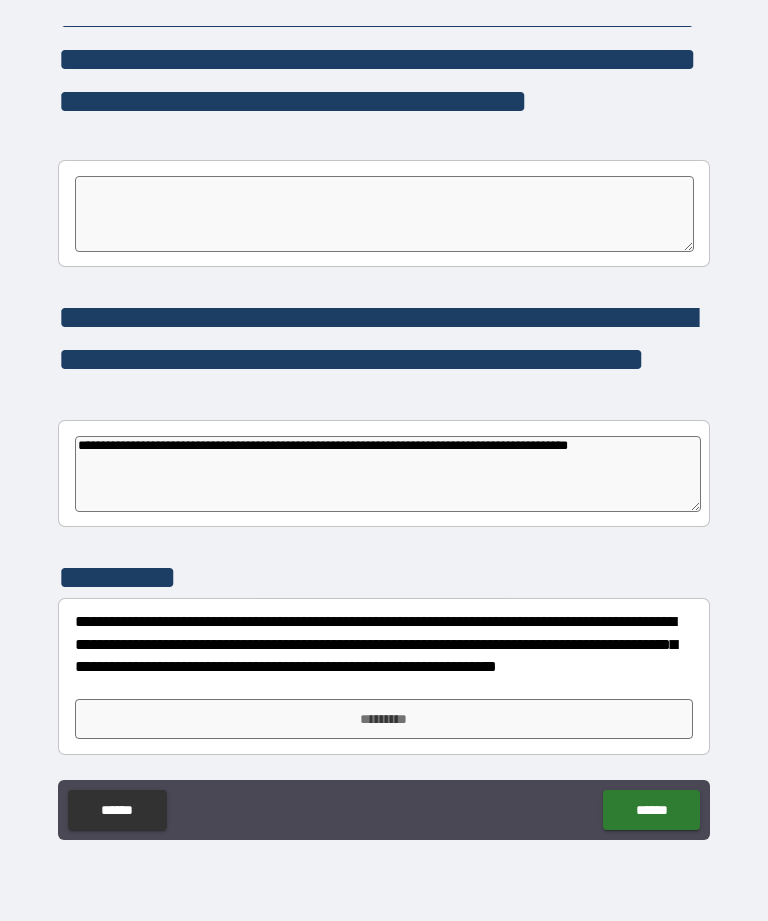 type on "*" 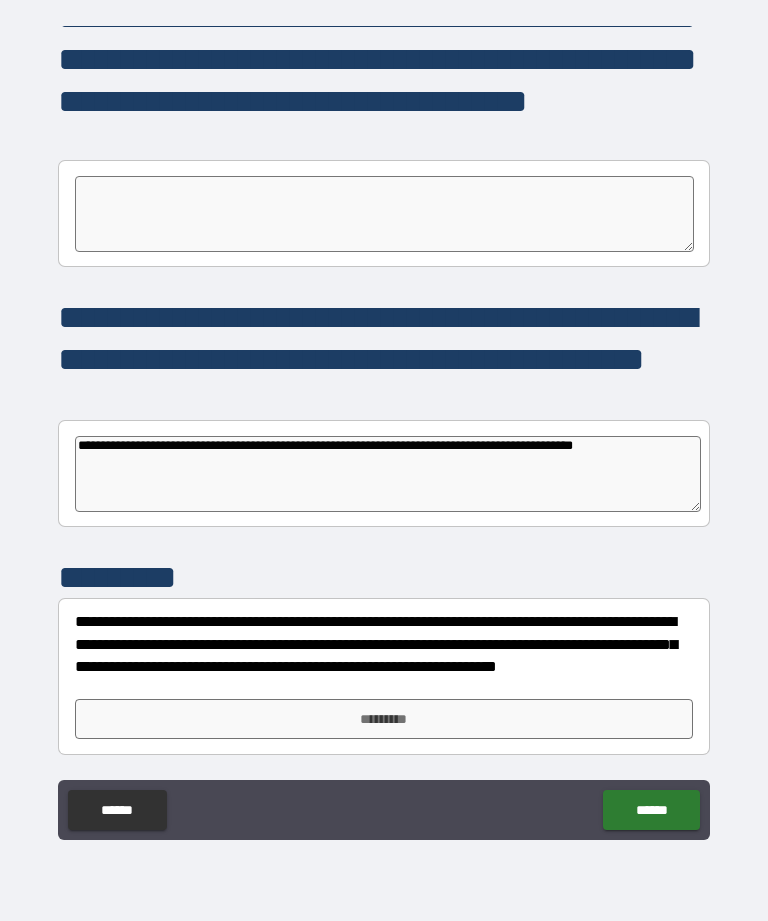 type on "*" 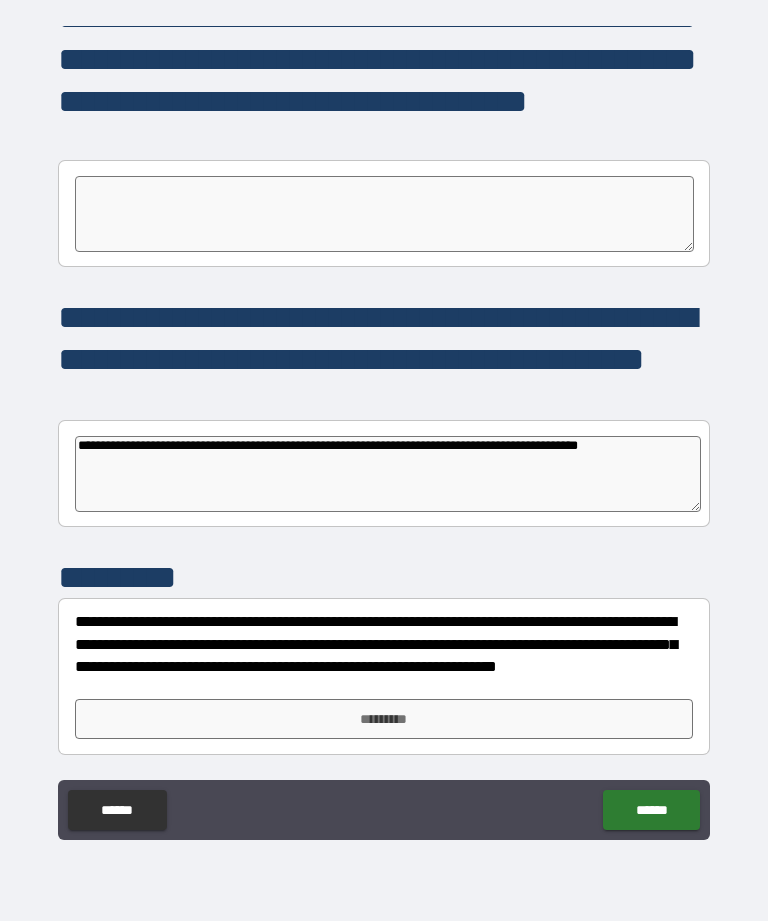 type on "*" 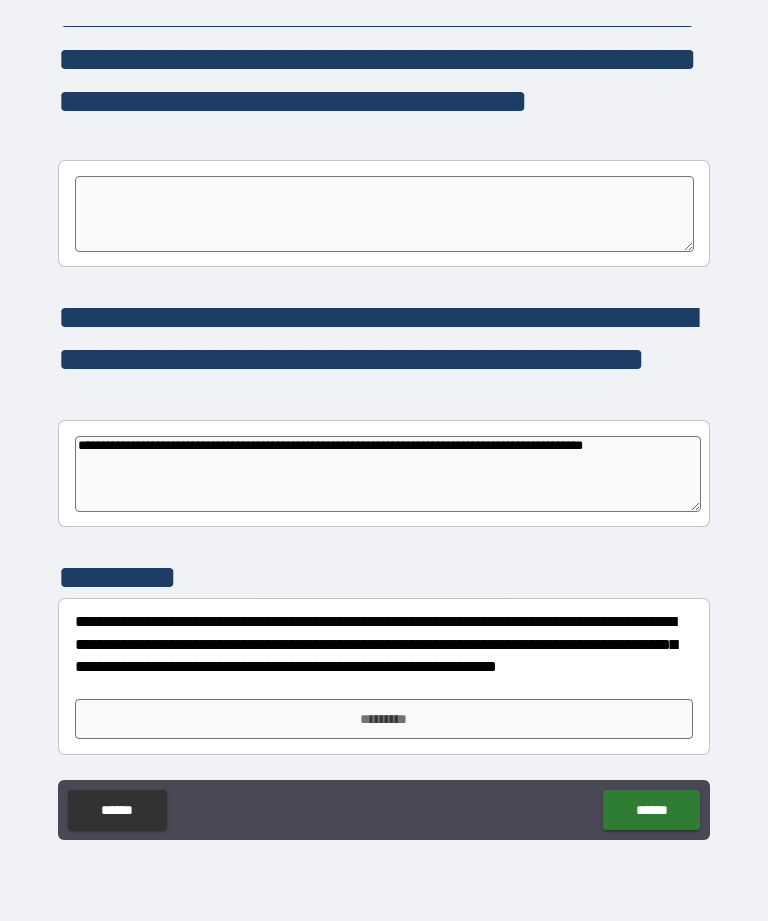 type on "*" 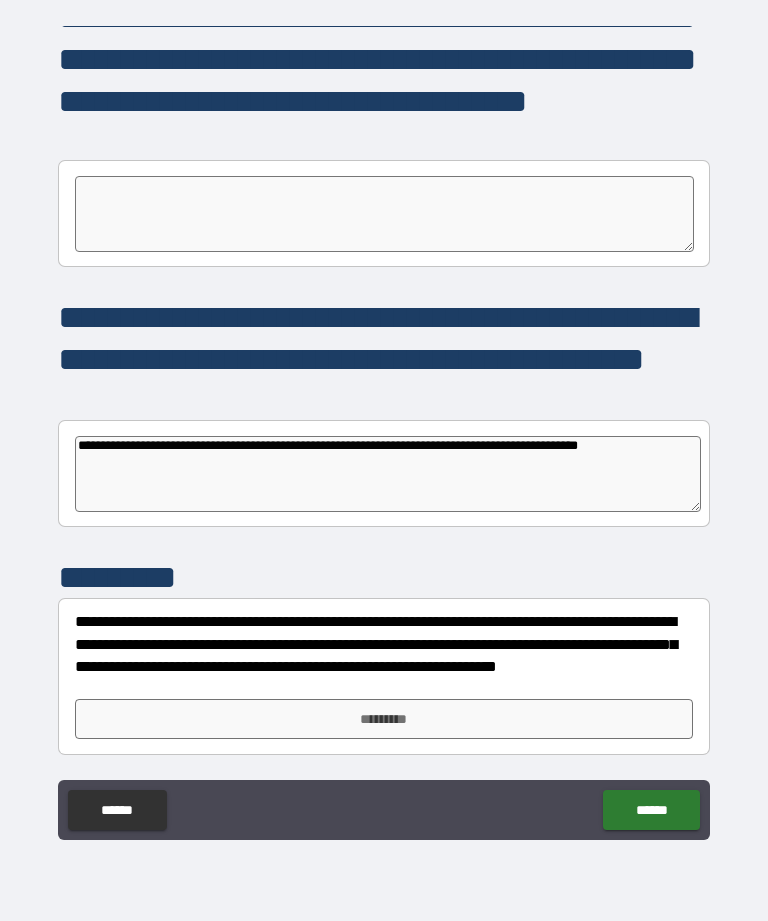 type 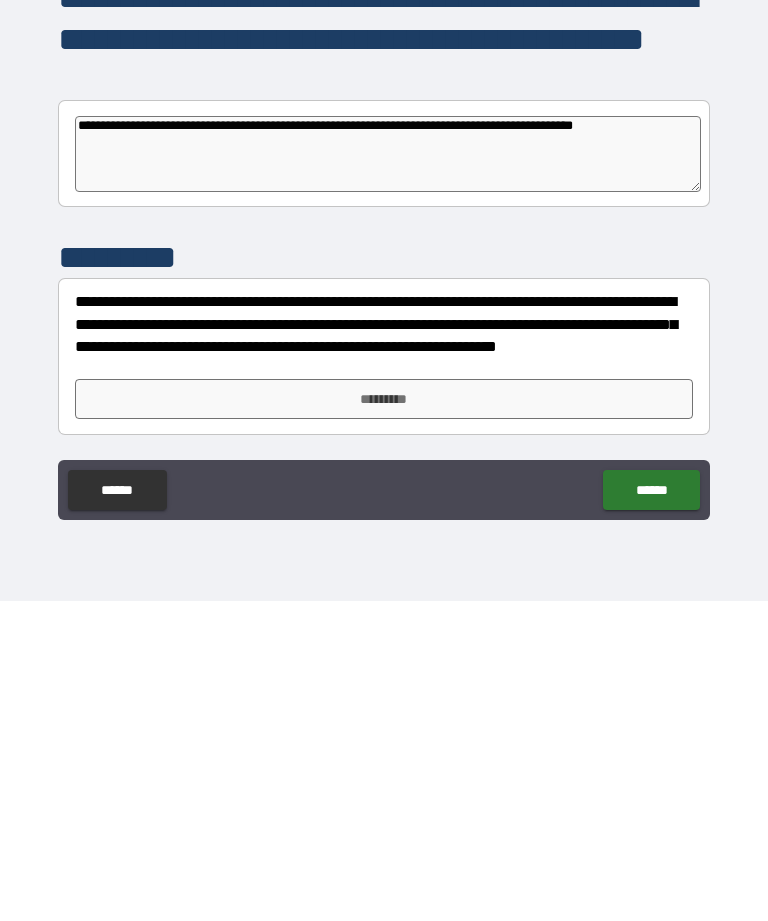 click on "*********" at bounding box center [384, 719] 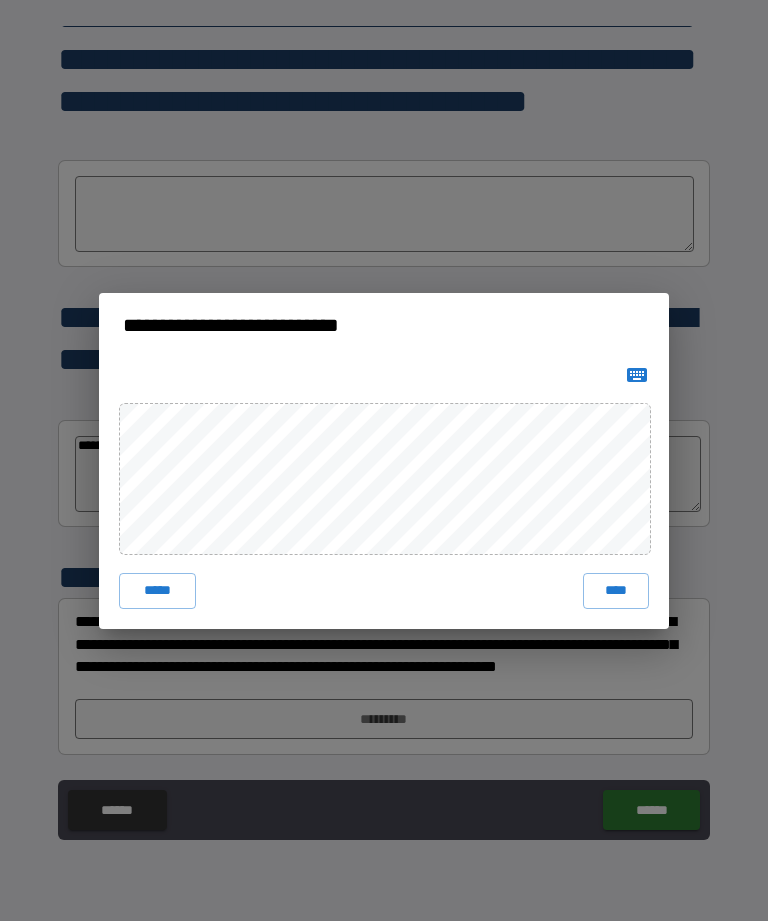 click on "****" at bounding box center [616, 591] 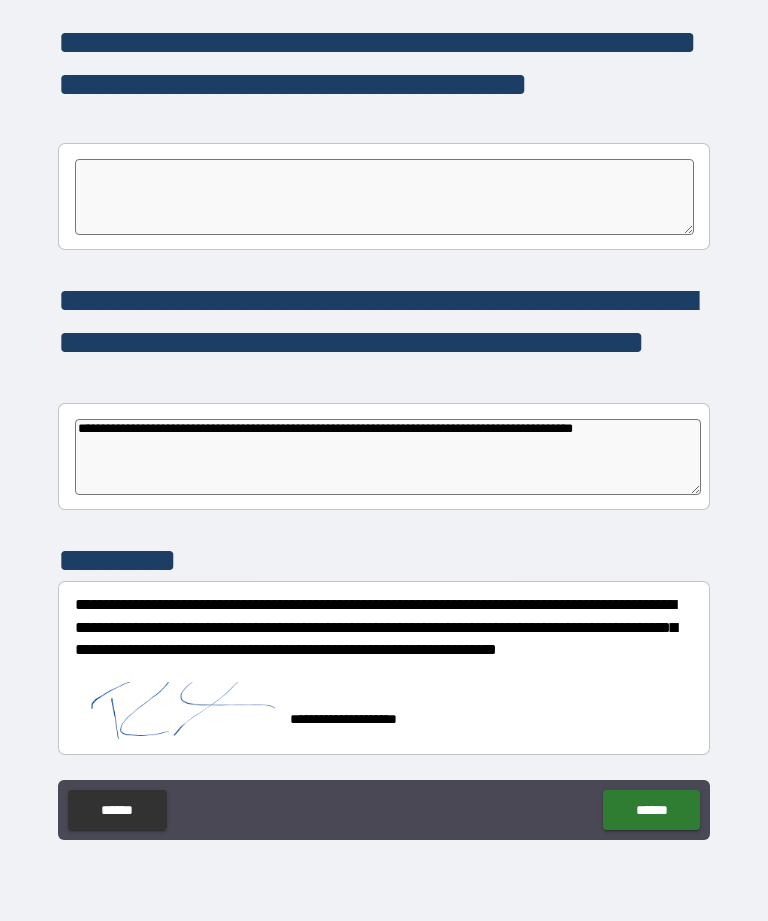 scroll, scrollTop: 7647, scrollLeft: 0, axis: vertical 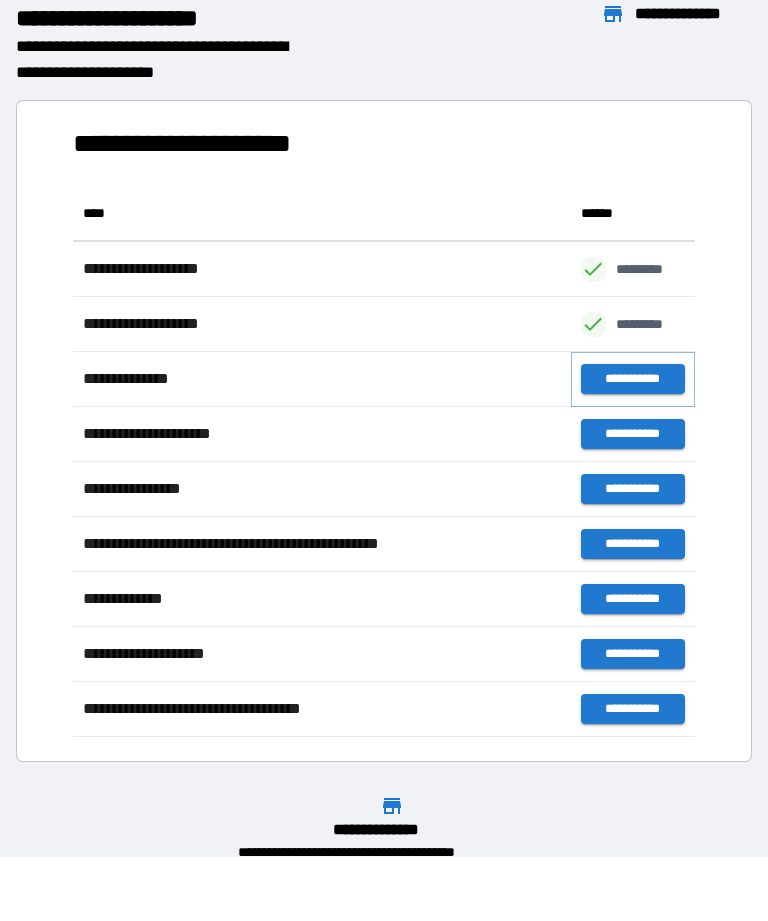 click on "**********" at bounding box center [633, 379] 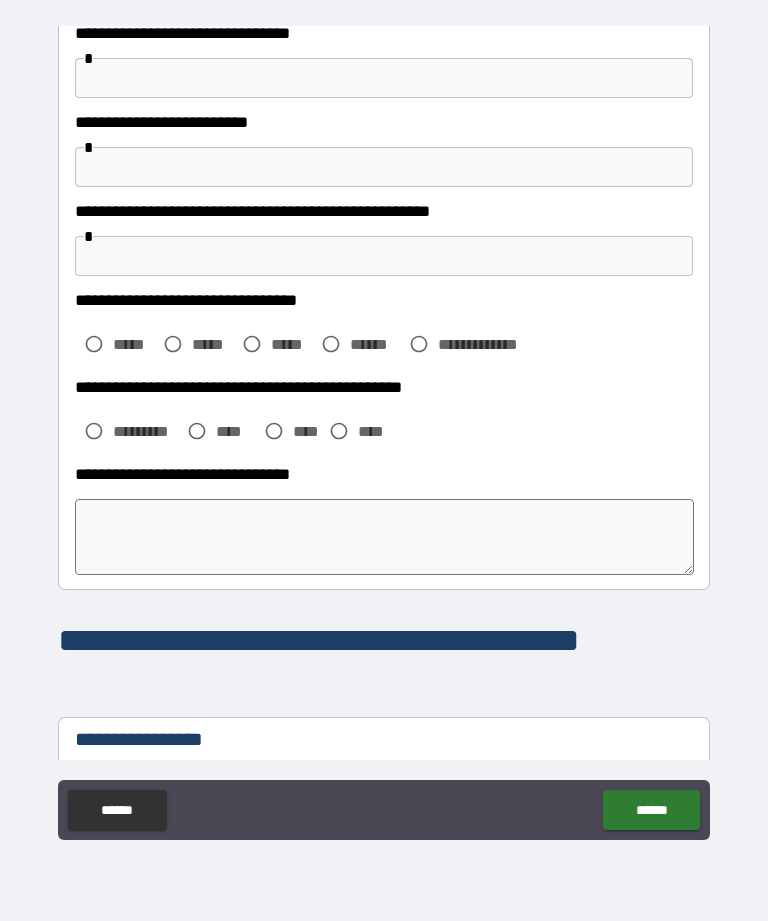 scroll, scrollTop: 282, scrollLeft: 0, axis: vertical 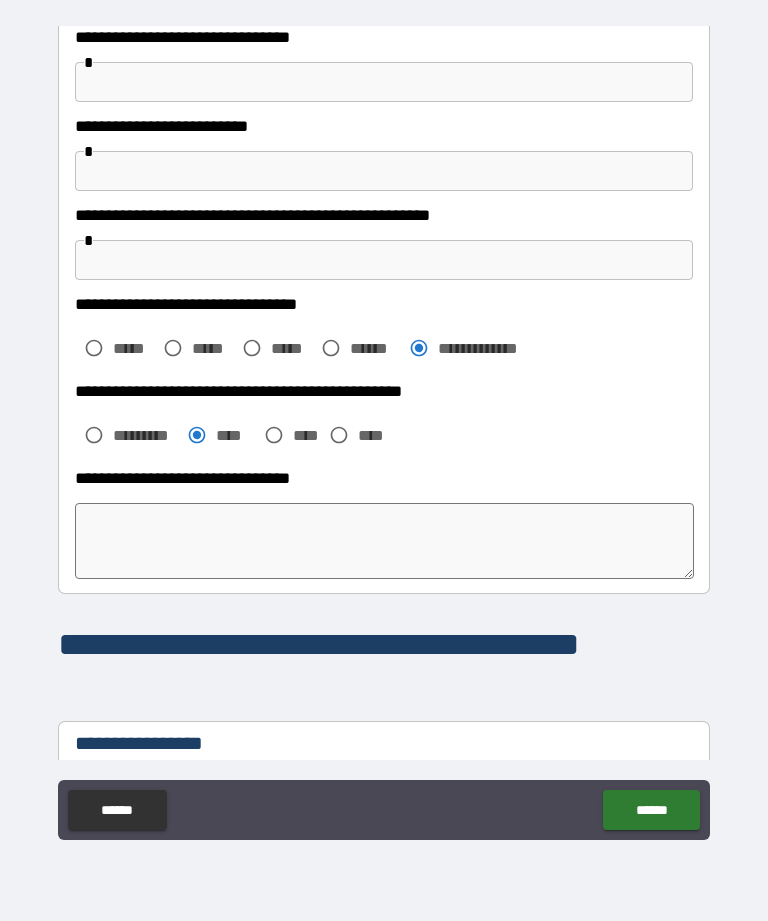 click at bounding box center [384, 541] 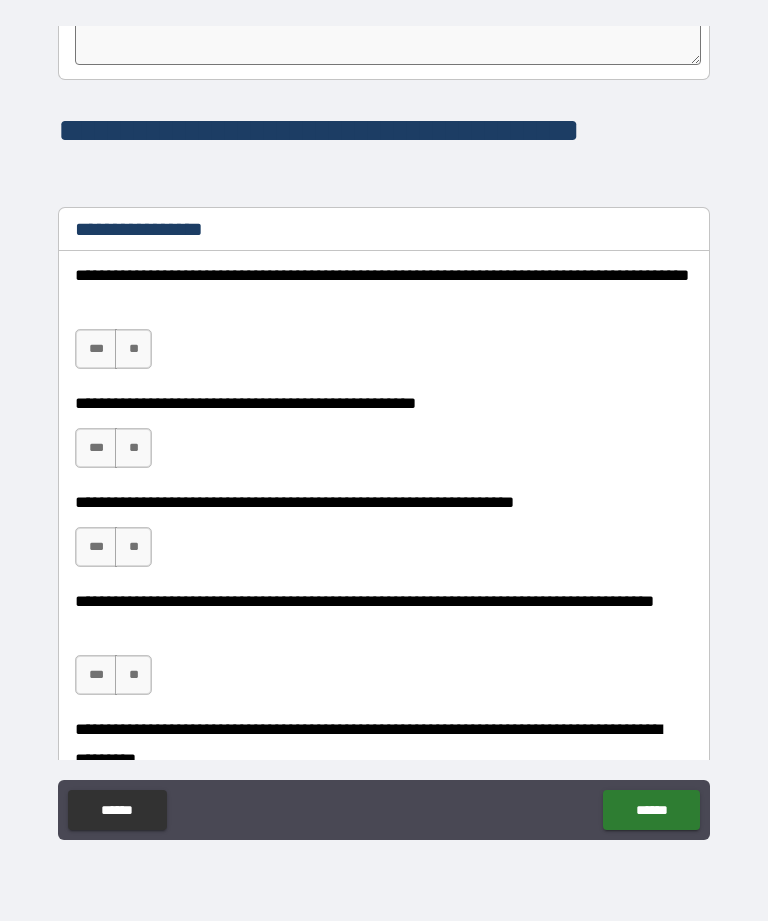 scroll, scrollTop: 798, scrollLeft: 0, axis: vertical 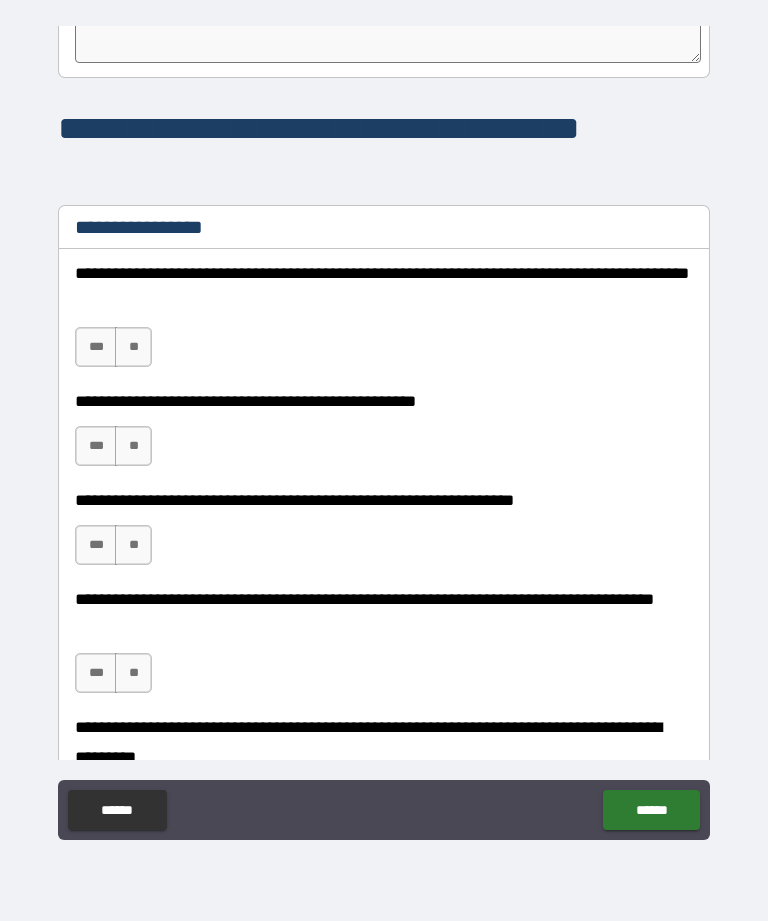 click on "**" at bounding box center (133, 347) 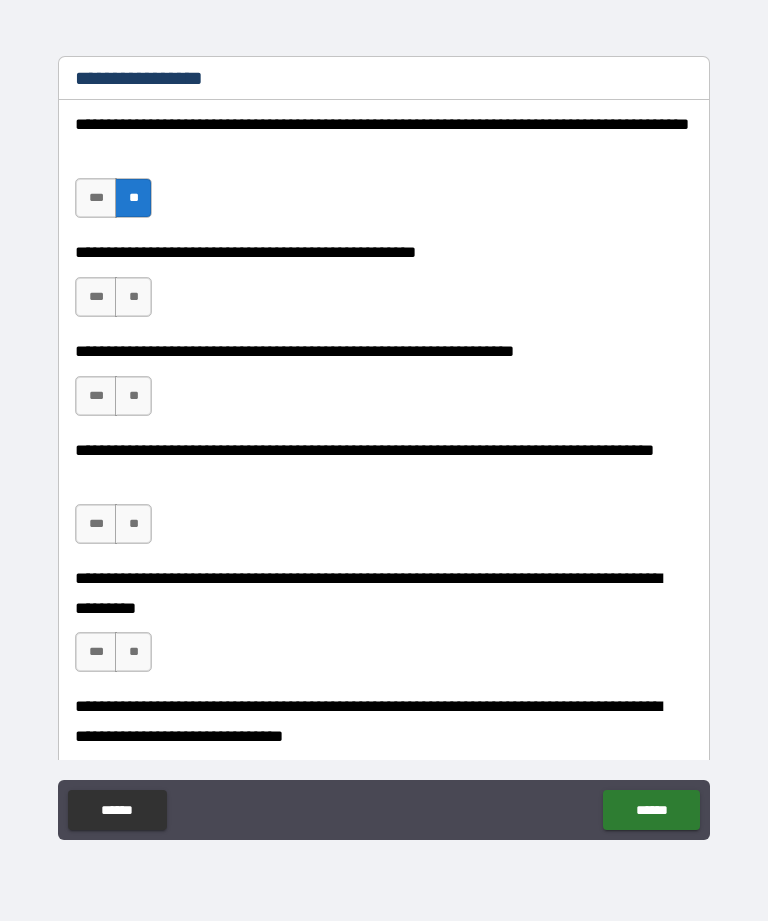 scroll, scrollTop: 971, scrollLeft: 0, axis: vertical 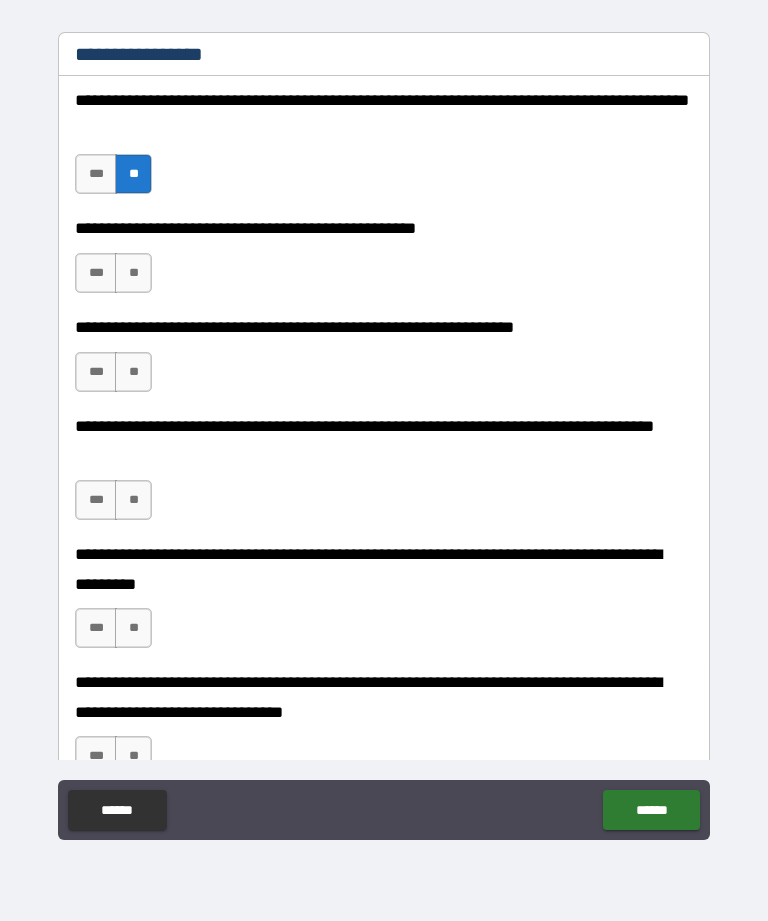 click on "**" at bounding box center [133, 273] 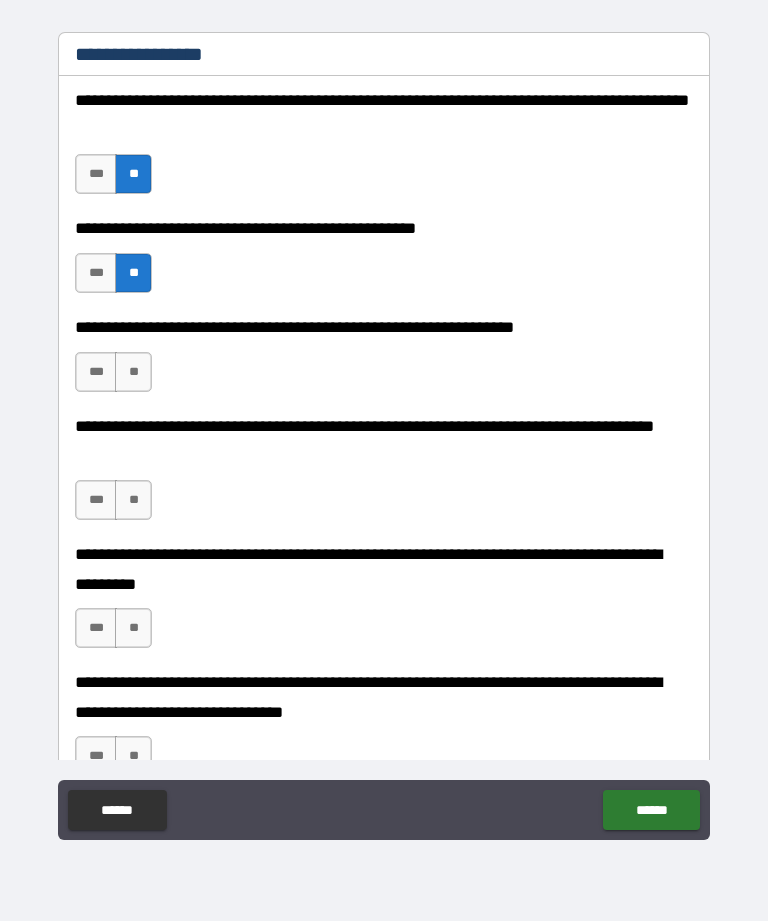 click on "**" at bounding box center (133, 372) 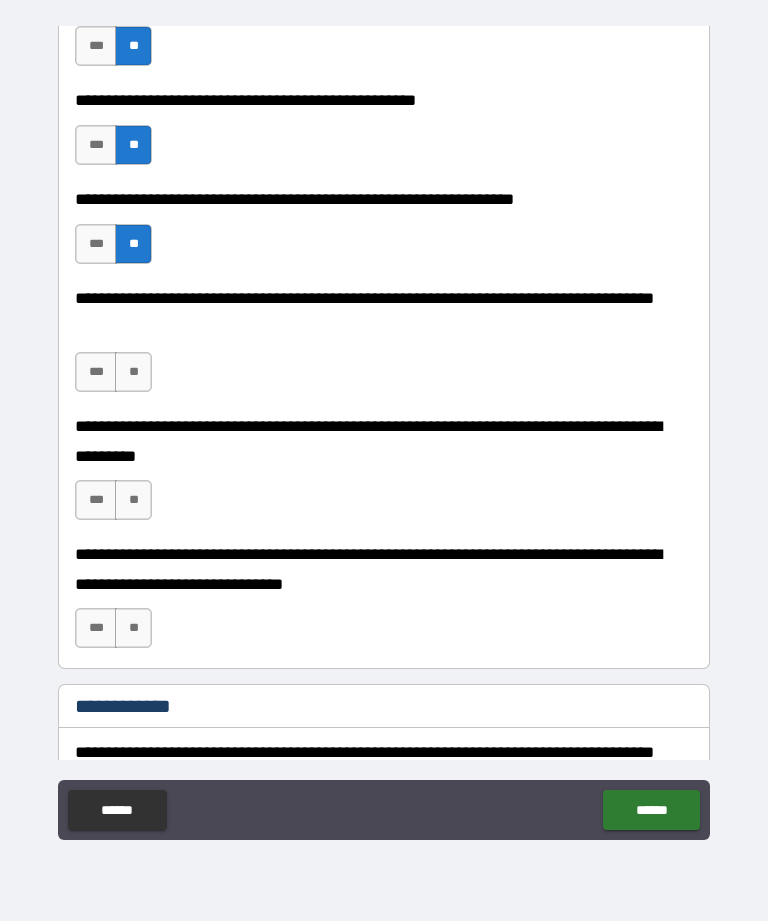 scroll, scrollTop: 1102, scrollLeft: 0, axis: vertical 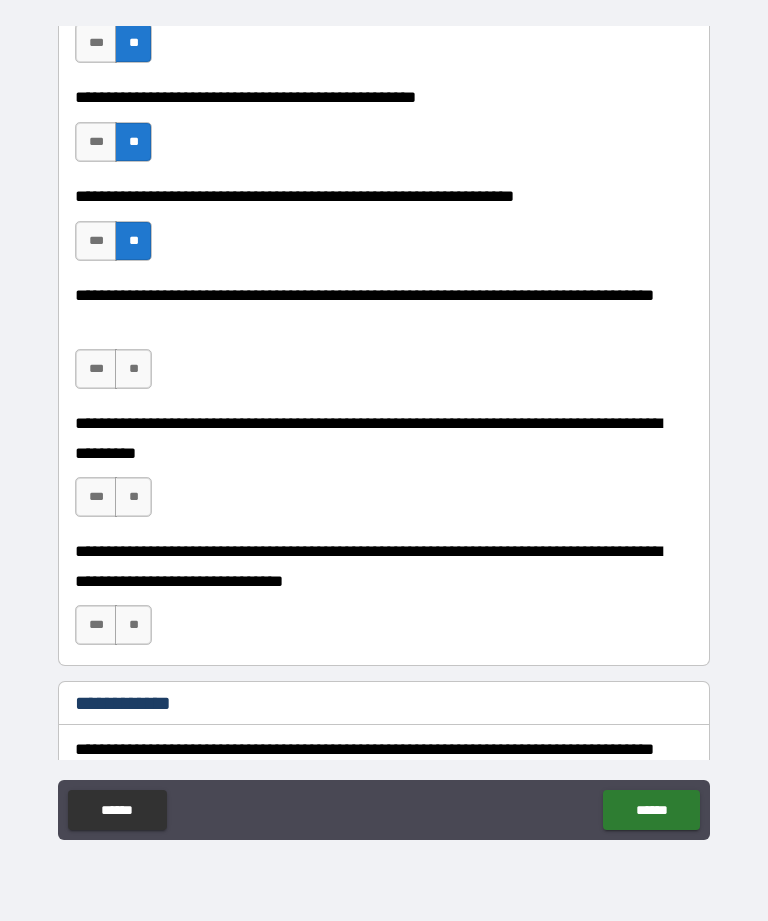 click on "**" at bounding box center [133, 369] 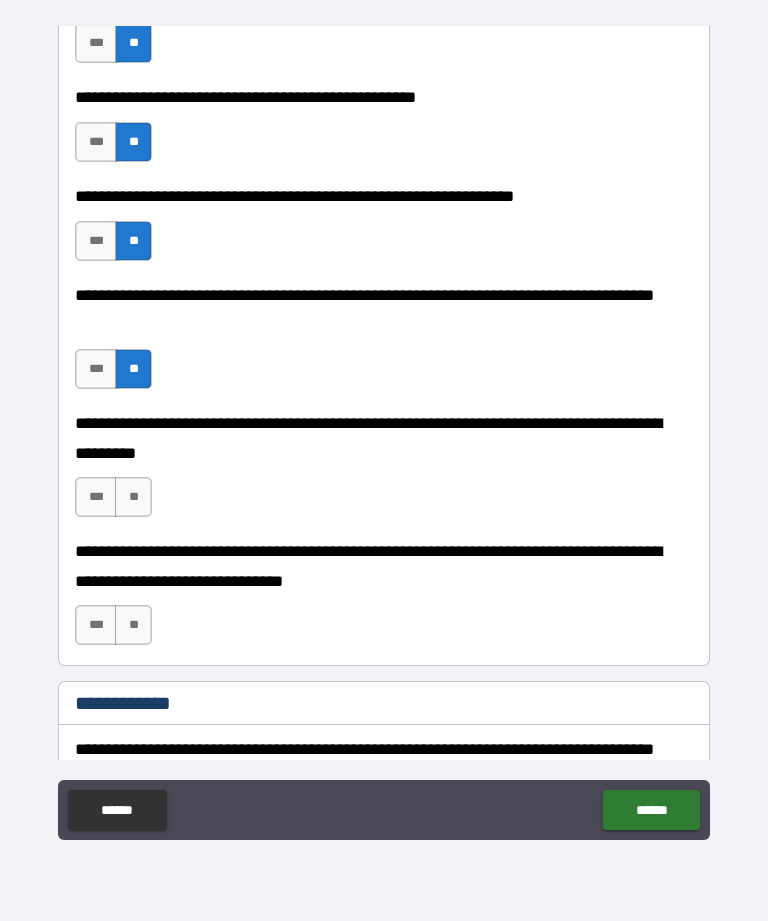 click on "***" at bounding box center (96, 497) 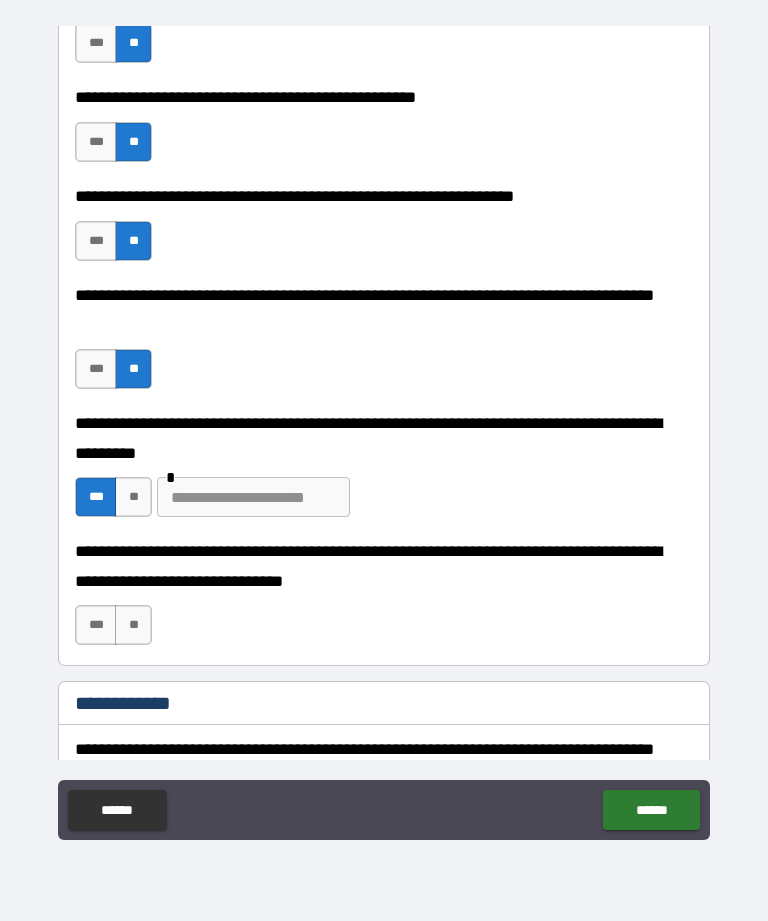 click at bounding box center [253, 497] 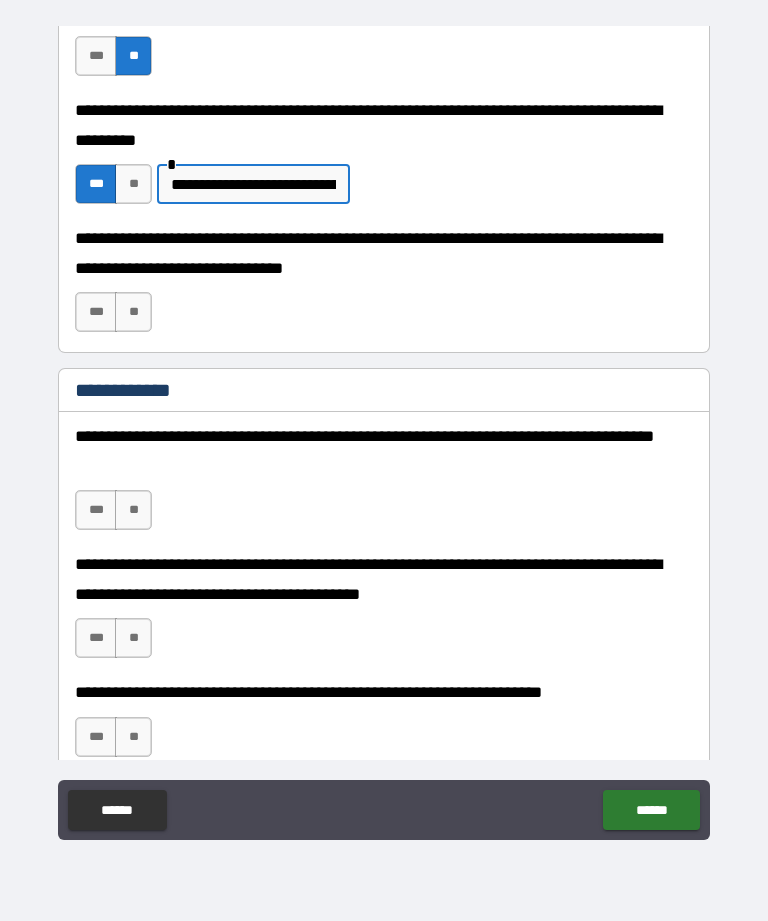 scroll, scrollTop: 1427, scrollLeft: 0, axis: vertical 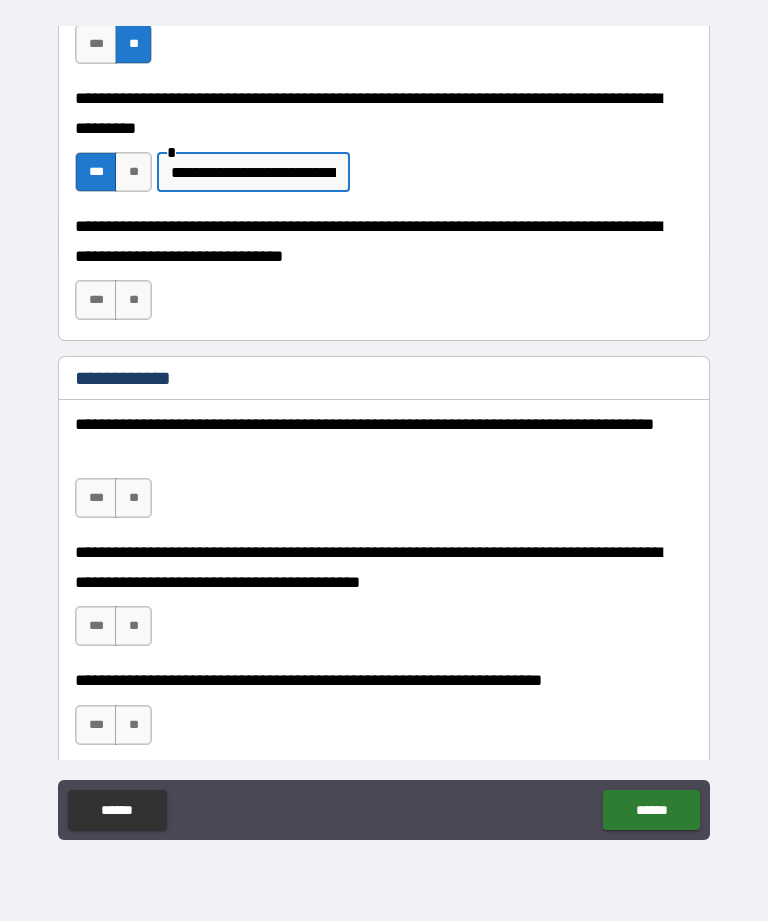 click on "***" at bounding box center [96, 300] 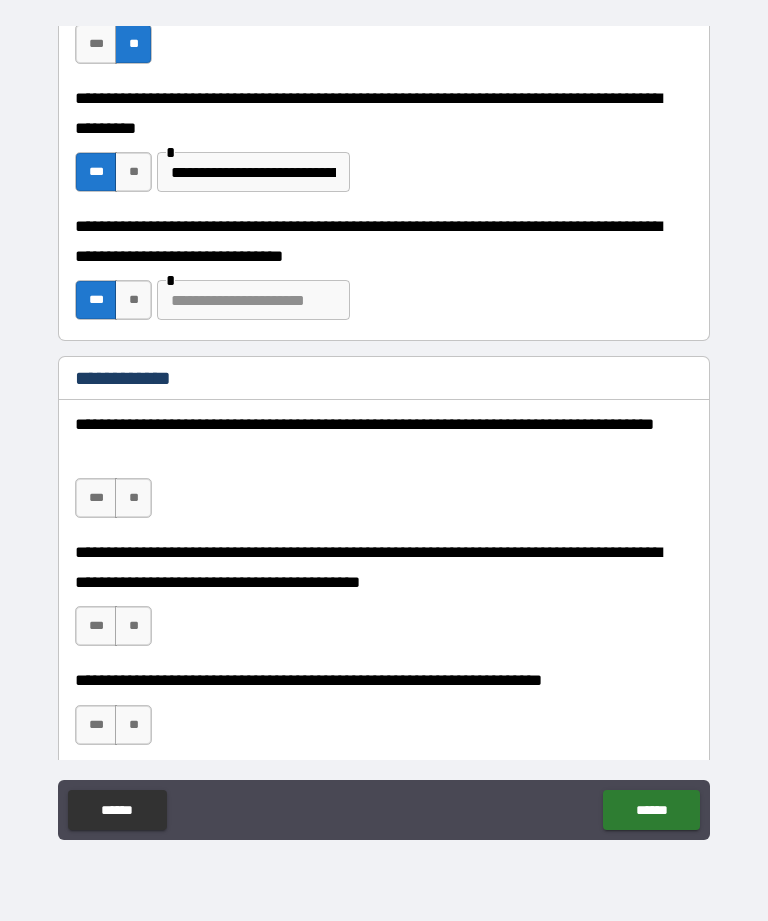 click on "**" at bounding box center (133, 300) 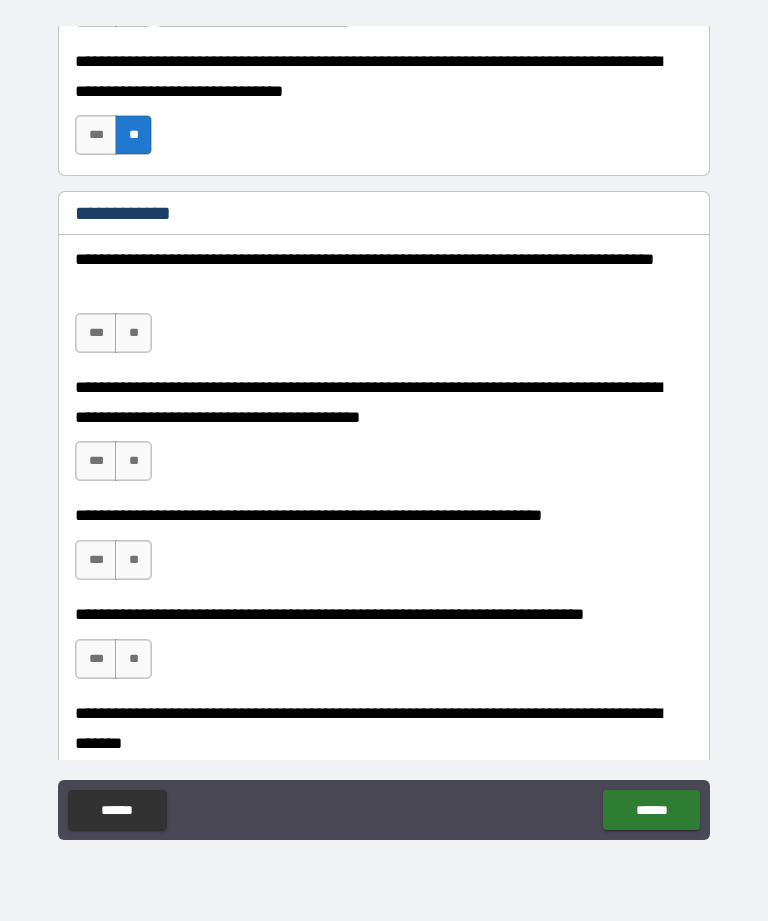 scroll, scrollTop: 1595, scrollLeft: 0, axis: vertical 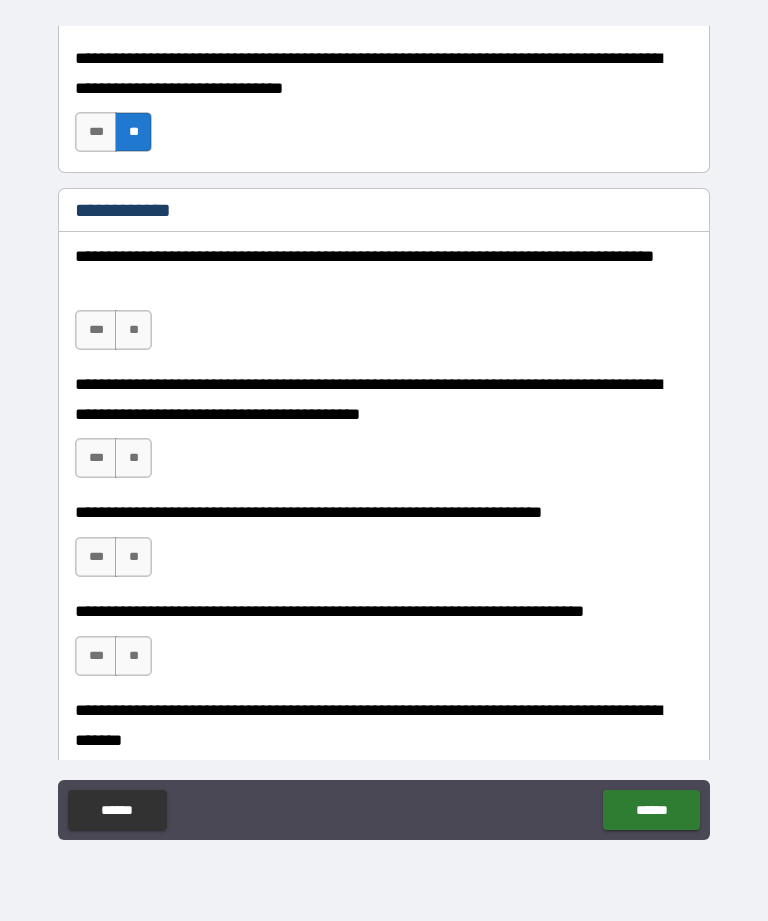 click on "***" at bounding box center [96, 330] 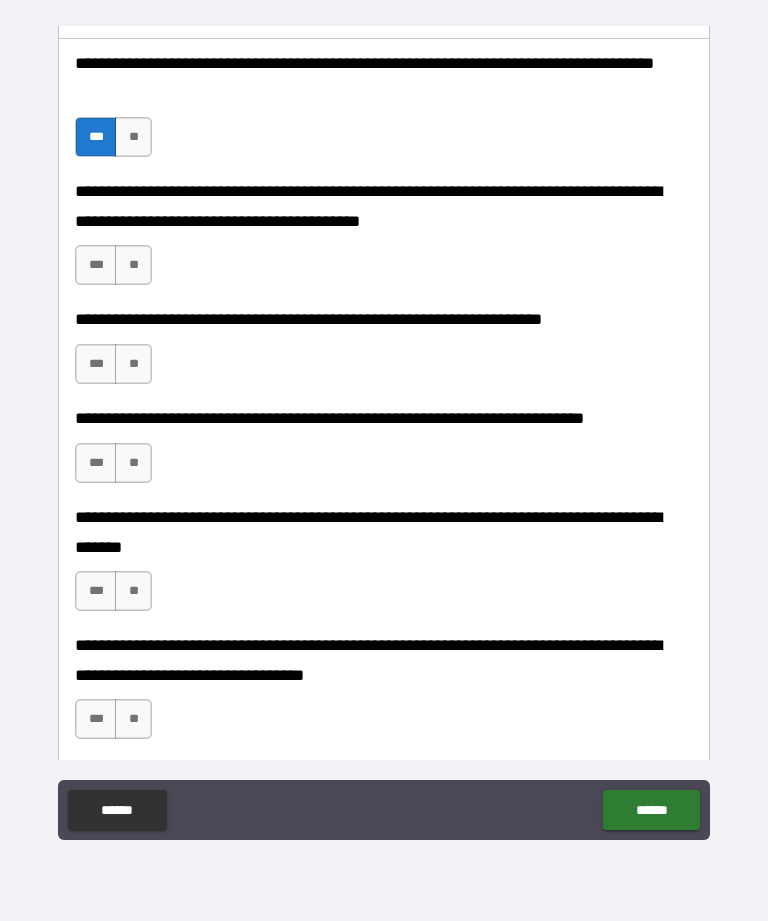 scroll, scrollTop: 1790, scrollLeft: 0, axis: vertical 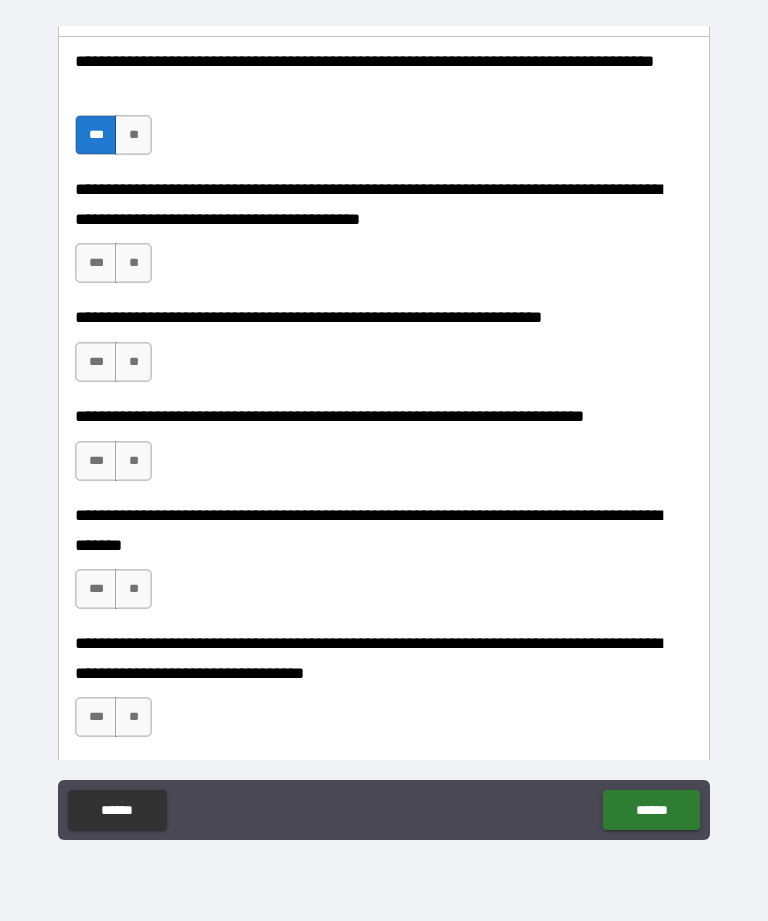 click on "***" at bounding box center (96, 263) 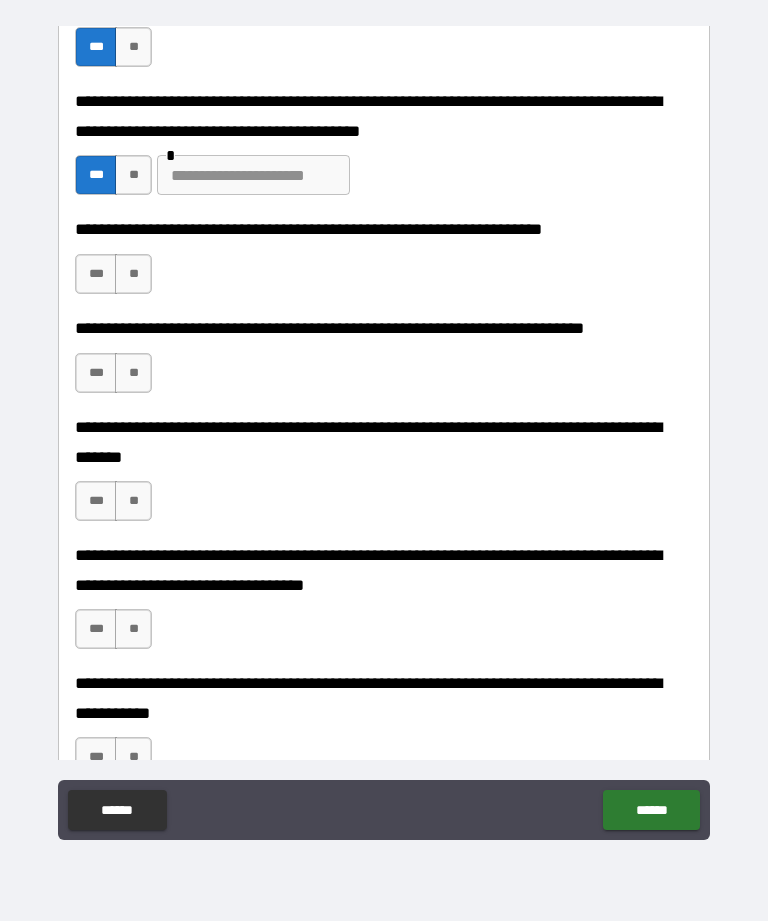 scroll, scrollTop: 1882, scrollLeft: 0, axis: vertical 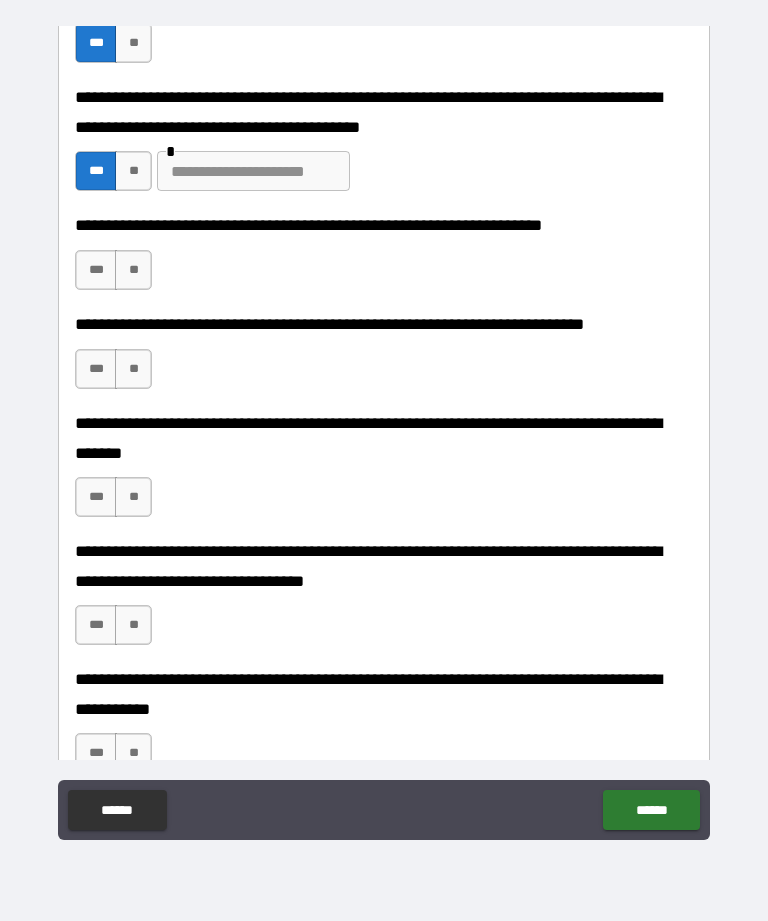click on "***" at bounding box center [96, 270] 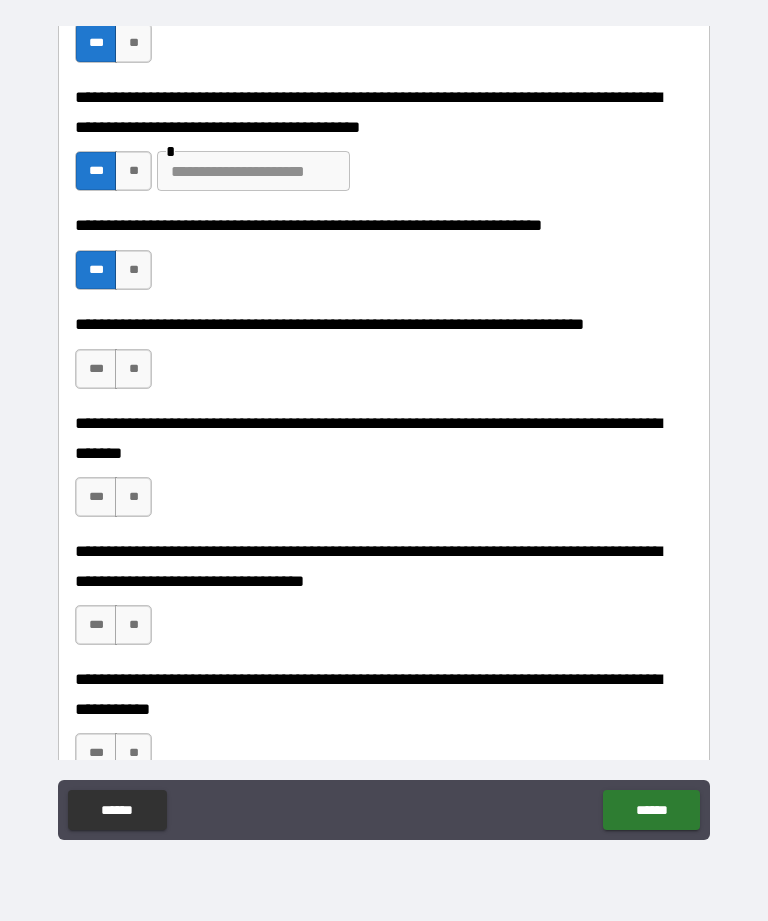 click on "**" at bounding box center [133, 369] 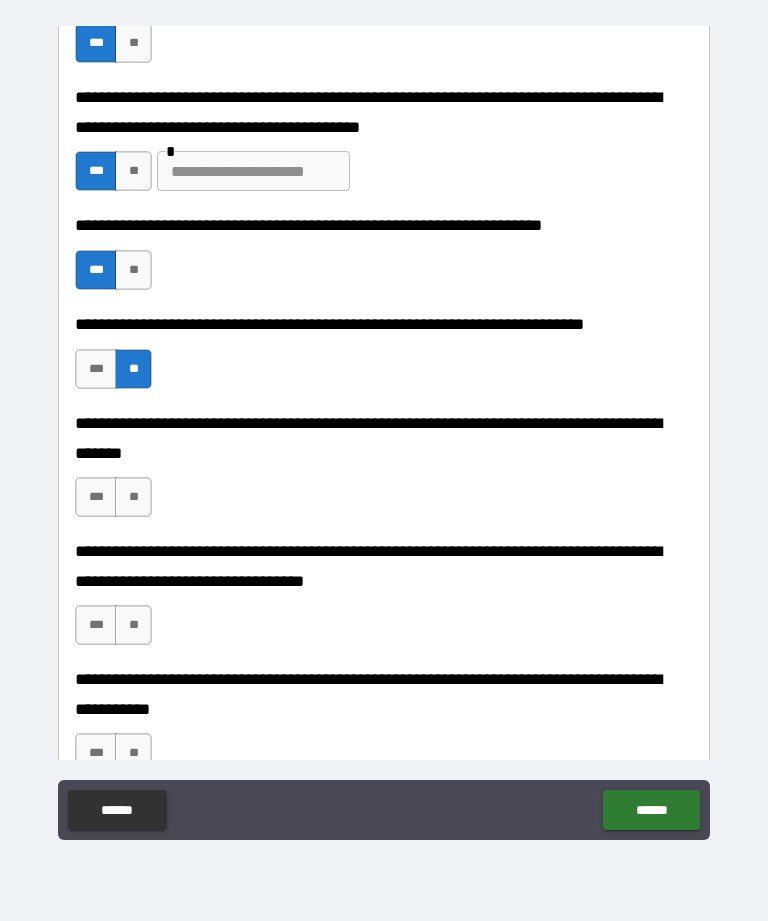 click on "***" at bounding box center [96, 497] 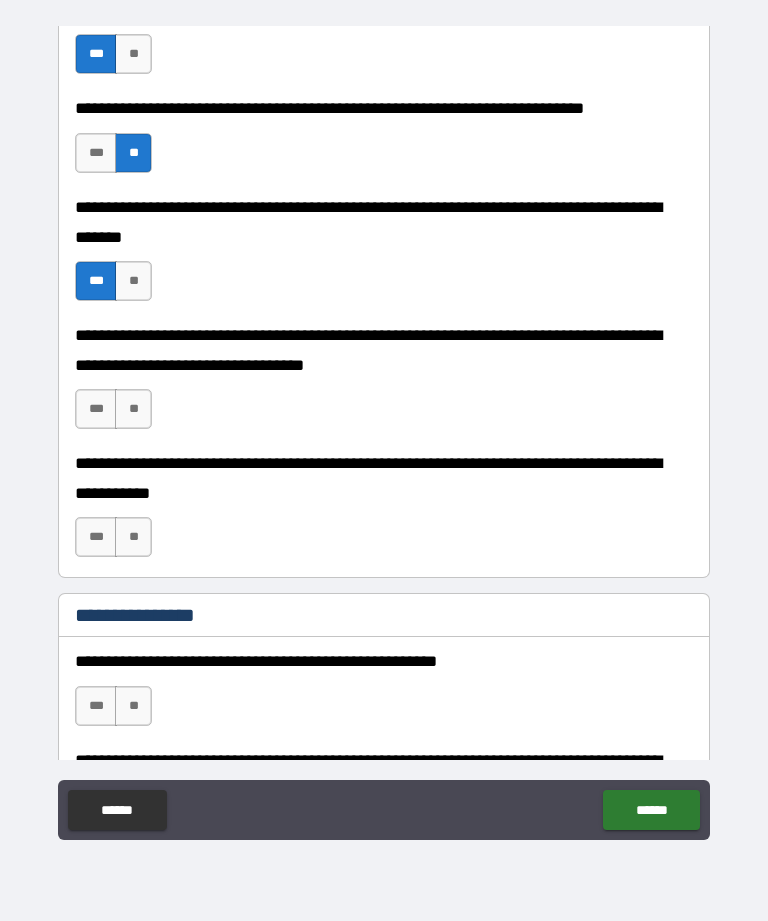 scroll, scrollTop: 2099, scrollLeft: 0, axis: vertical 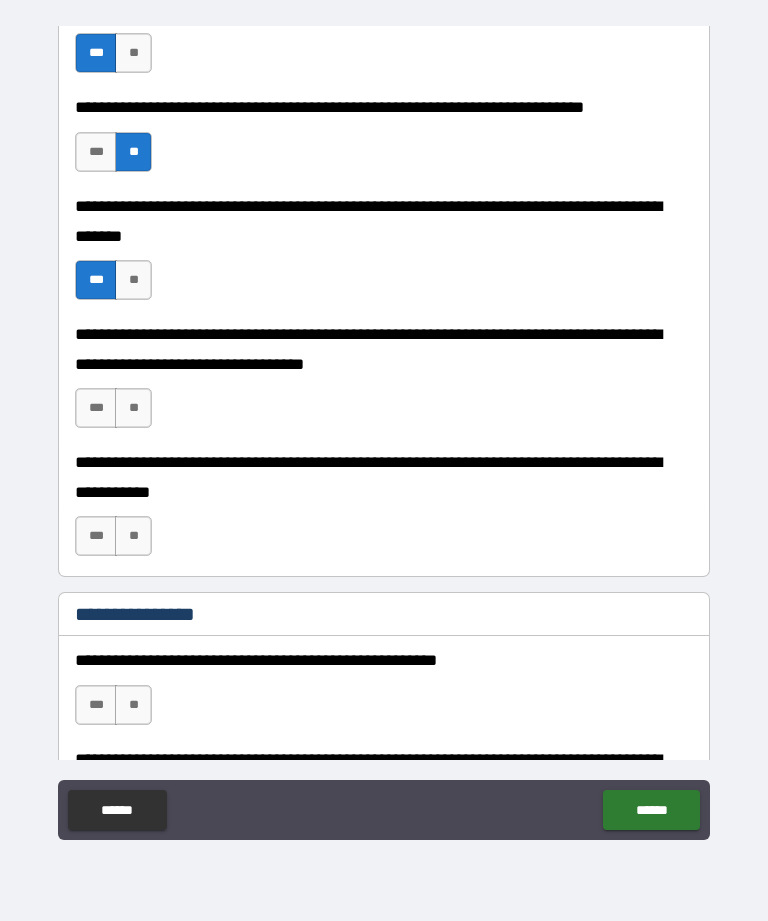 click on "**" at bounding box center (133, 408) 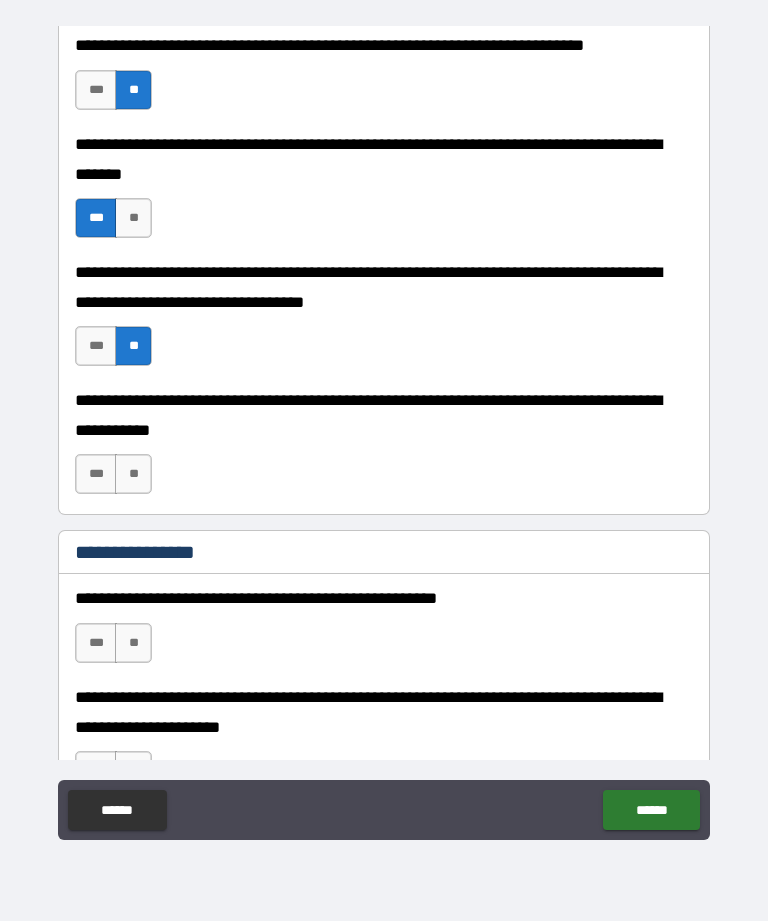 scroll, scrollTop: 2162, scrollLeft: 0, axis: vertical 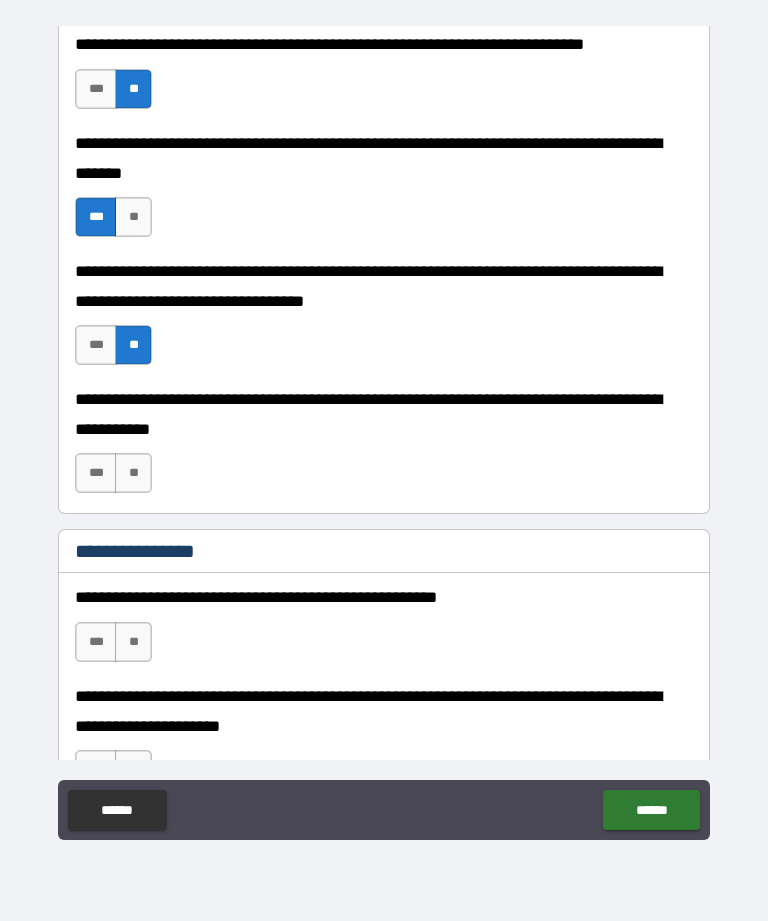 click on "**" at bounding box center (133, 473) 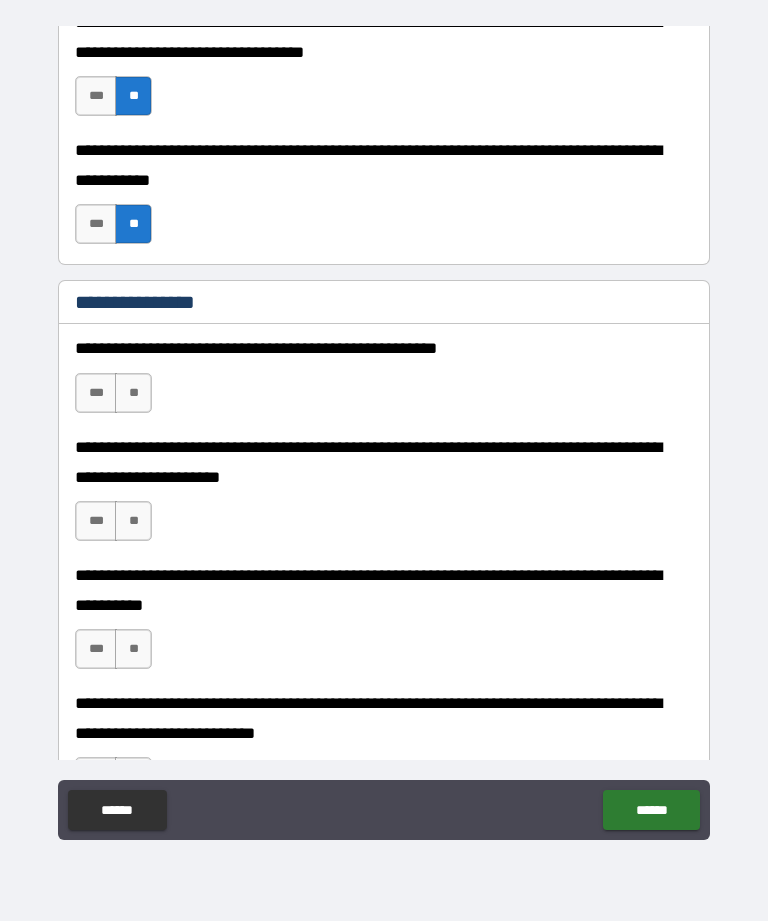 scroll, scrollTop: 2414, scrollLeft: 0, axis: vertical 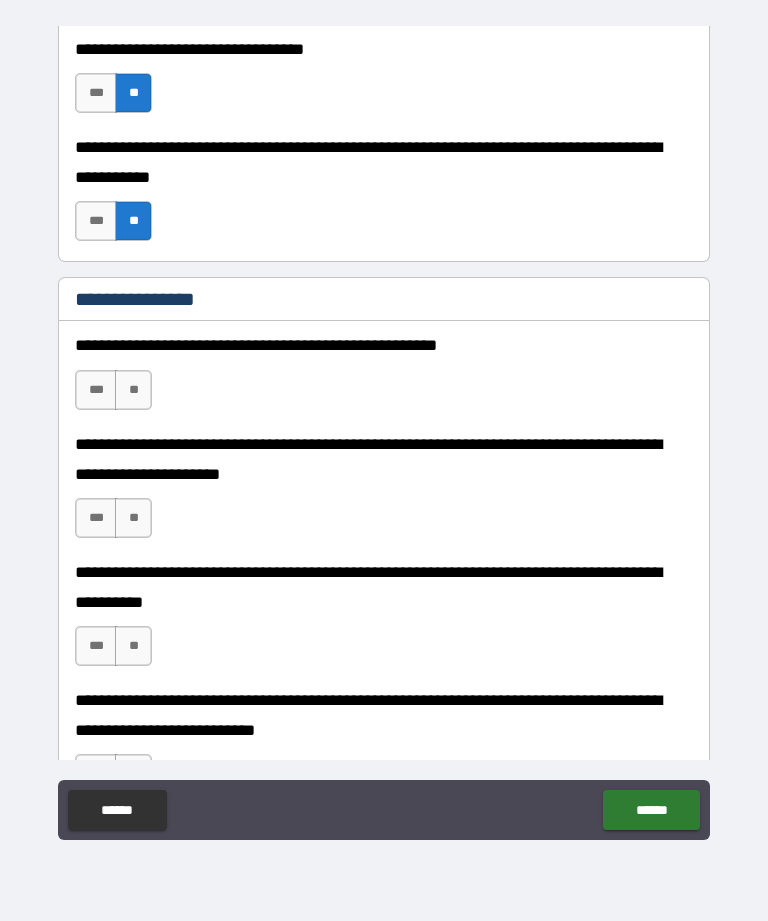 click on "***" at bounding box center (96, 390) 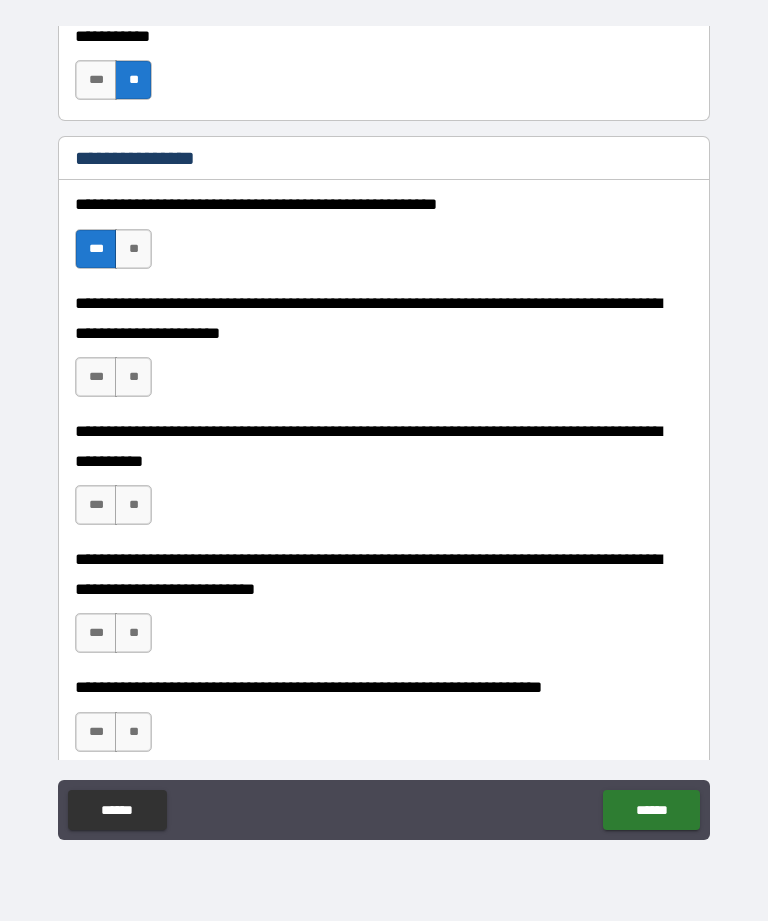 scroll, scrollTop: 2563, scrollLeft: 0, axis: vertical 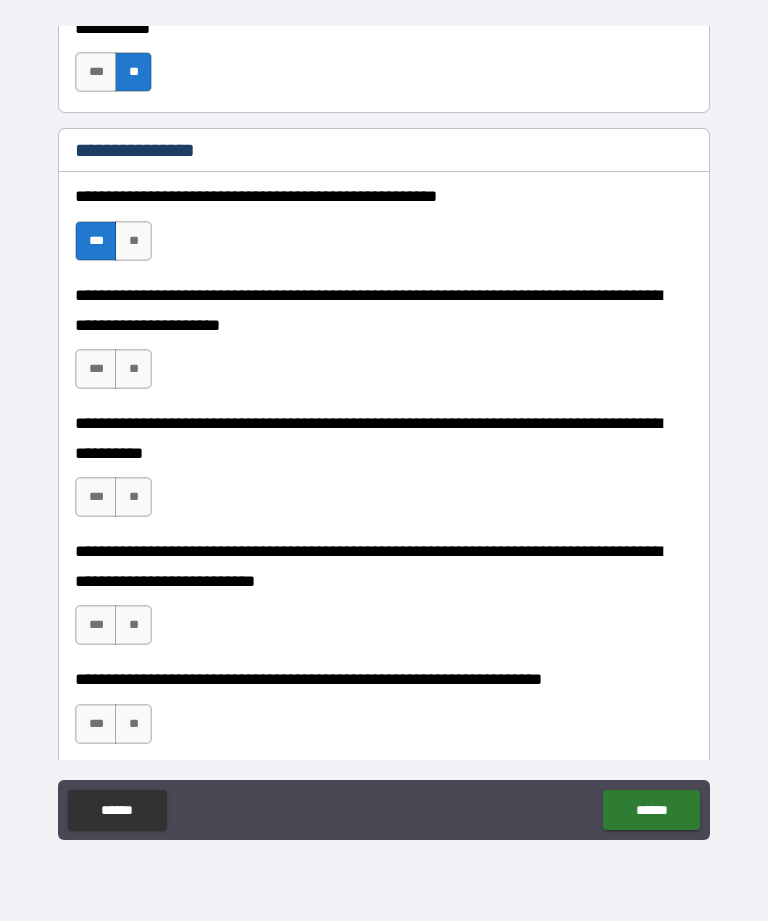 click on "**" at bounding box center (133, 369) 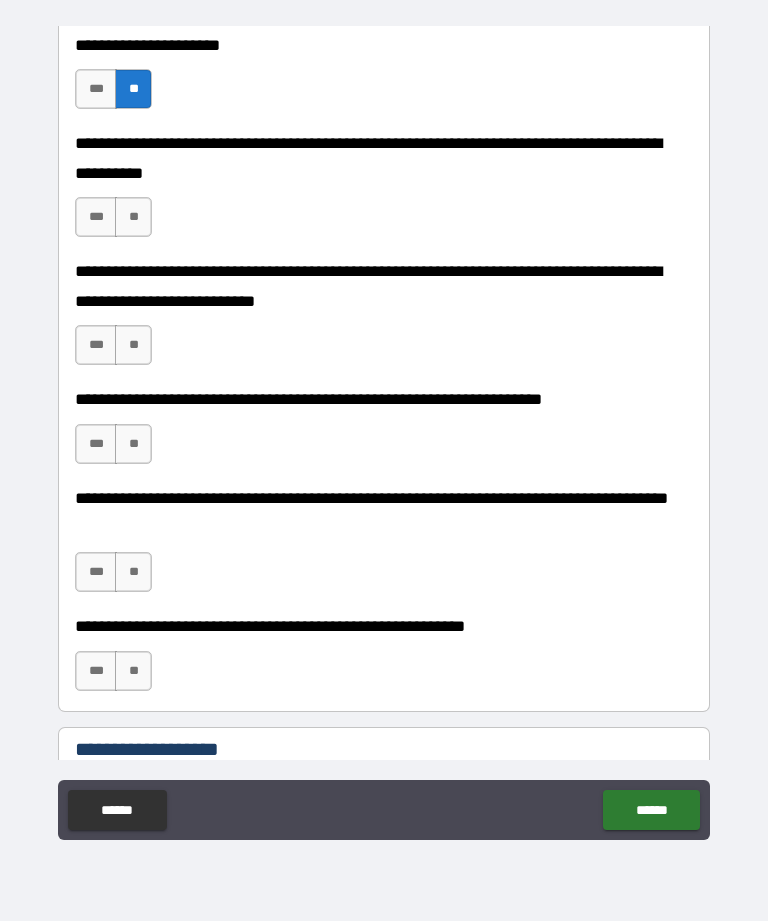 scroll, scrollTop: 2844, scrollLeft: 0, axis: vertical 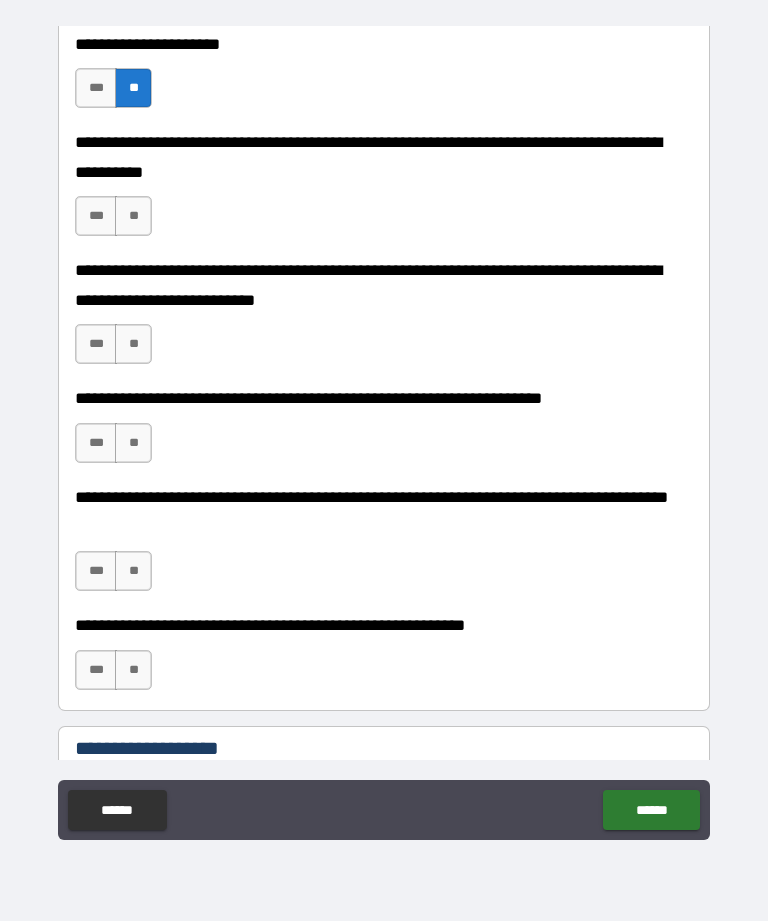 click on "**" at bounding box center (133, 216) 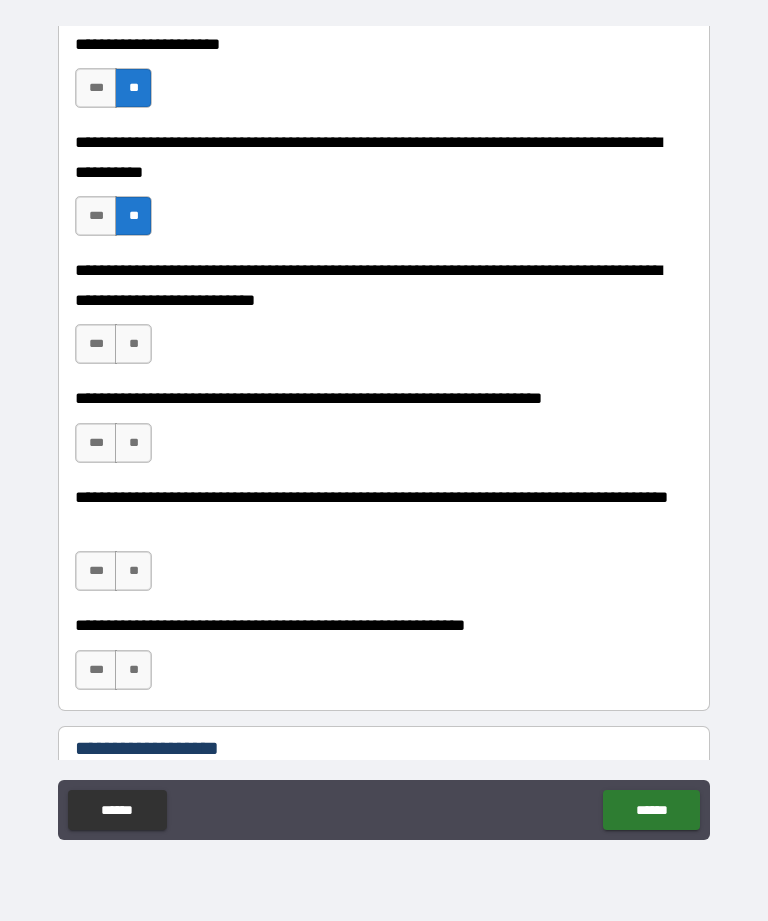 click on "**" at bounding box center (133, 344) 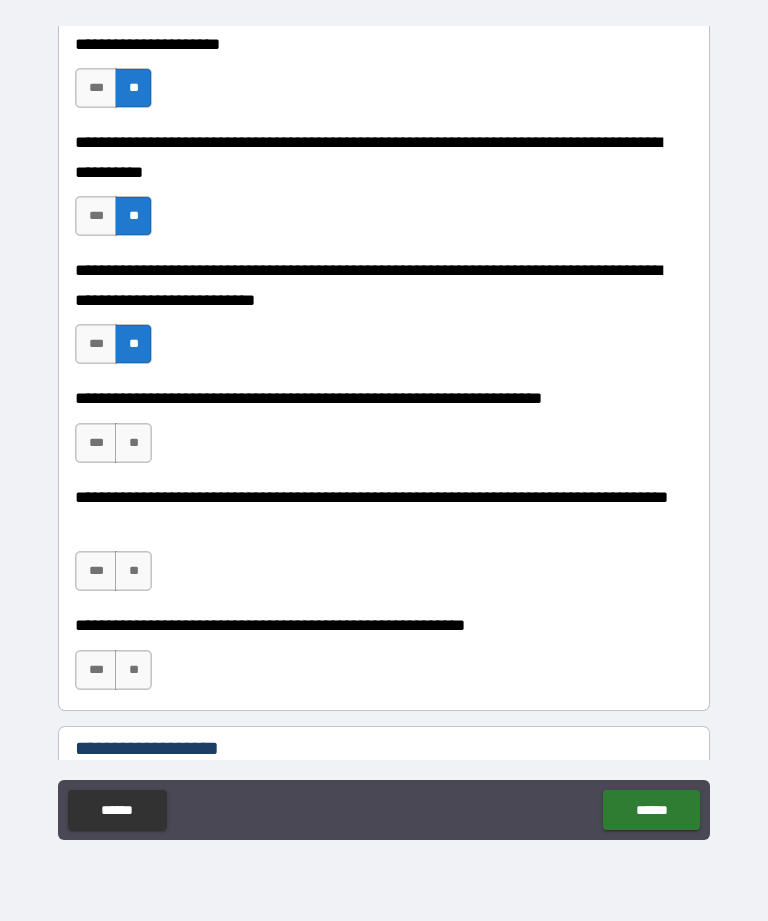 click on "**" at bounding box center [133, 443] 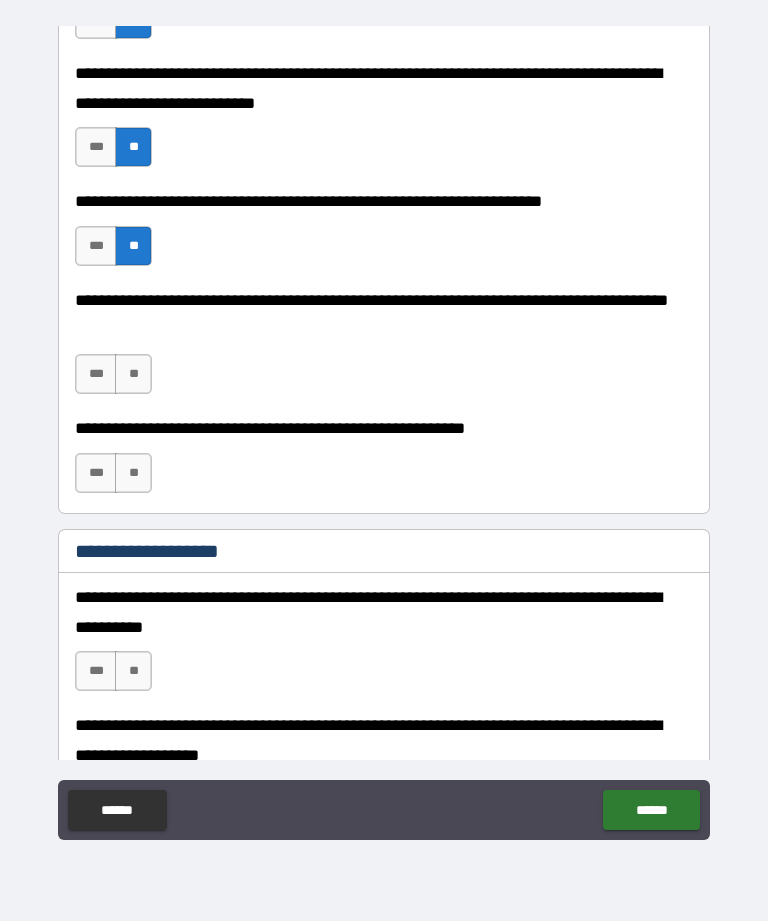 scroll, scrollTop: 3056, scrollLeft: 0, axis: vertical 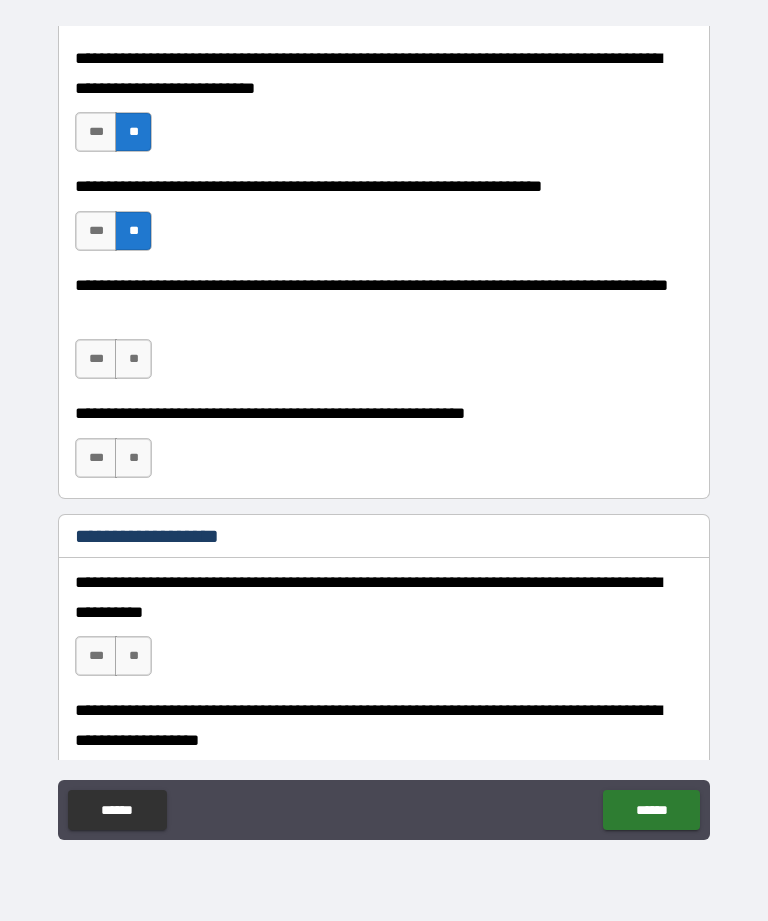 click on "**" at bounding box center (133, 359) 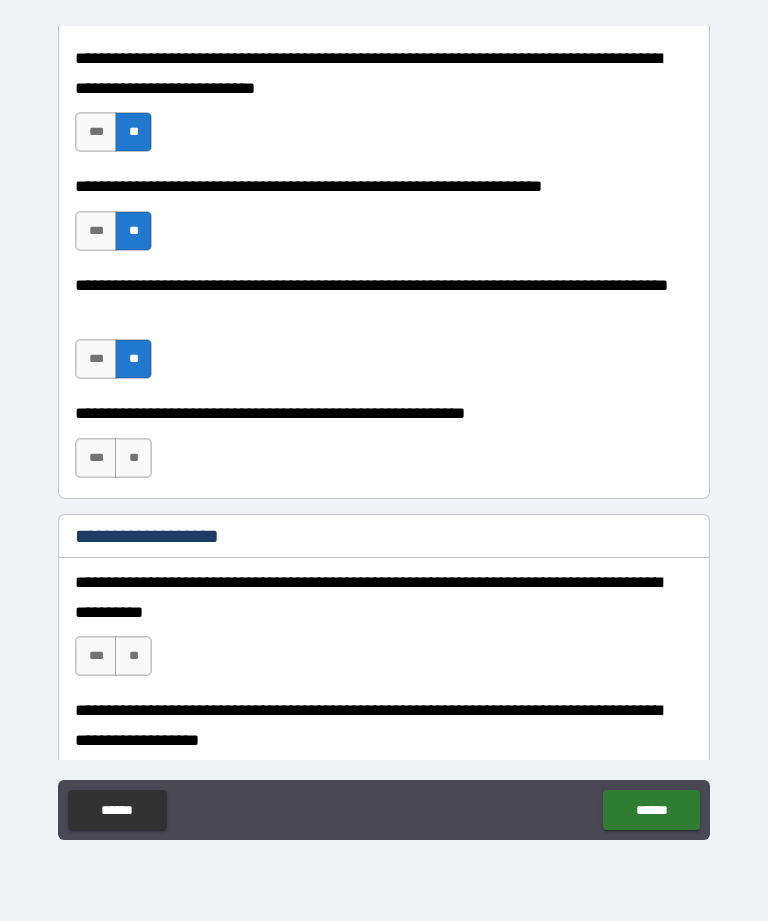 click on "**" at bounding box center (133, 458) 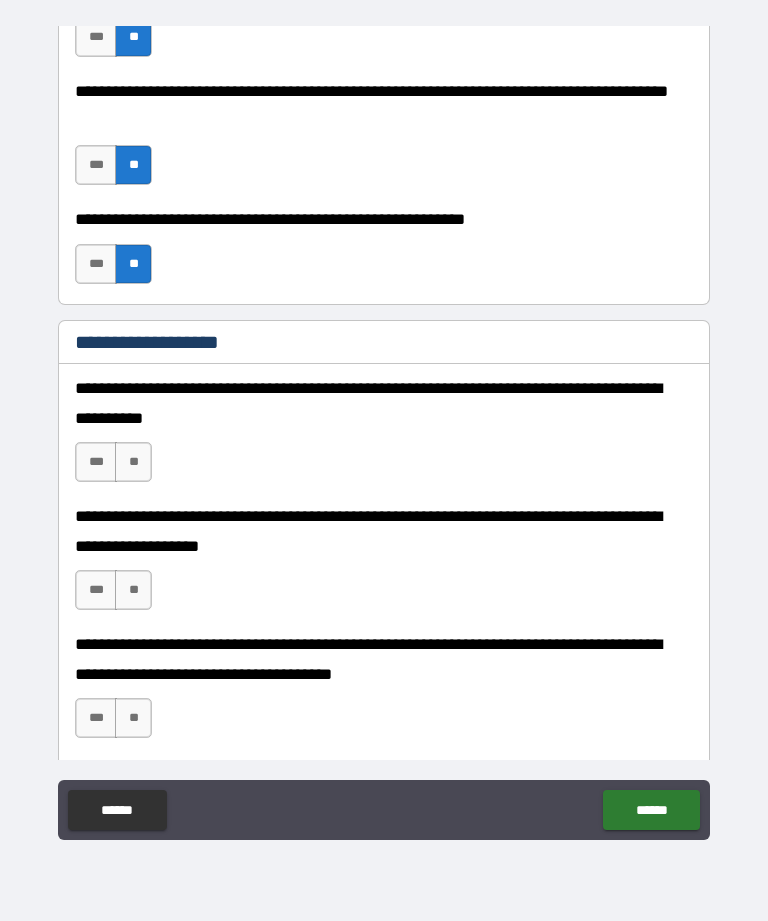 scroll, scrollTop: 3268, scrollLeft: 0, axis: vertical 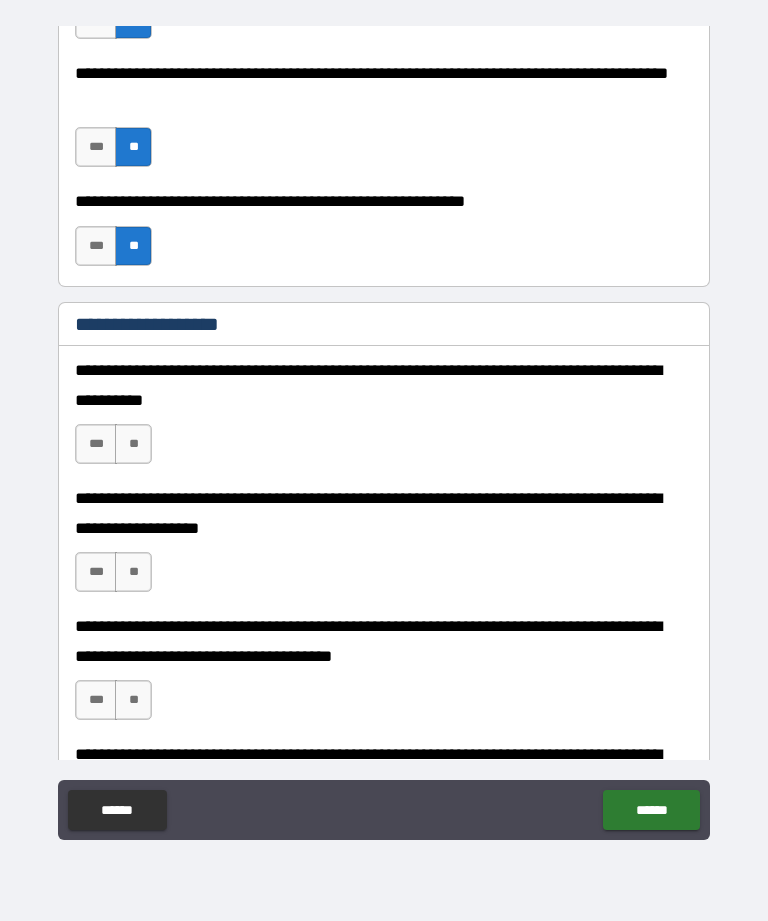 click on "**" at bounding box center [133, 444] 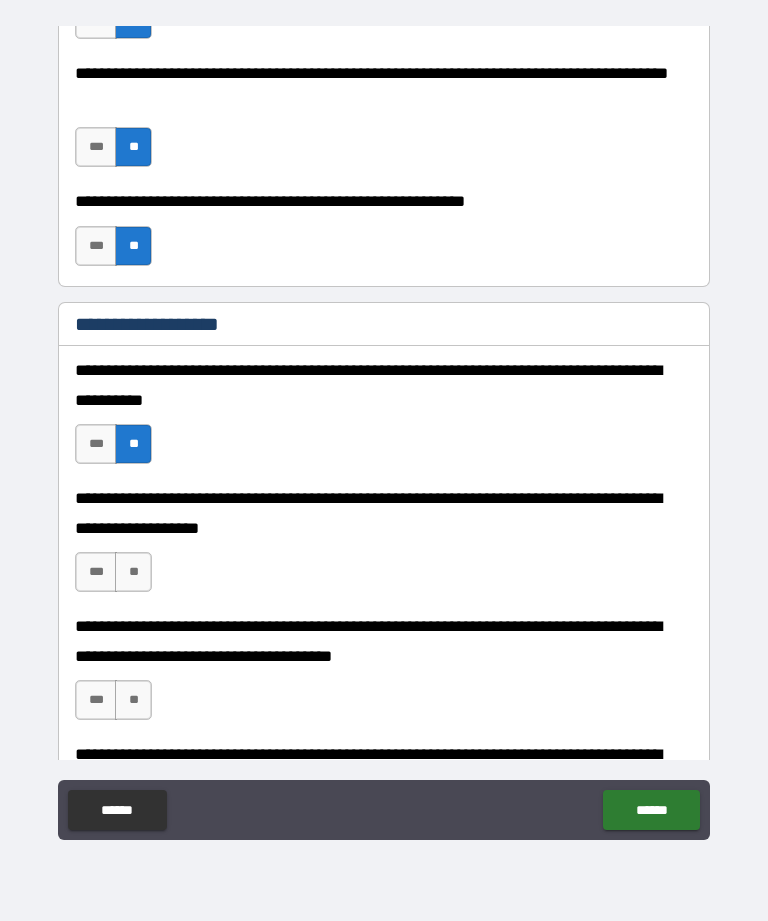 scroll, scrollTop: 3332, scrollLeft: 0, axis: vertical 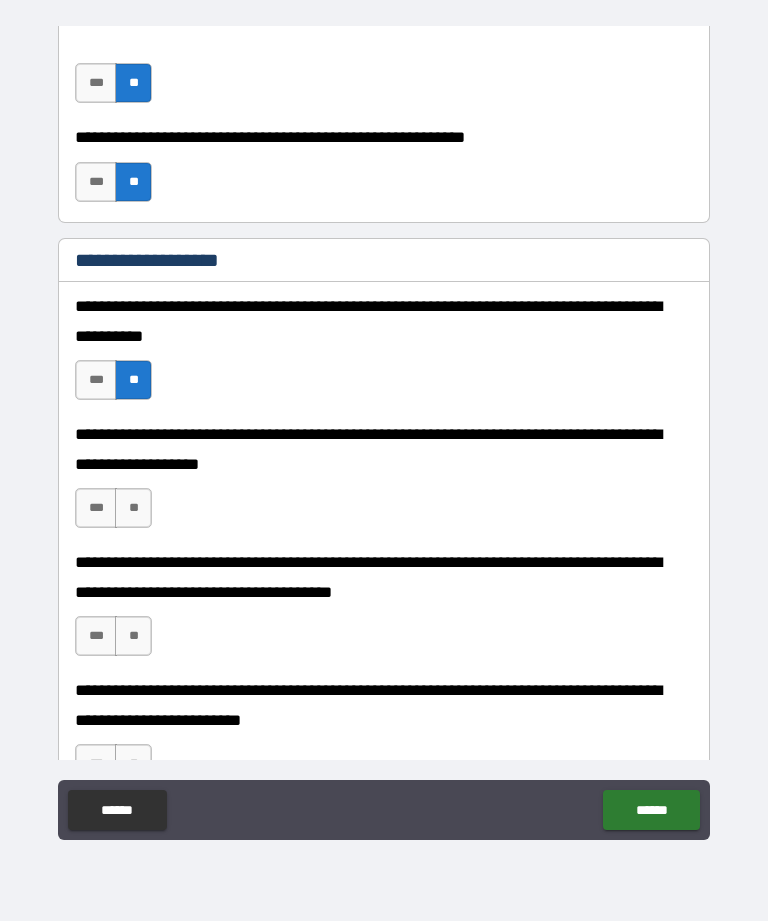 click on "**" at bounding box center (133, 508) 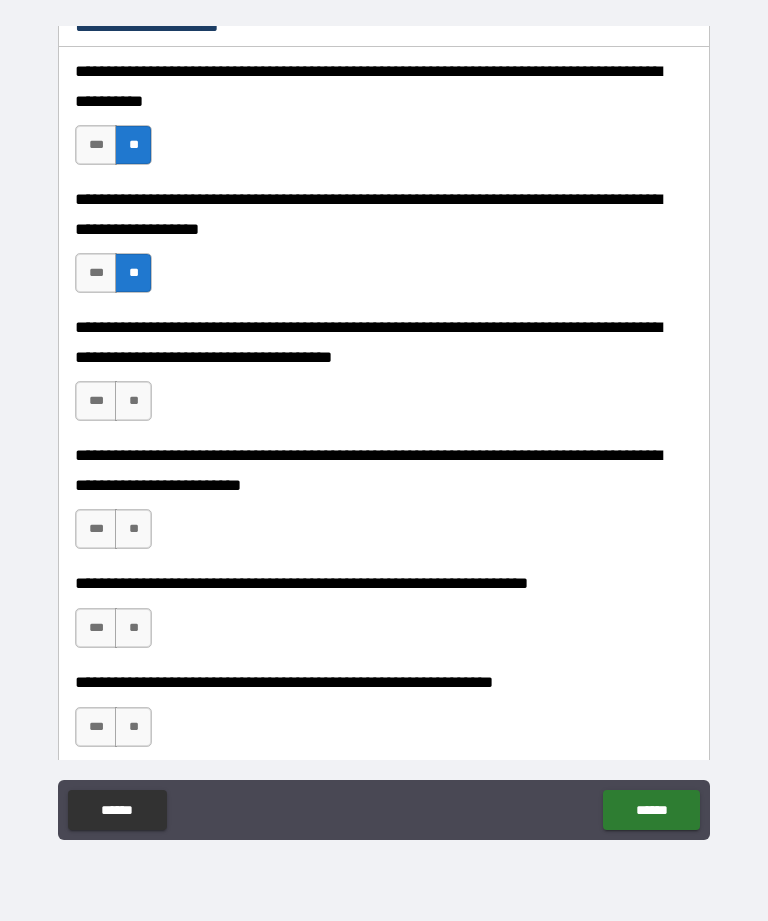 scroll, scrollTop: 3573, scrollLeft: 0, axis: vertical 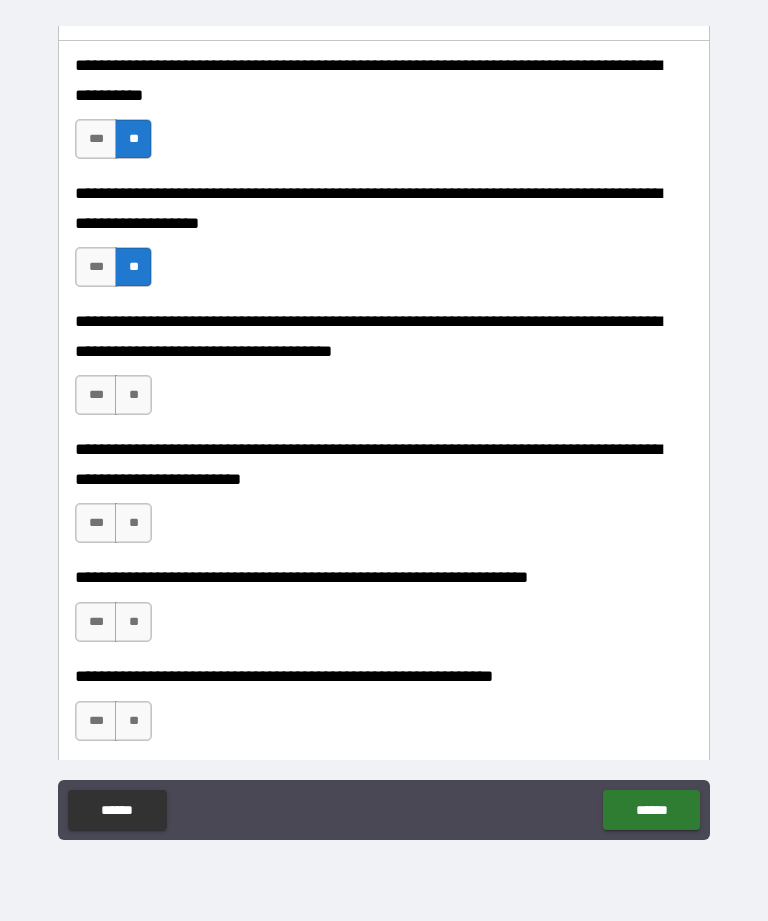click on "**" at bounding box center [133, 395] 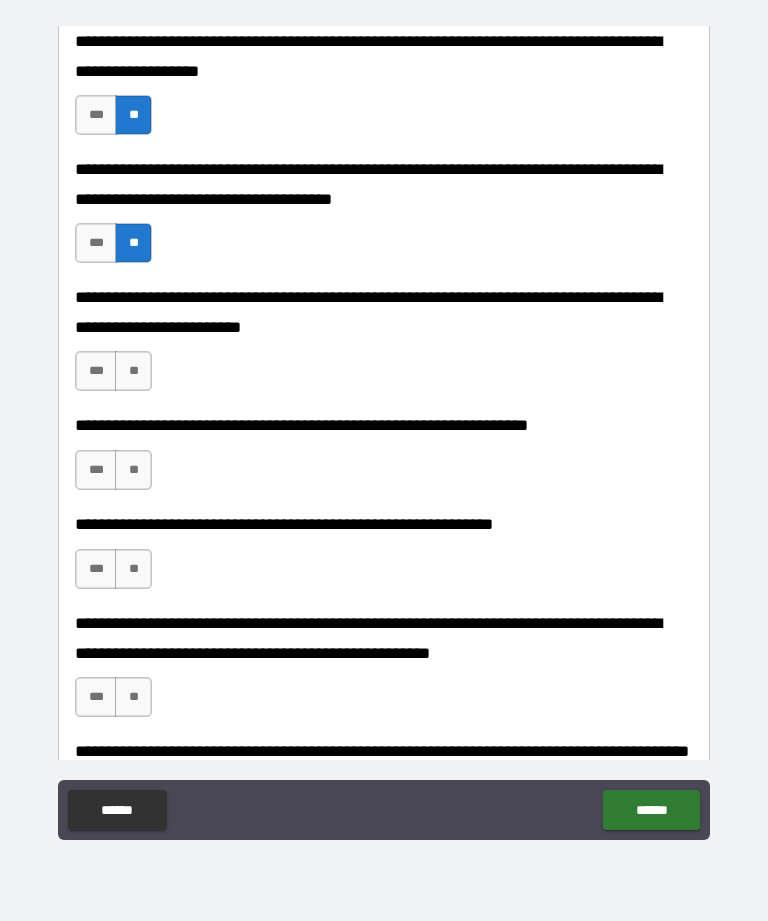 scroll, scrollTop: 3710, scrollLeft: 0, axis: vertical 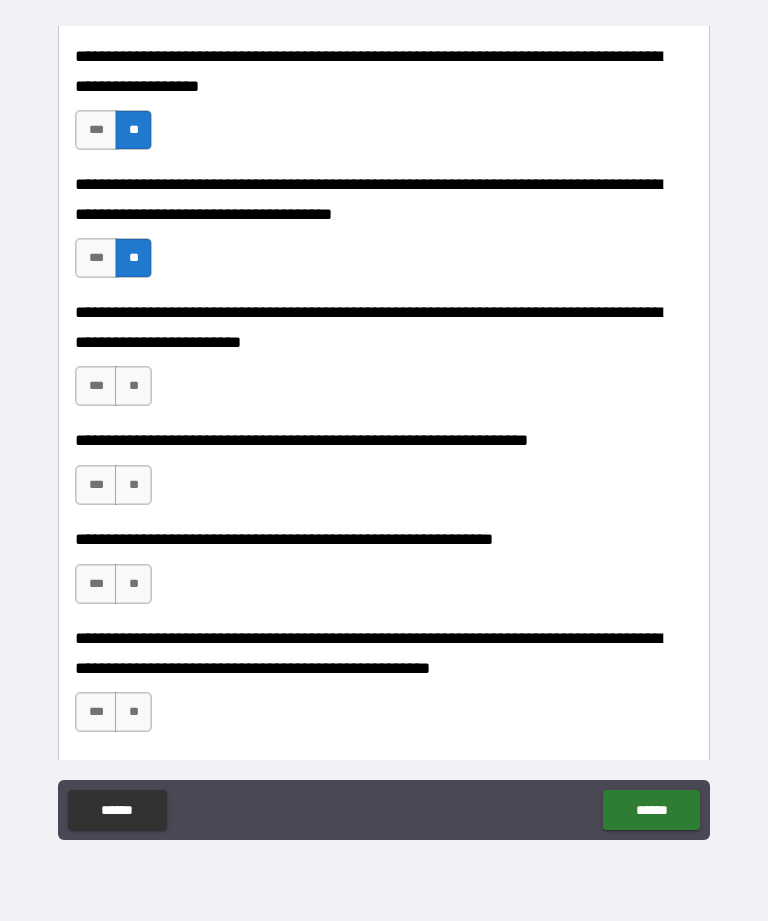 click on "***" at bounding box center [96, 386] 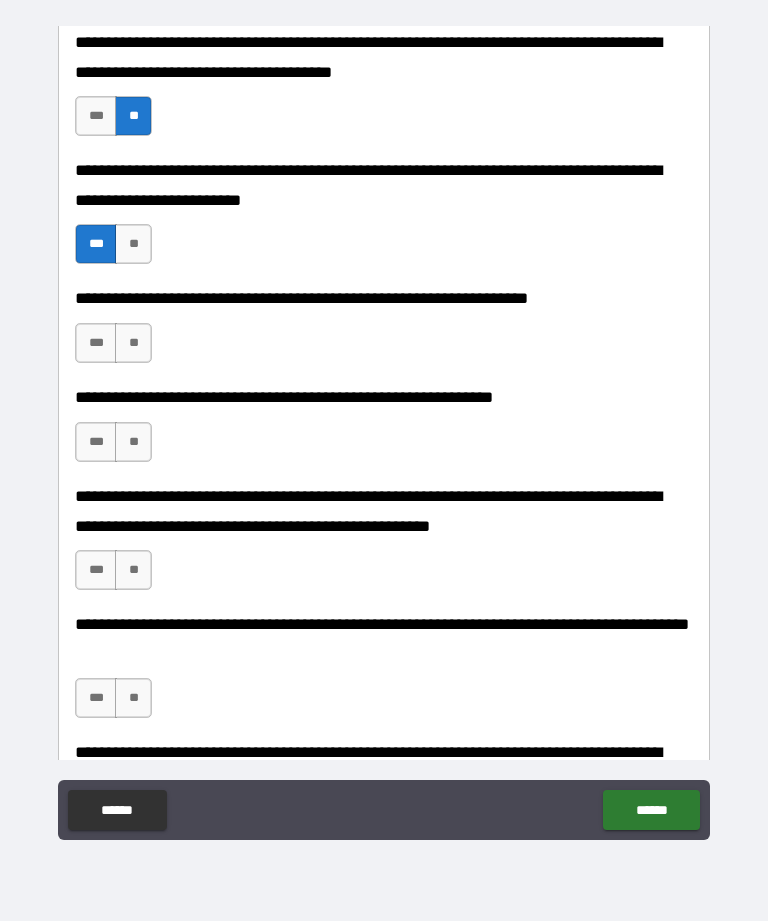 scroll, scrollTop: 3855, scrollLeft: 0, axis: vertical 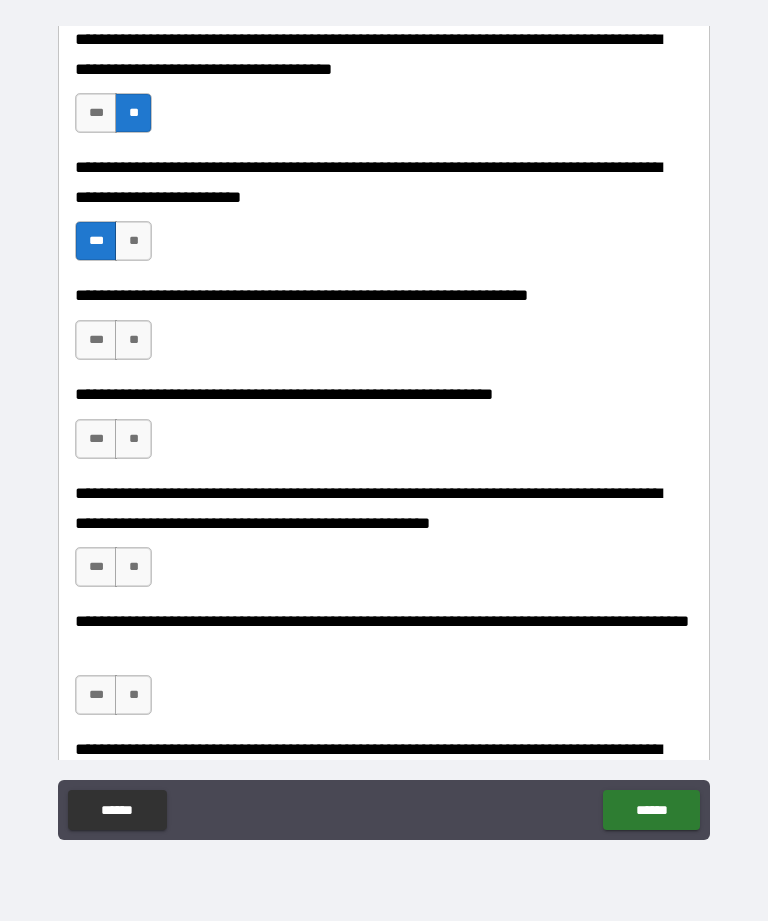 click on "***" at bounding box center (96, 340) 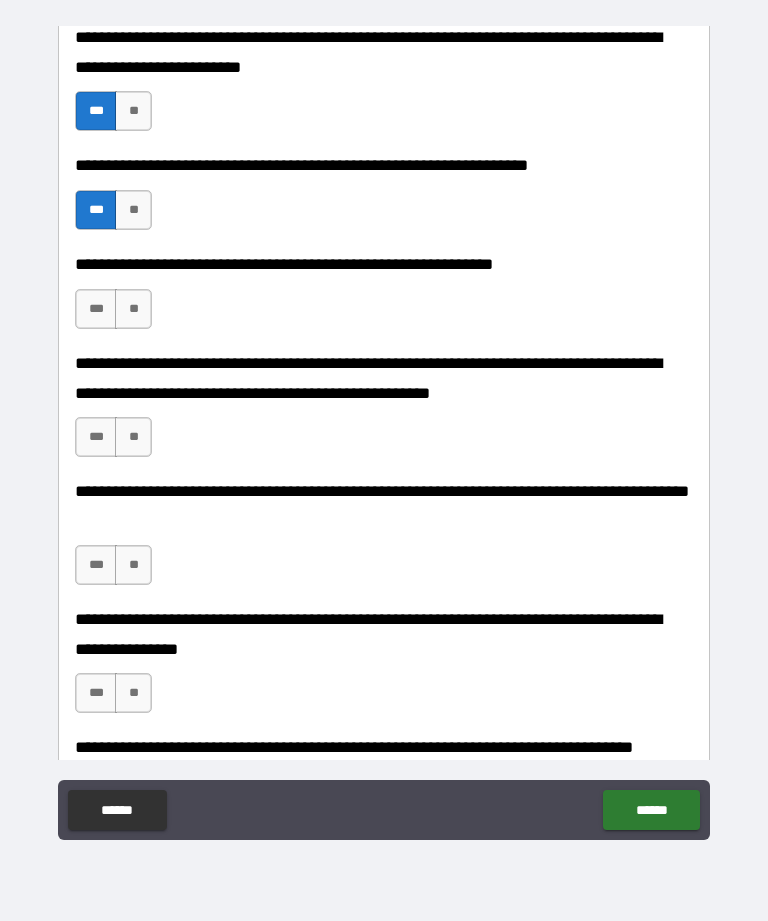 scroll, scrollTop: 3989, scrollLeft: 0, axis: vertical 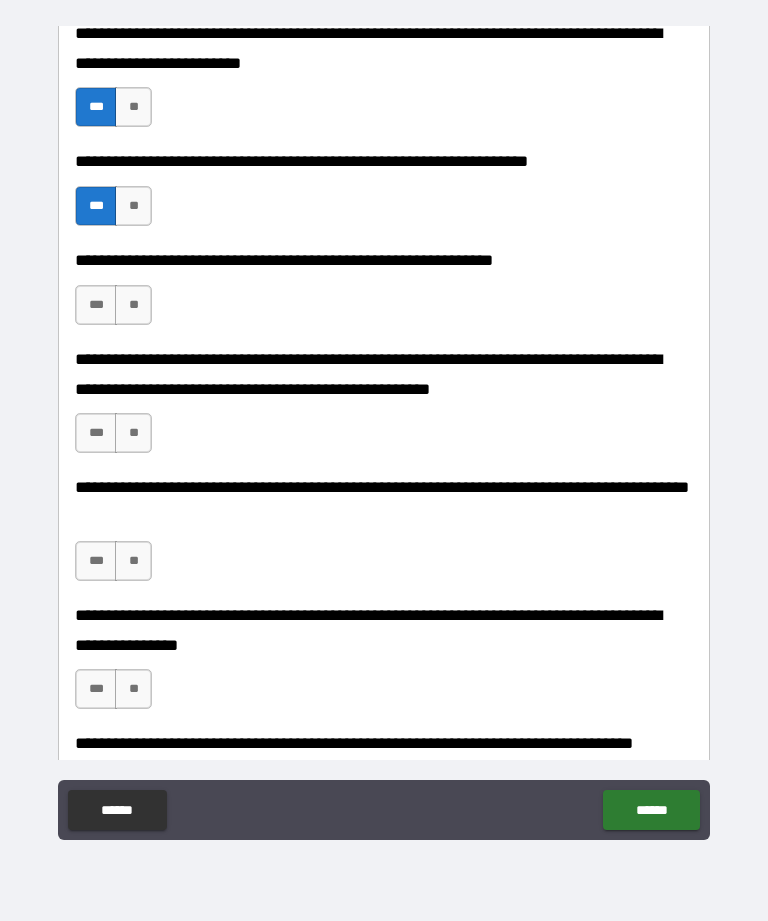 click on "**" at bounding box center (133, 305) 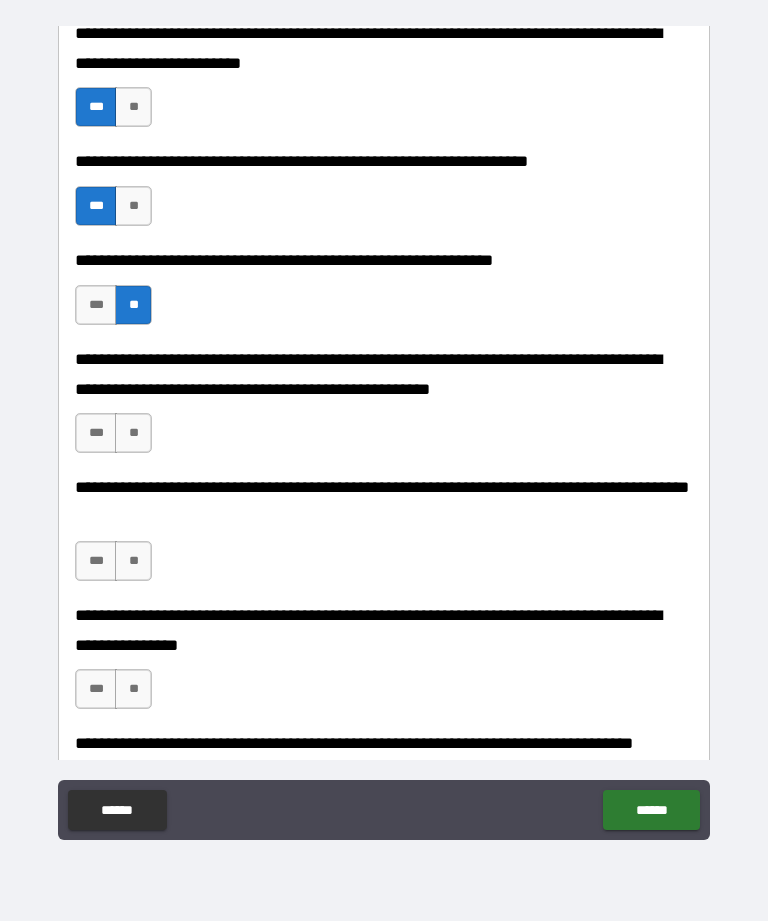 click on "**" at bounding box center [133, 433] 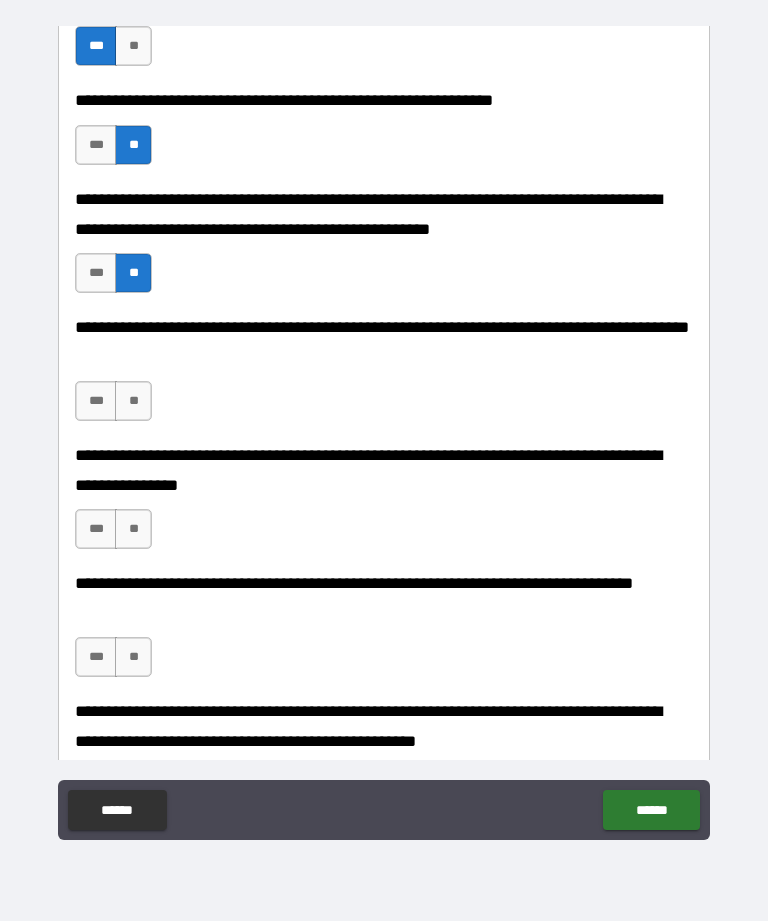 scroll, scrollTop: 4163, scrollLeft: 0, axis: vertical 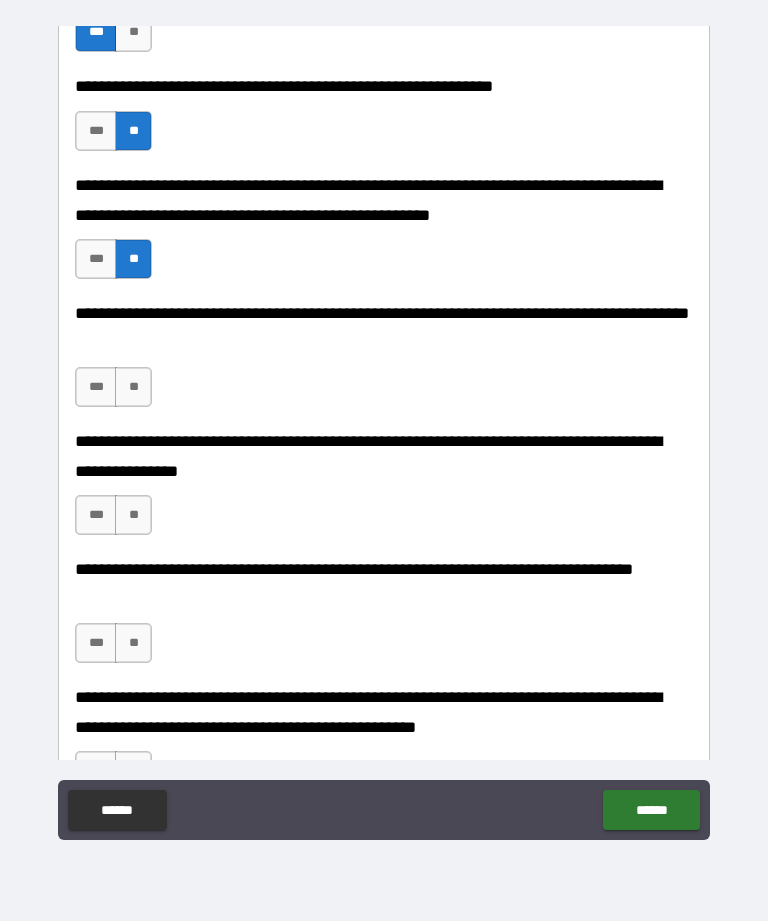 click on "***" at bounding box center (96, 387) 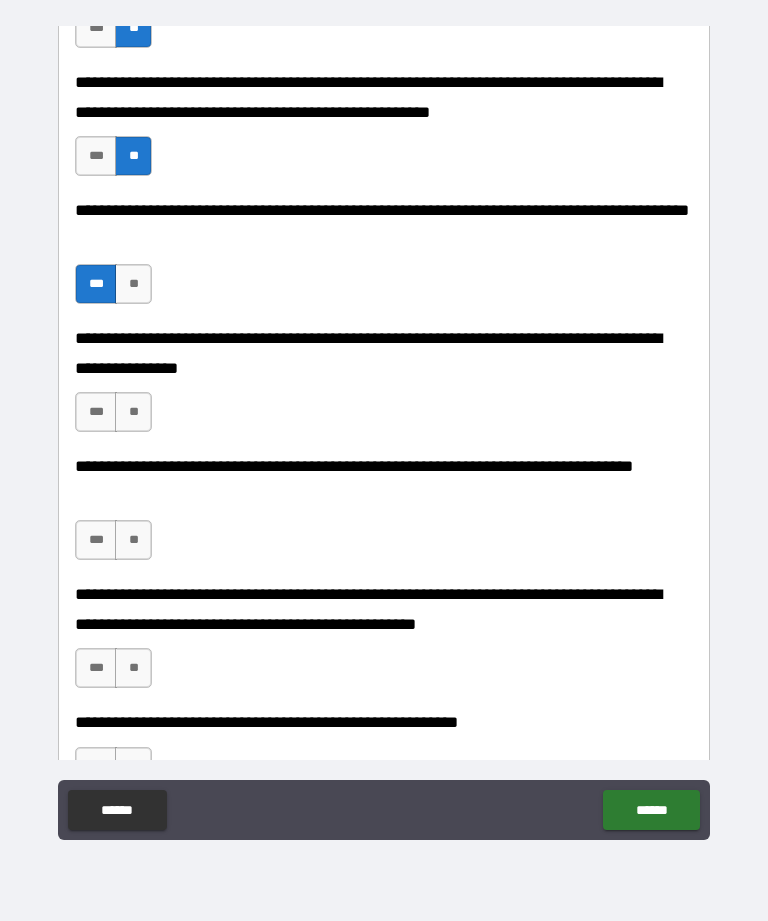scroll, scrollTop: 4268, scrollLeft: 0, axis: vertical 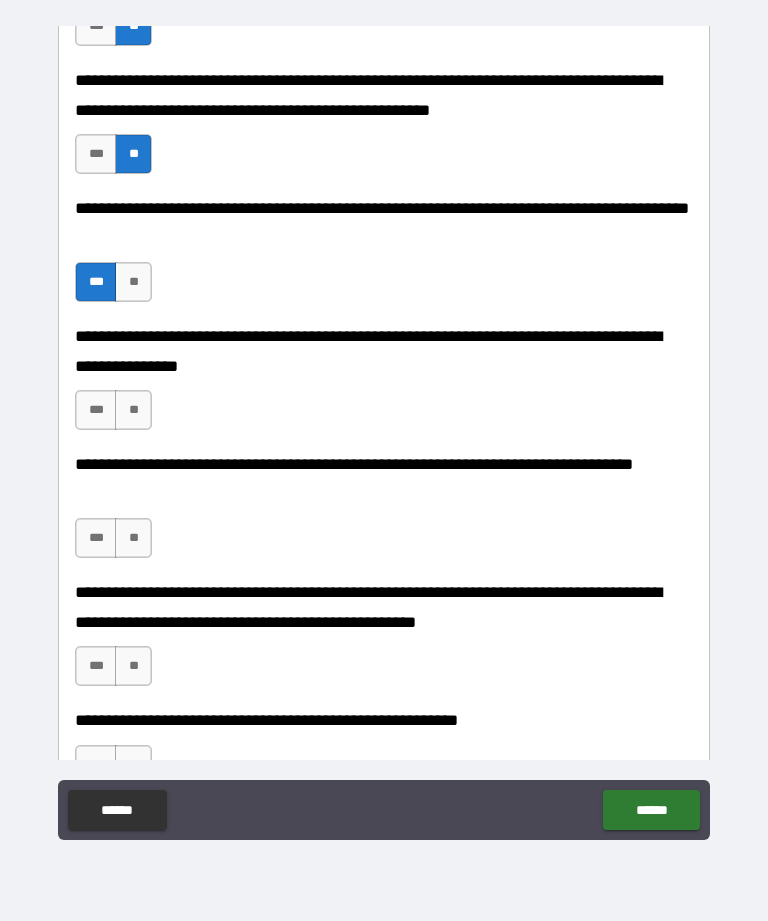 click on "**" at bounding box center (133, 410) 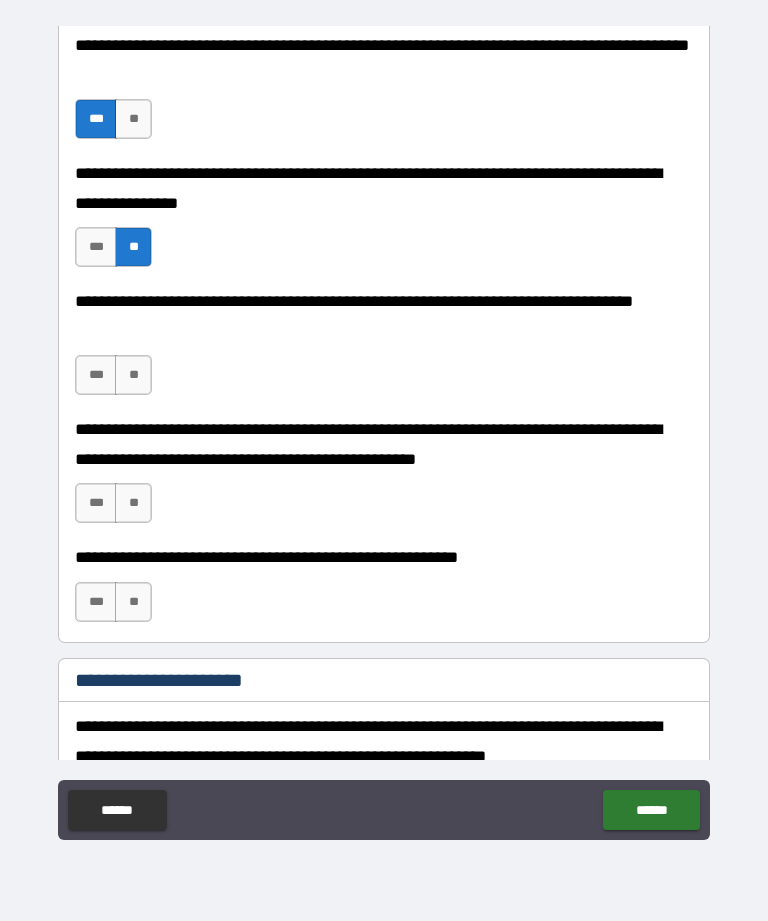 scroll, scrollTop: 4443, scrollLeft: 0, axis: vertical 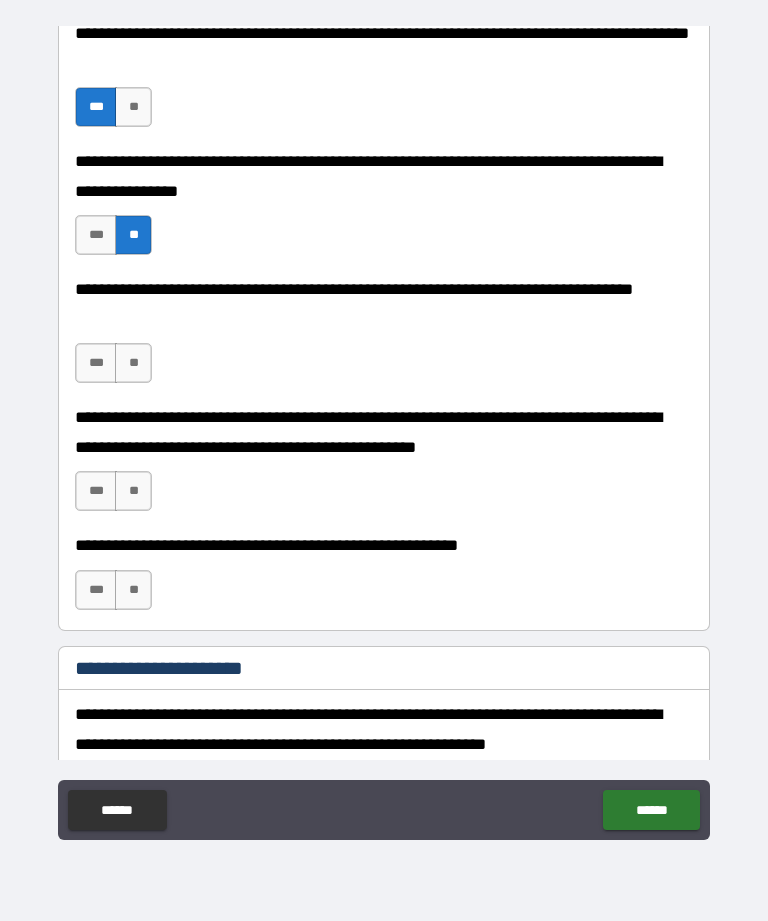 click on "***" at bounding box center (96, 363) 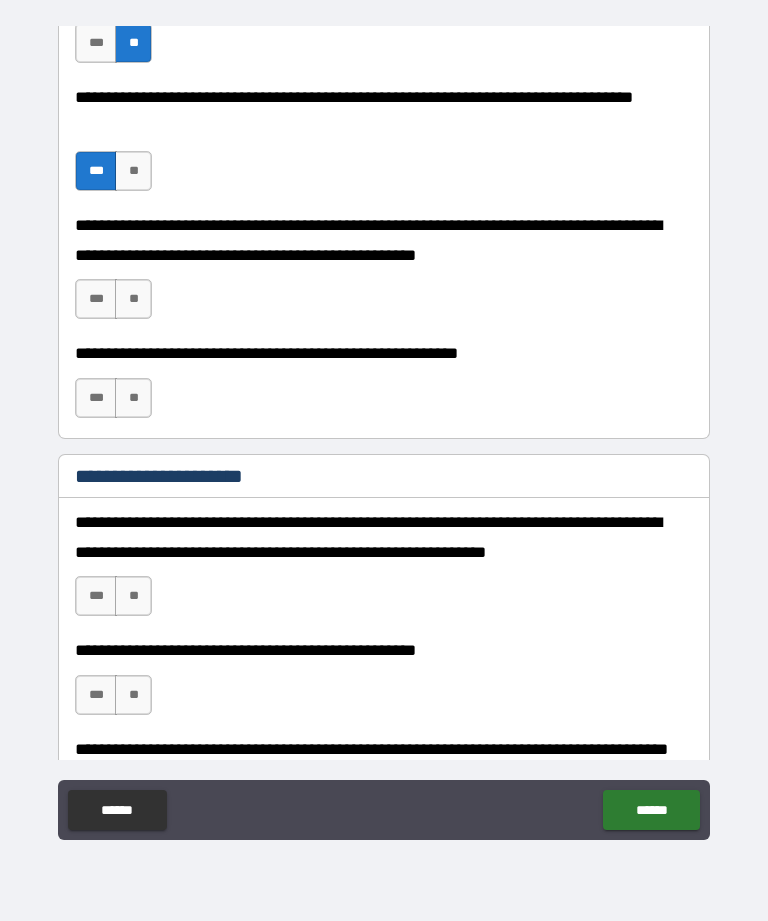 scroll, scrollTop: 4636, scrollLeft: 0, axis: vertical 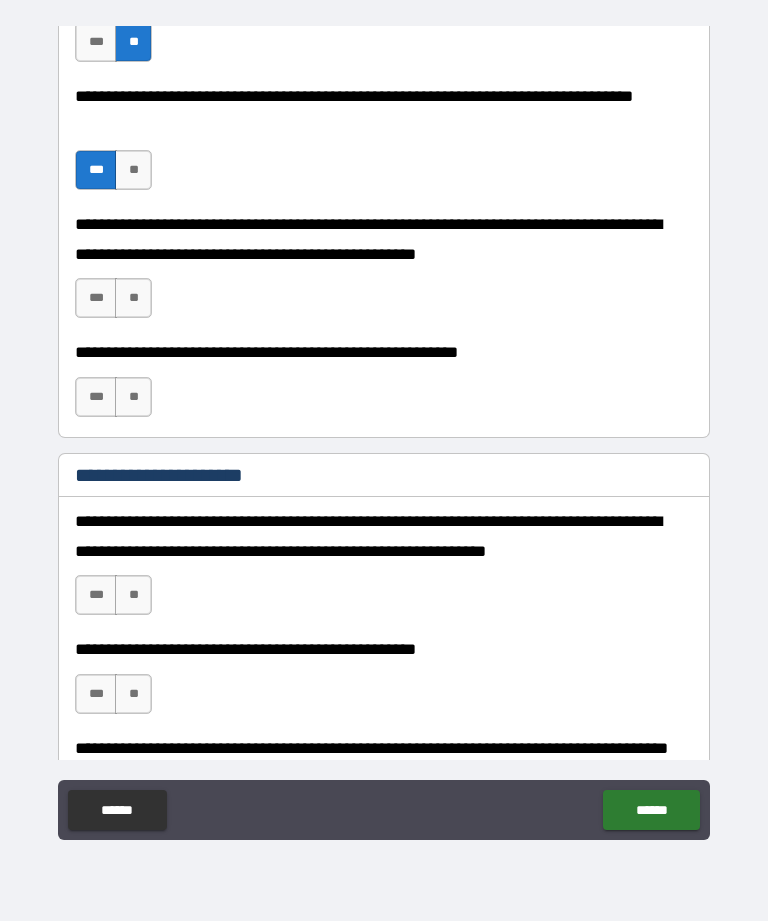 click on "***" at bounding box center [96, 298] 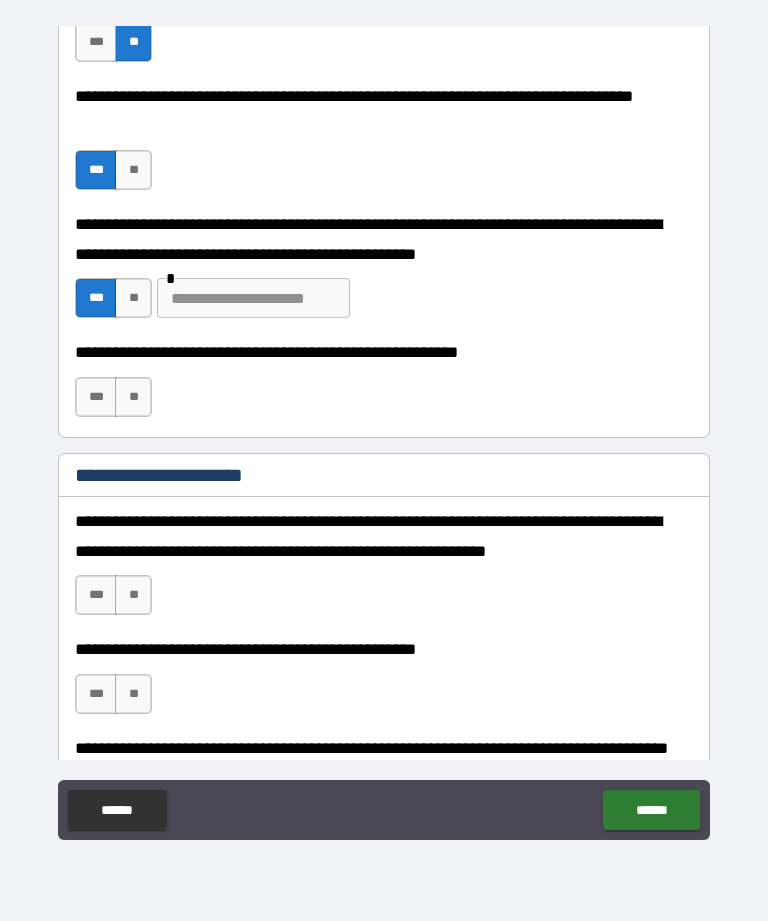 click on "**" at bounding box center [133, 397] 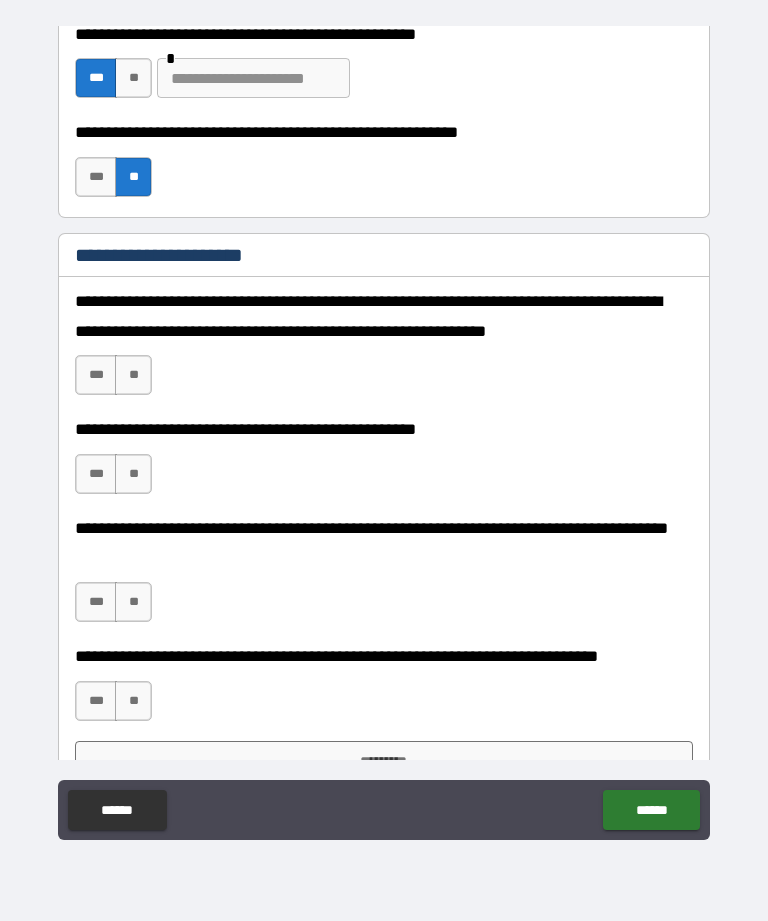 scroll, scrollTop: 4859, scrollLeft: 0, axis: vertical 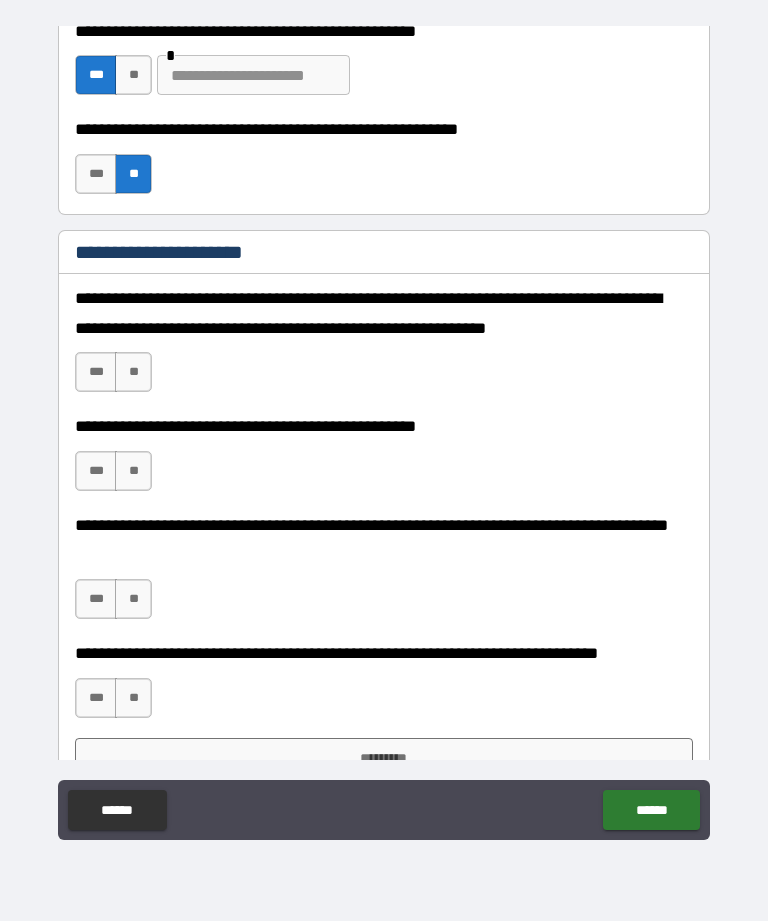 click on "**" at bounding box center [133, 372] 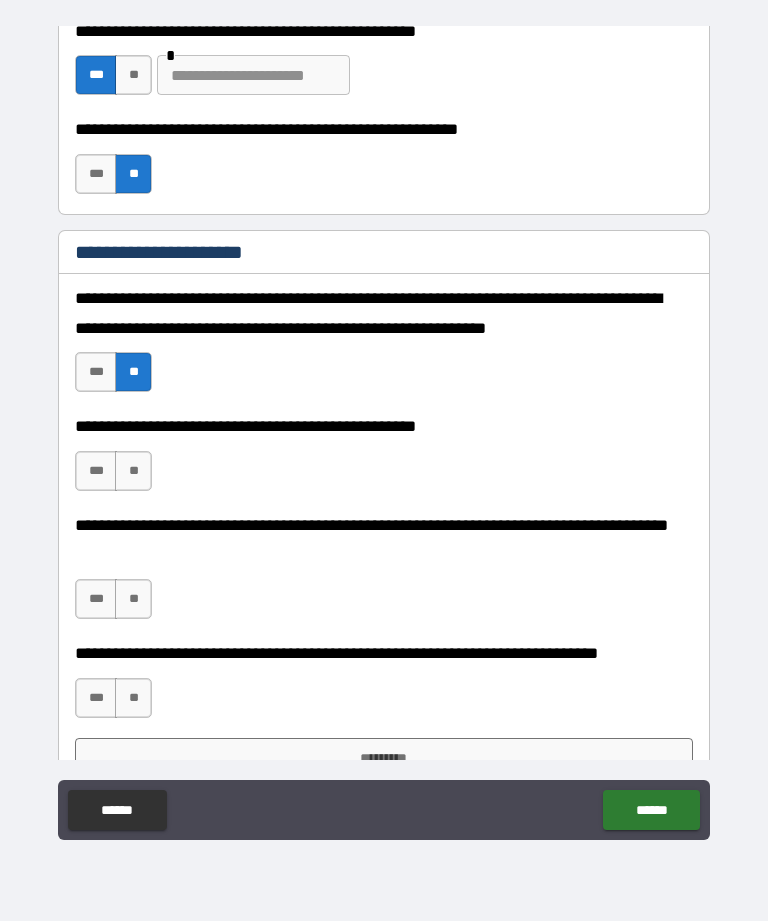 click on "***" at bounding box center (96, 471) 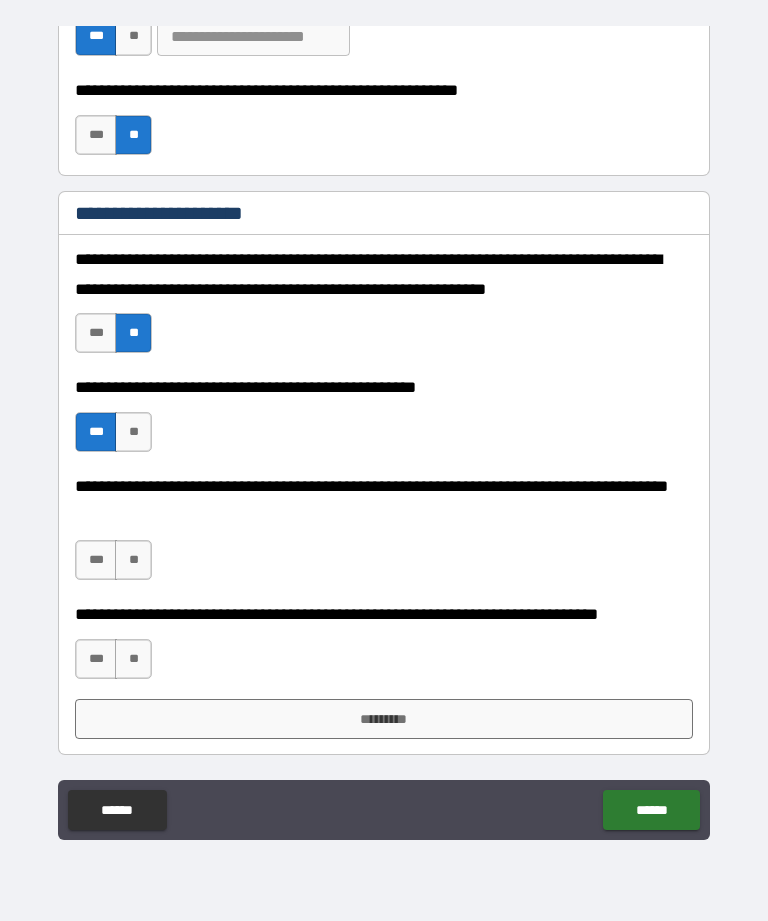 scroll, scrollTop: 4898, scrollLeft: 0, axis: vertical 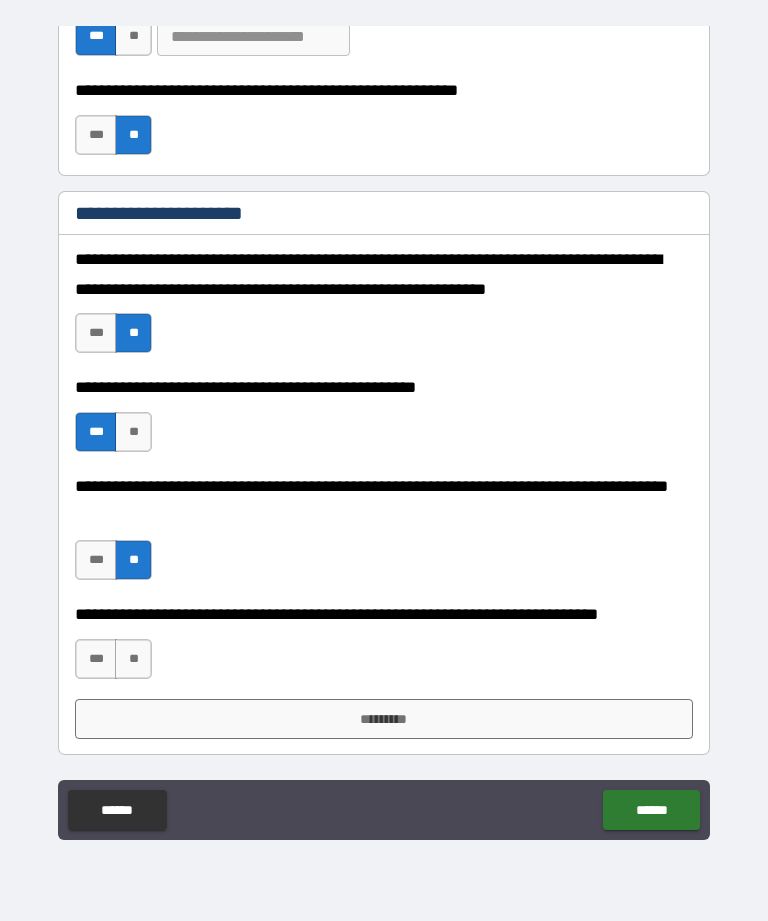 click on "**" at bounding box center [133, 659] 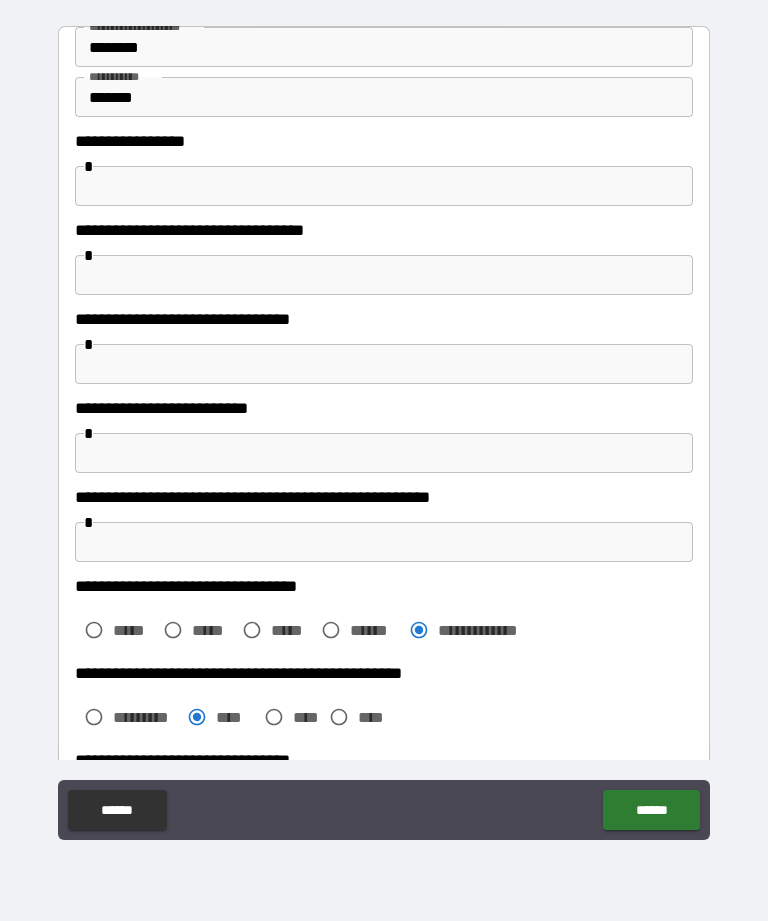 scroll, scrollTop: 0, scrollLeft: 0, axis: both 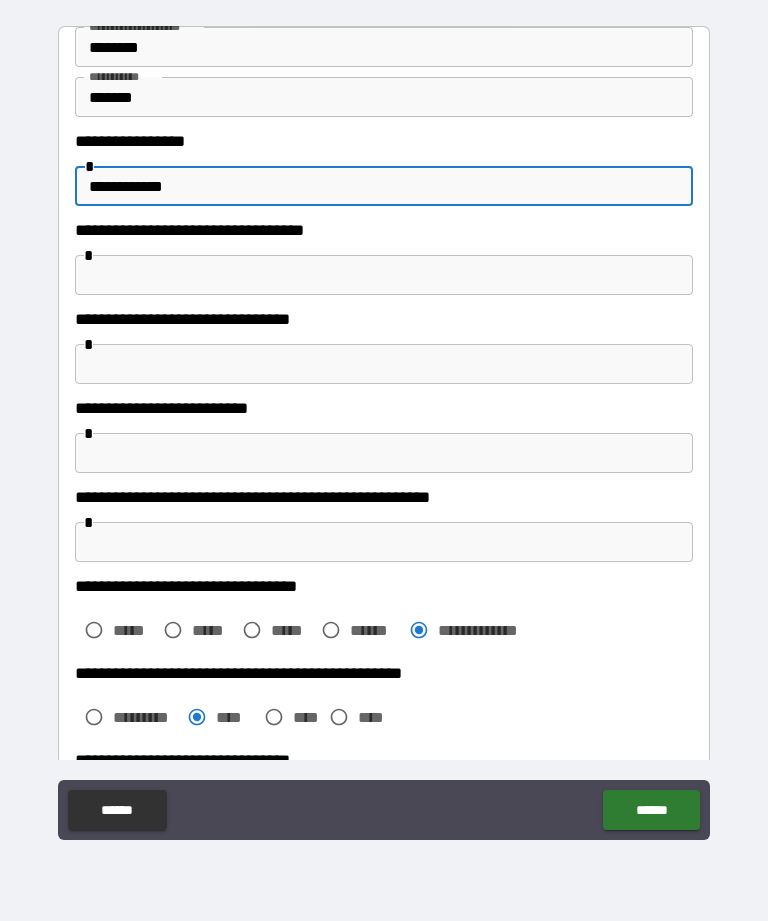 click at bounding box center (384, 364) 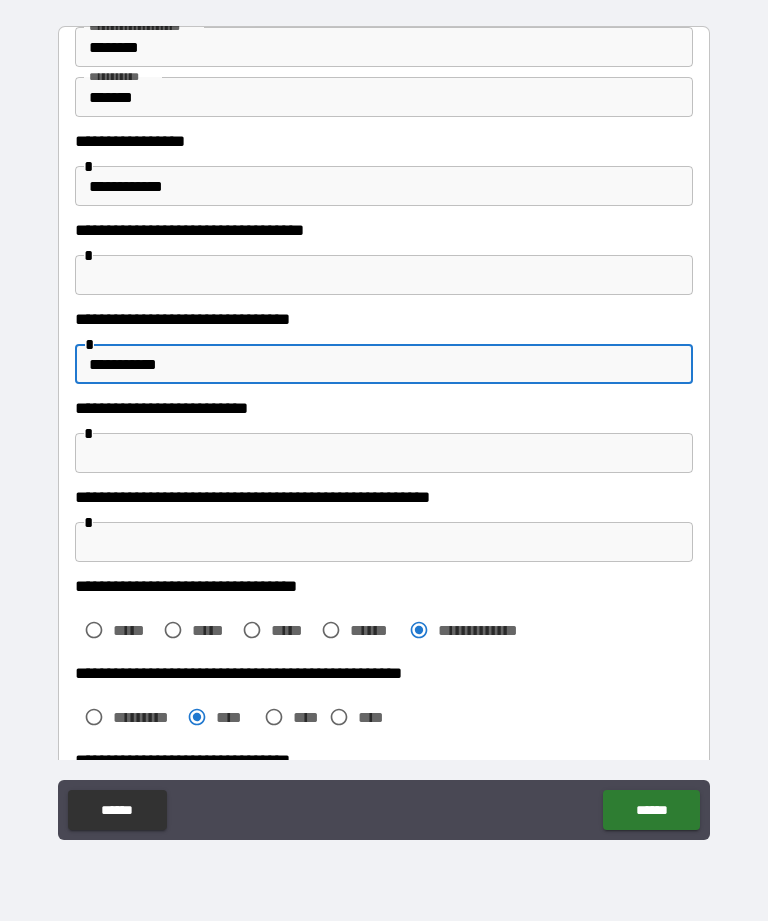 click at bounding box center (384, 453) 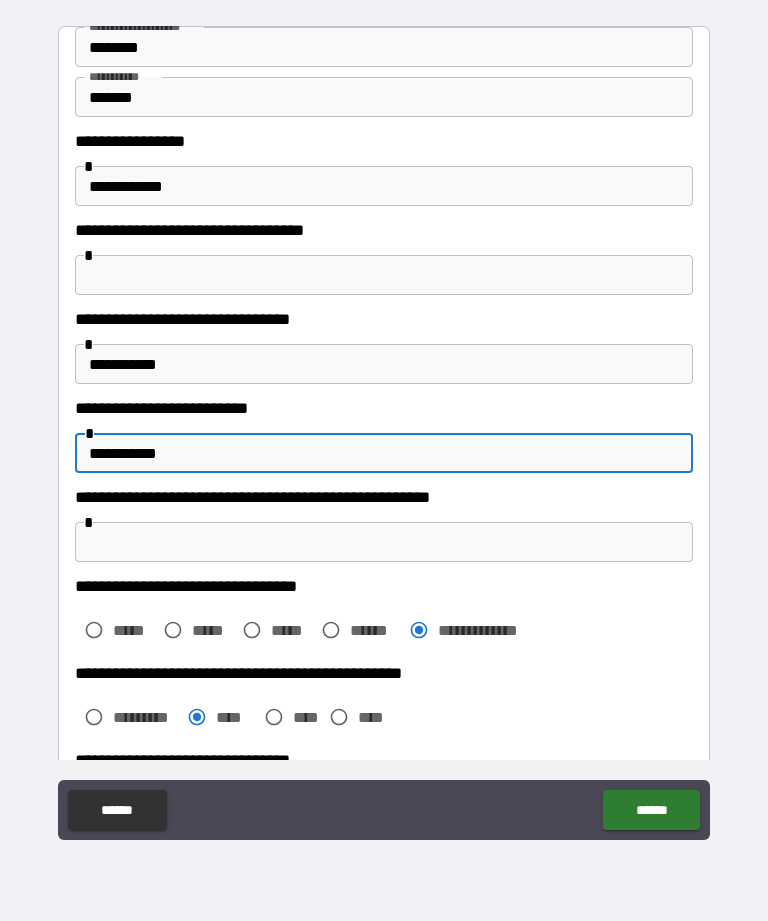 click at bounding box center (384, 542) 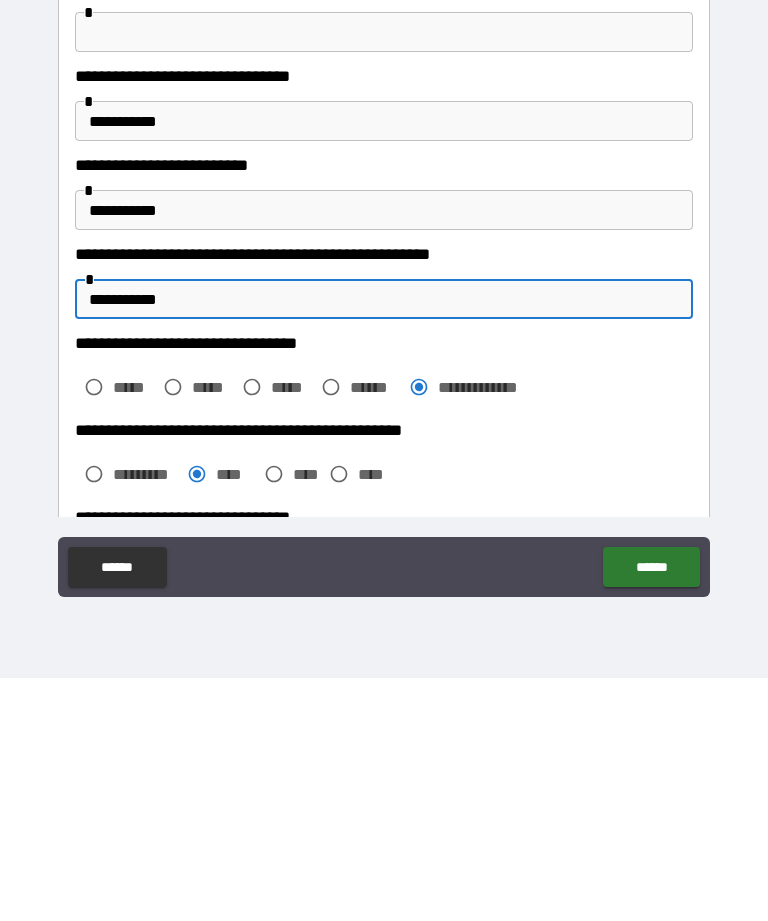 click on "**********" at bounding box center (384, 364) 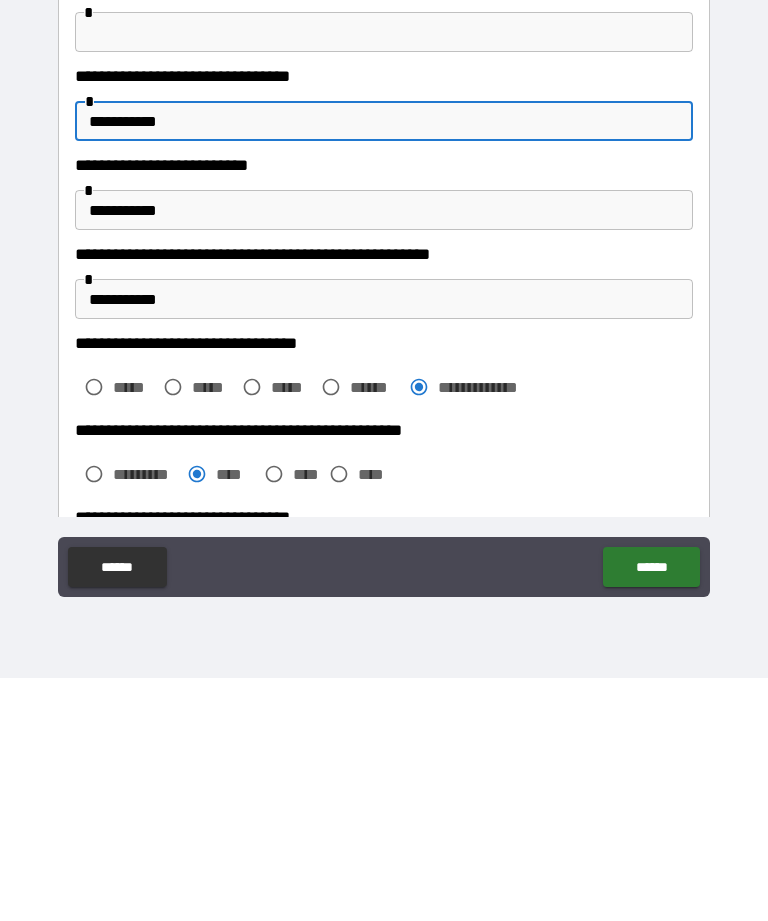click on "**********" at bounding box center [384, 364] 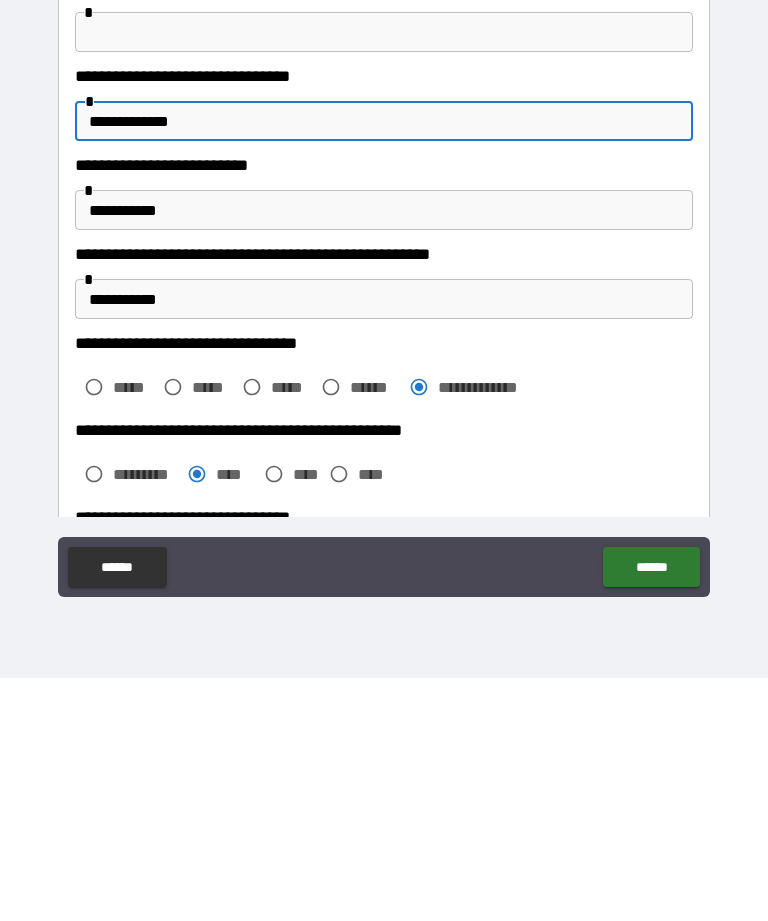 click on "**********" at bounding box center (384, 453) 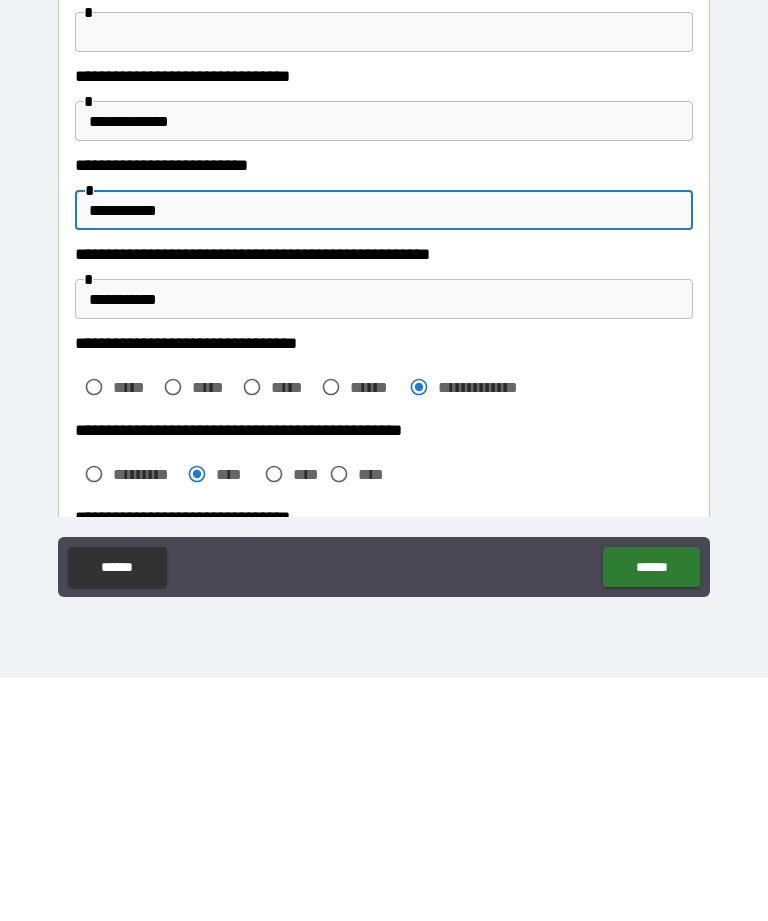 click on "**********" at bounding box center (384, 453) 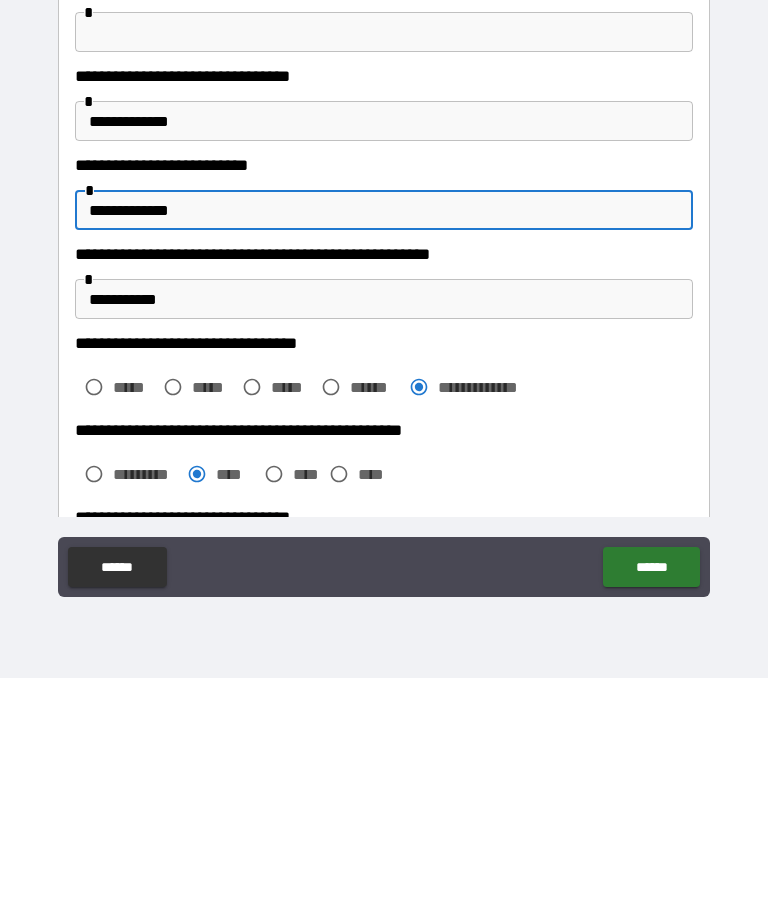 click on "**********" at bounding box center [384, 542] 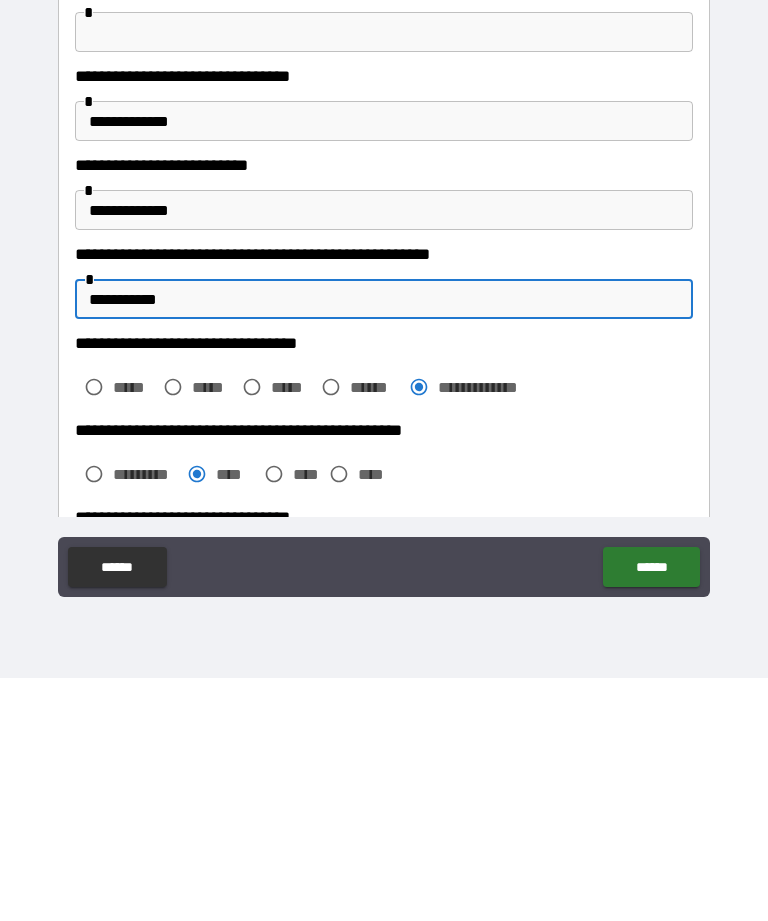 click on "**********" at bounding box center (384, 542) 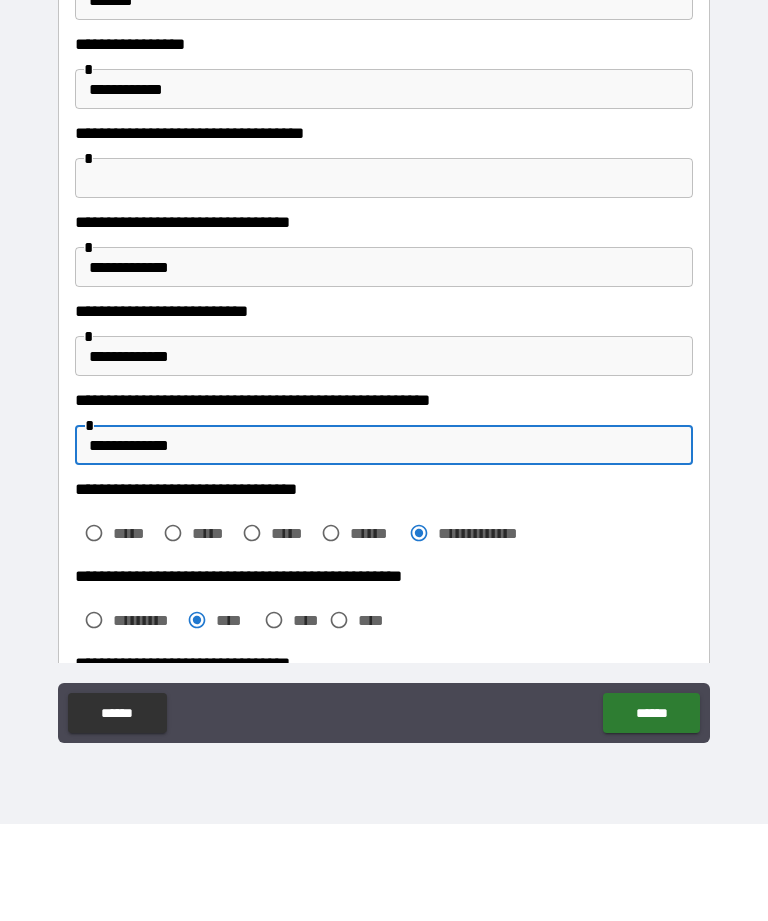 click at bounding box center [384, 275] 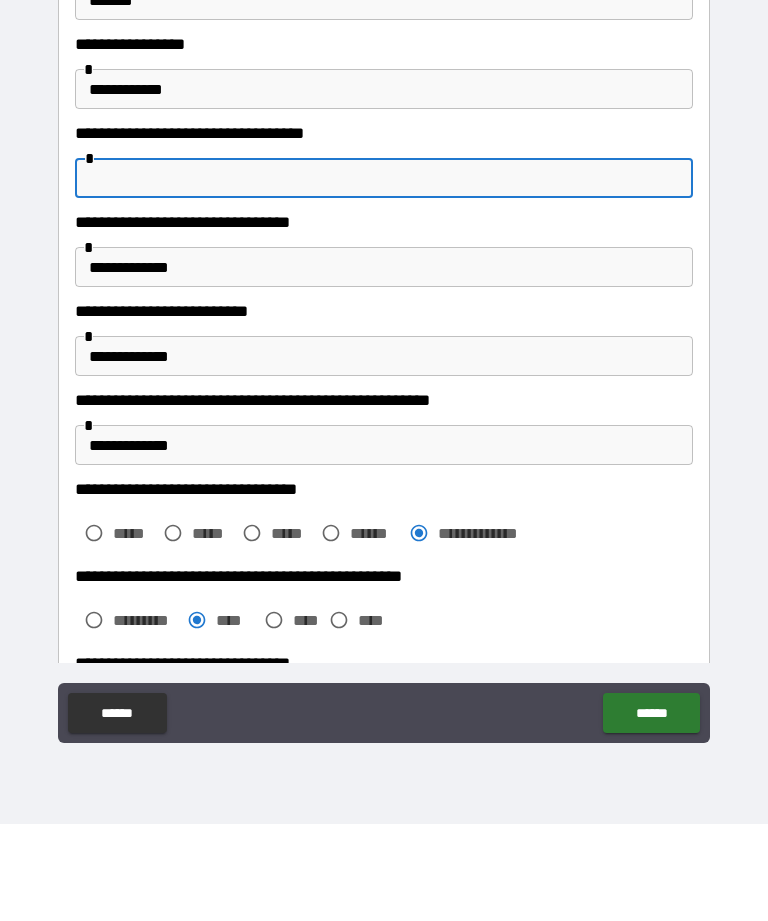 click on "**********" at bounding box center (384, 364) 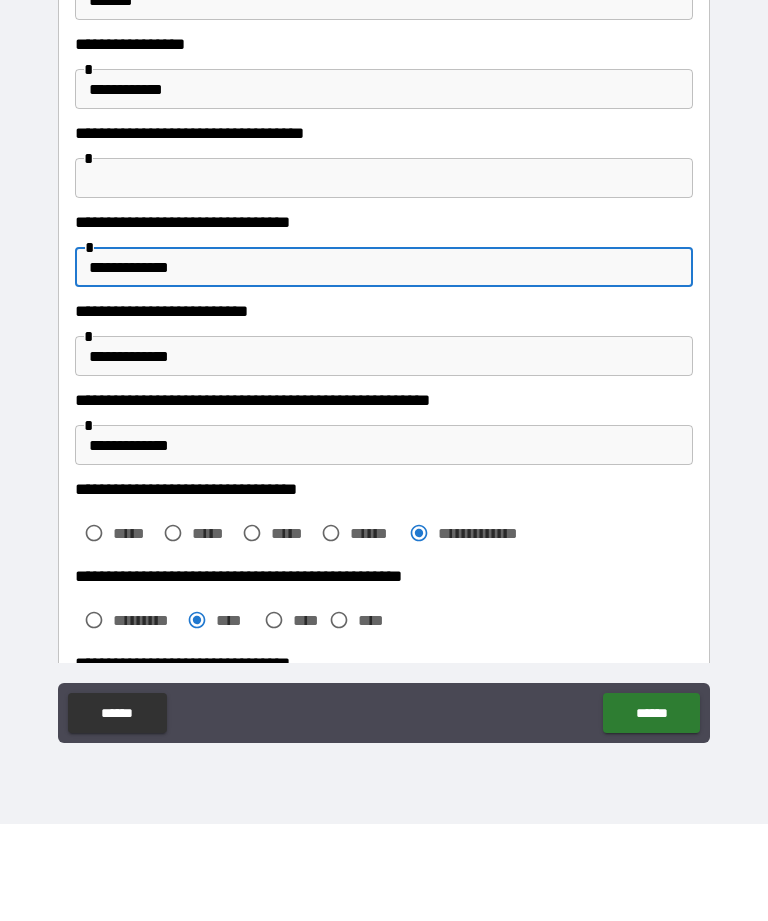 click on "**********" at bounding box center (384, 364) 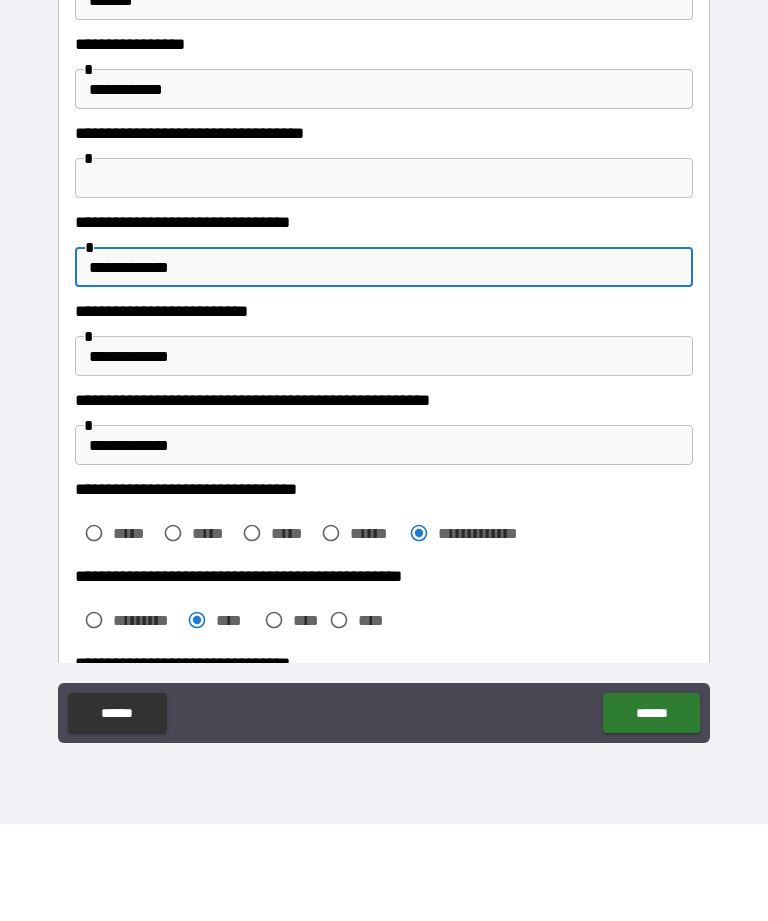 click on "**********" at bounding box center (384, 453) 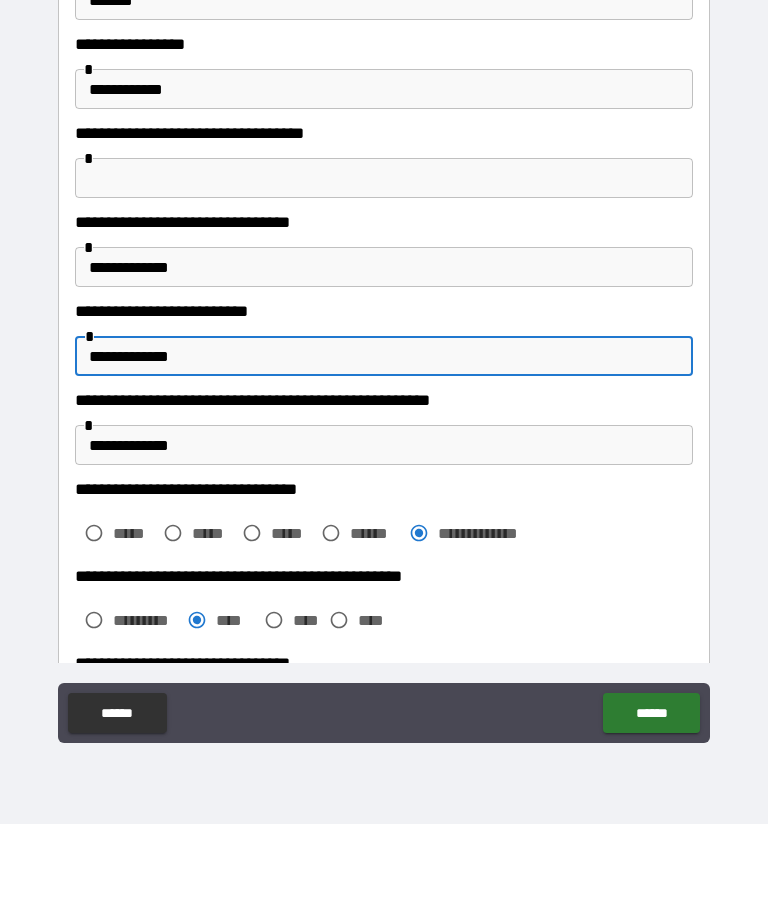 click on "**********" at bounding box center (384, 364) 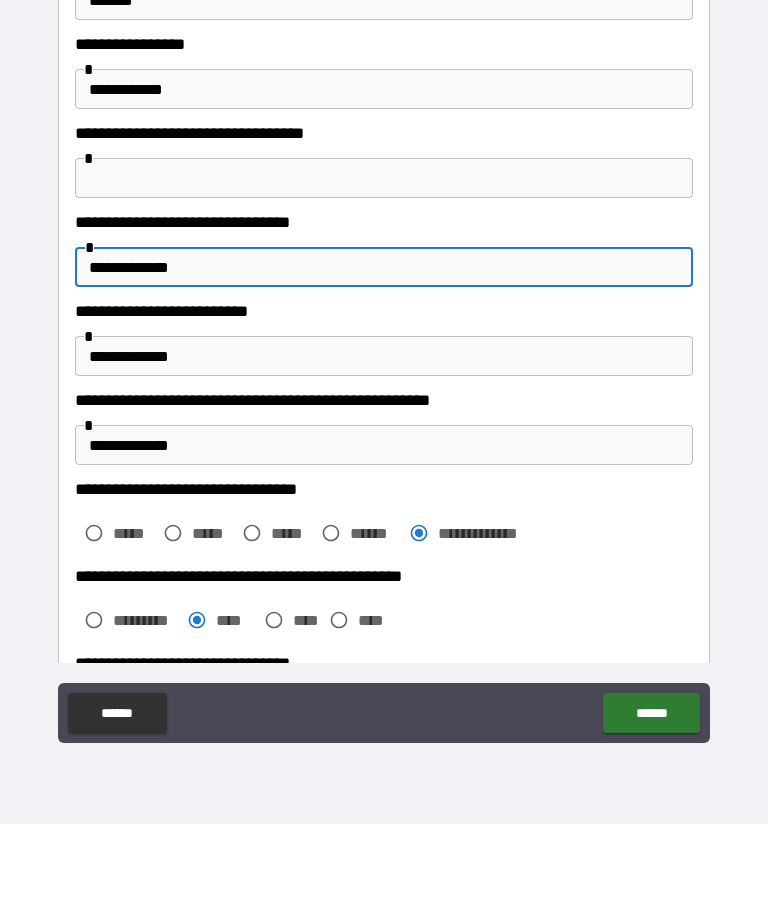click on "**********" at bounding box center [384, 364] 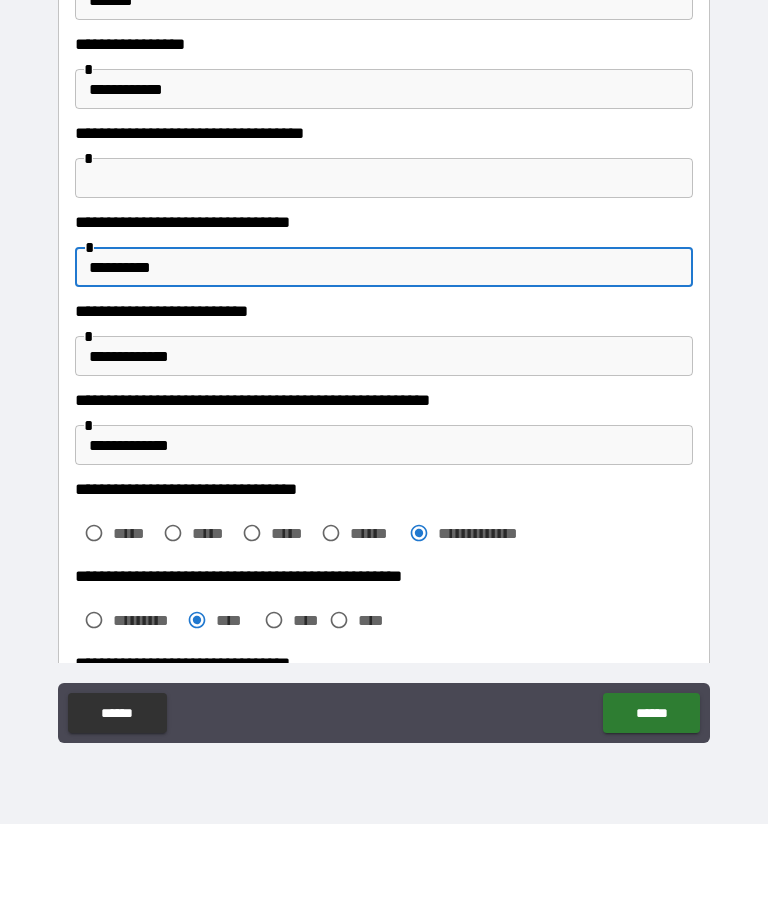 click on "**********" at bounding box center [384, 453] 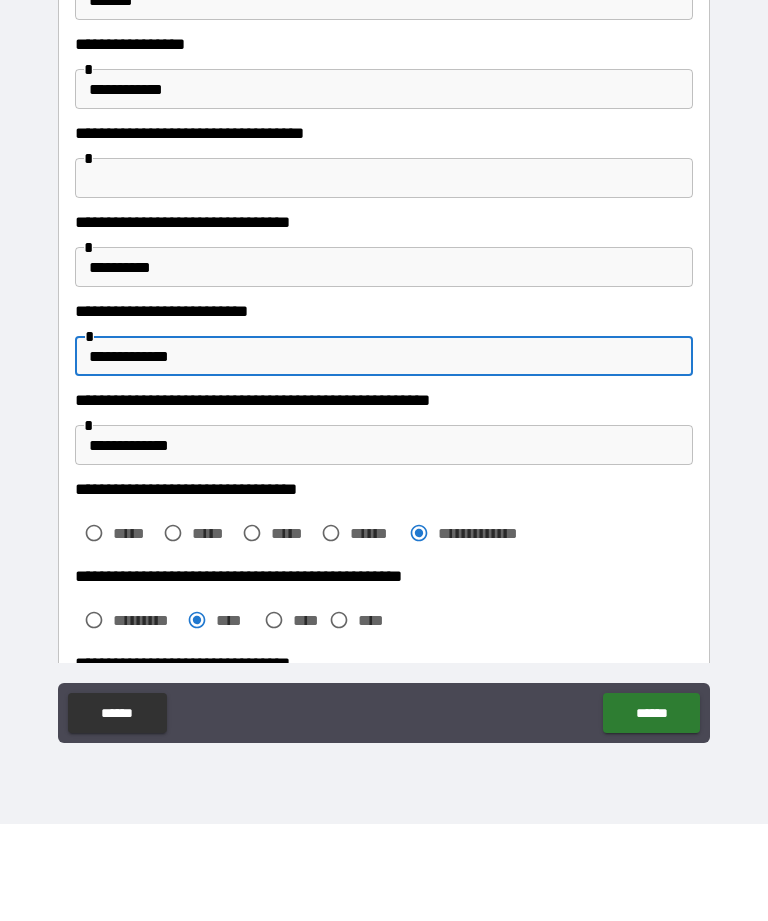 click on "**********" at bounding box center (384, 453) 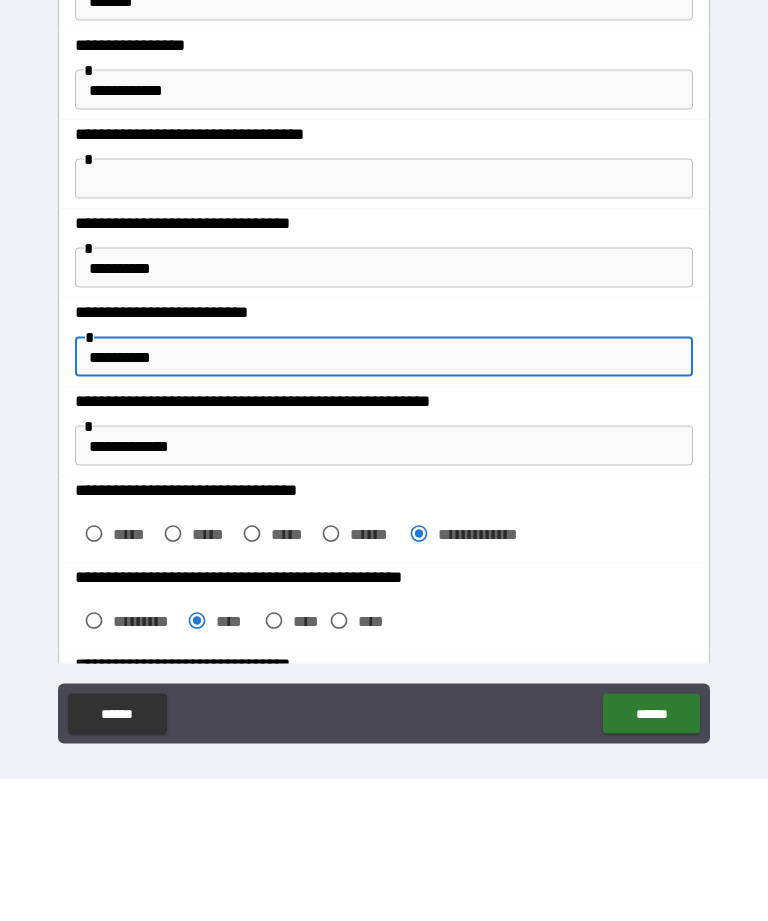 scroll, scrollTop: 0, scrollLeft: 0, axis: both 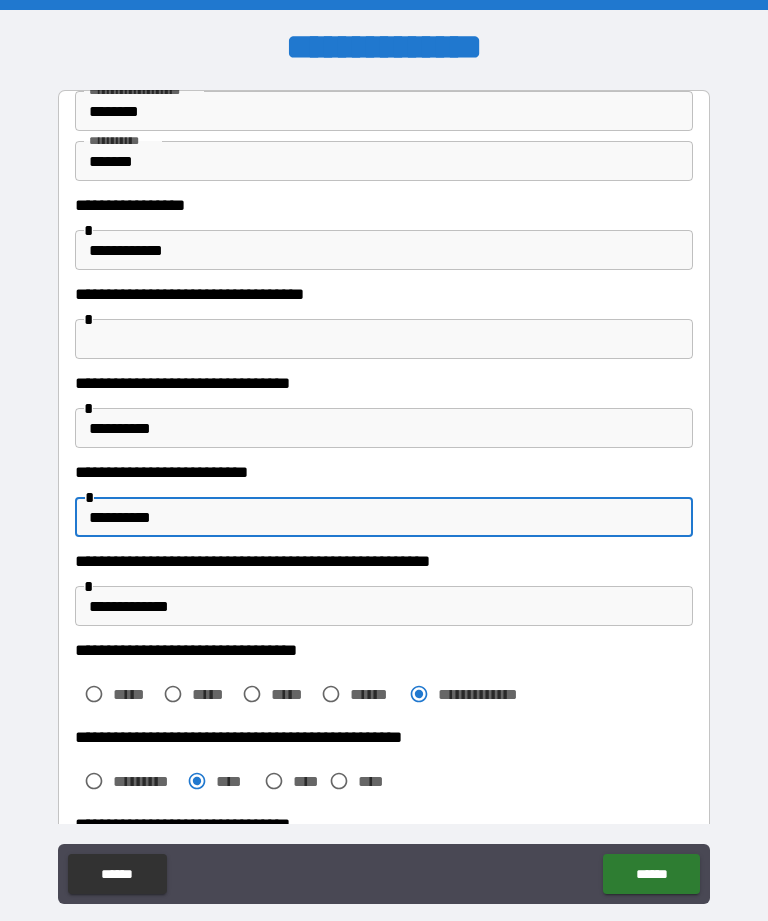 click on "**********" at bounding box center [384, 250] 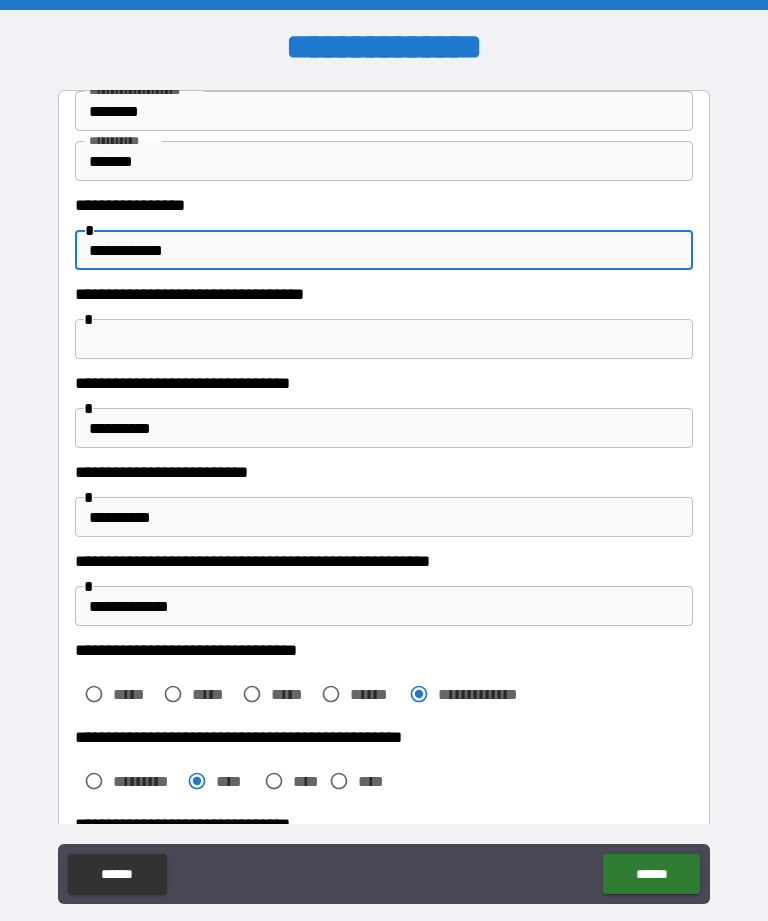 click on "**********" at bounding box center (384, 250) 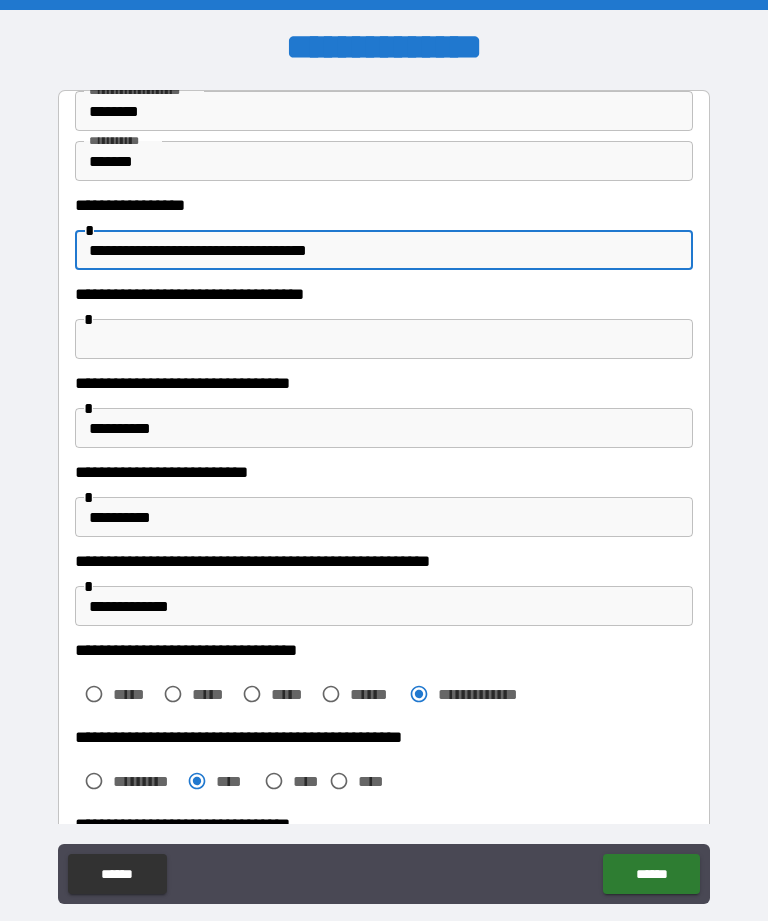 click at bounding box center [384, 339] 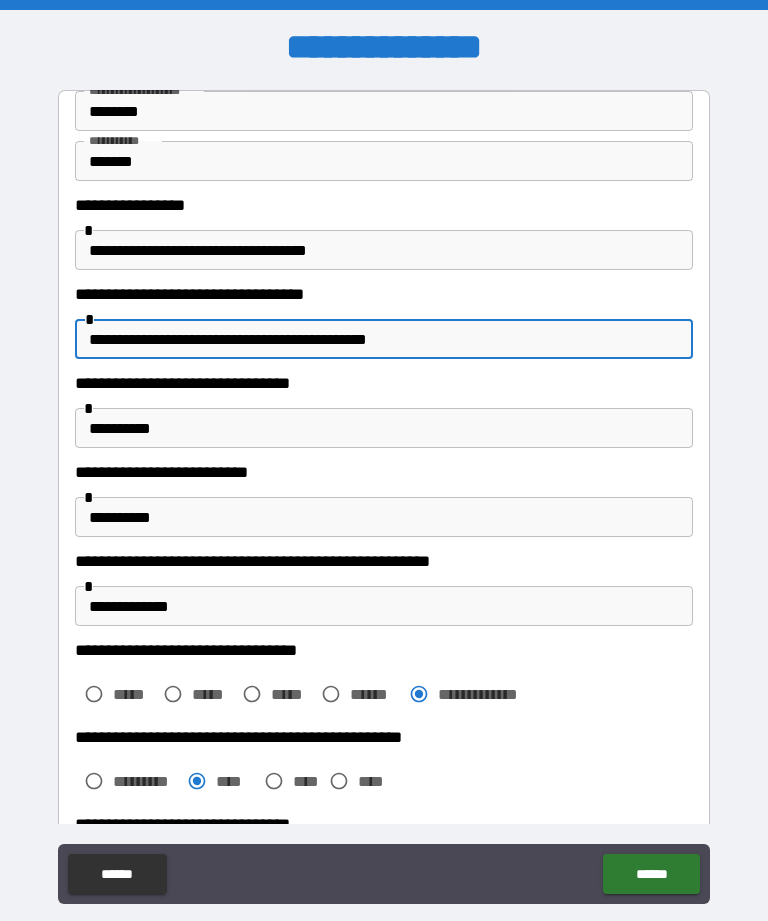 click on "**********" at bounding box center [384, 339] 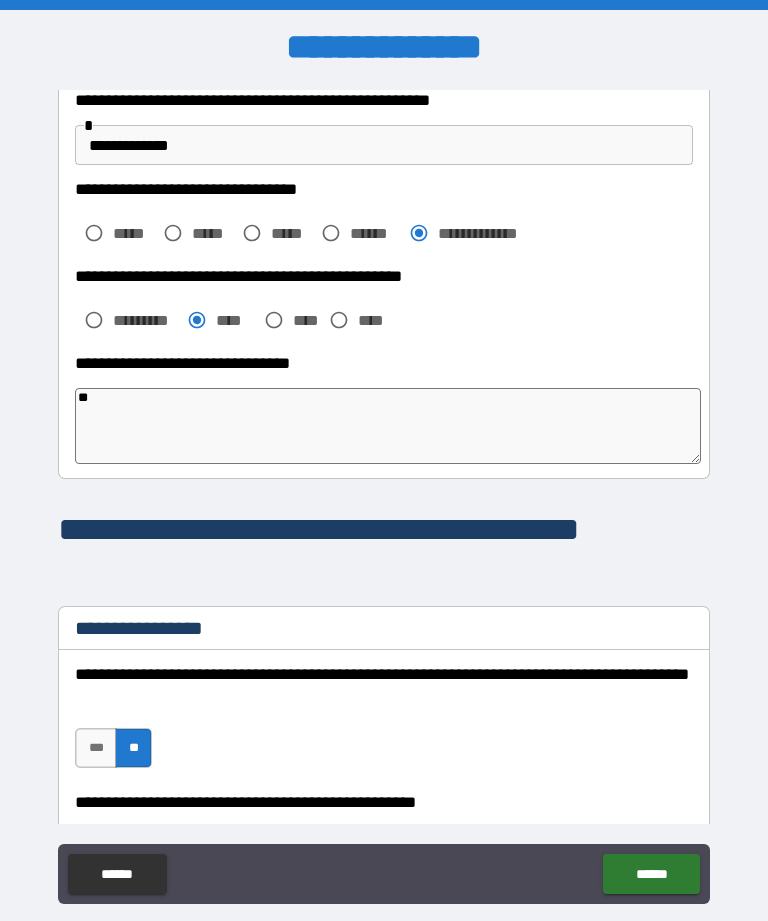 scroll, scrollTop: 455, scrollLeft: 0, axis: vertical 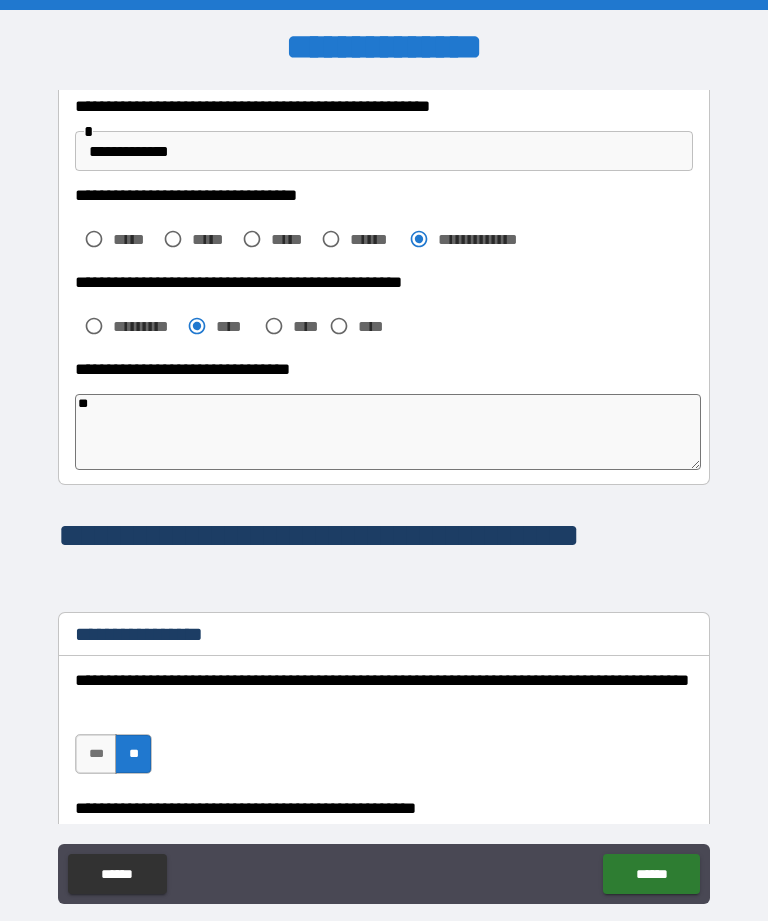 click on "**" at bounding box center (388, 432) 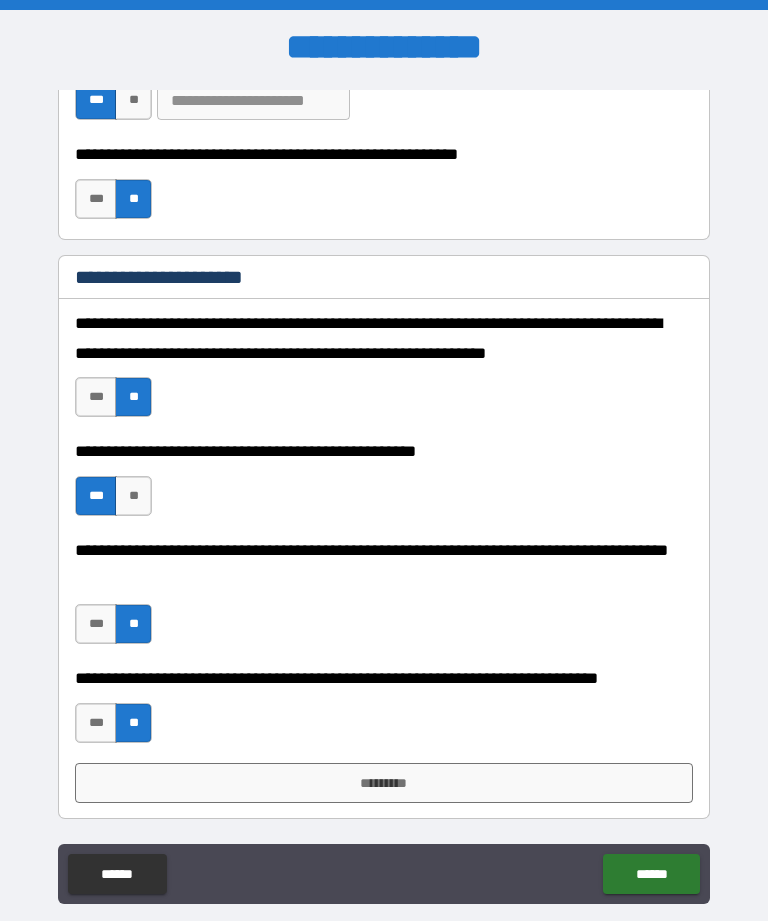 scroll, scrollTop: 4900, scrollLeft: 0, axis: vertical 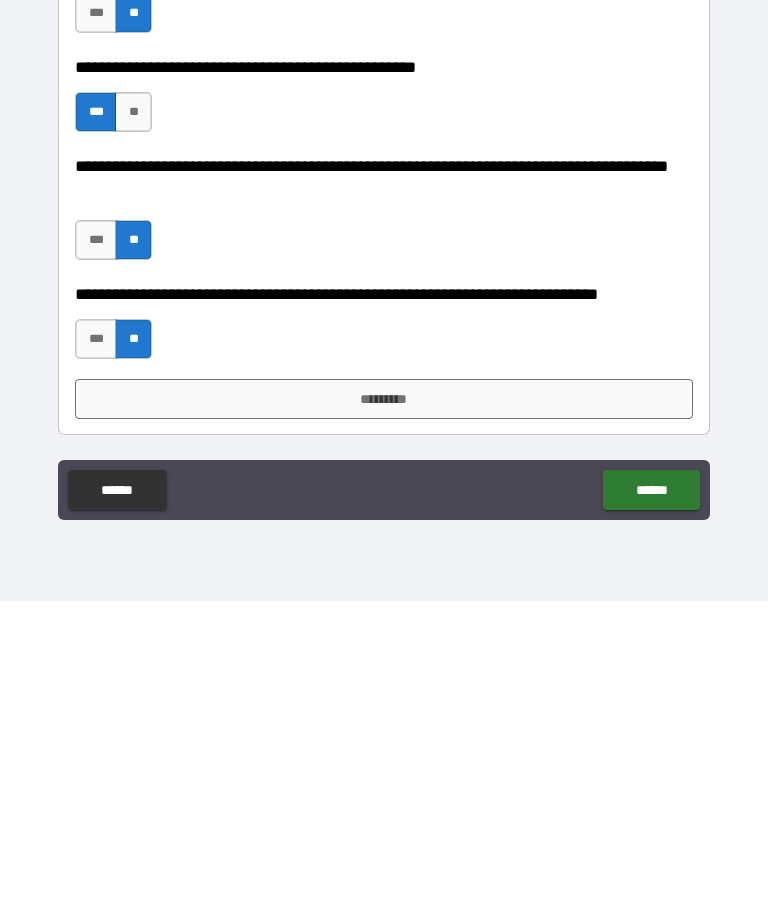 click on "*********" at bounding box center [384, 719] 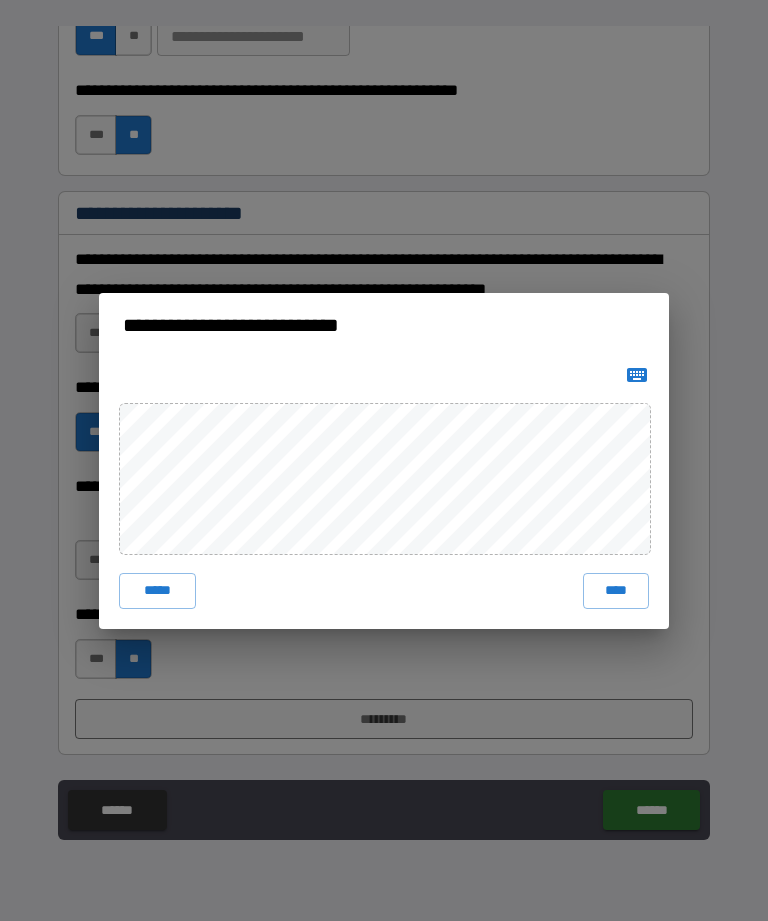 click on "****" at bounding box center (616, 591) 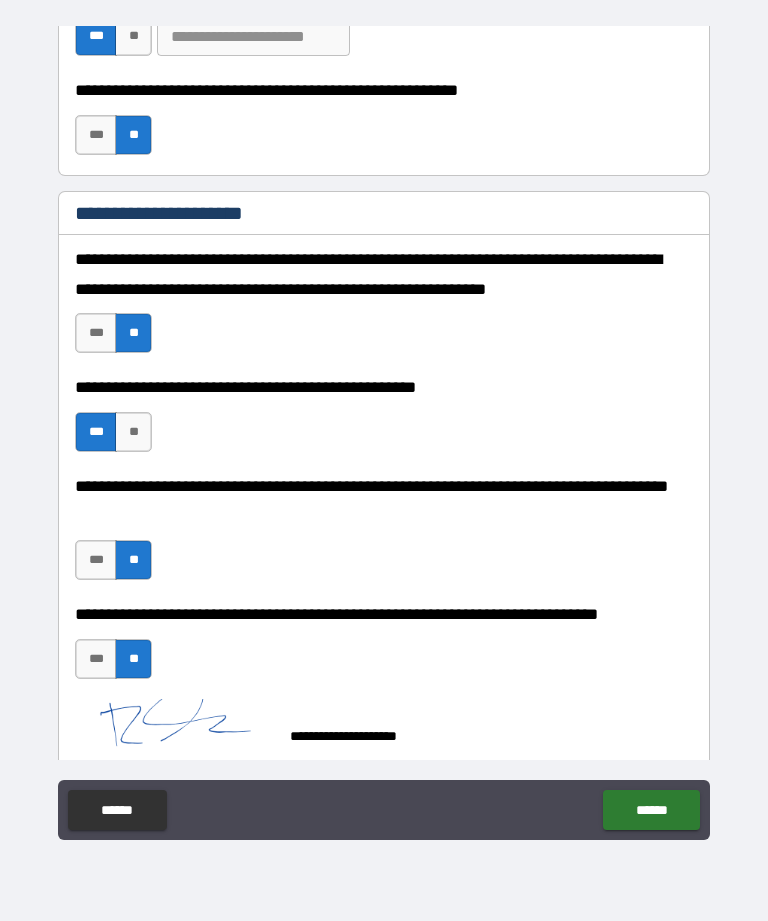 scroll, scrollTop: 4888, scrollLeft: 0, axis: vertical 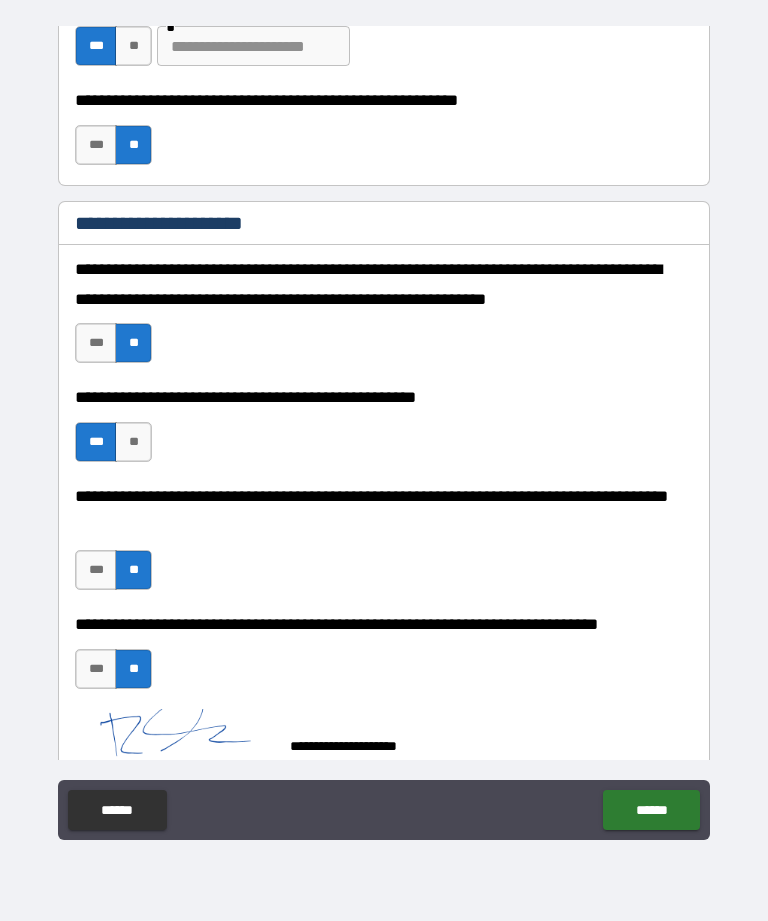 click on "******" at bounding box center (651, 810) 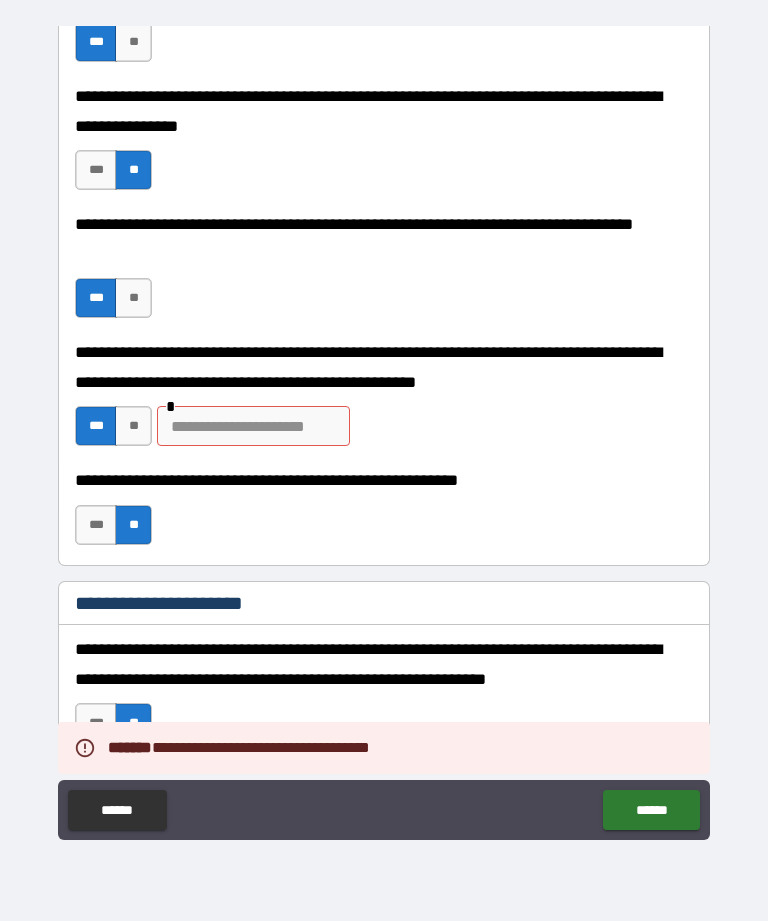 scroll, scrollTop: 4491, scrollLeft: 0, axis: vertical 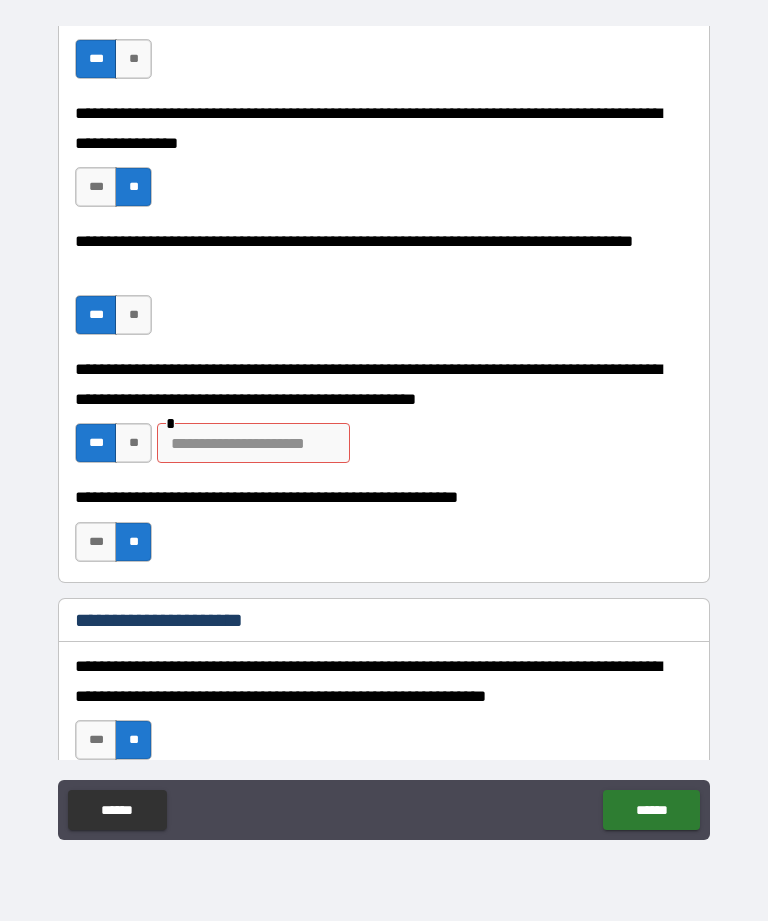 click at bounding box center [253, 443] 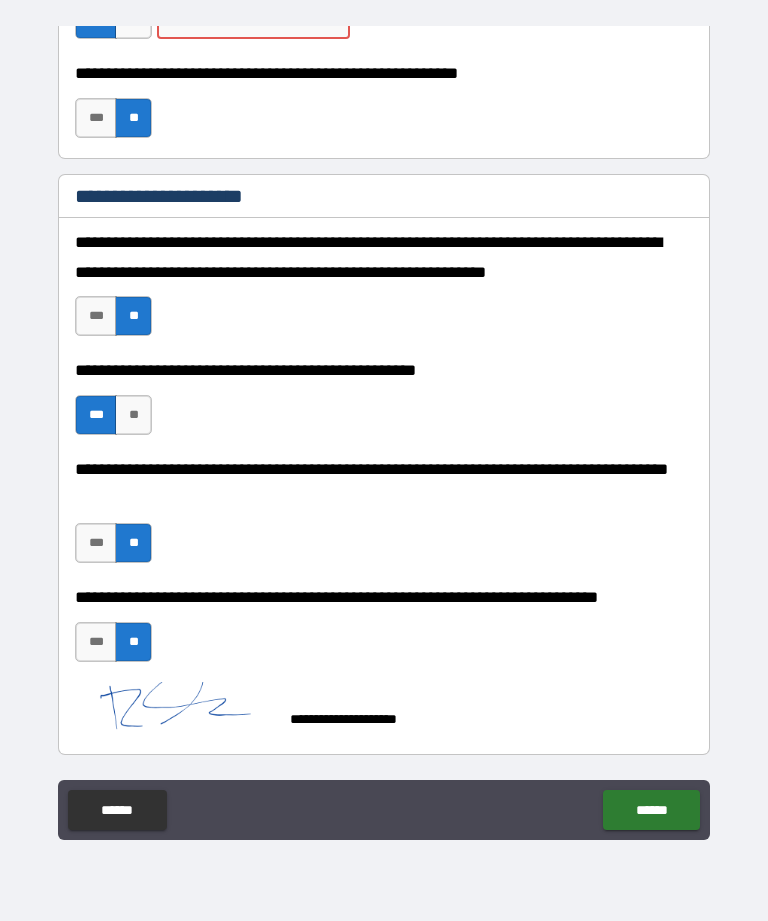 scroll, scrollTop: 4915, scrollLeft: 0, axis: vertical 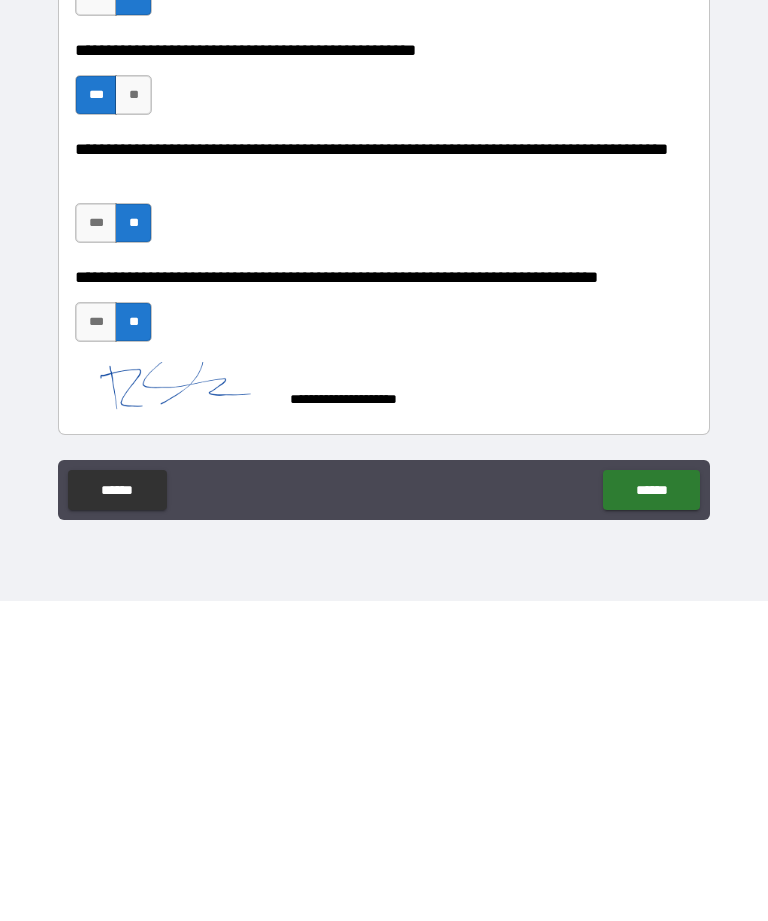 click on "******" at bounding box center (651, 810) 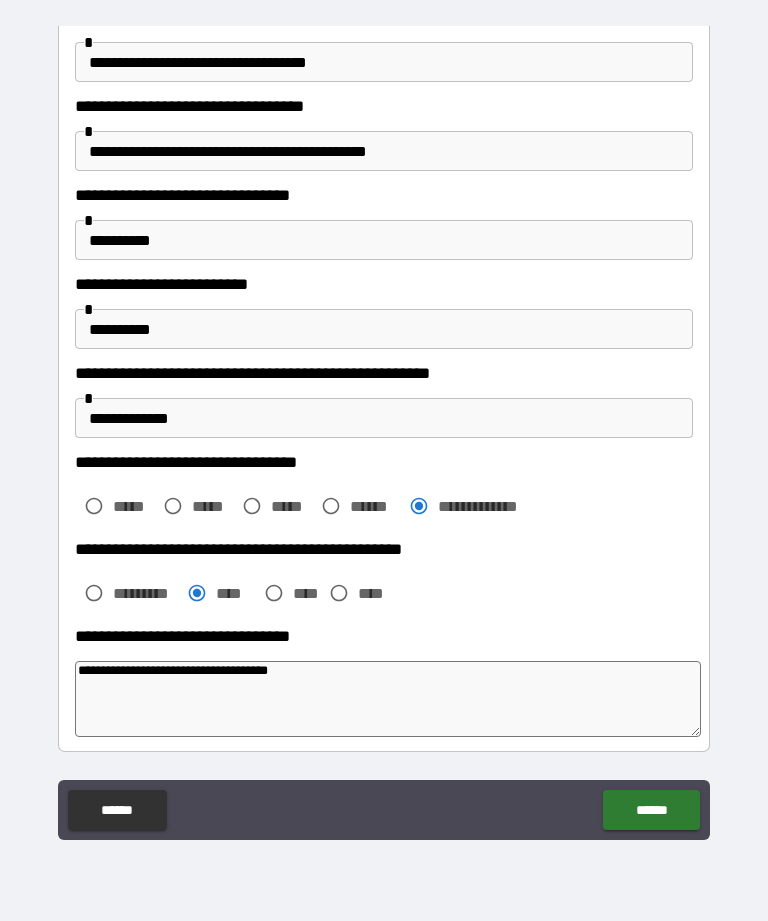 scroll, scrollTop: 123, scrollLeft: 0, axis: vertical 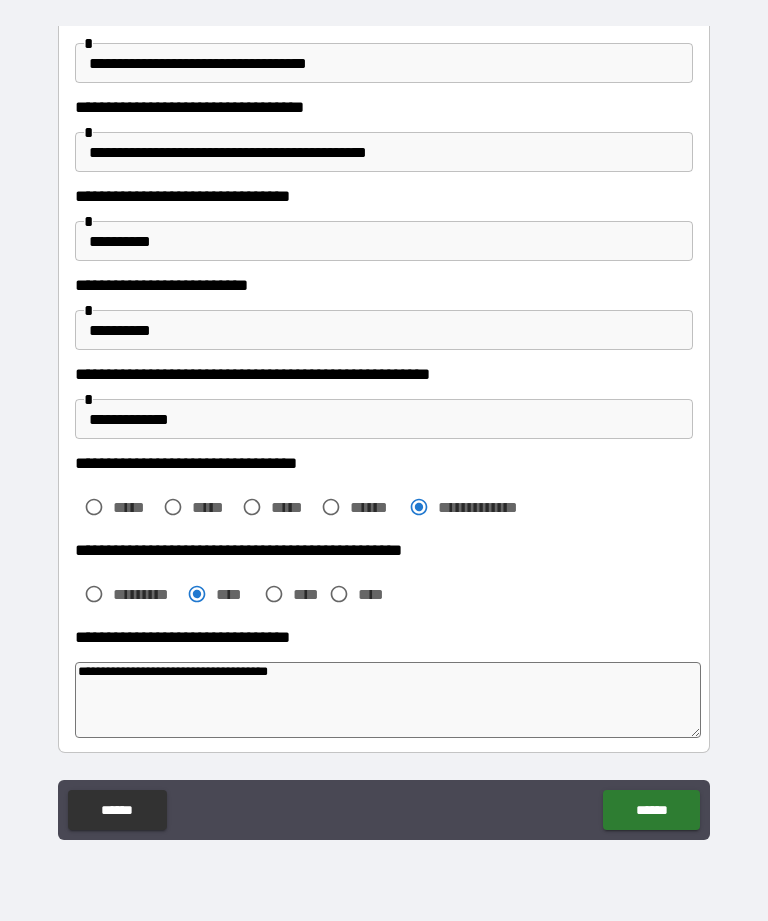 click on "**********" at bounding box center [384, 419] 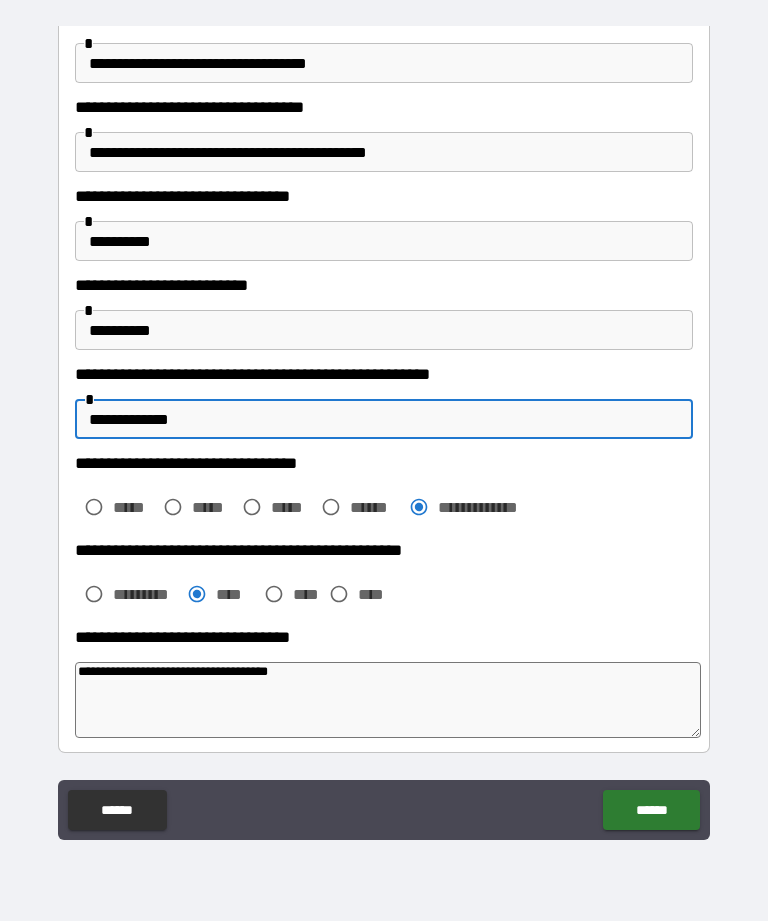 click on "**********" at bounding box center (384, 419) 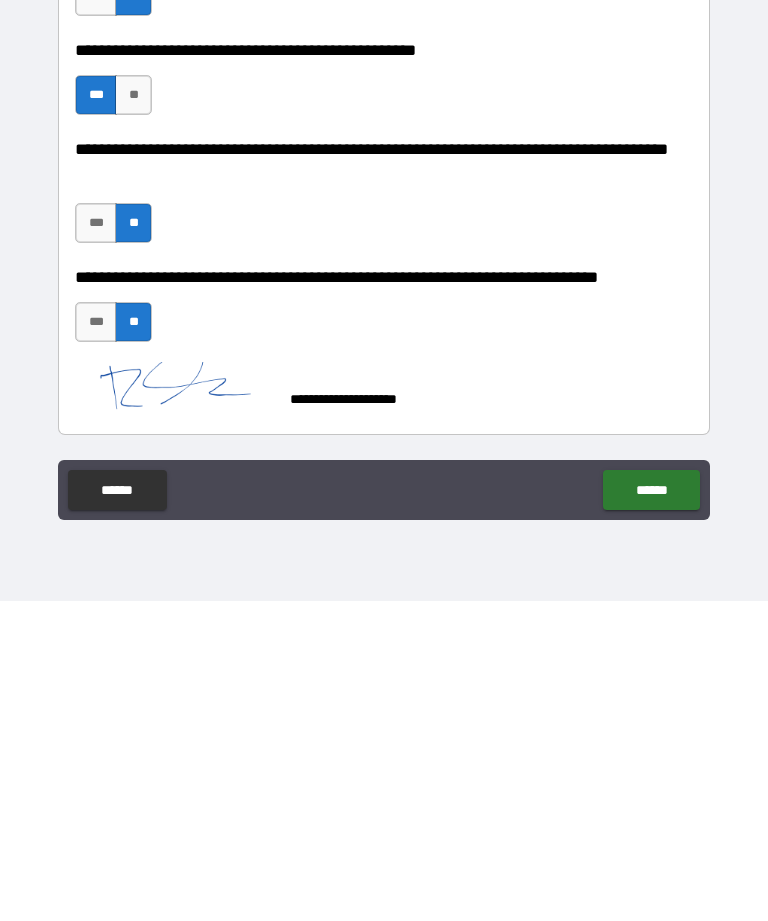 scroll, scrollTop: 4915, scrollLeft: 0, axis: vertical 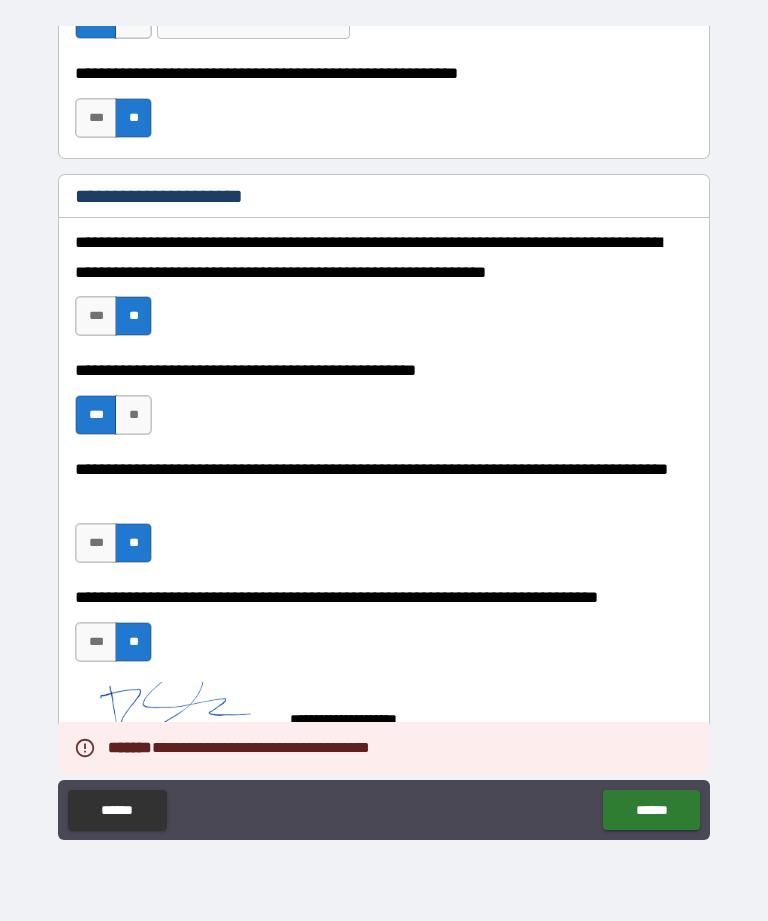 click on "**********" at bounding box center [384, 393] 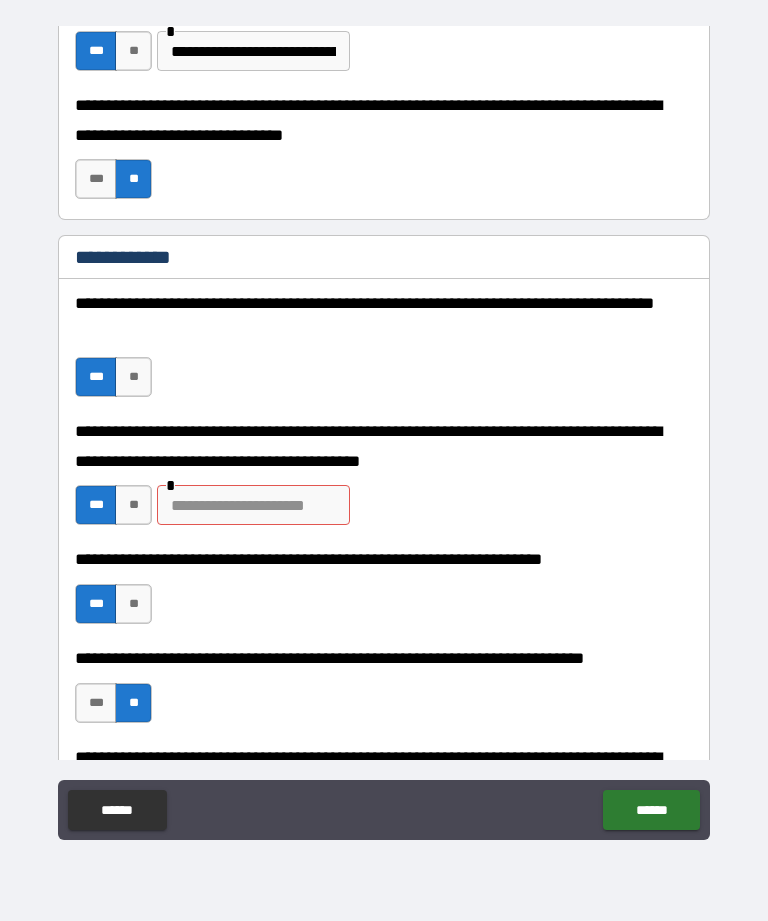 scroll, scrollTop: 1543, scrollLeft: 0, axis: vertical 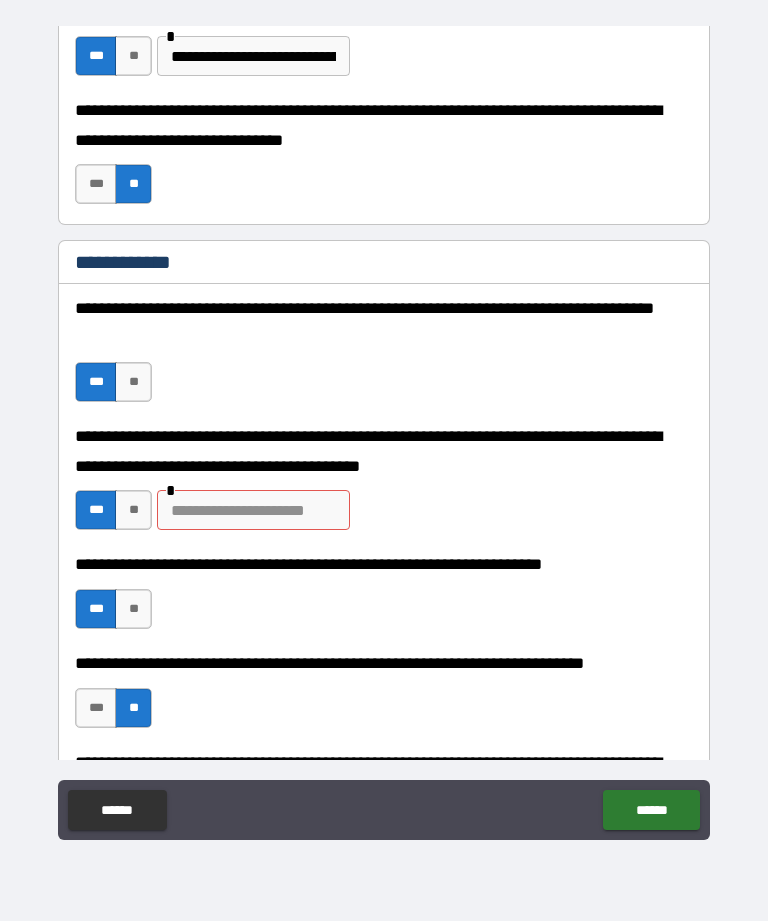 click on "**********" at bounding box center (384, 486) 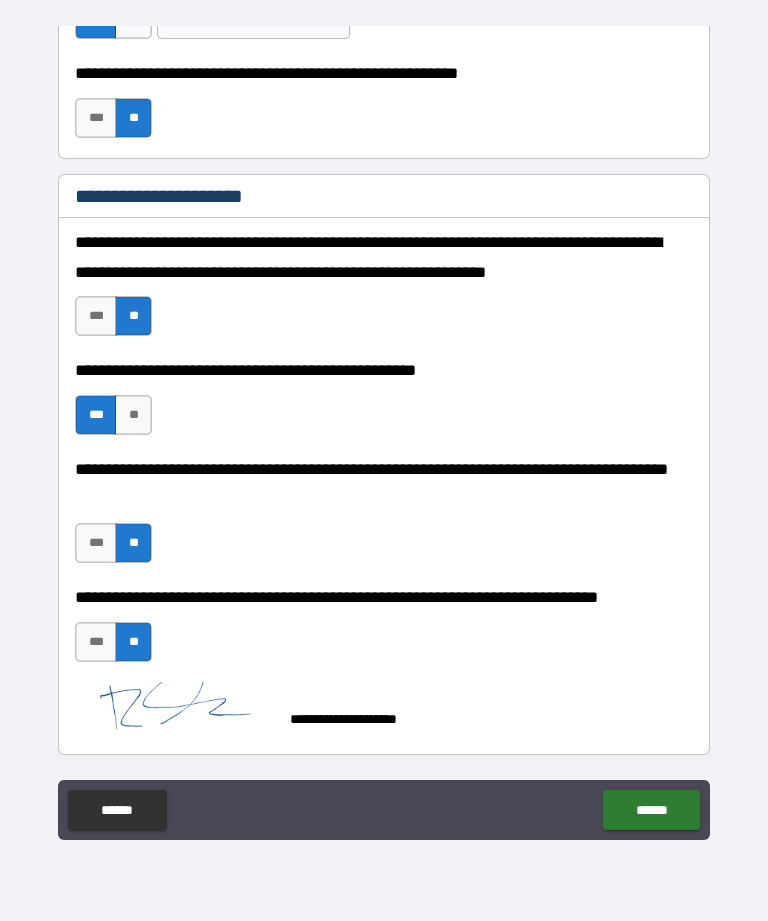 scroll, scrollTop: 4915, scrollLeft: 0, axis: vertical 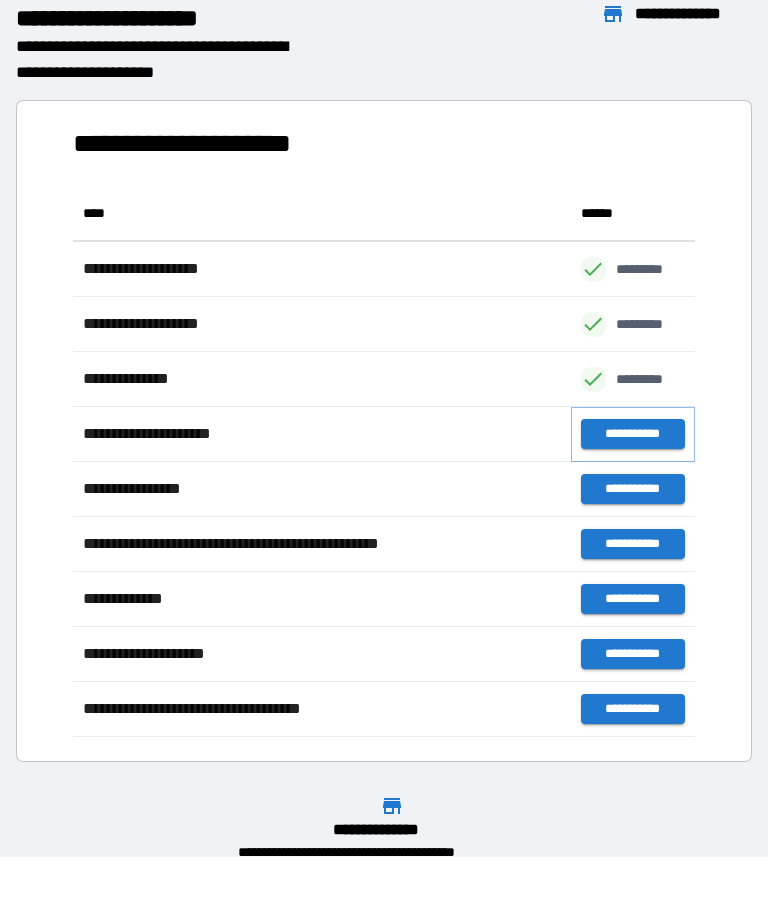 click on "**********" at bounding box center [633, 434] 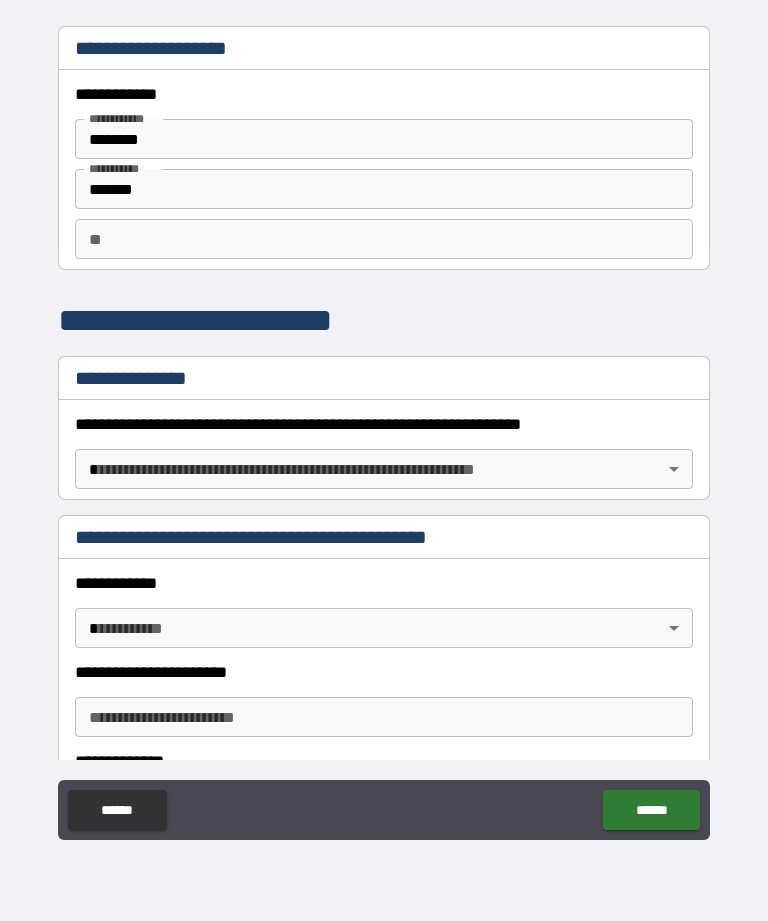 click on "**********" at bounding box center (384, 428) 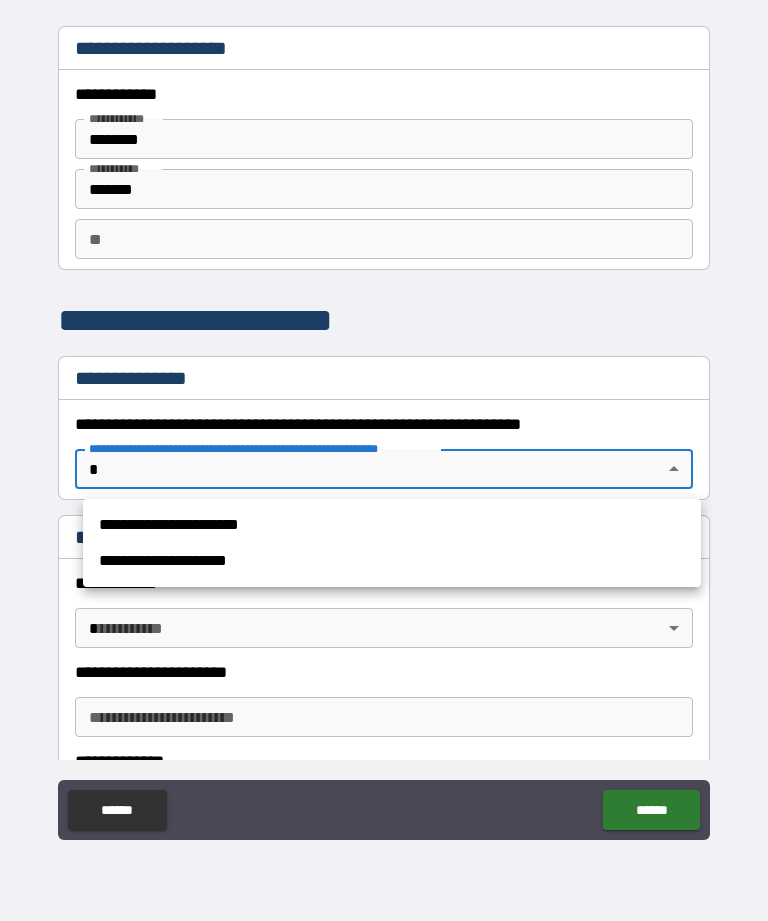 click on "**********" at bounding box center (392, 525) 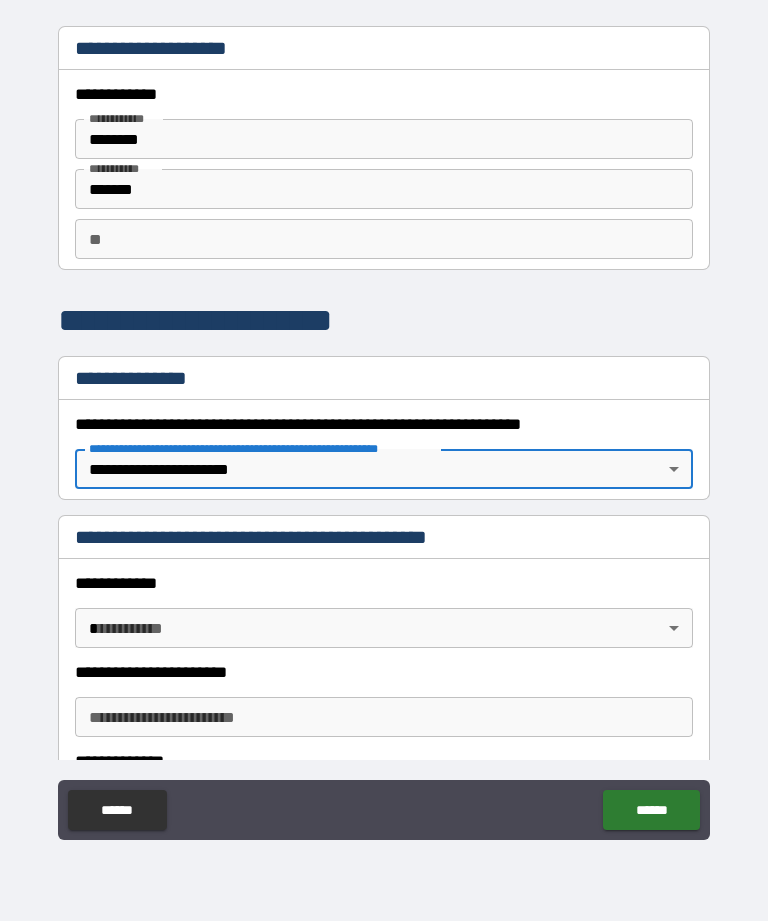 click on "**********" at bounding box center [384, 428] 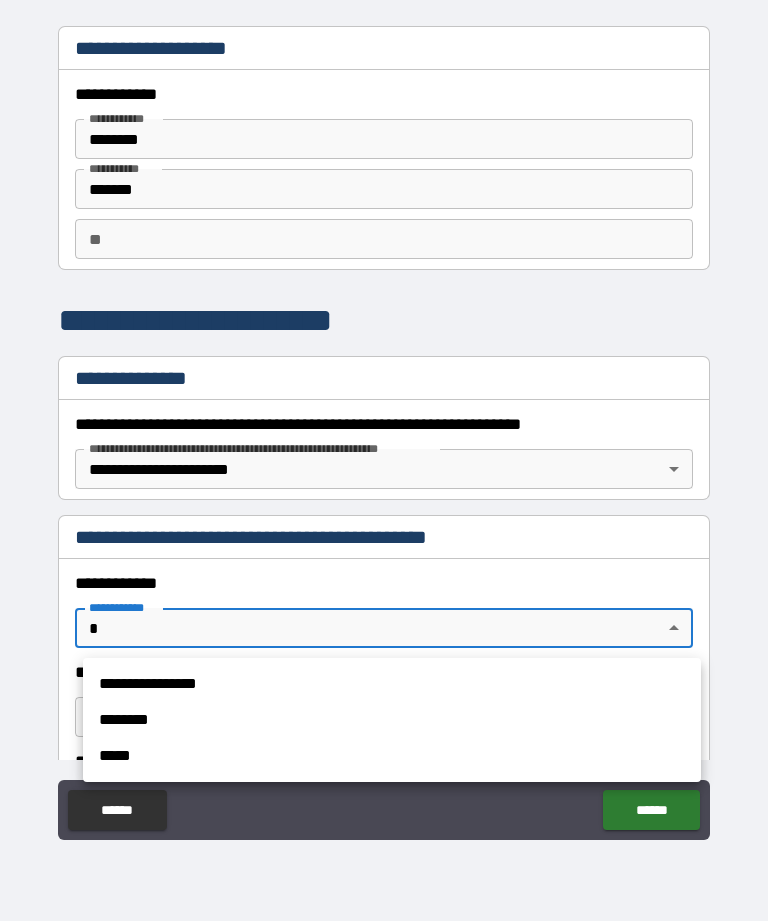 click on "**********" at bounding box center (392, 684) 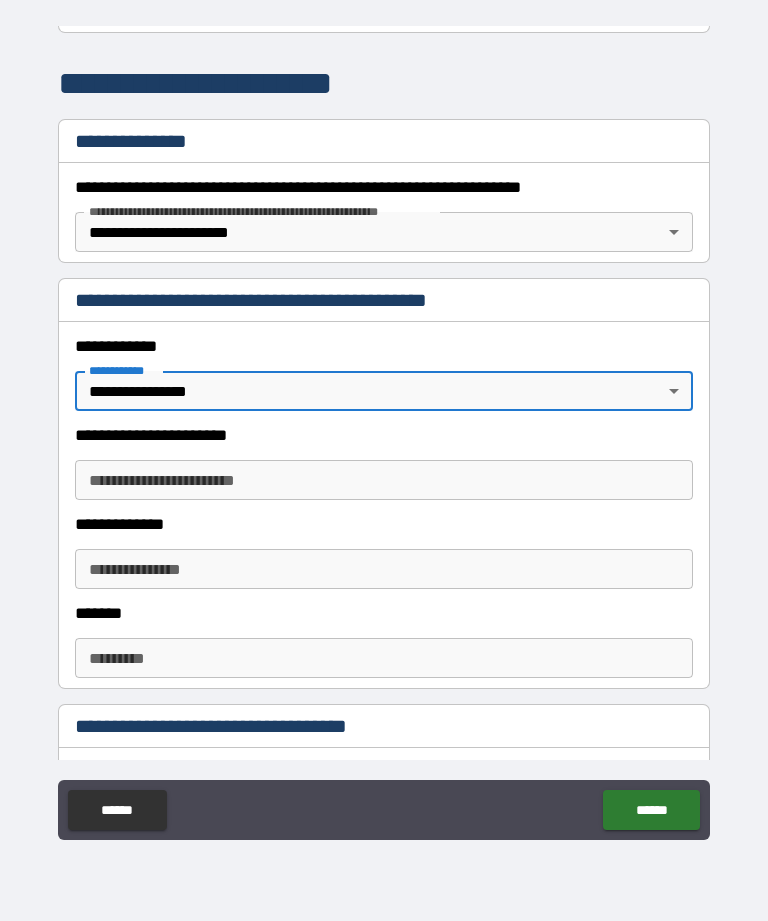 scroll, scrollTop: 238, scrollLeft: 0, axis: vertical 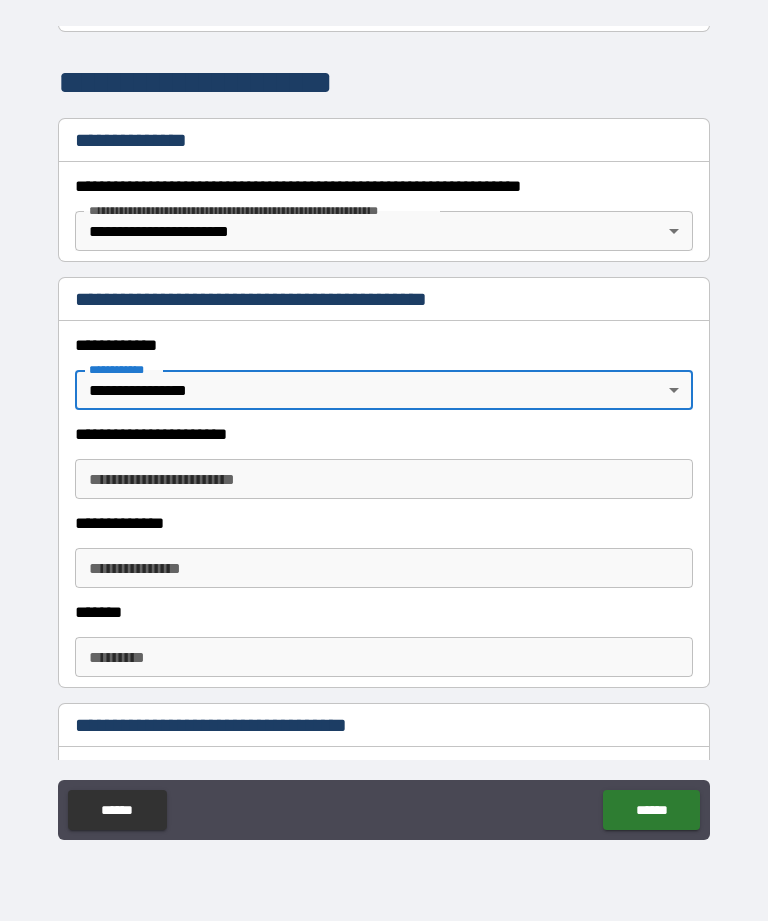 click on "**********" at bounding box center [384, 479] 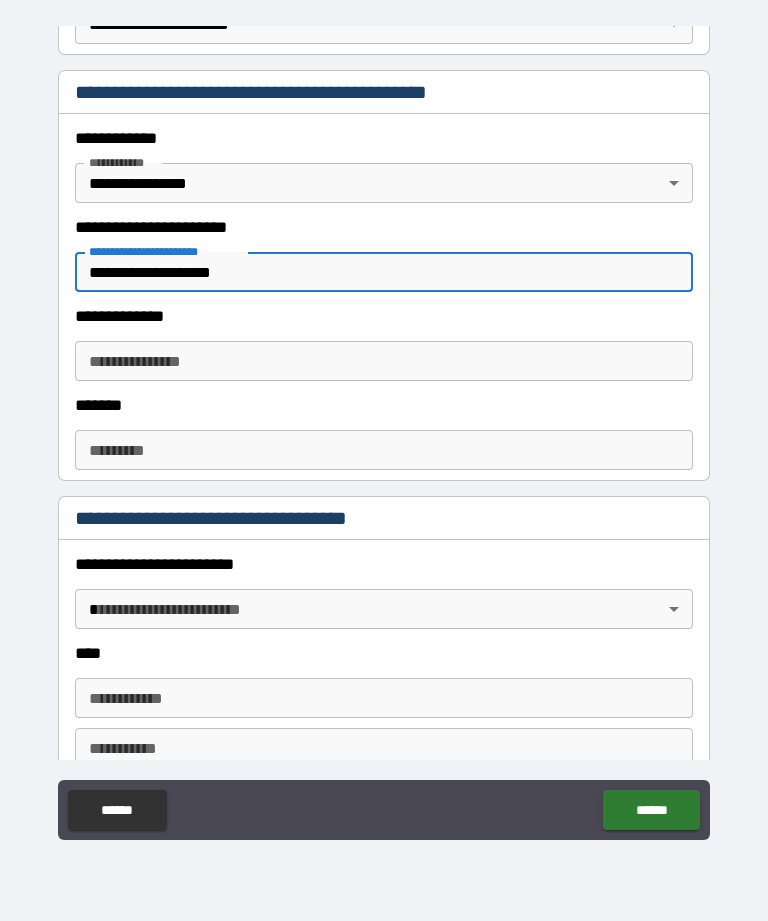 scroll, scrollTop: 450, scrollLeft: 0, axis: vertical 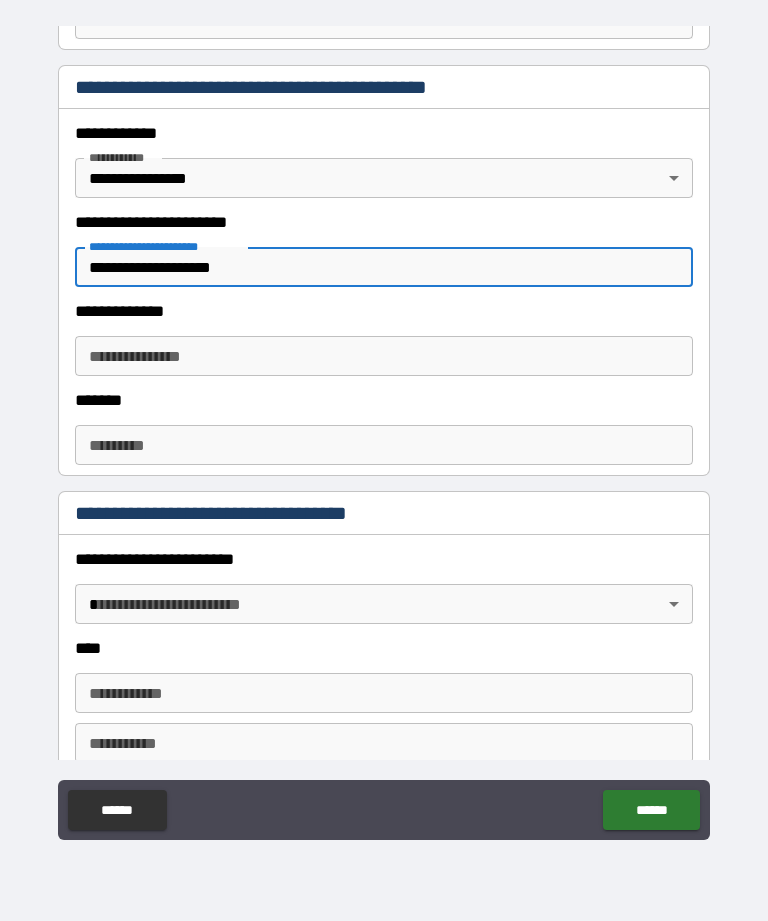 click on "**********" at bounding box center [384, 356] 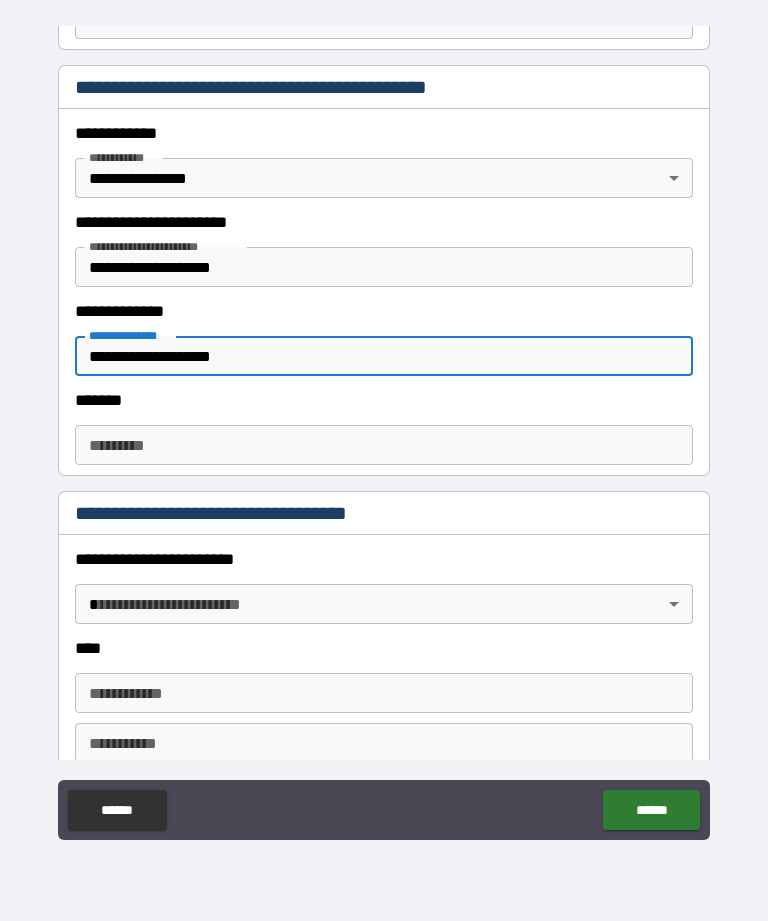 click on "*******   *" at bounding box center (384, 445) 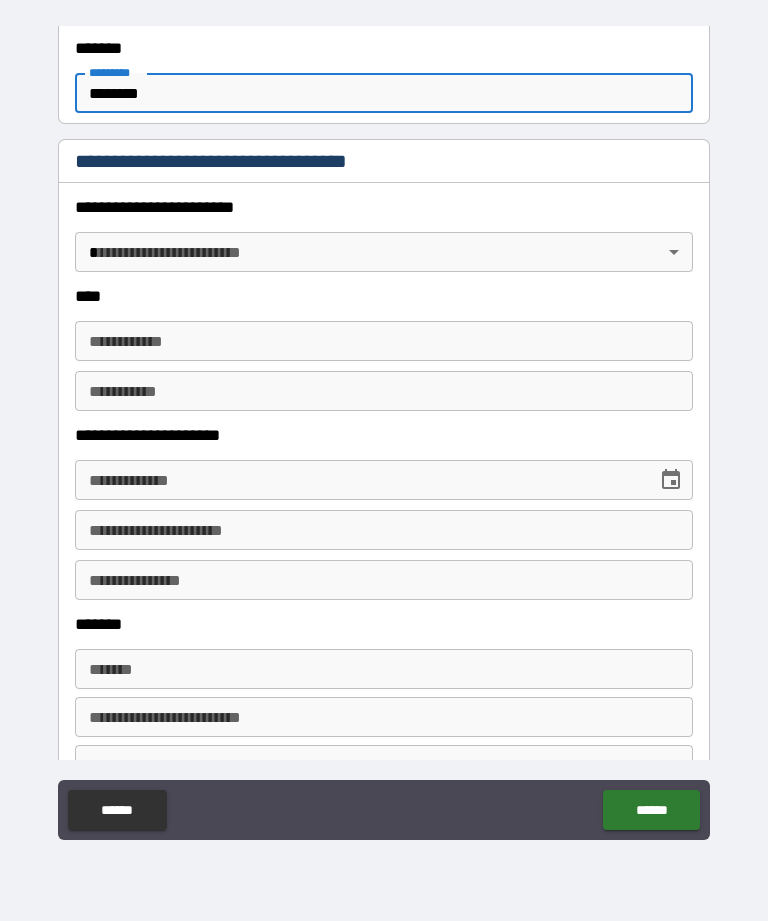 scroll, scrollTop: 809, scrollLeft: 0, axis: vertical 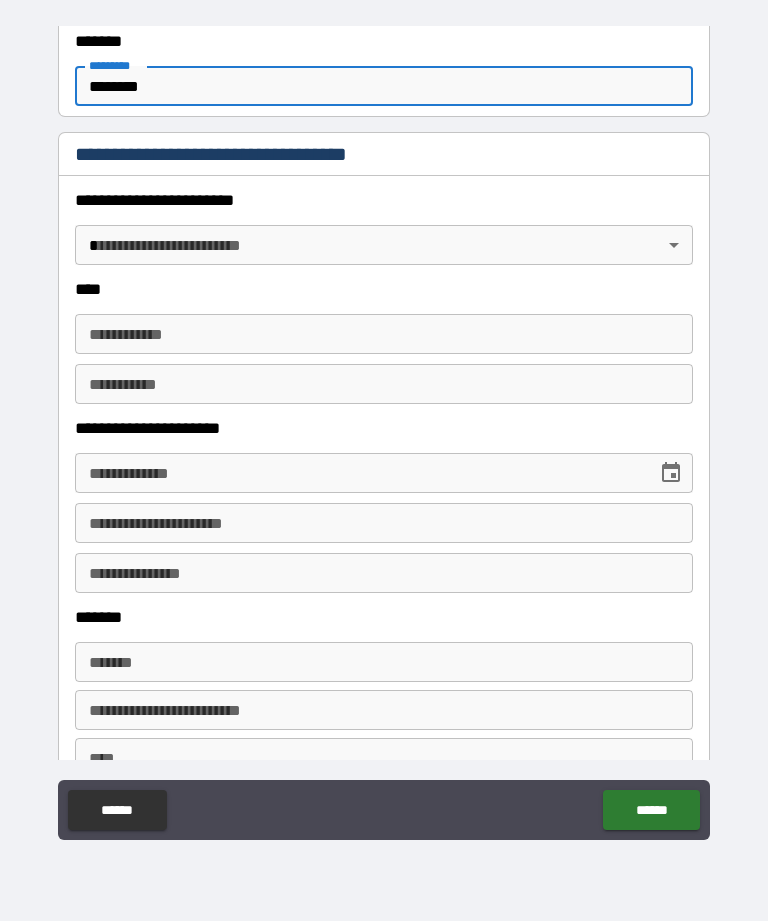 click on "**********" at bounding box center (384, 428) 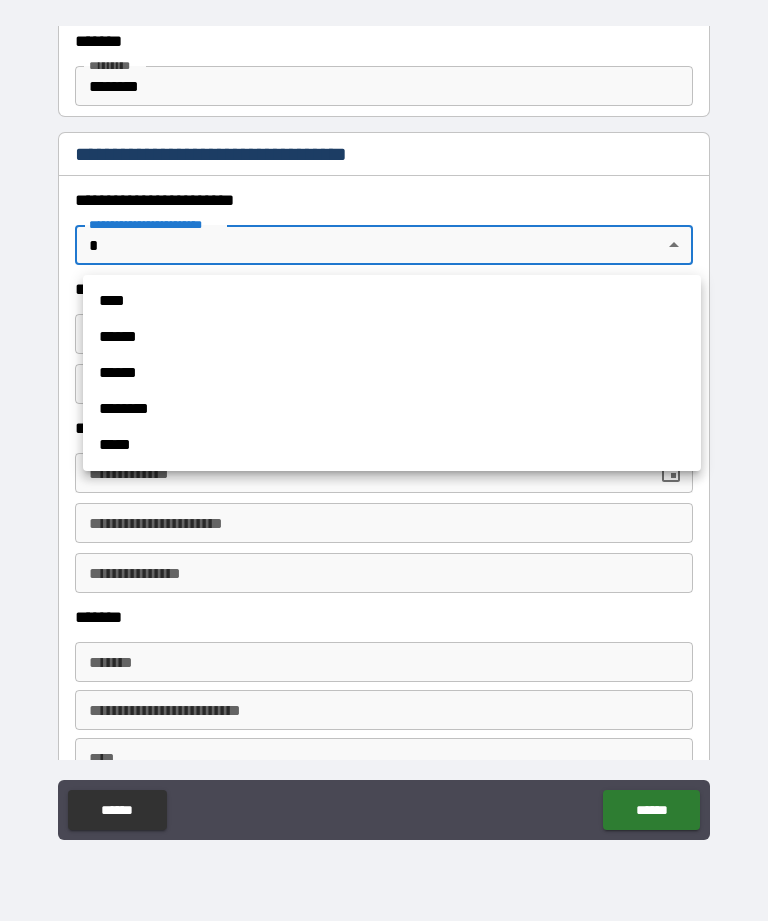 click on "****" at bounding box center (392, 301) 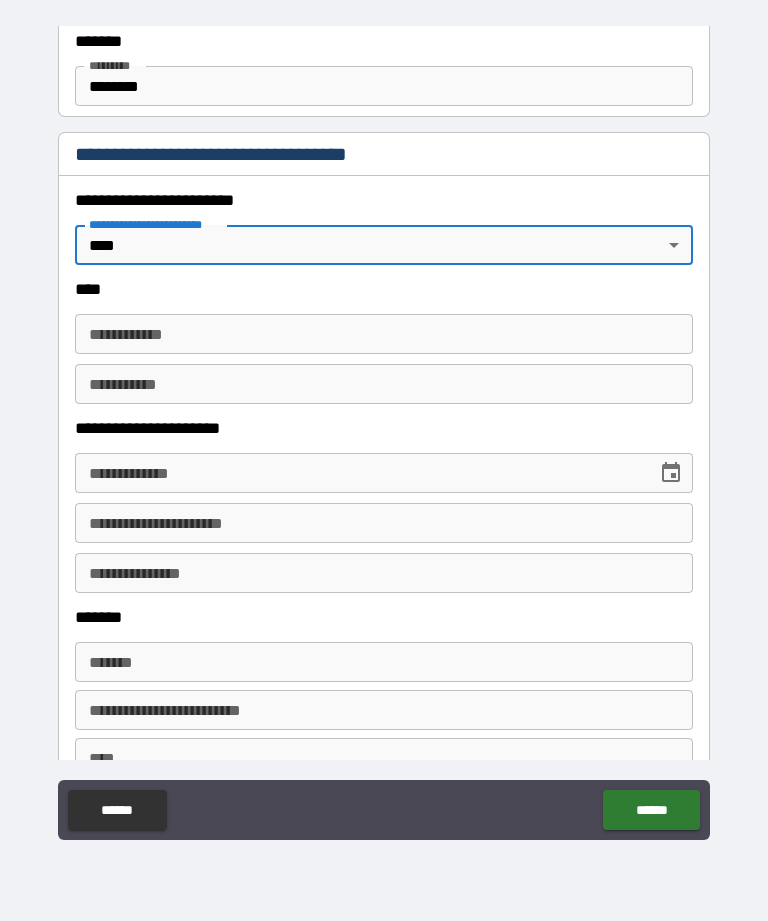 click on "**********" at bounding box center [384, 334] 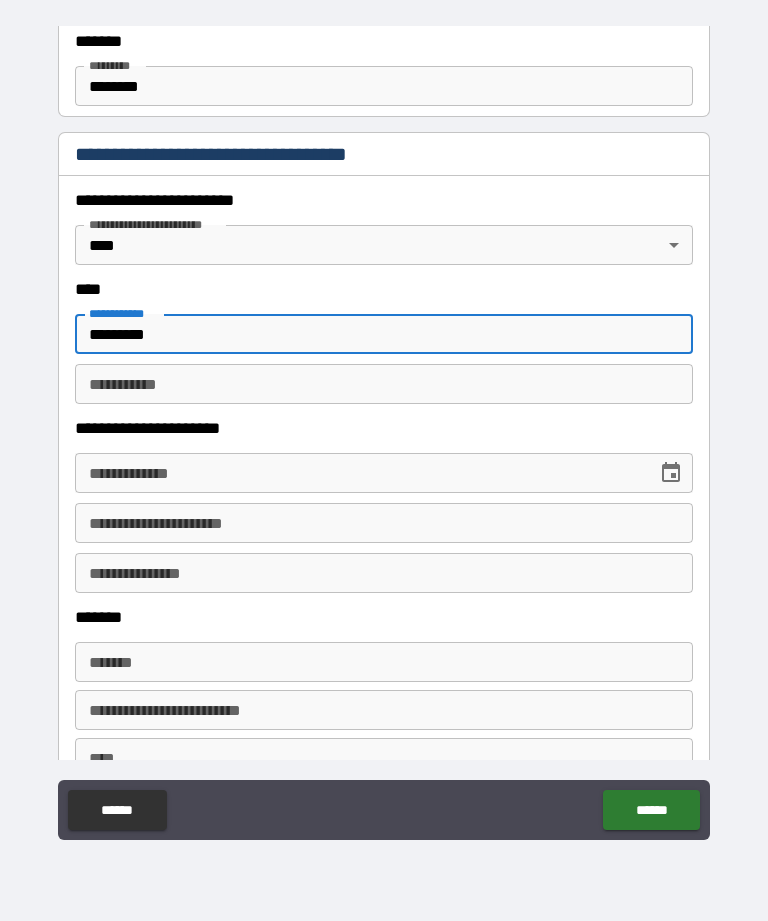 click on "*********   *" at bounding box center [384, 384] 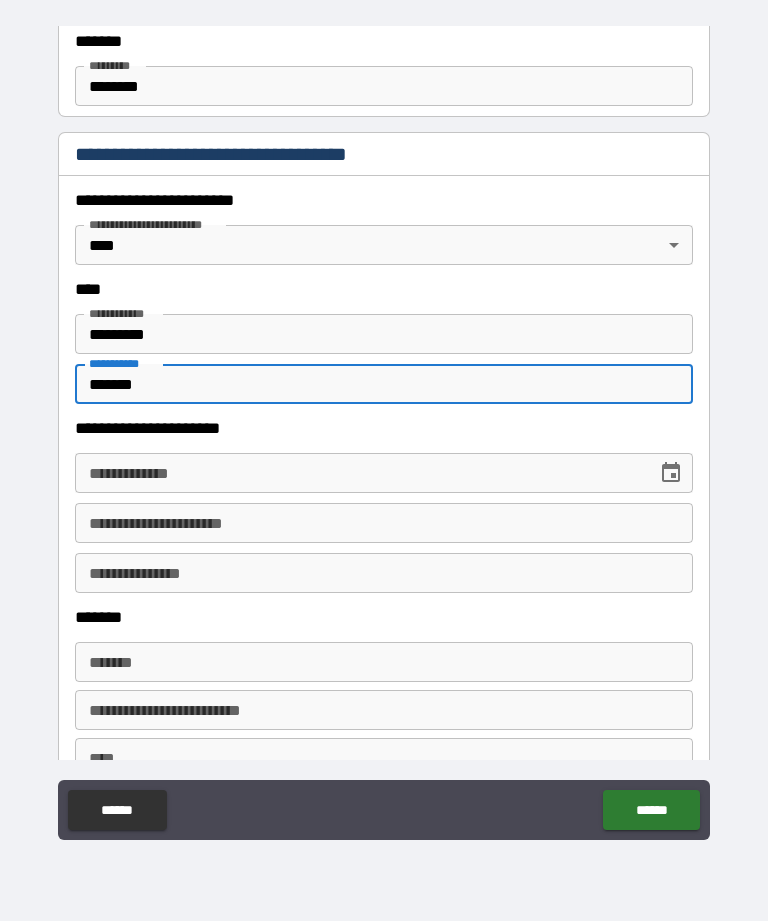 click on "**********" at bounding box center [359, 473] 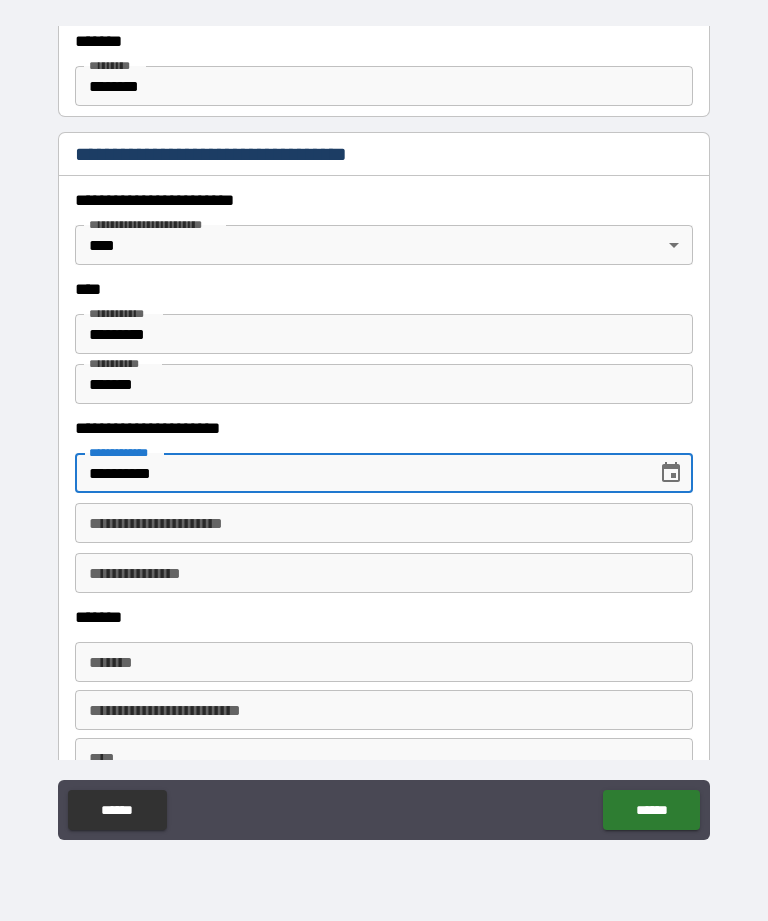 click on "**********" at bounding box center [384, 523] 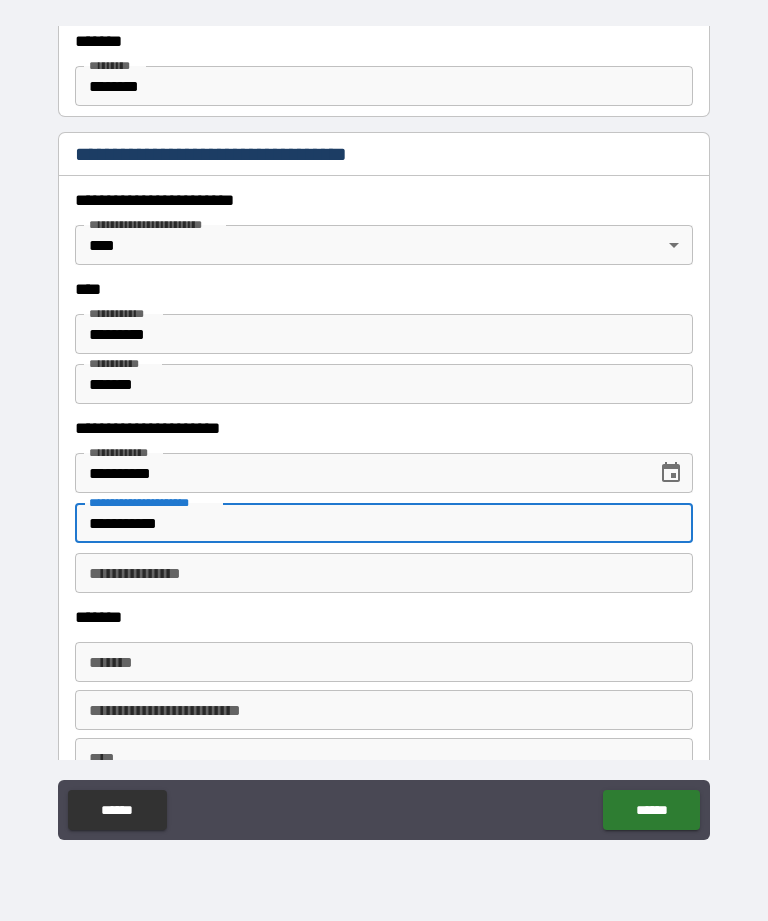 click on "**********" at bounding box center (384, 573) 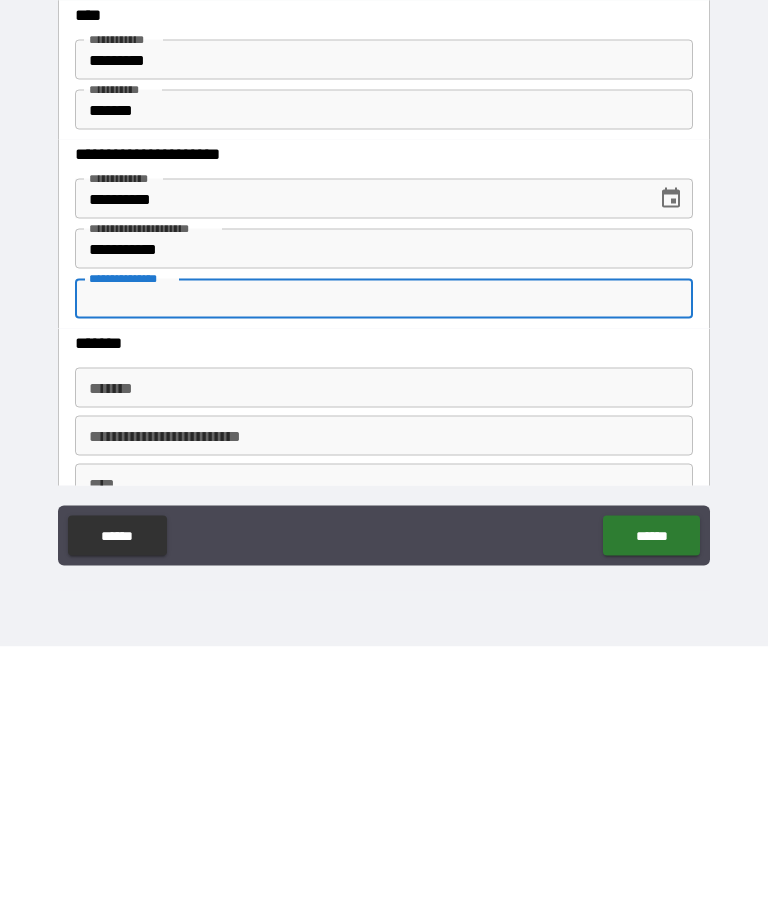 click on "*******" at bounding box center [384, 662] 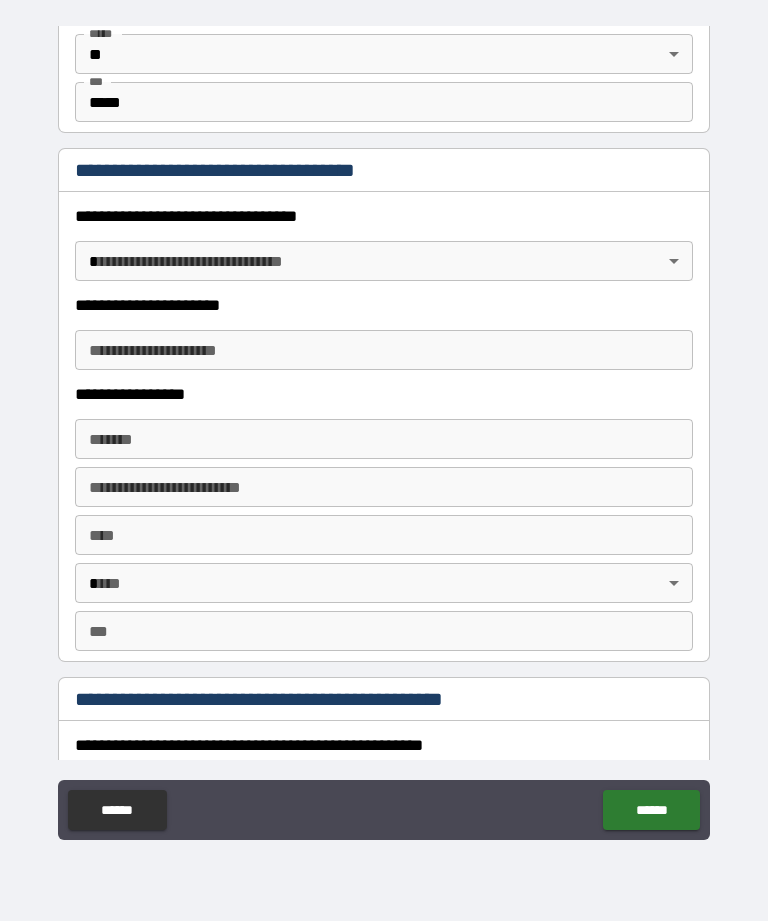 scroll, scrollTop: 1563, scrollLeft: 0, axis: vertical 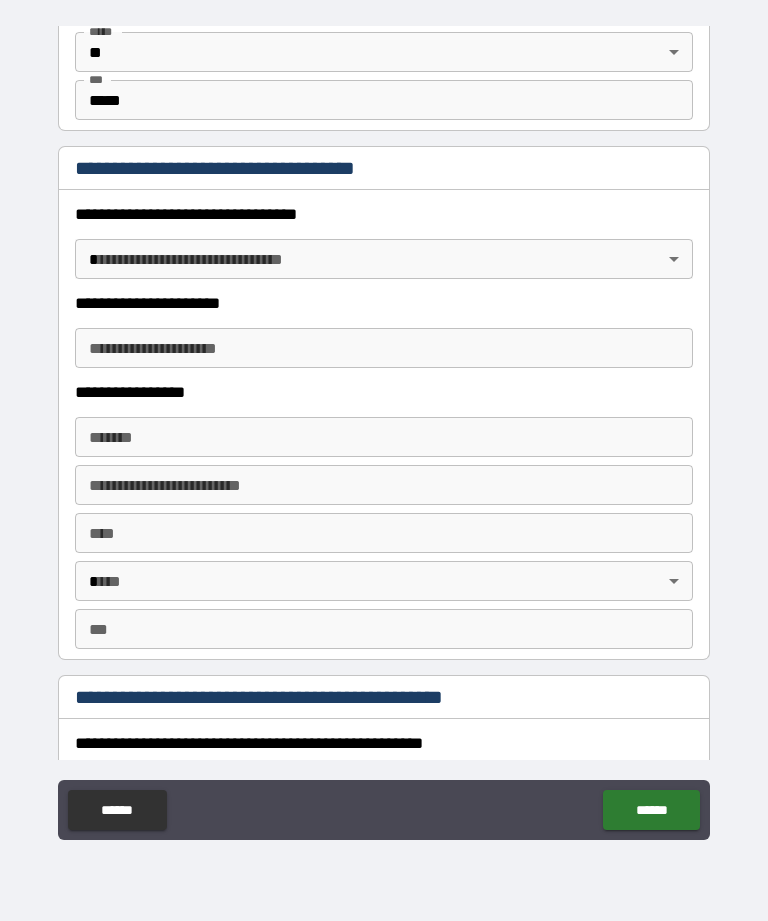 click on "**********" at bounding box center [384, 428] 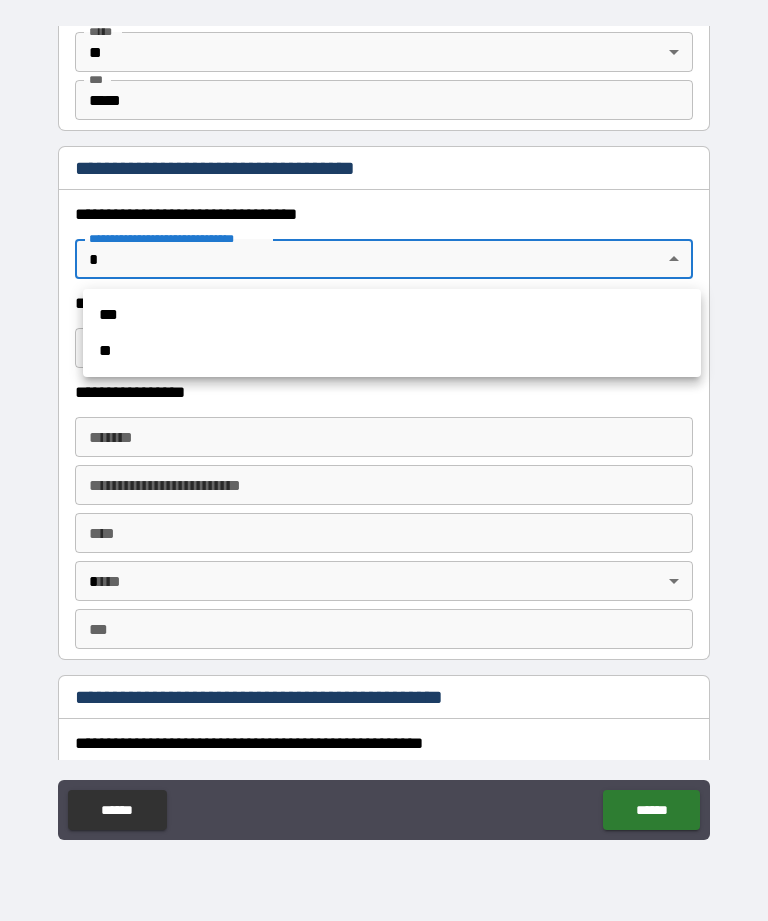 click on "***" at bounding box center (392, 315) 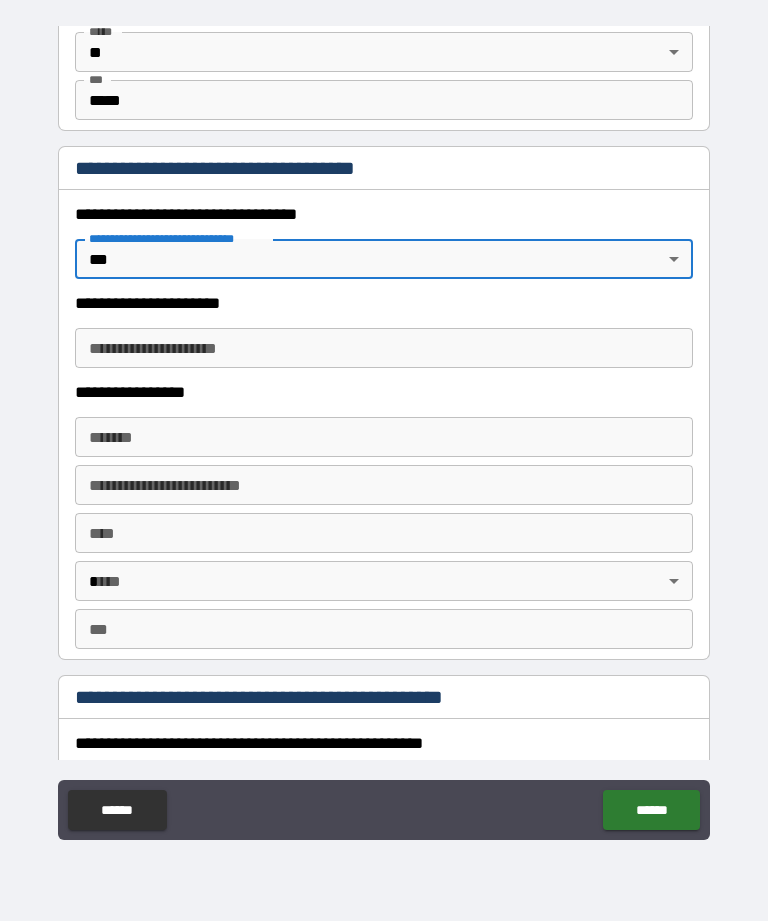 click on "**********" at bounding box center (384, 348) 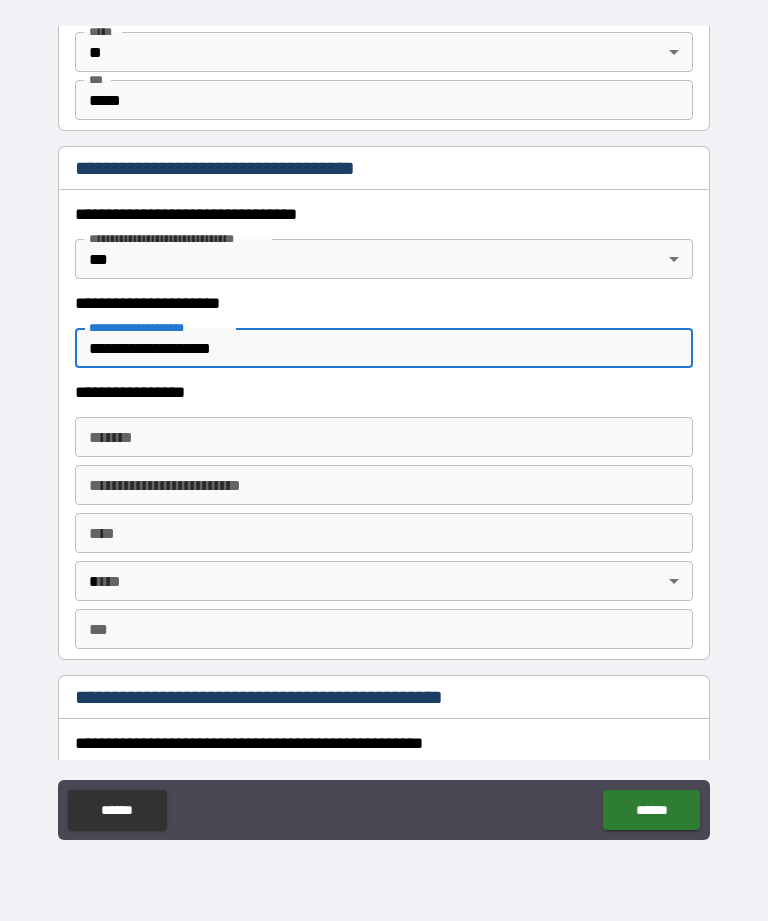 click on "*******" at bounding box center (384, 437) 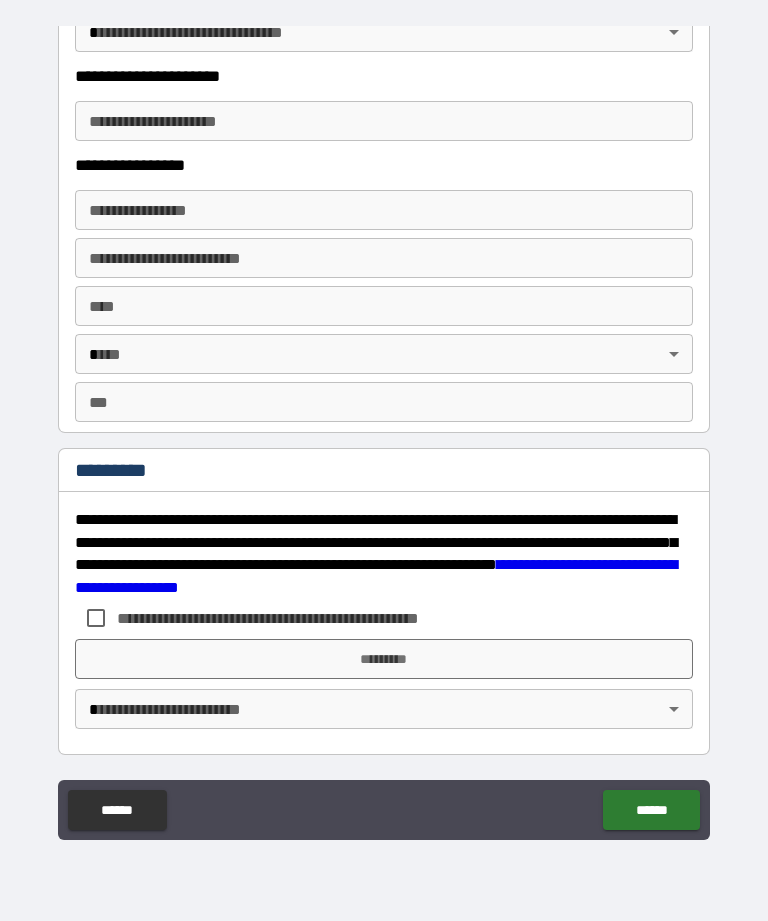 scroll, scrollTop: 3602, scrollLeft: 0, axis: vertical 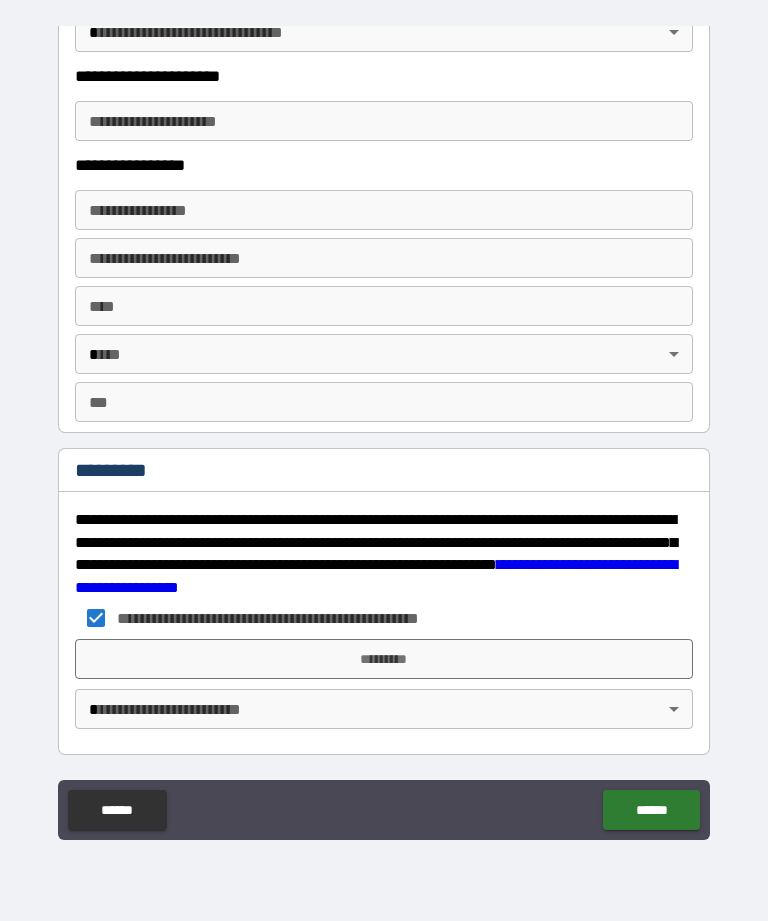 click on "*********" at bounding box center [384, 659] 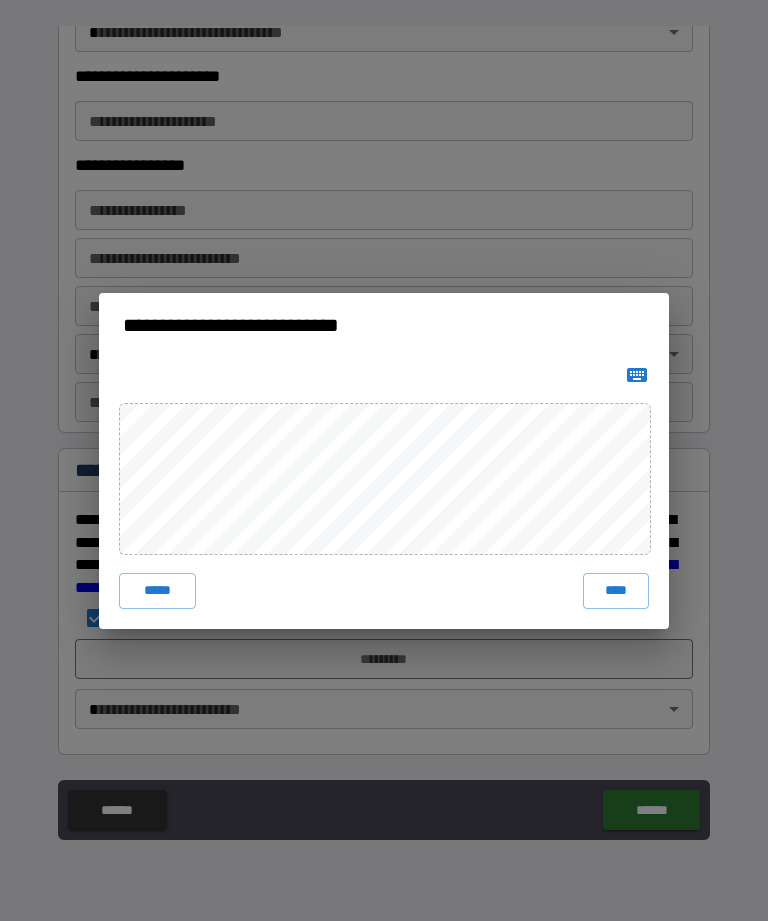 click on "****" at bounding box center (616, 591) 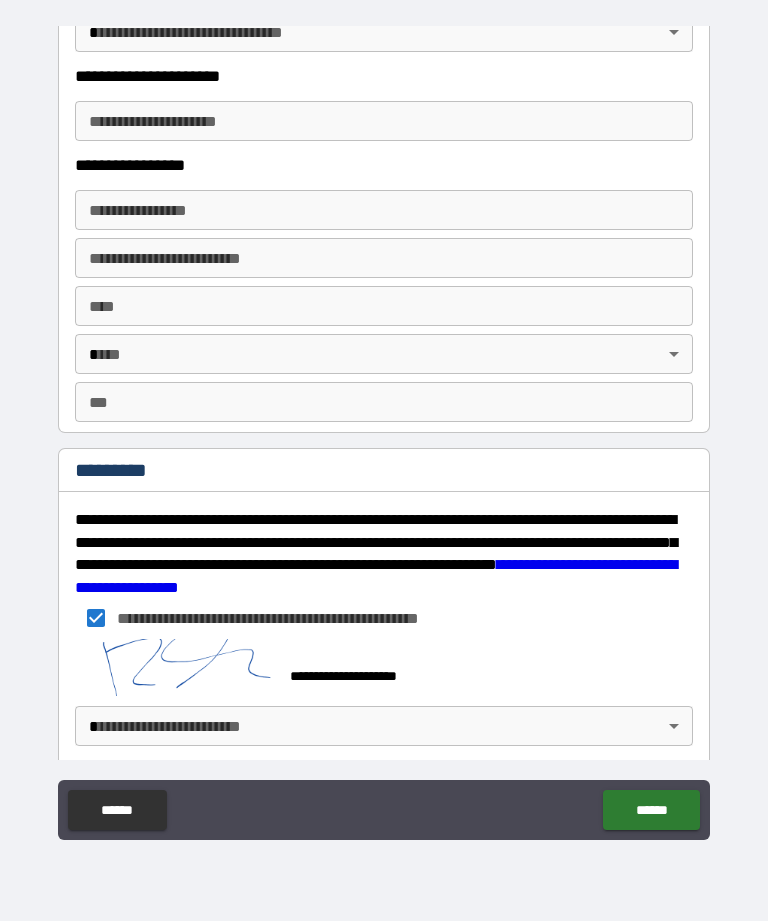 click on "**********" at bounding box center [384, 428] 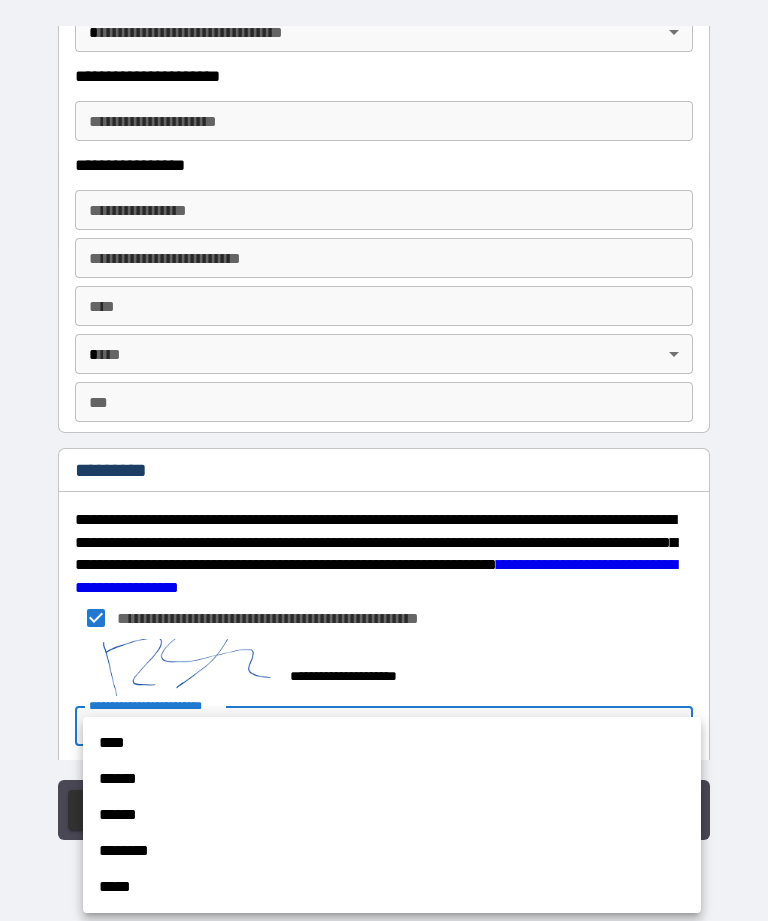 click on "****" at bounding box center [392, 743] 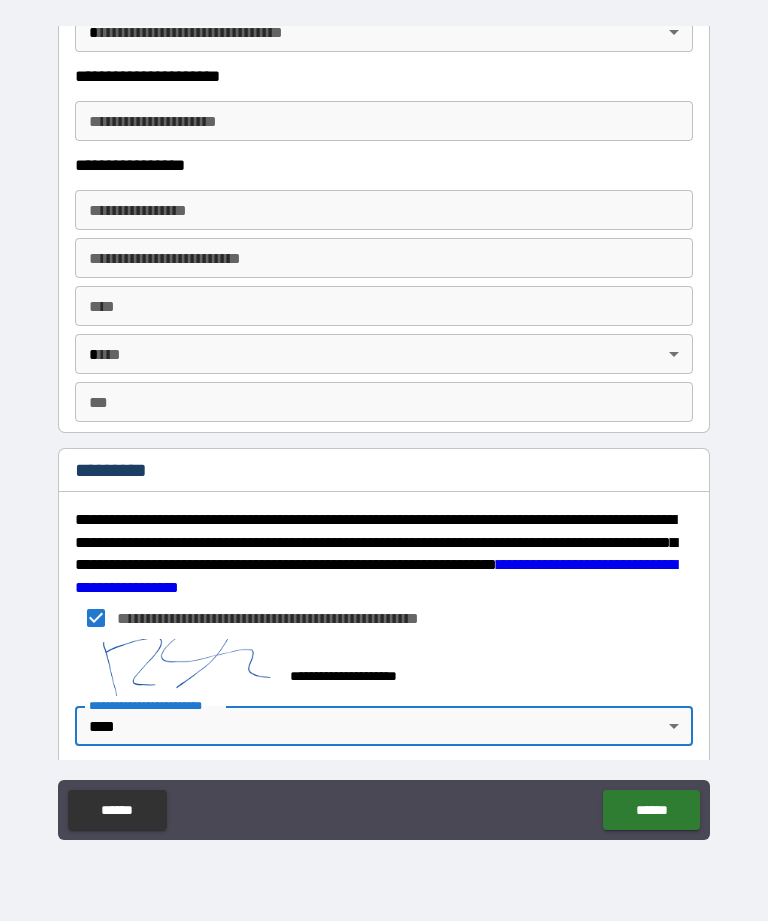 click on "******" at bounding box center [651, 810] 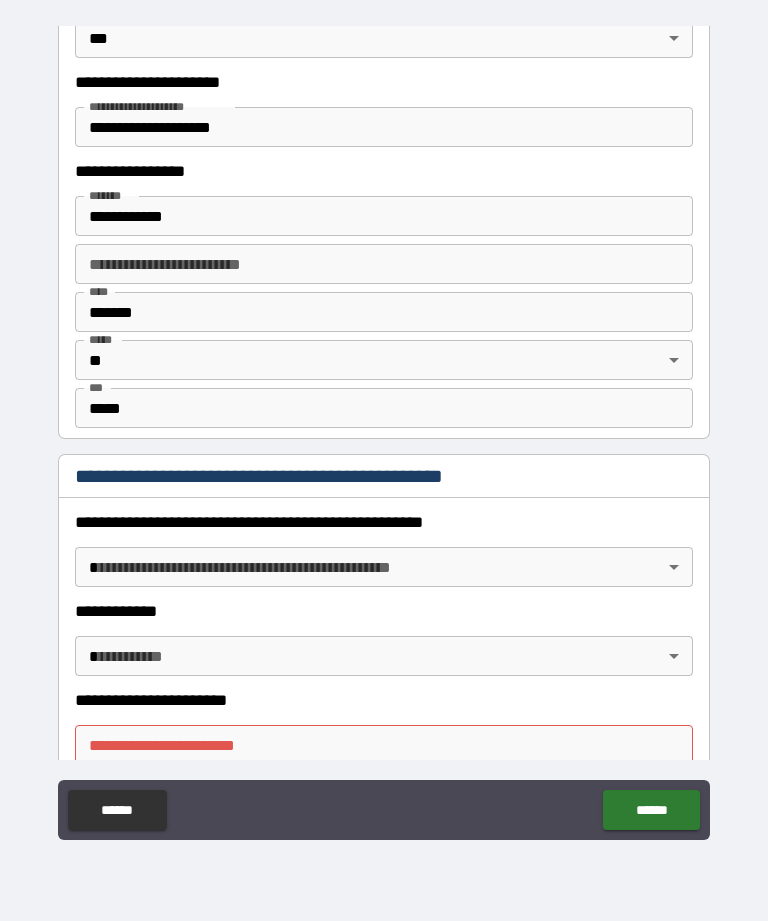 scroll, scrollTop: 1782, scrollLeft: 0, axis: vertical 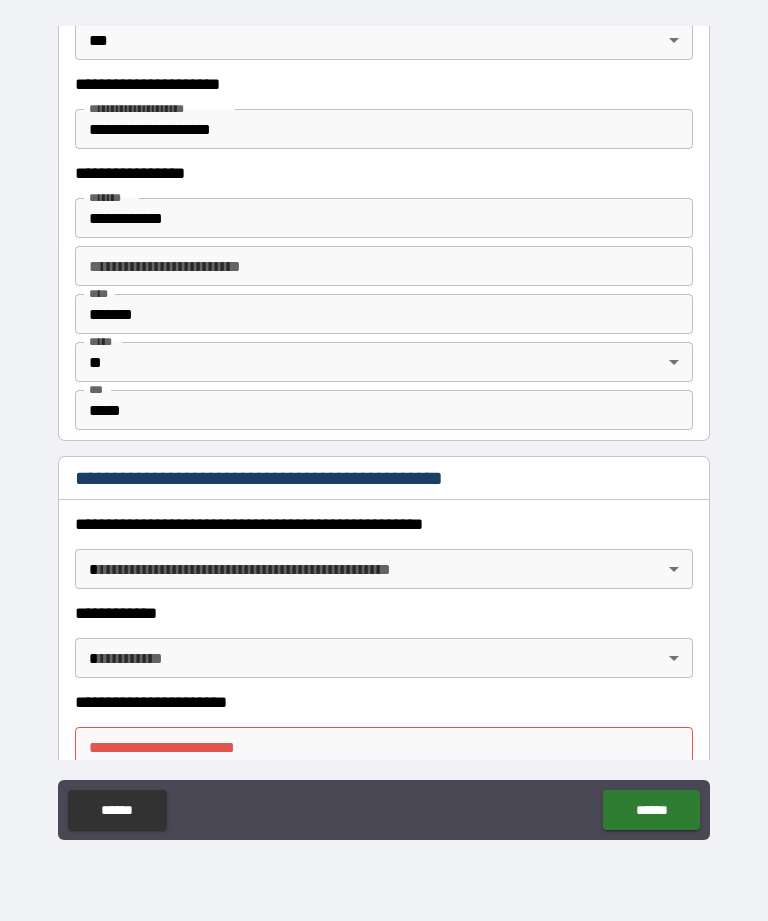 click on "**********" at bounding box center (384, 428) 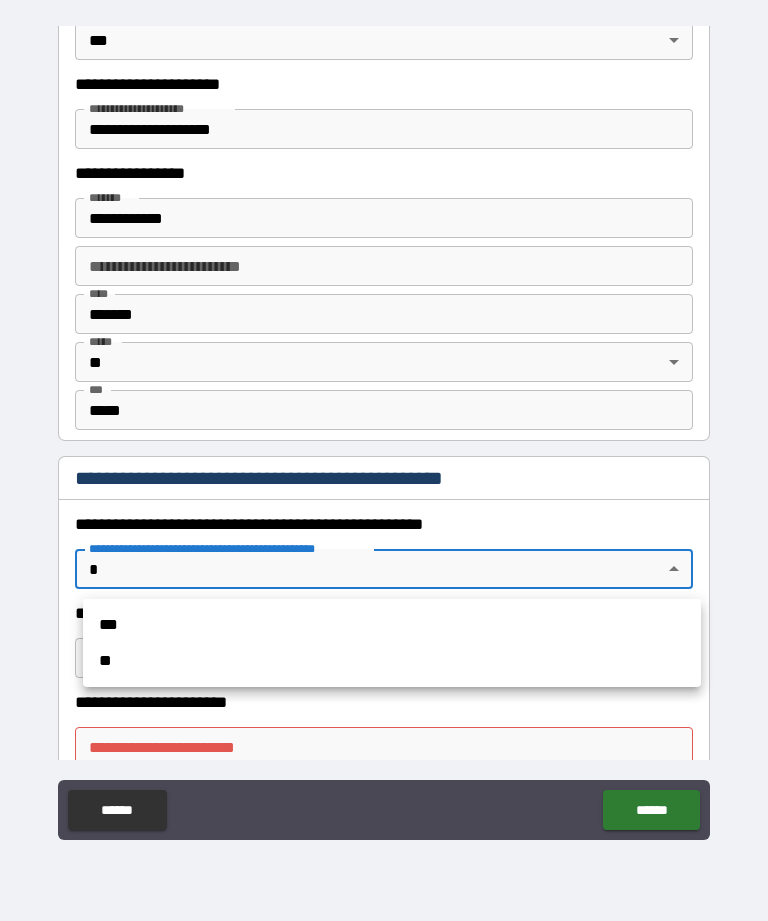 click on "**" at bounding box center [392, 661] 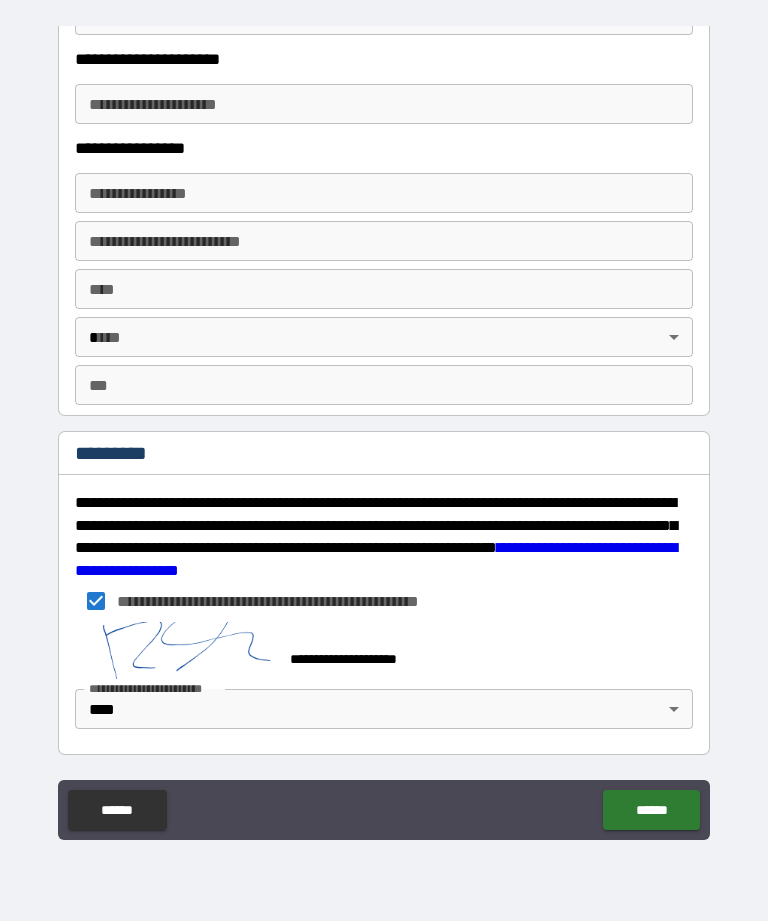 scroll, scrollTop: 3619, scrollLeft: 0, axis: vertical 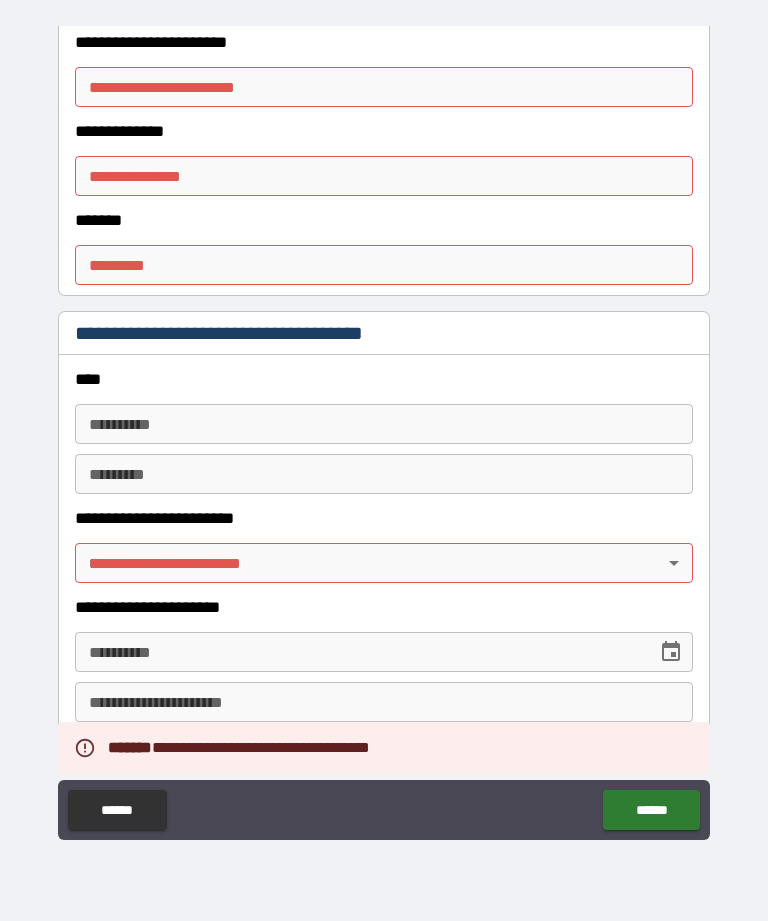 click on "**********" at bounding box center [384, 428] 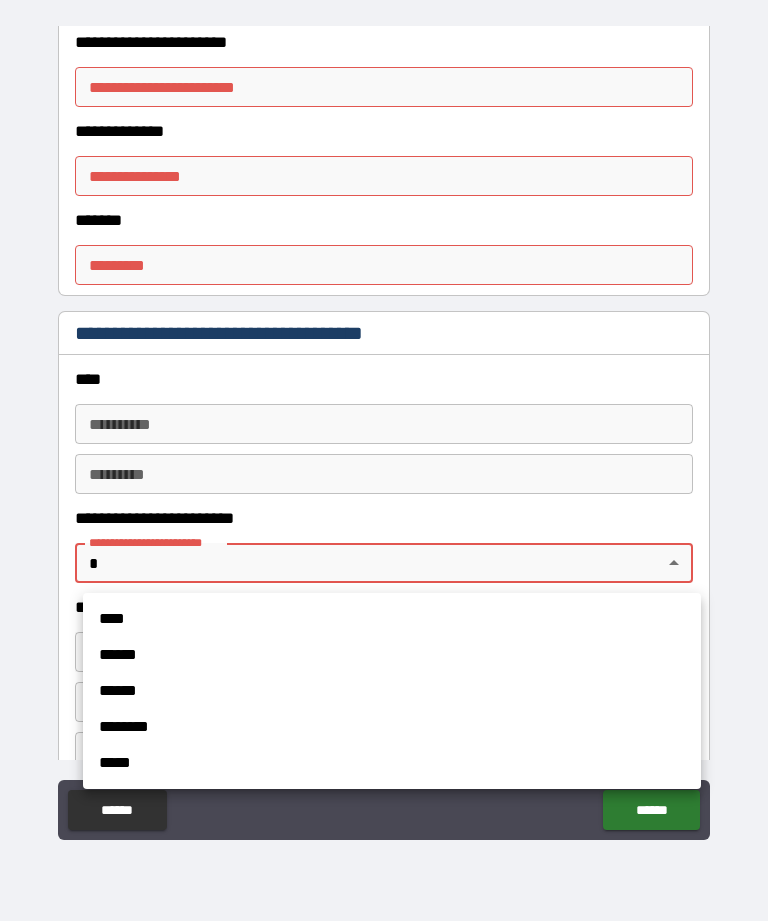 click on "****" at bounding box center [392, 619] 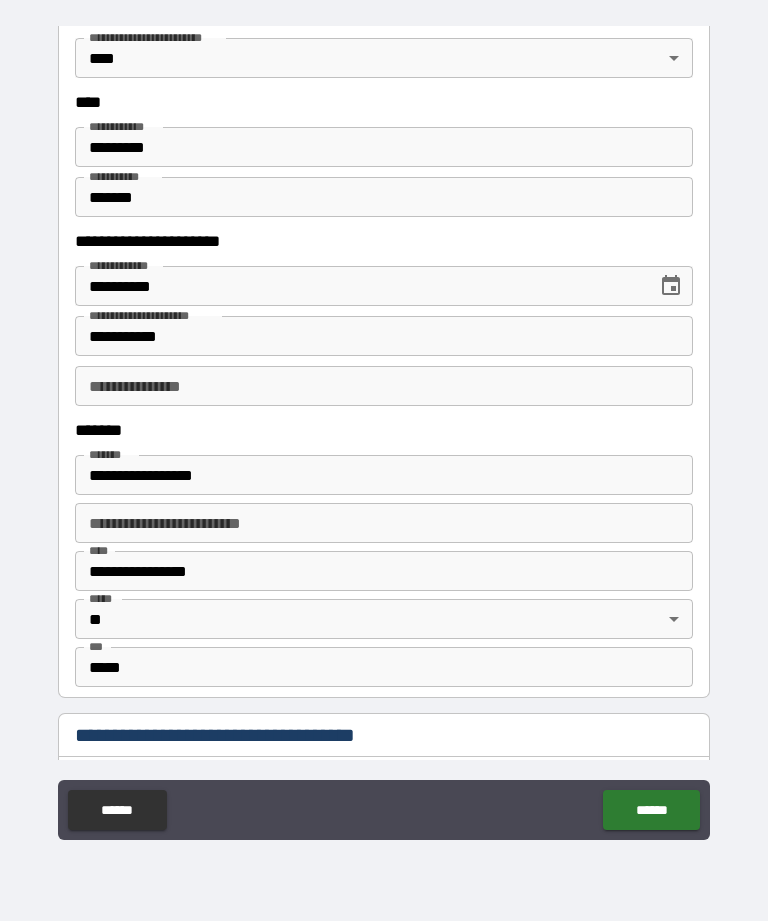 scroll, scrollTop: 998, scrollLeft: 0, axis: vertical 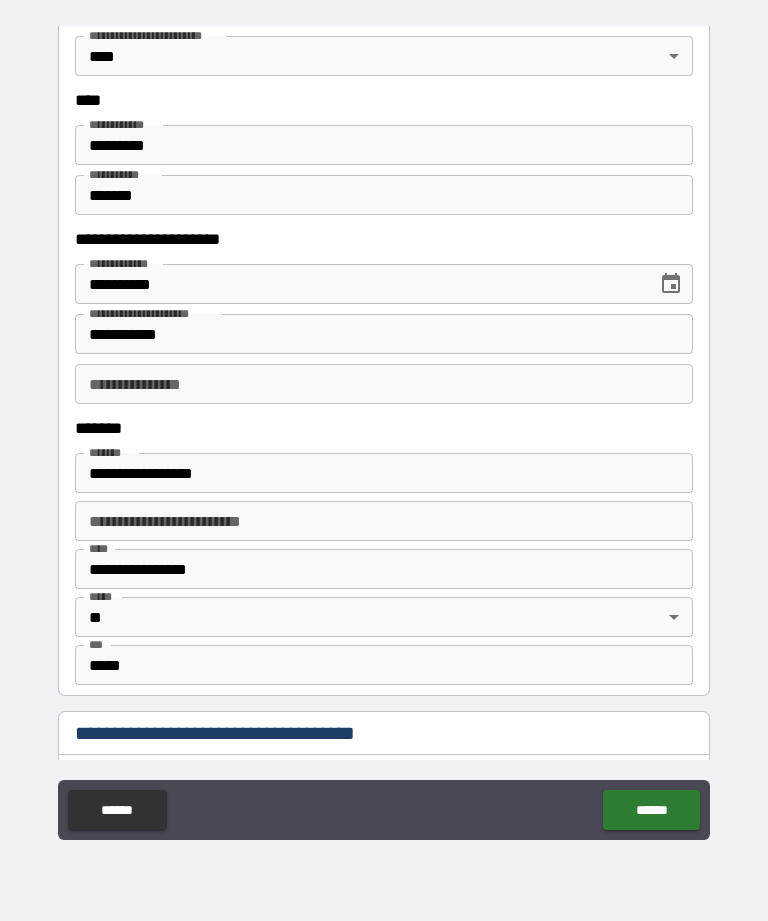 click on "**********" at bounding box center (384, 384) 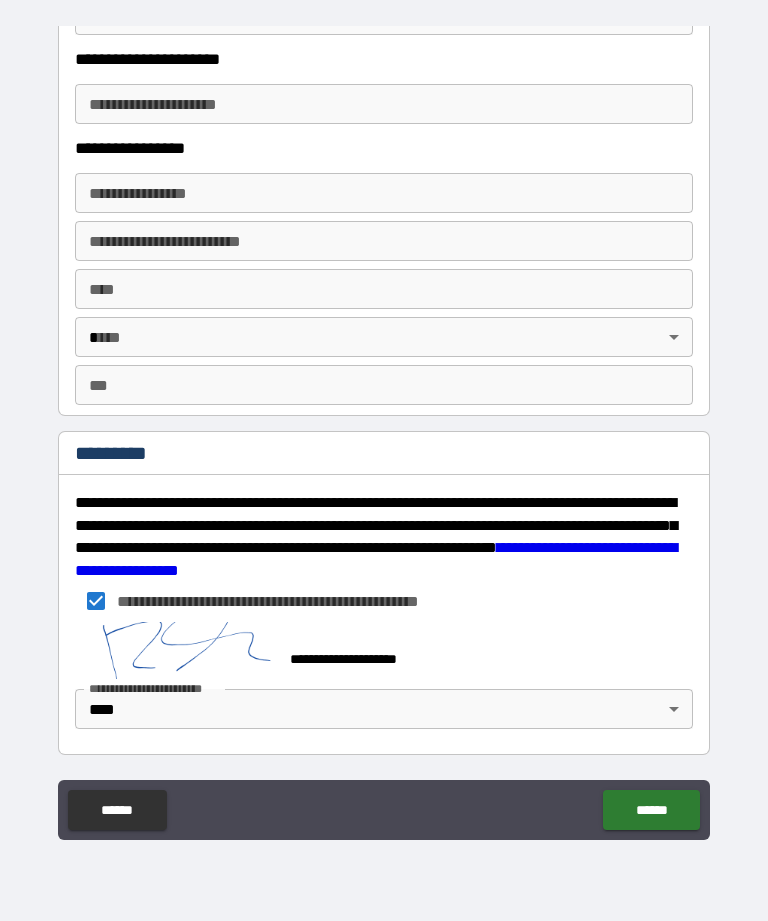scroll, scrollTop: 3619, scrollLeft: 0, axis: vertical 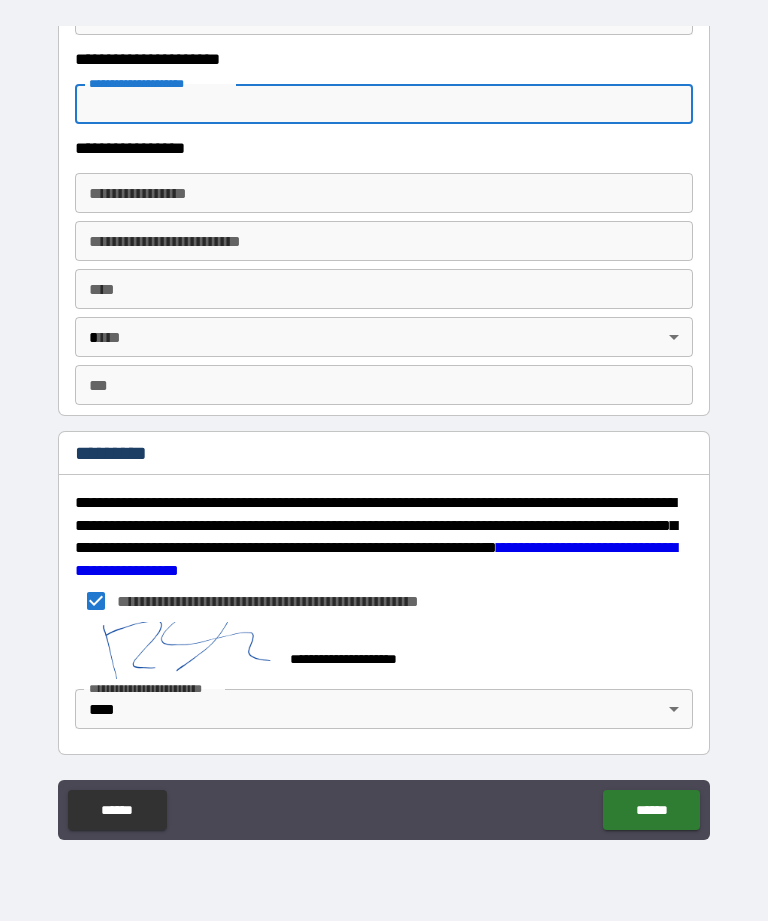 click on "******" at bounding box center [651, 810] 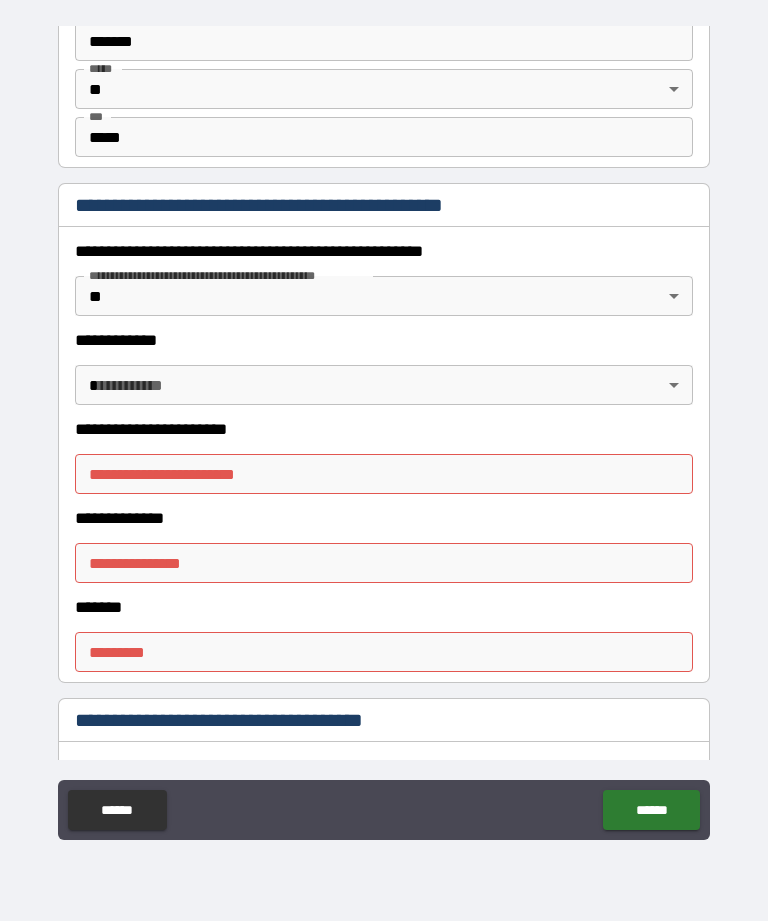 scroll, scrollTop: 2042, scrollLeft: 0, axis: vertical 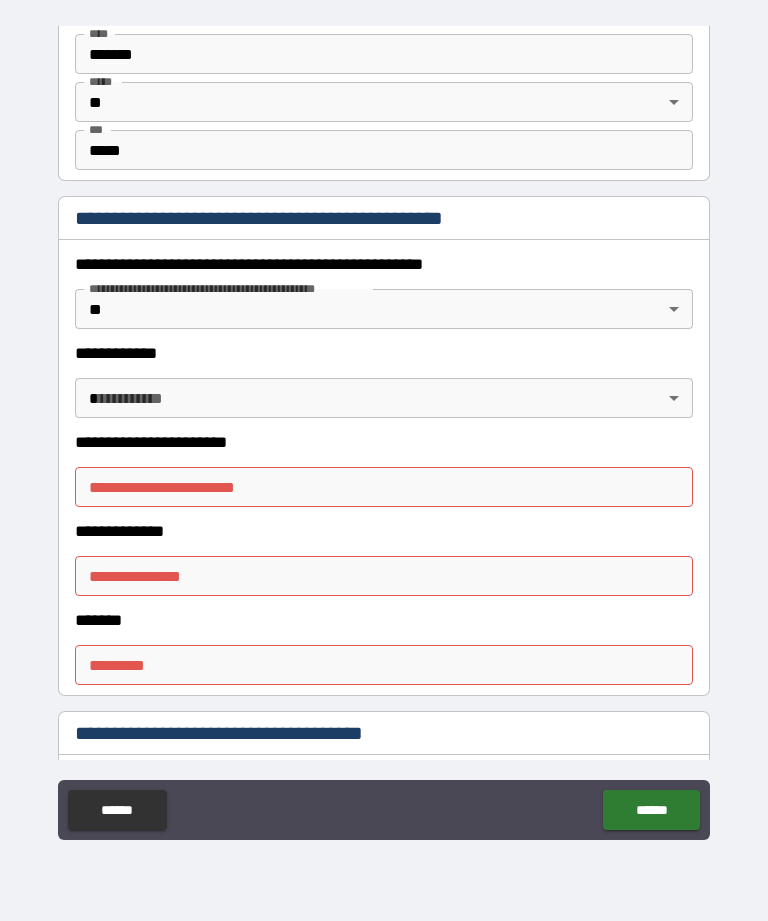 click on "**********" at bounding box center [384, 487] 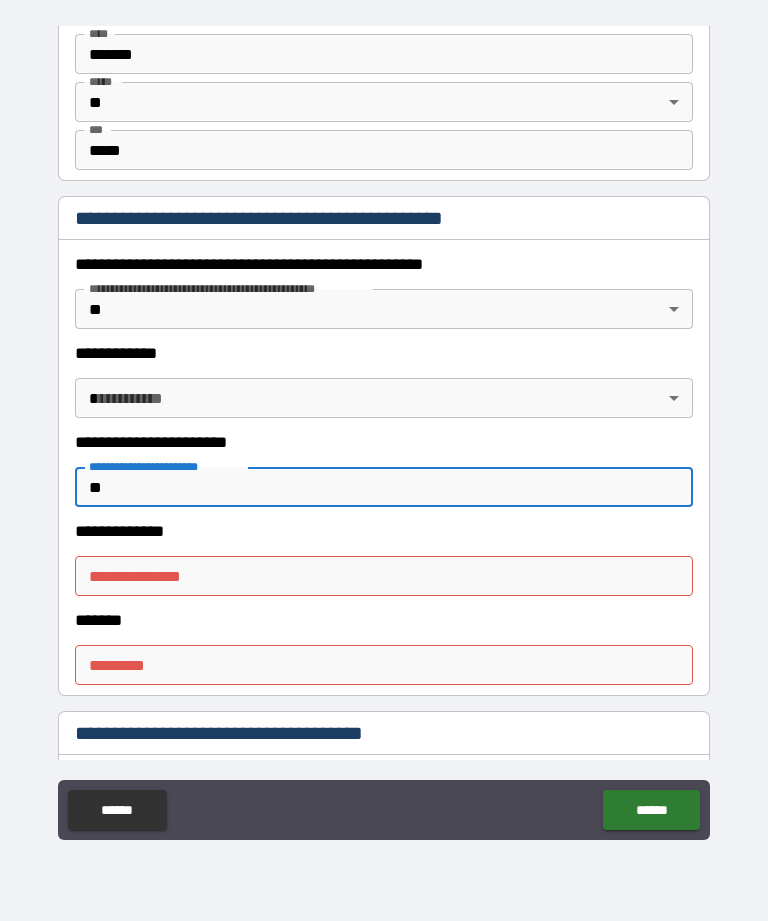 click on "**********" at bounding box center [384, 576] 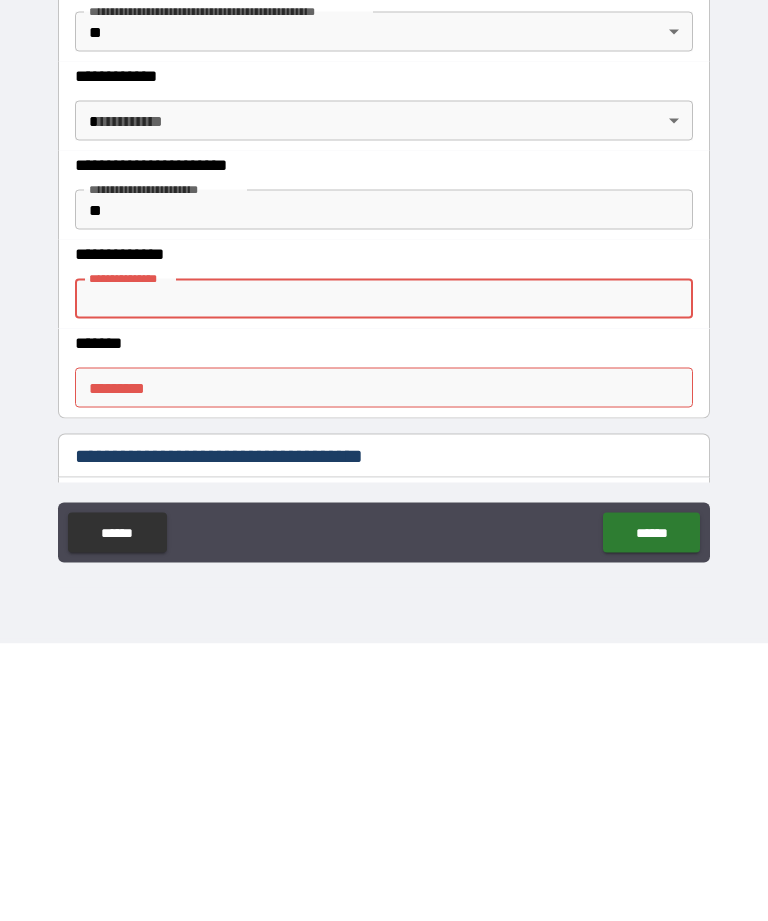 click on "**" at bounding box center [384, 487] 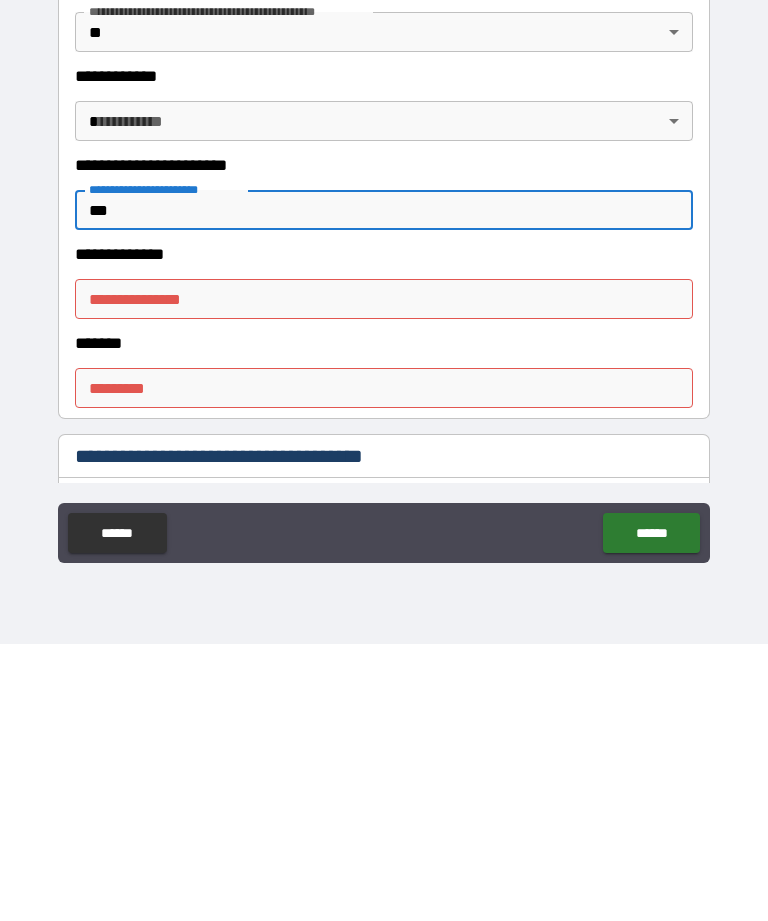 click on "**********" at bounding box center (384, 576) 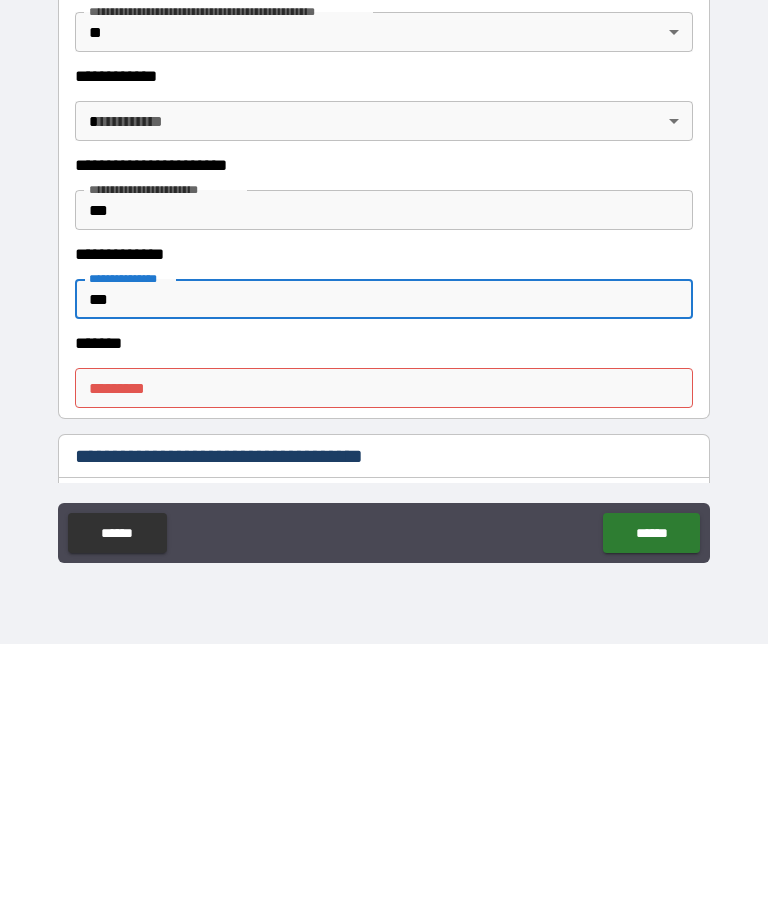 click on "*******   *" at bounding box center [384, 665] 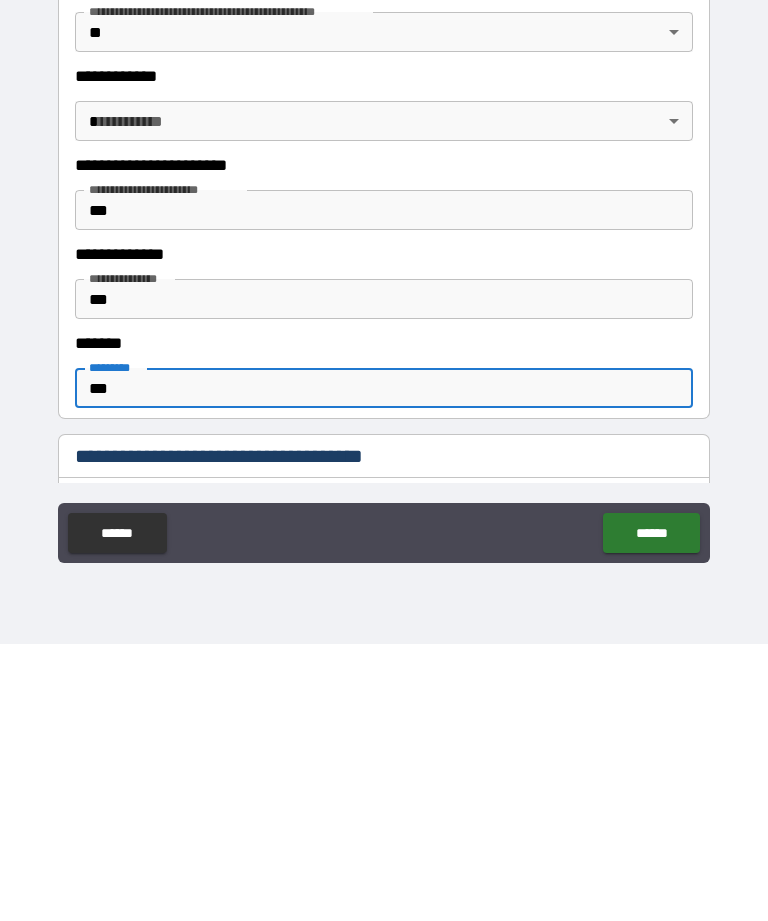 click on "******" at bounding box center (651, 810) 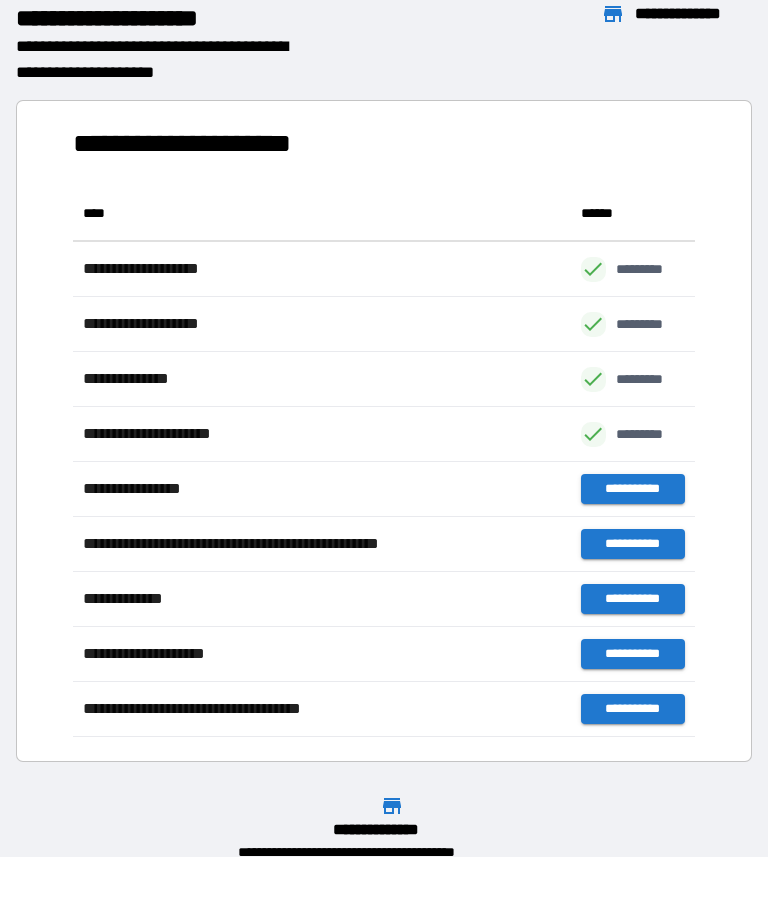 scroll, scrollTop: 551, scrollLeft: 622, axis: both 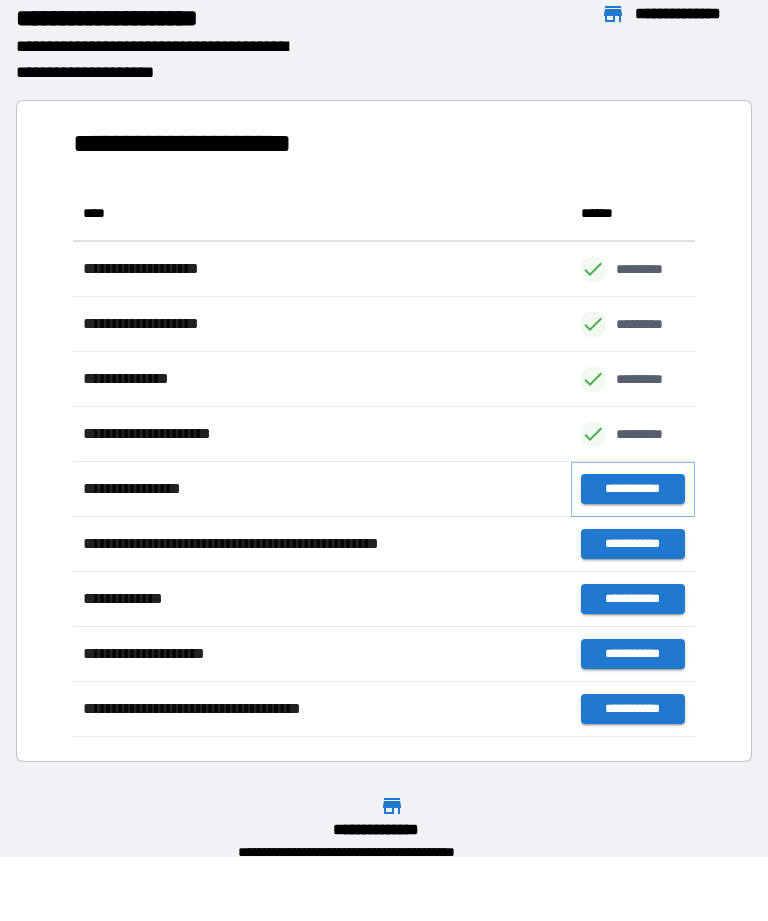 click on "**********" at bounding box center [633, 489] 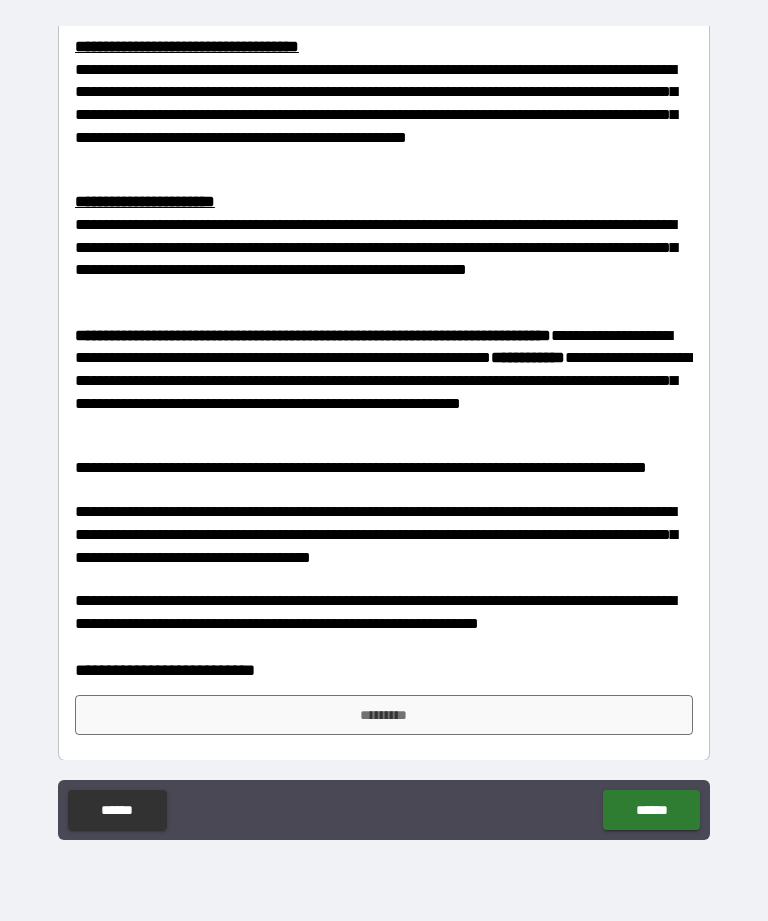 scroll, scrollTop: 638, scrollLeft: 0, axis: vertical 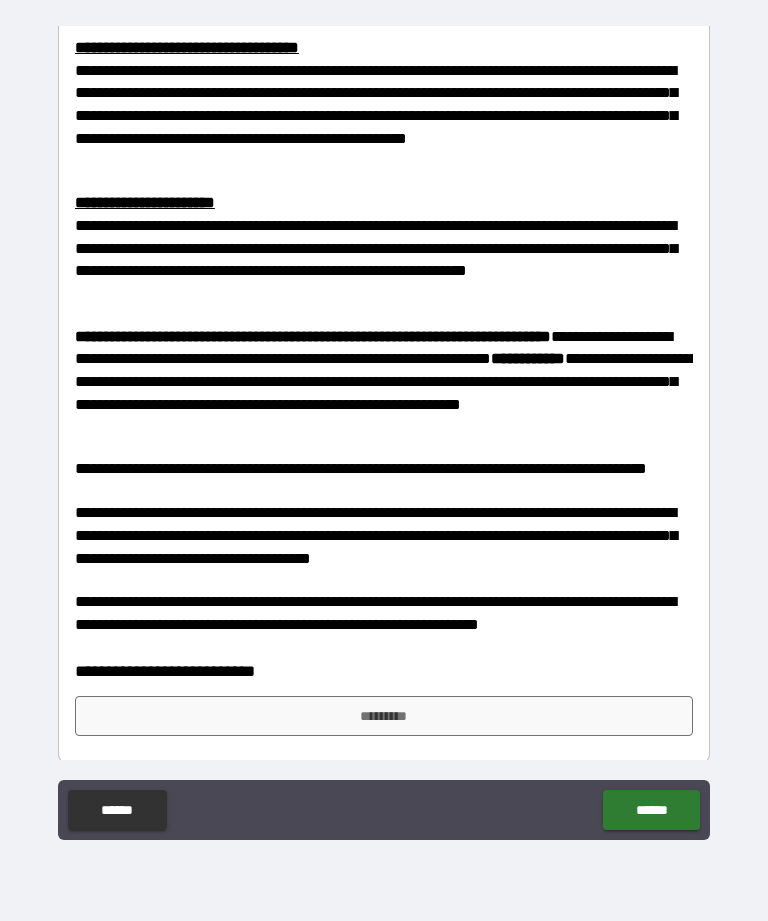 click on "*********" at bounding box center (384, 716) 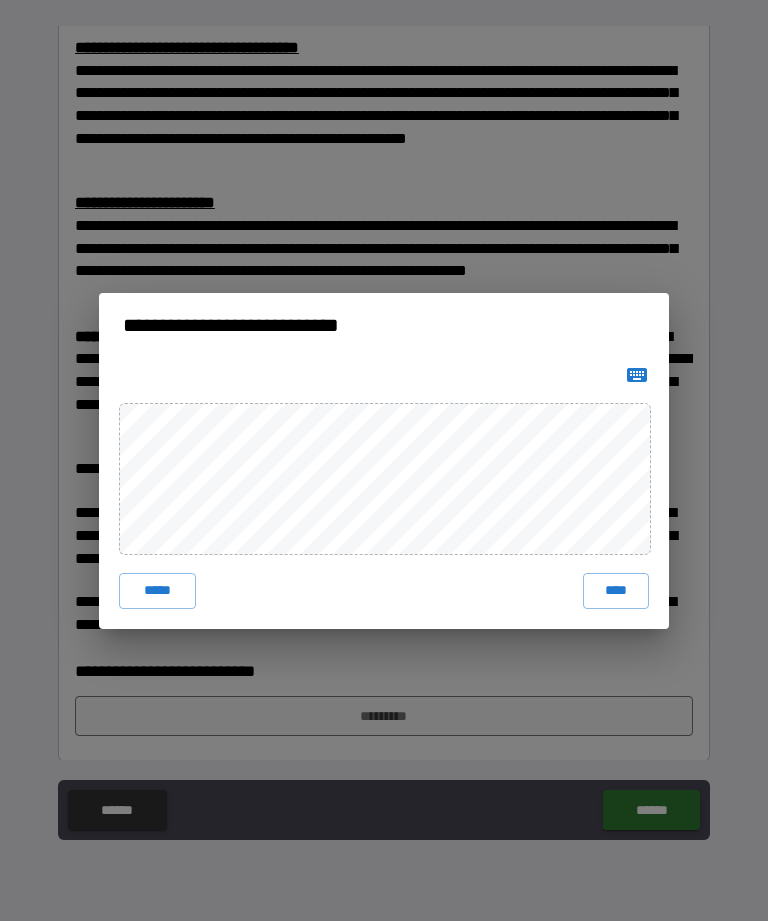 click on "**********" at bounding box center (384, 460) 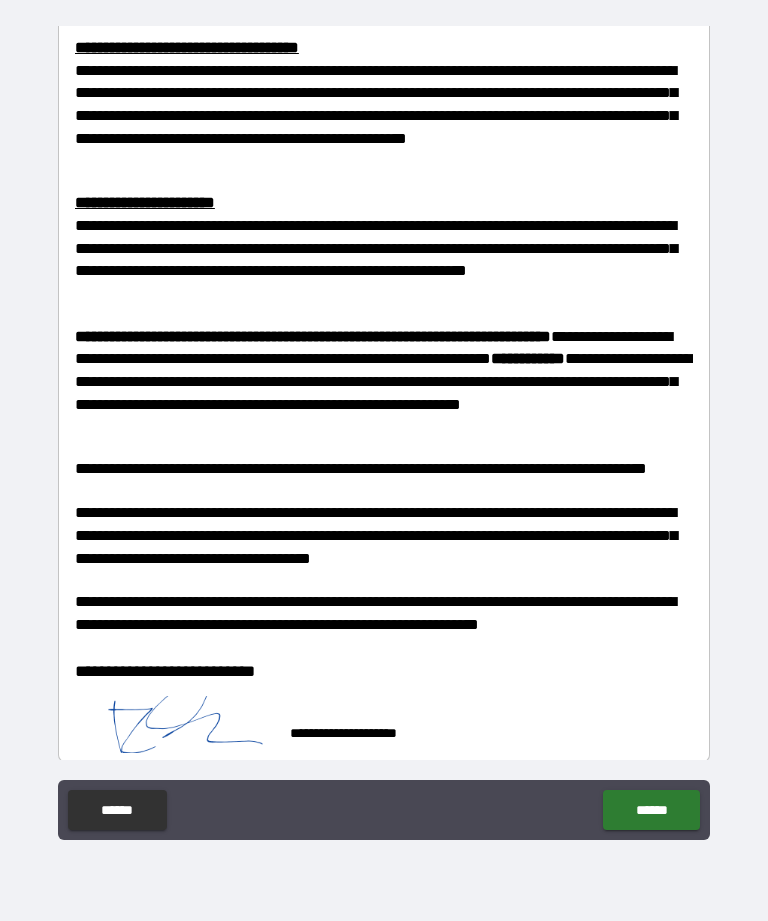 scroll, scrollTop: 628, scrollLeft: 0, axis: vertical 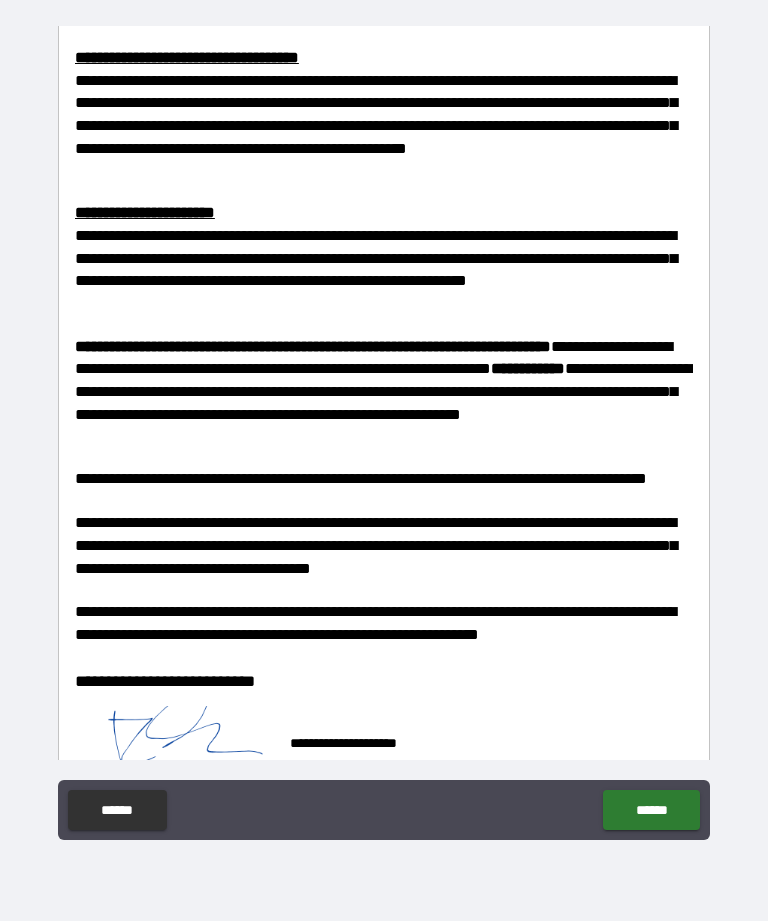 click on "******" at bounding box center [651, 810] 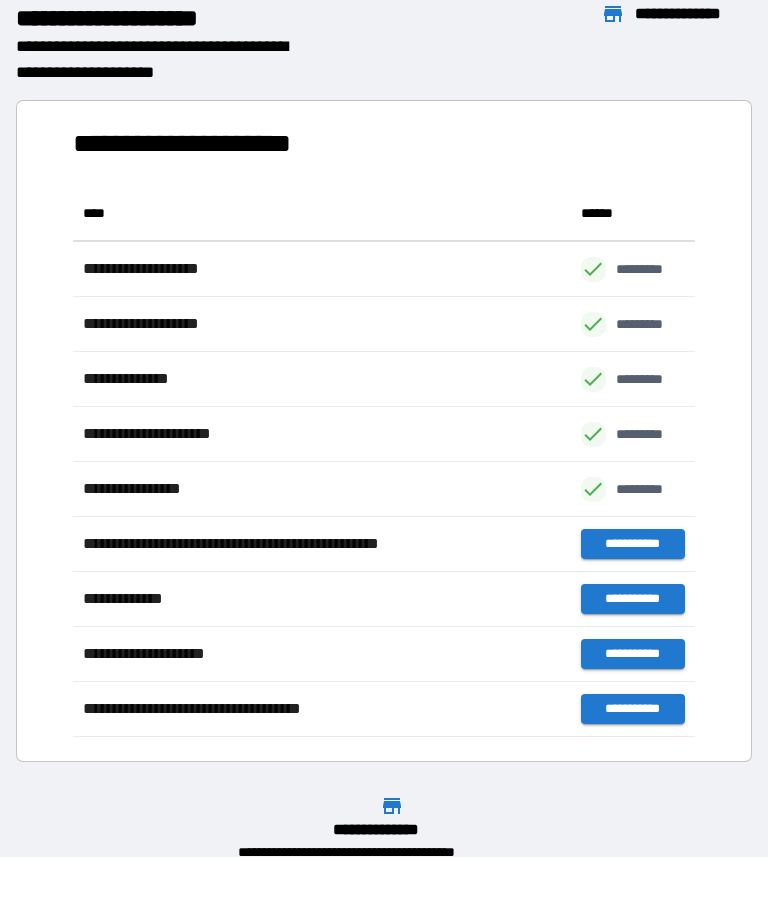 scroll, scrollTop: 1, scrollLeft: 1, axis: both 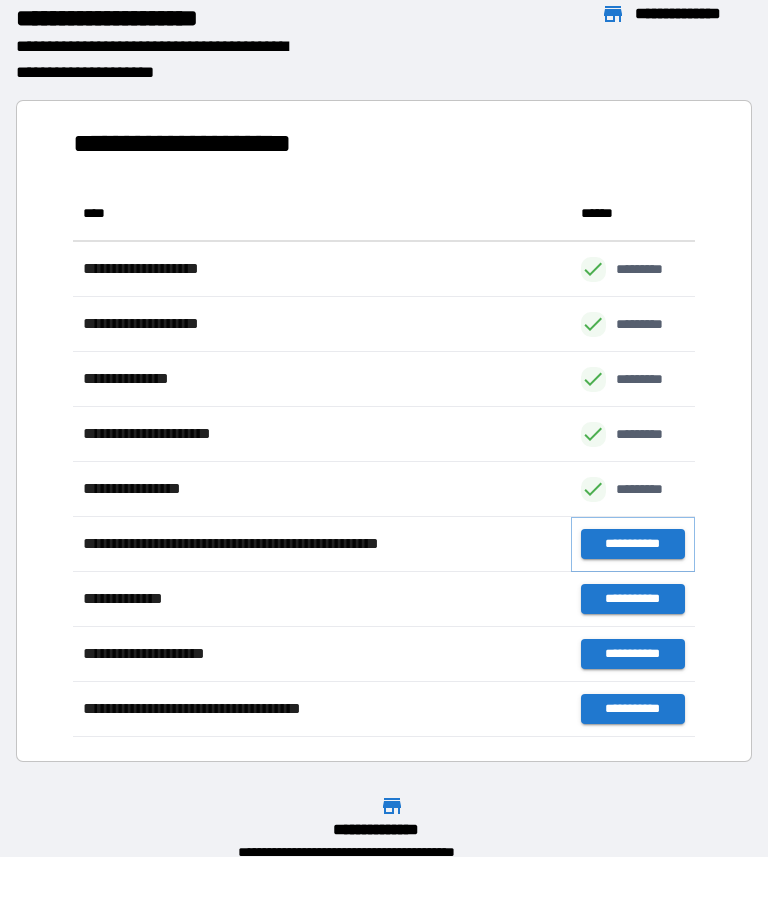 click on "**********" at bounding box center [633, 544] 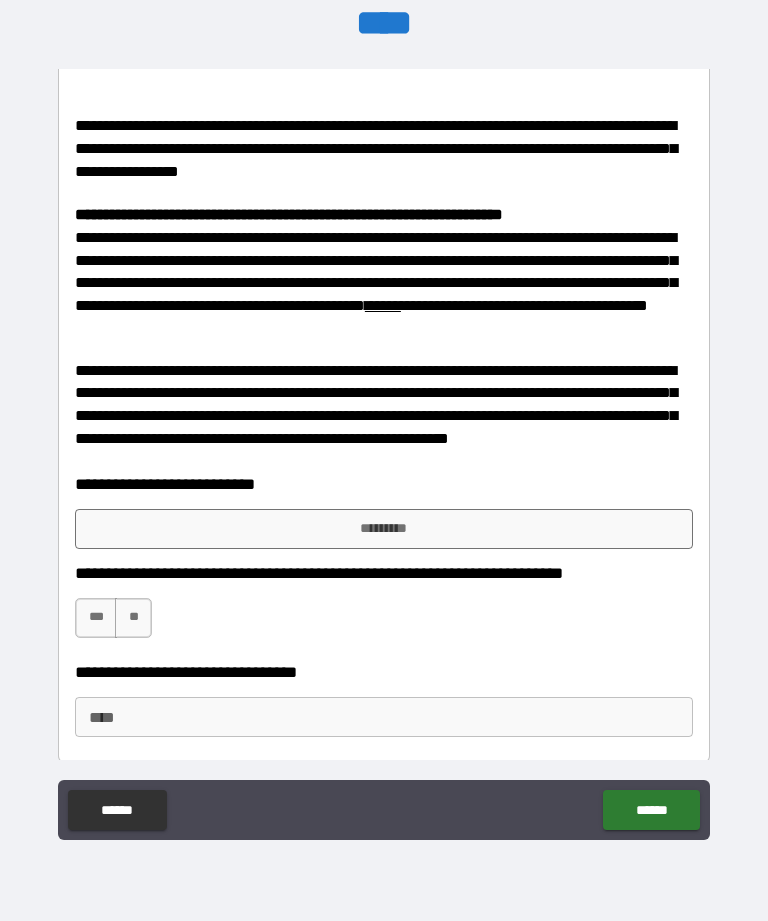 scroll, scrollTop: 1771, scrollLeft: 0, axis: vertical 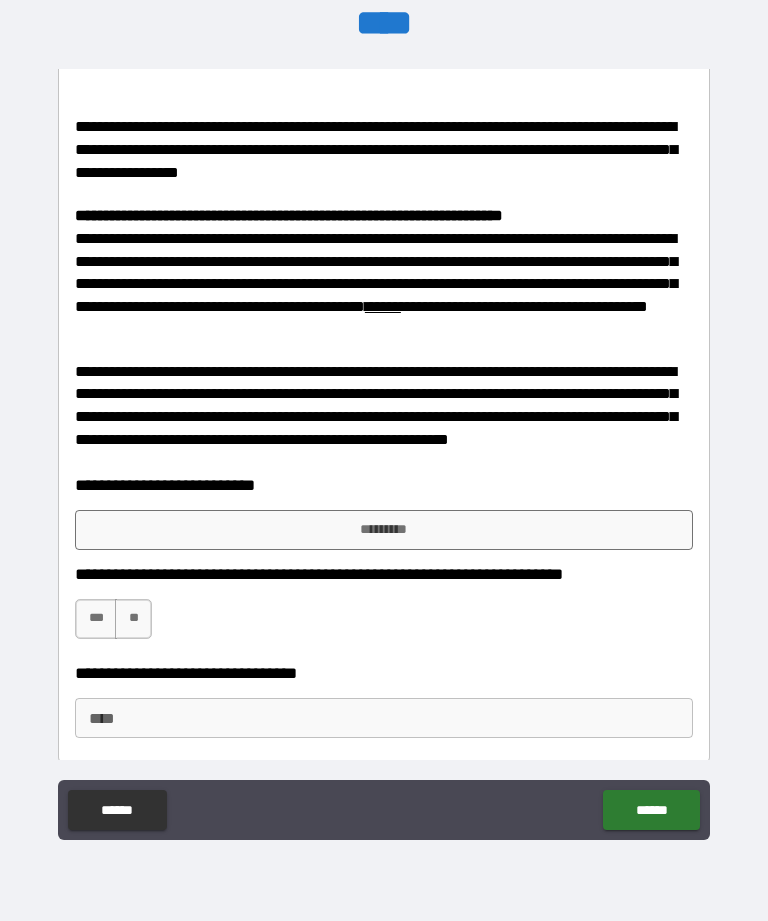 click on "***" at bounding box center [96, 619] 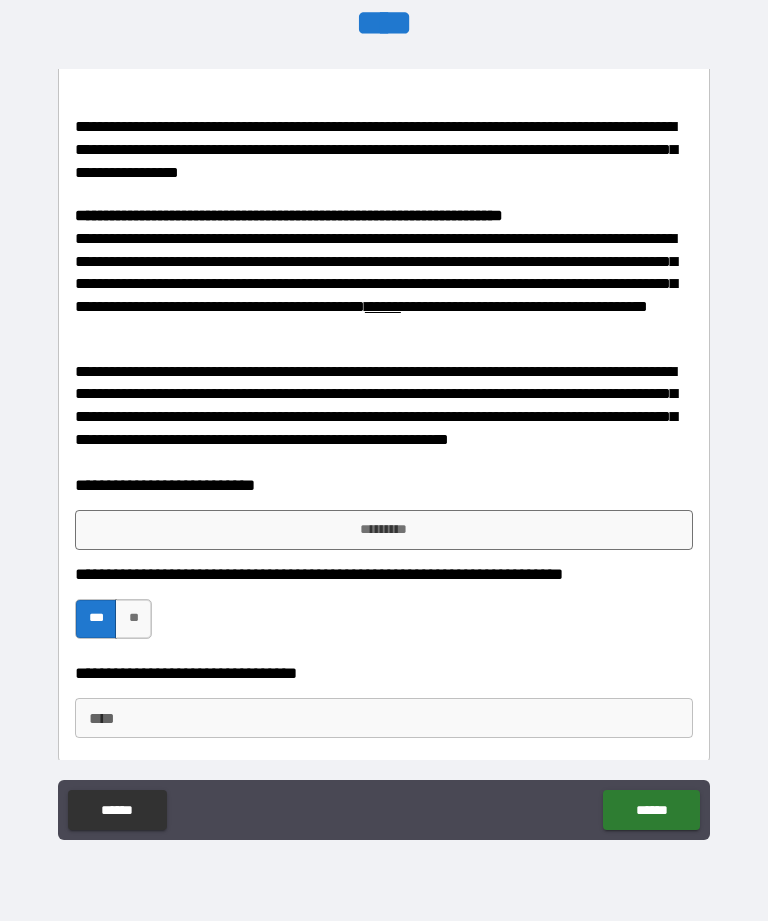 click on "****" at bounding box center [384, 718] 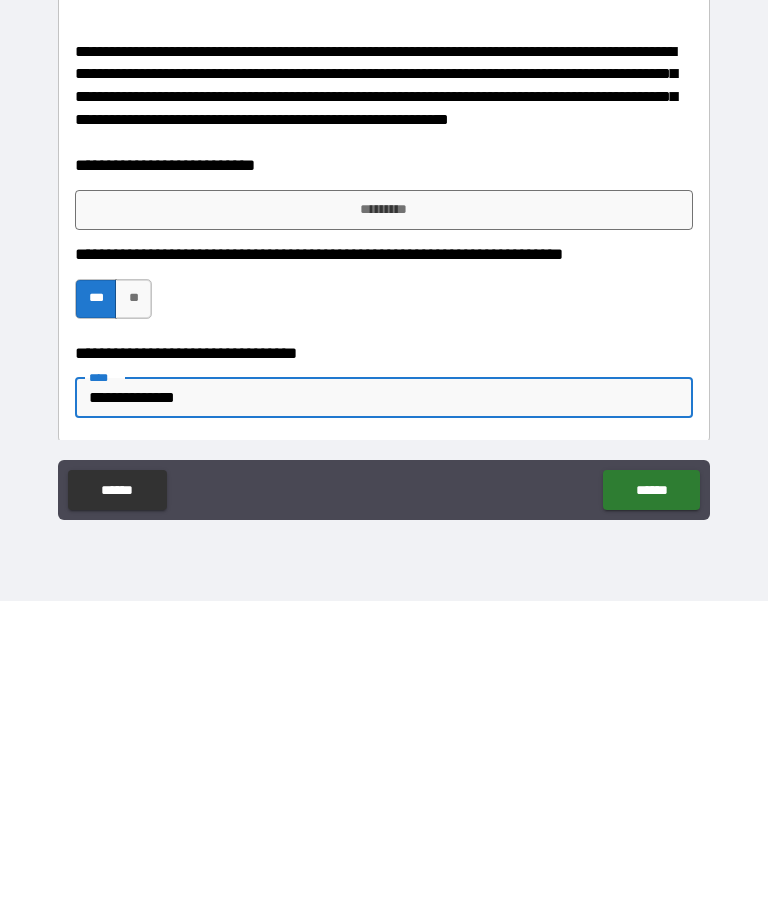 click on "*********" at bounding box center [384, 530] 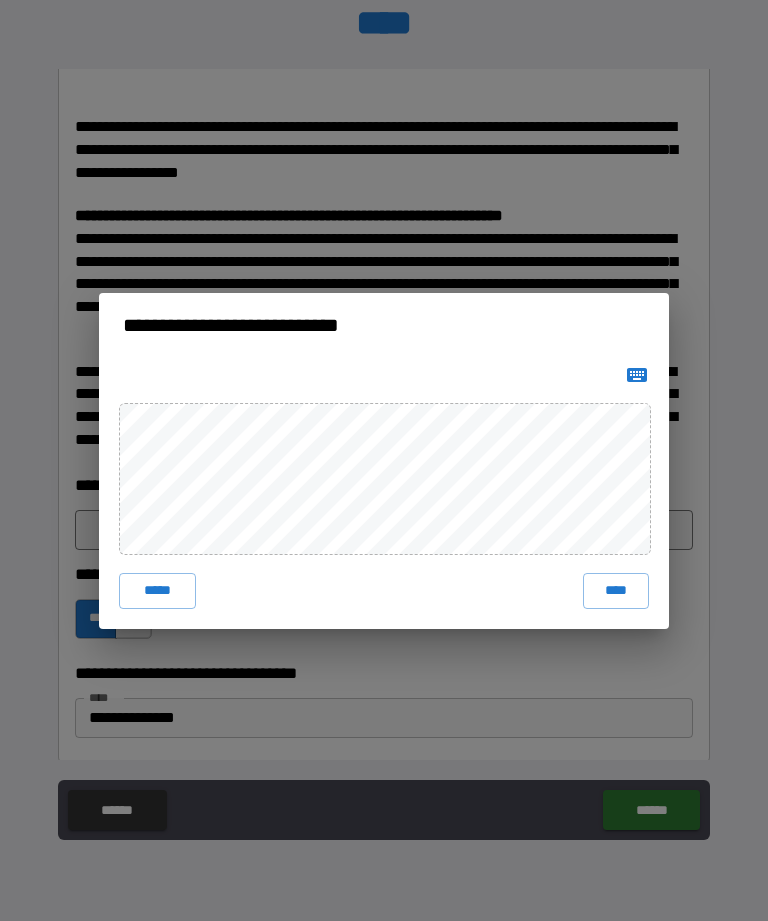 click on "****" at bounding box center (616, 591) 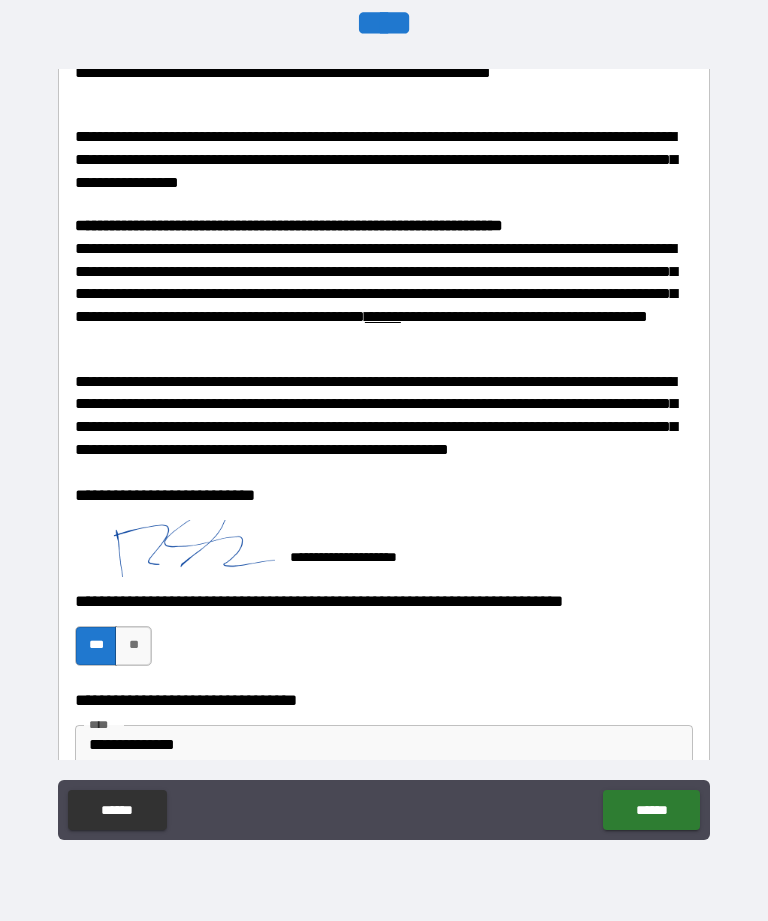 click on "******" at bounding box center [651, 810] 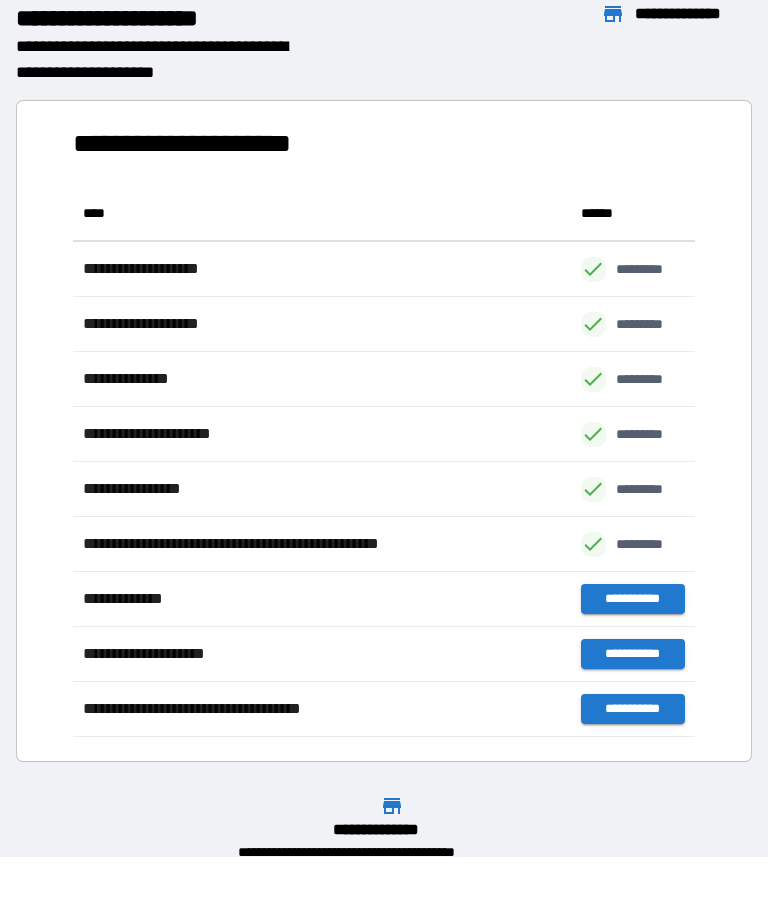 scroll, scrollTop: 551, scrollLeft: 622, axis: both 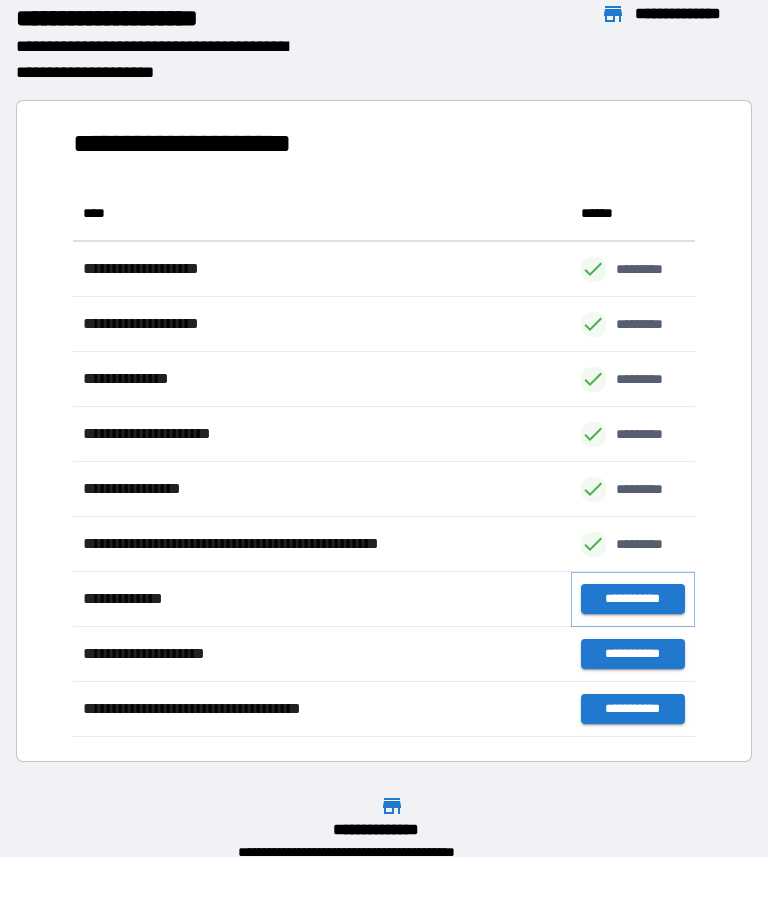 click on "**********" at bounding box center (633, 599) 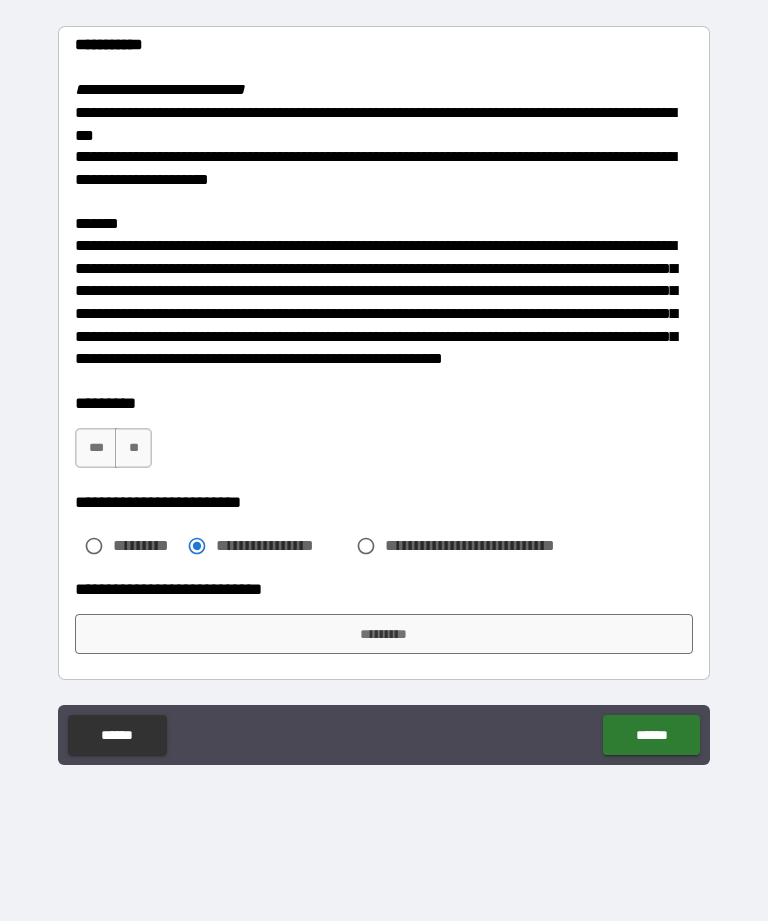 click on "*********" at bounding box center (384, 634) 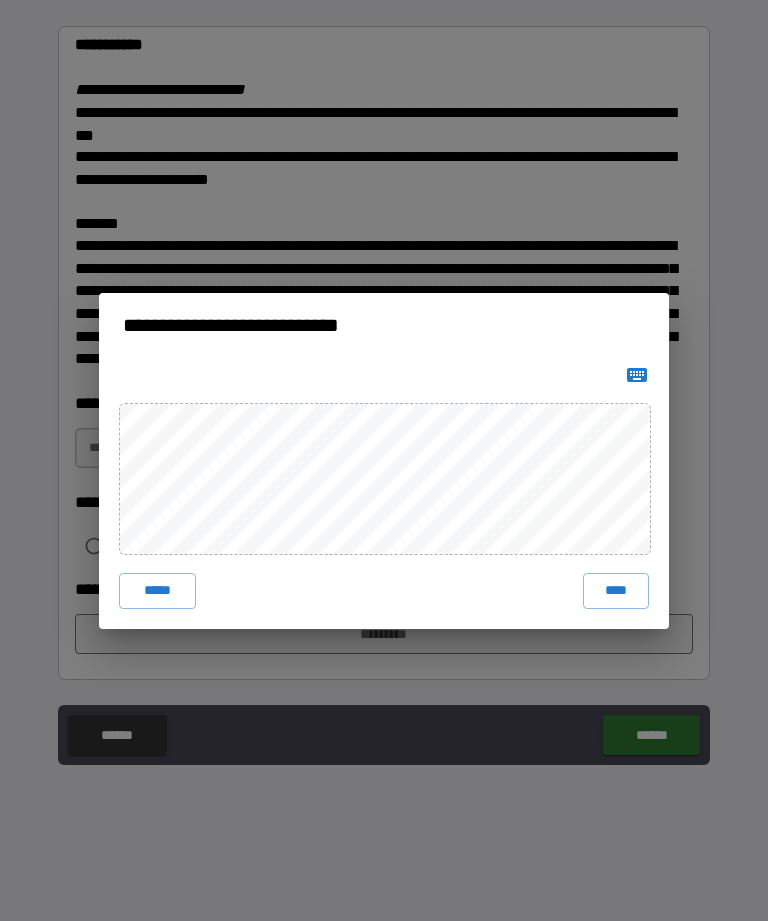 click on "****" at bounding box center [616, 591] 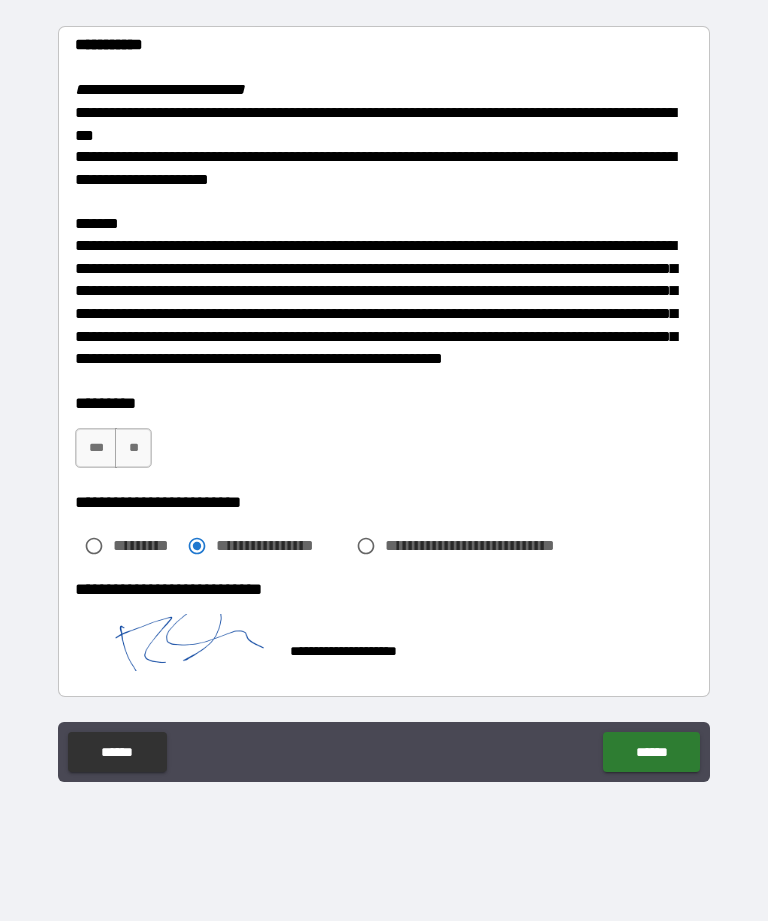click on "******" at bounding box center (651, 752) 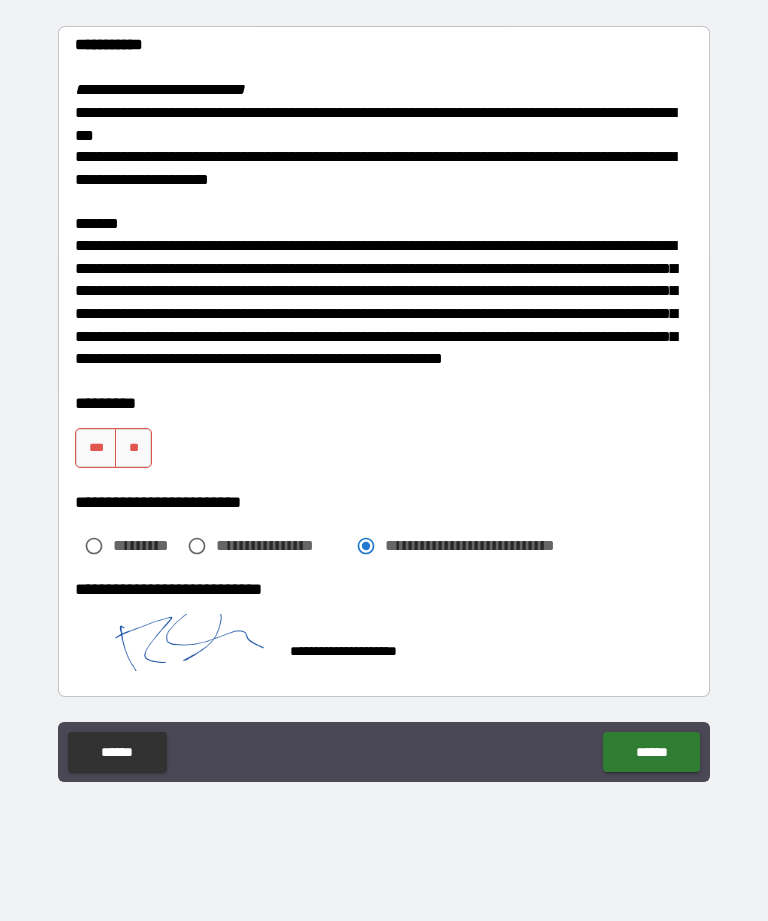 click on "***" at bounding box center (96, 448) 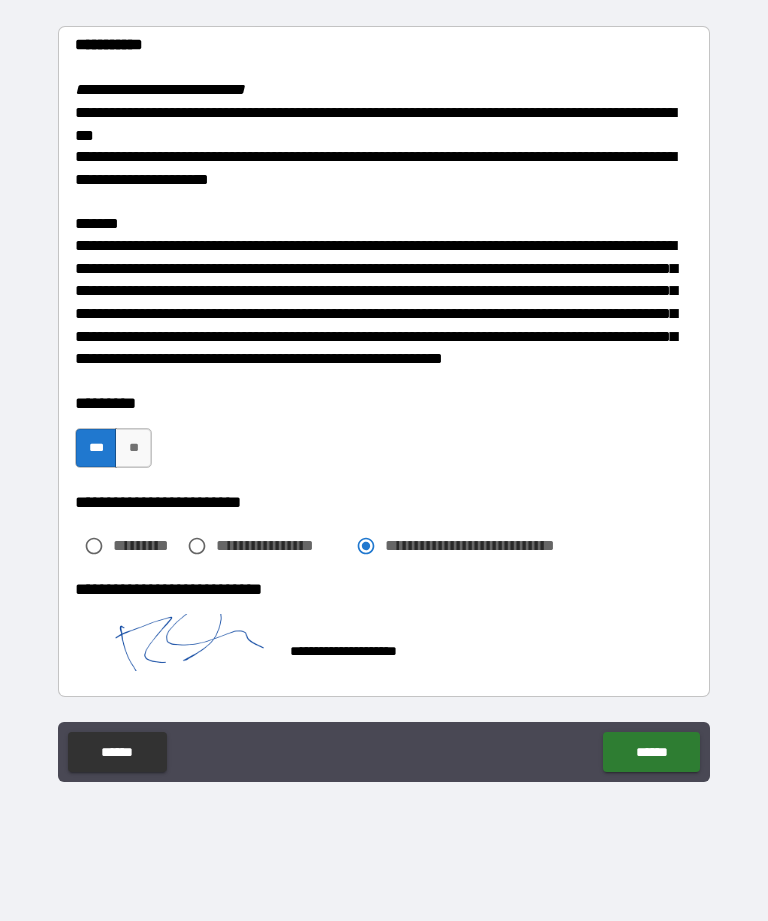 click on "**********" at bounding box center [262, 546] 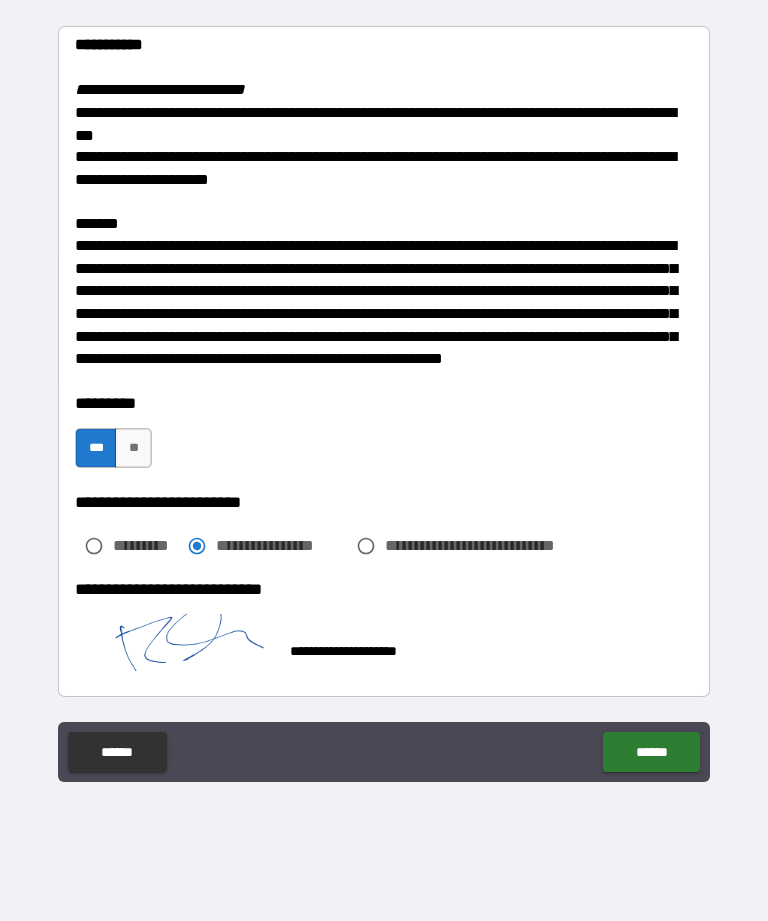 click on "******" at bounding box center [651, 752] 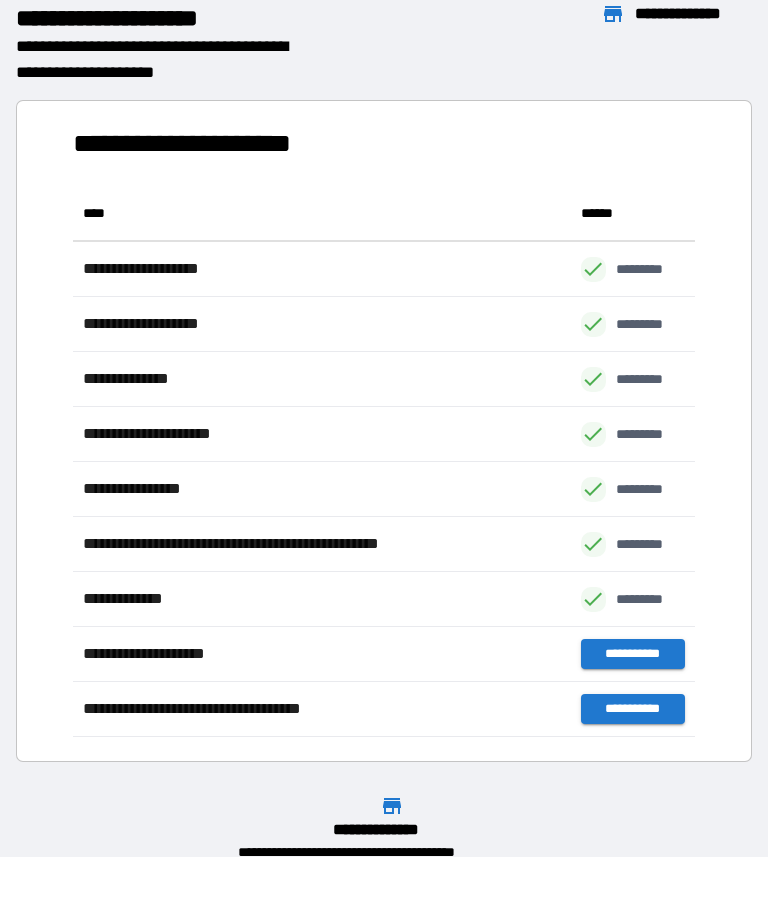 scroll, scrollTop: 551, scrollLeft: 622, axis: both 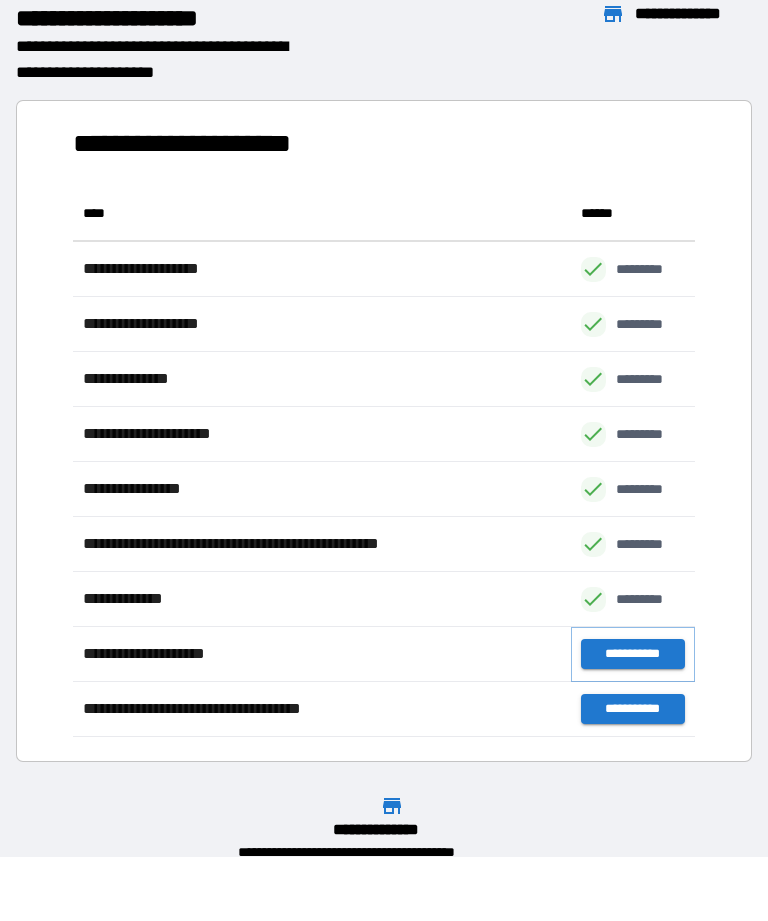 click on "**********" at bounding box center [633, 654] 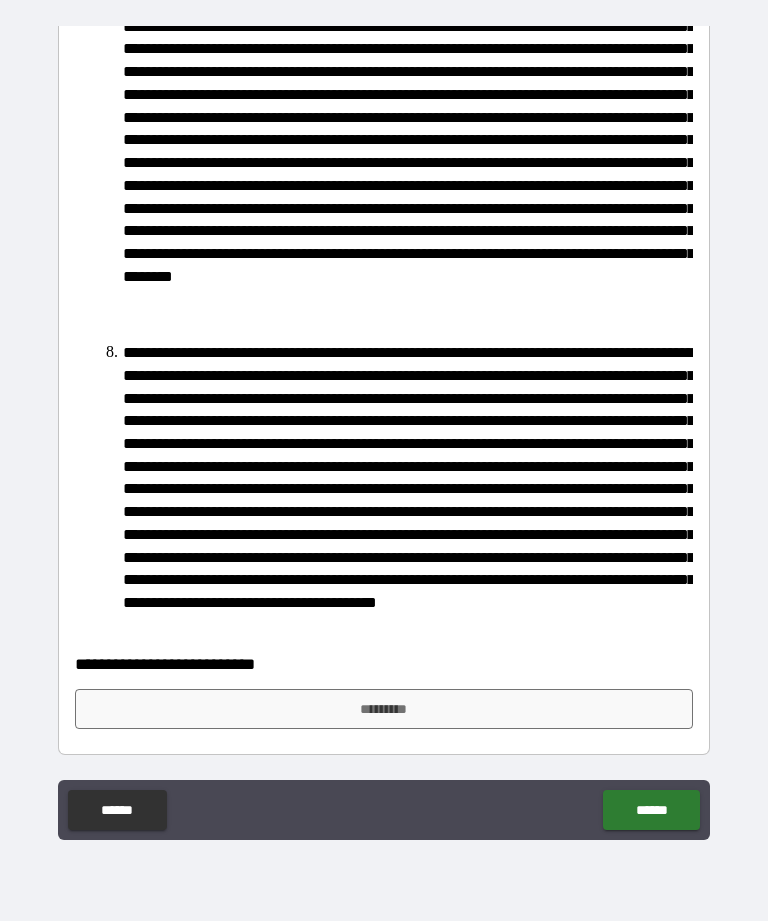 scroll, scrollTop: 946, scrollLeft: 0, axis: vertical 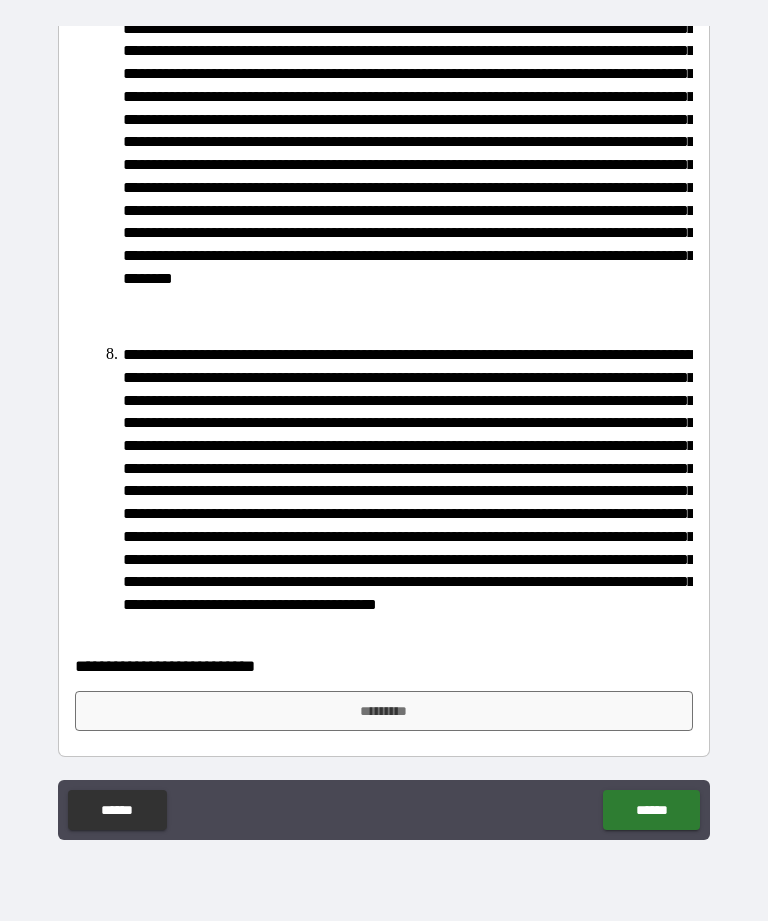 click on "*********" at bounding box center (384, 711) 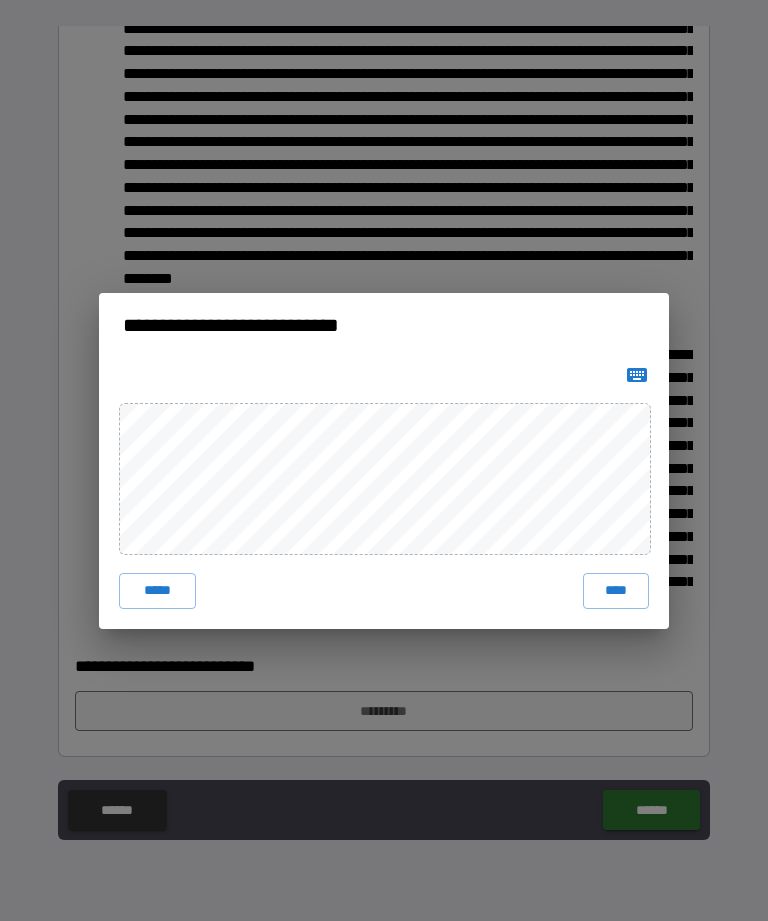click on "****" at bounding box center [616, 591] 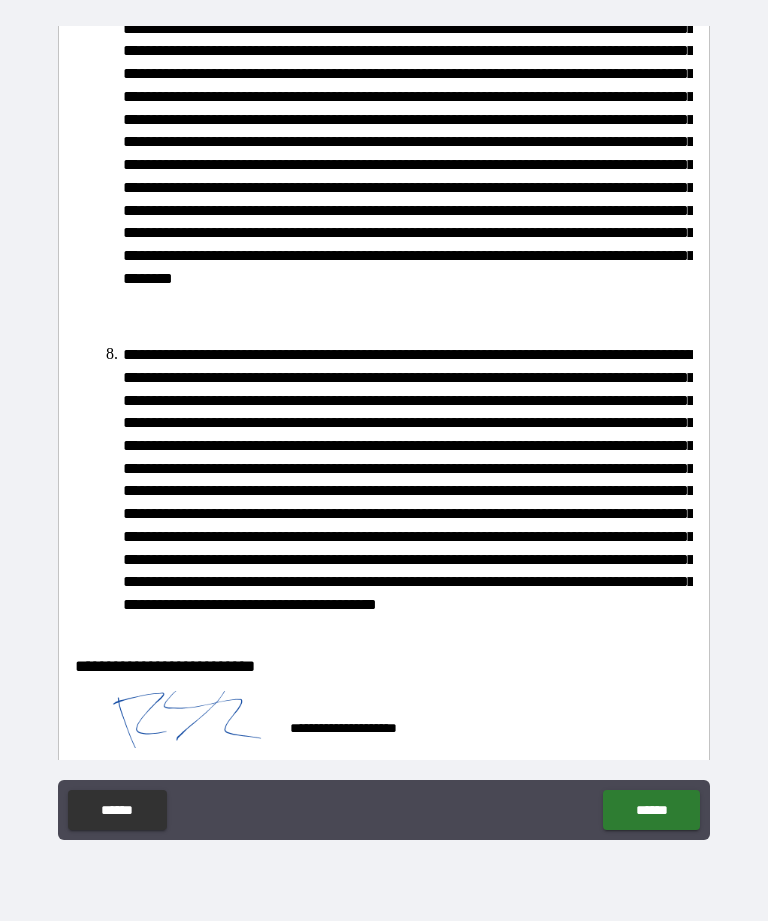 click on "******" at bounding box center [651, 810] 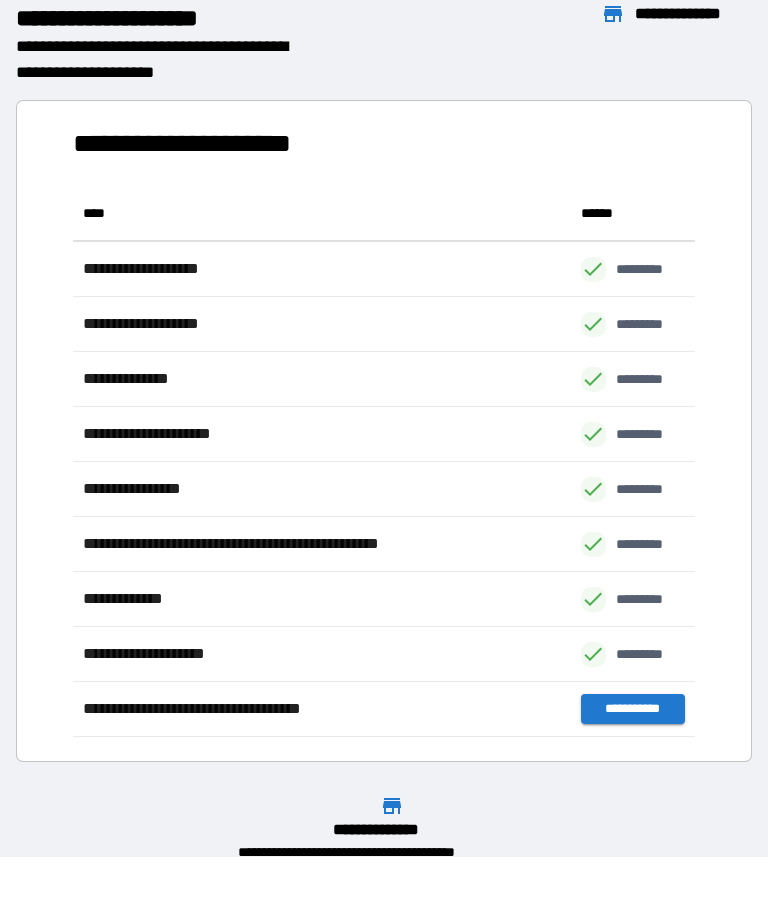 scroll, scrollTop: 1, scrollLeft: 1, axis: both 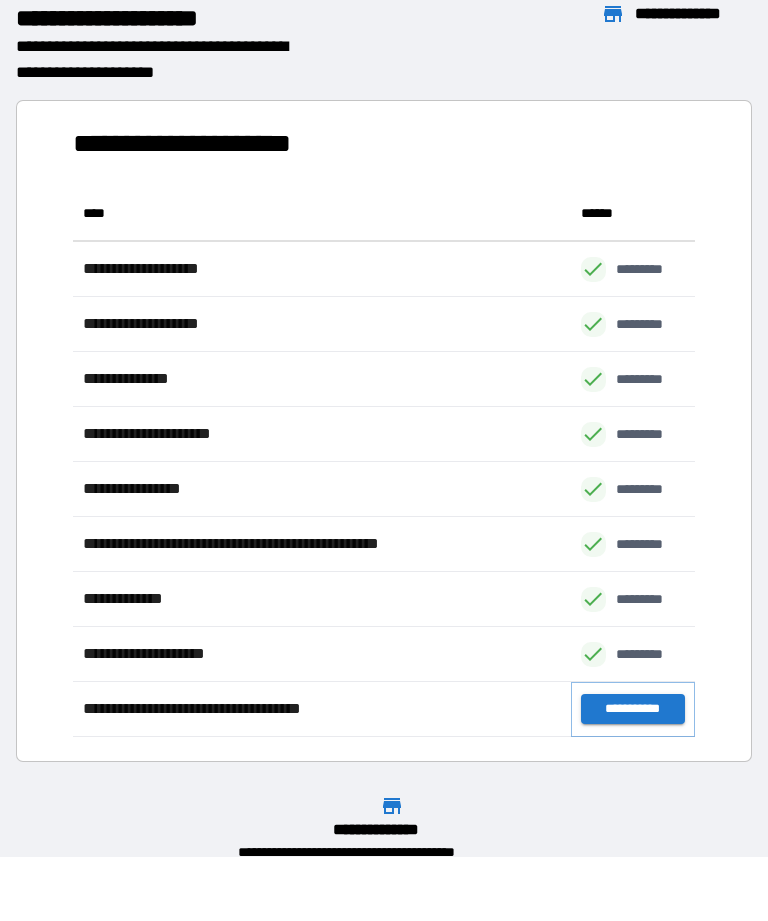click on "**********" at bounding box center [633, 709] 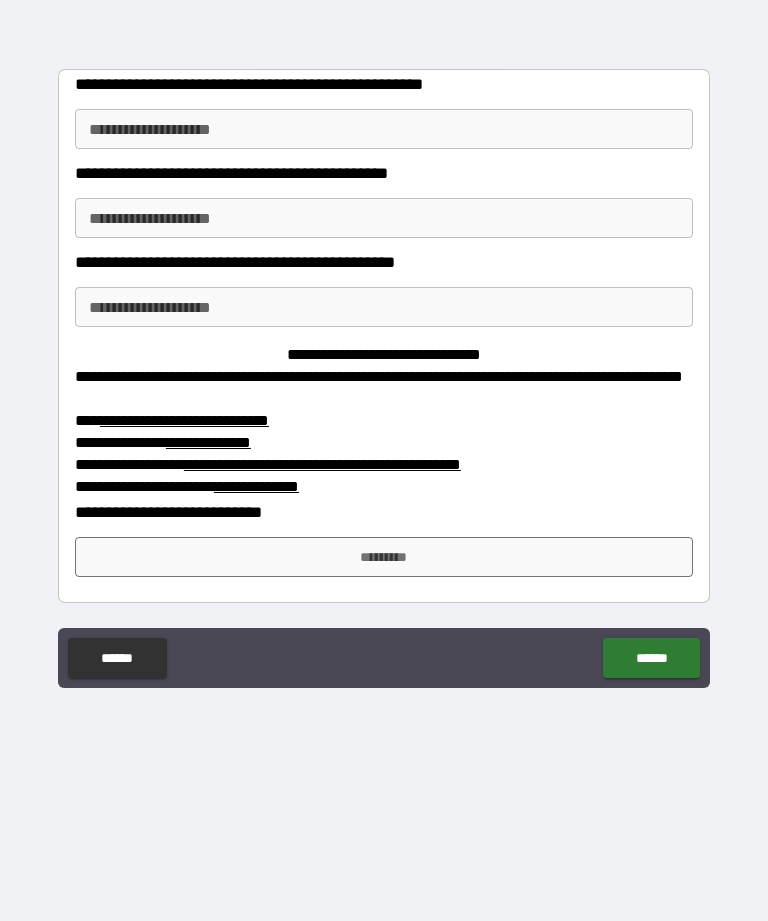 click on "**********" at bounding box center (384, 129) 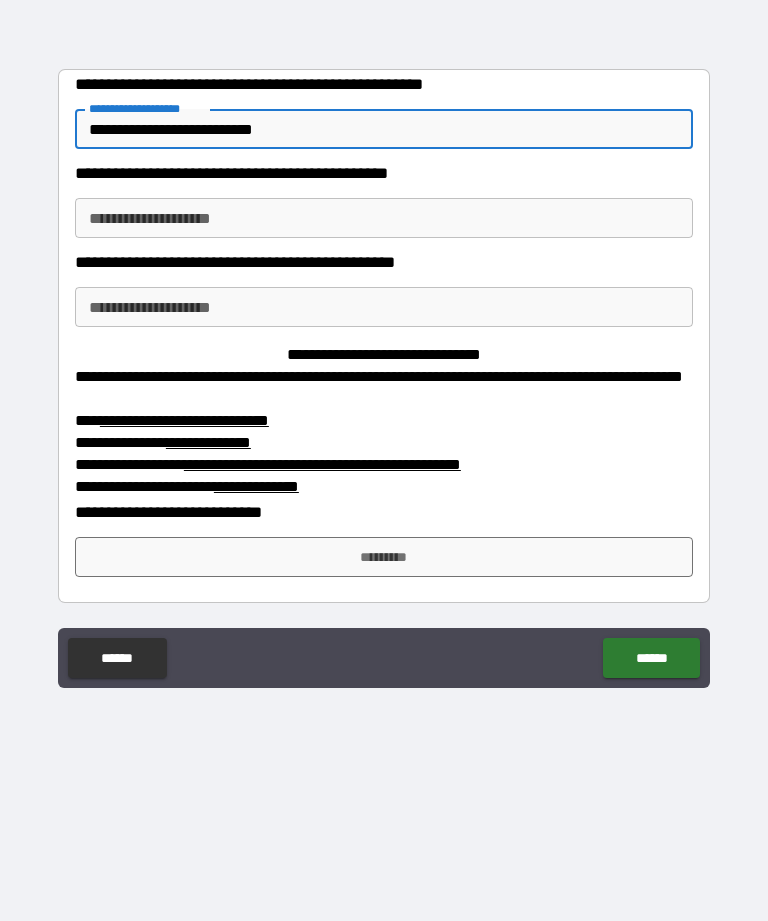 click on "**********" at bounding box center [384, 218] 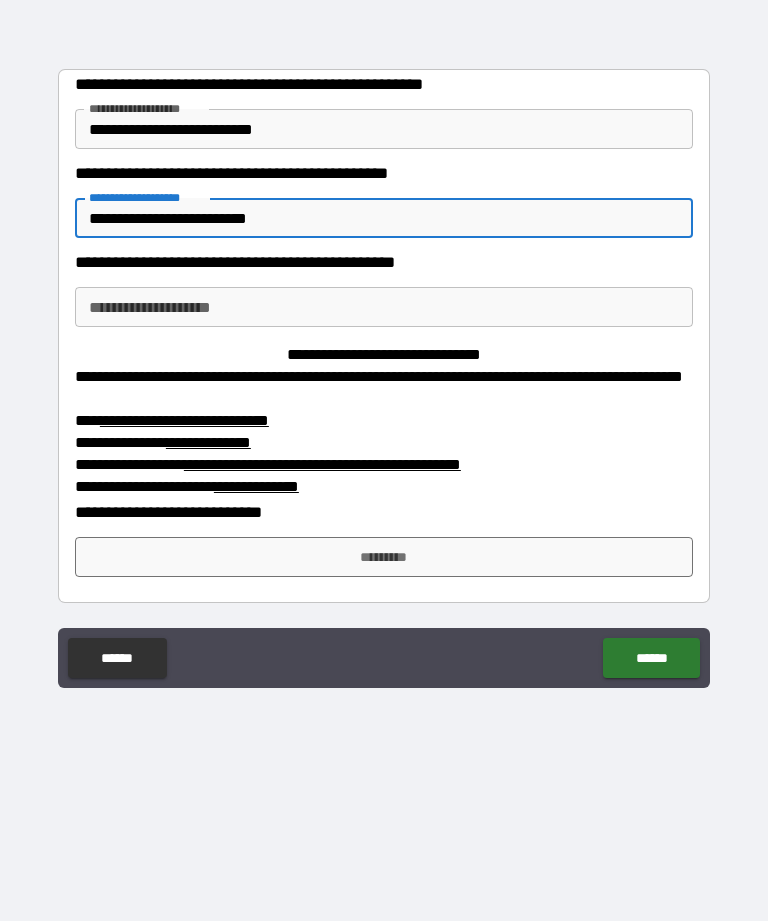 click on "**********" at bounding box center (384, 218) 